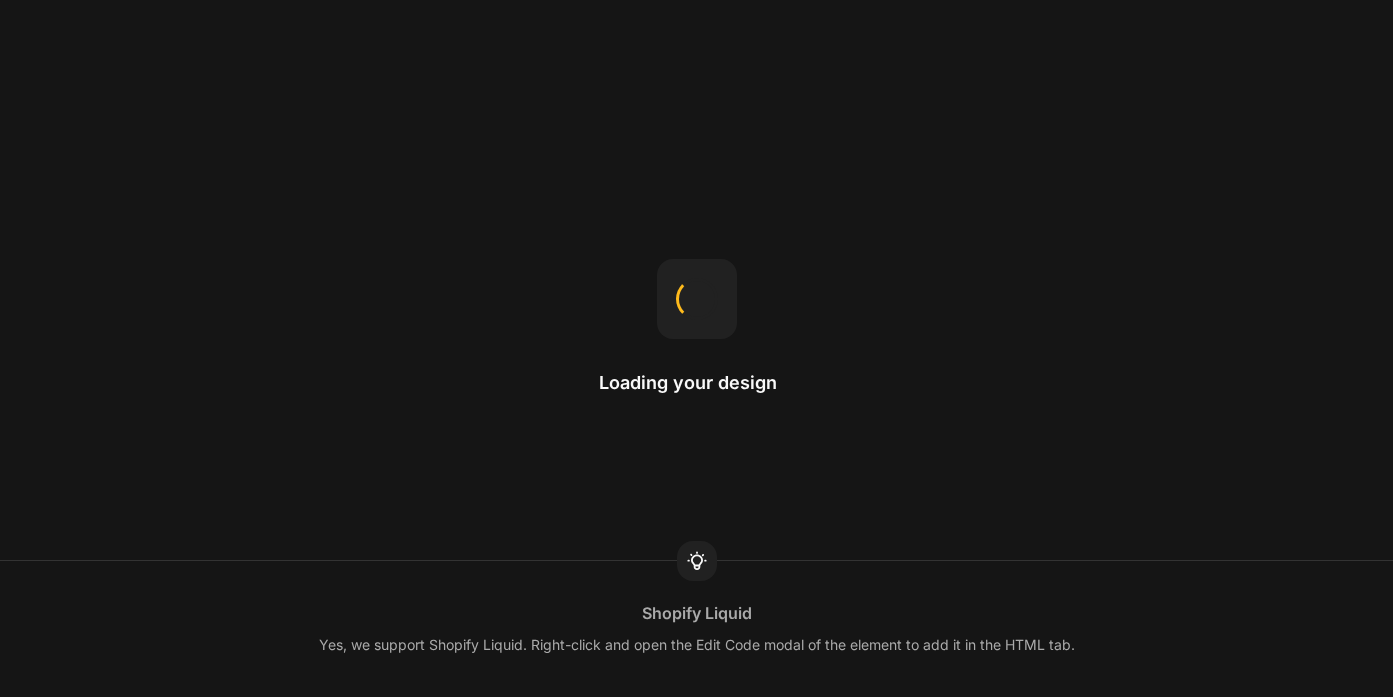 scroll, scrollTop: 0, scrollLeft: 0, axis: both 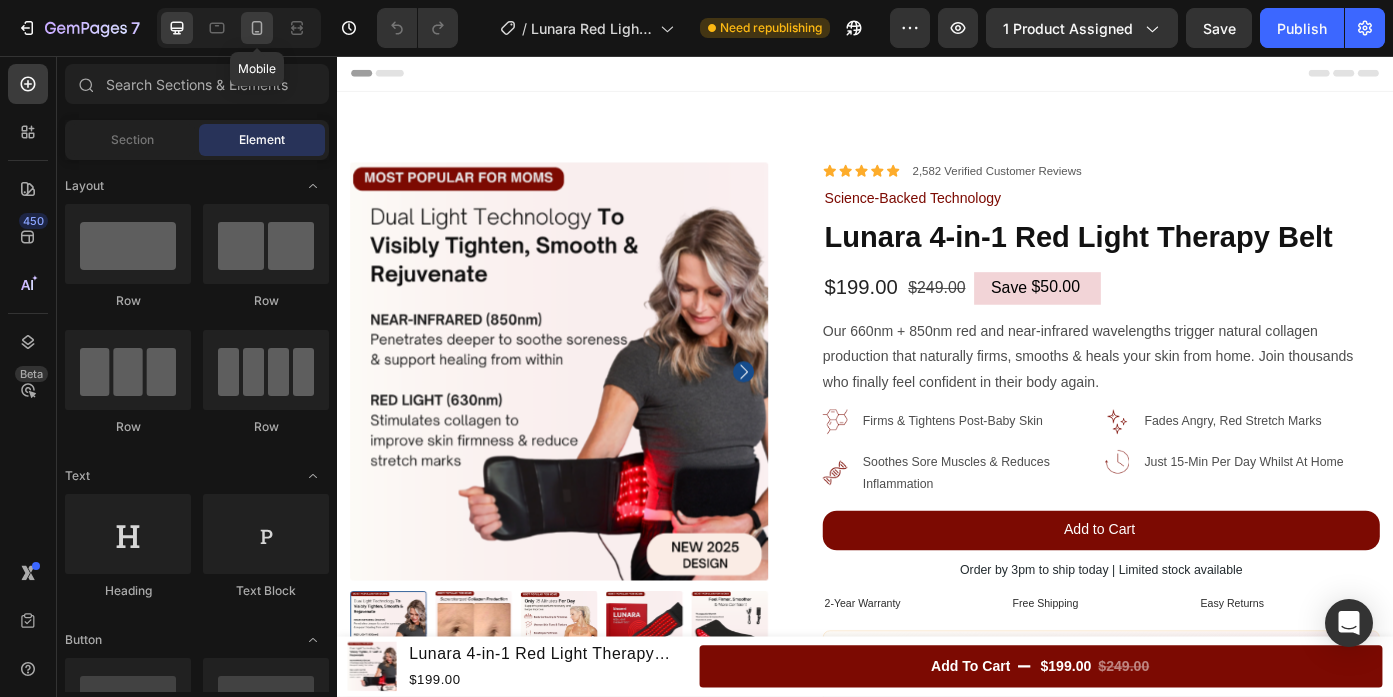 click 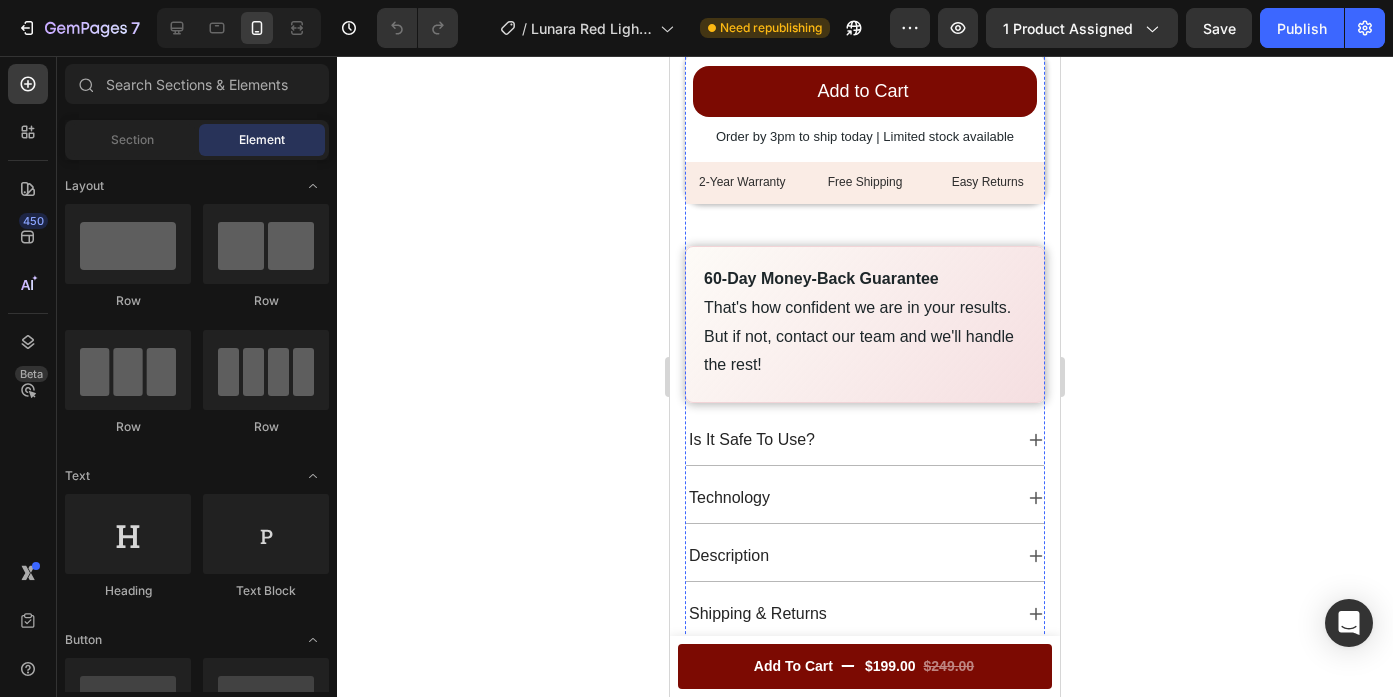 scroll, scrollTop: 1028, scrollLeft: 0, axis: vertical 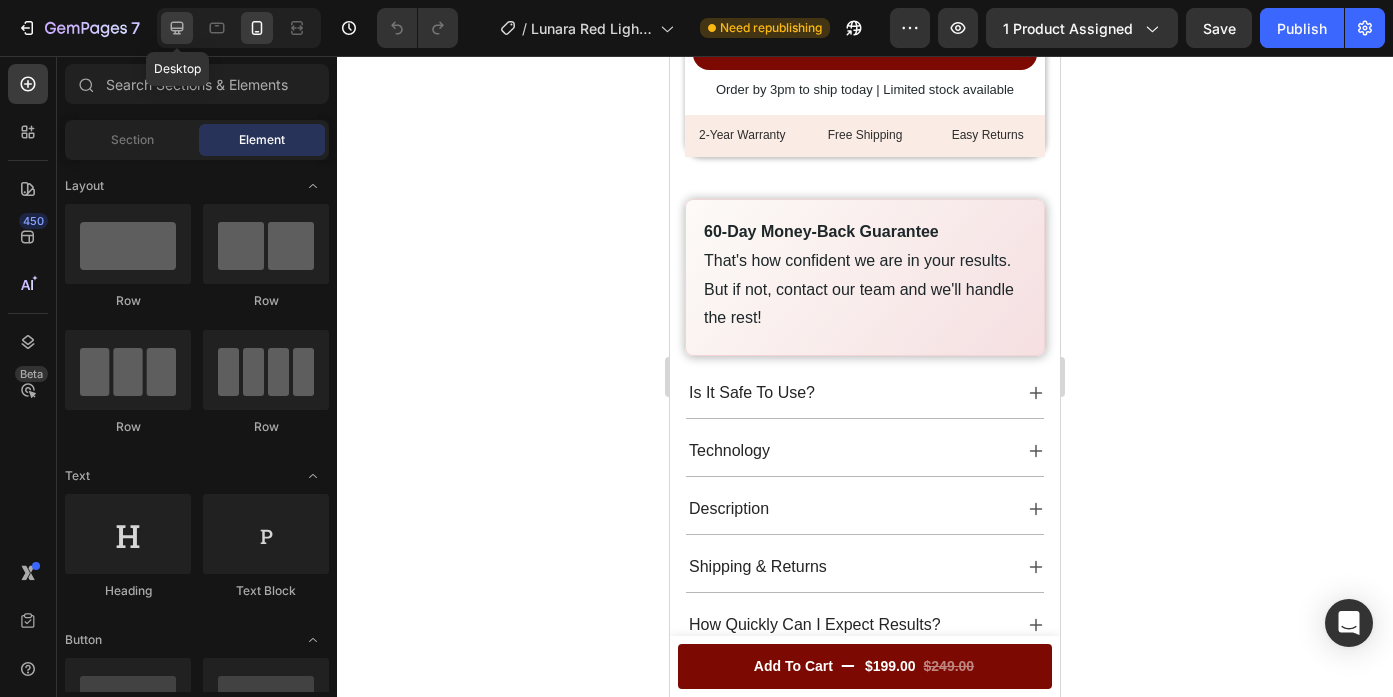 click 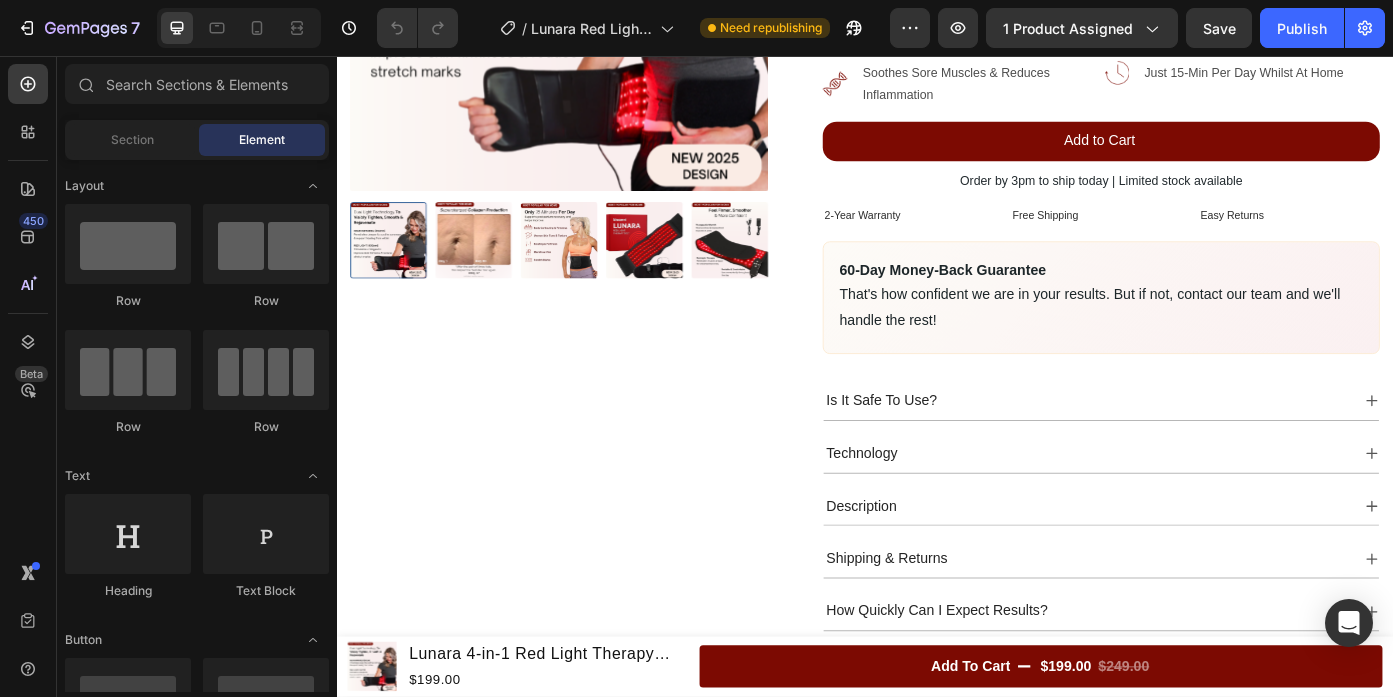 scroll, scrollTop: 416, scrollLeft: 0, axis: vertical 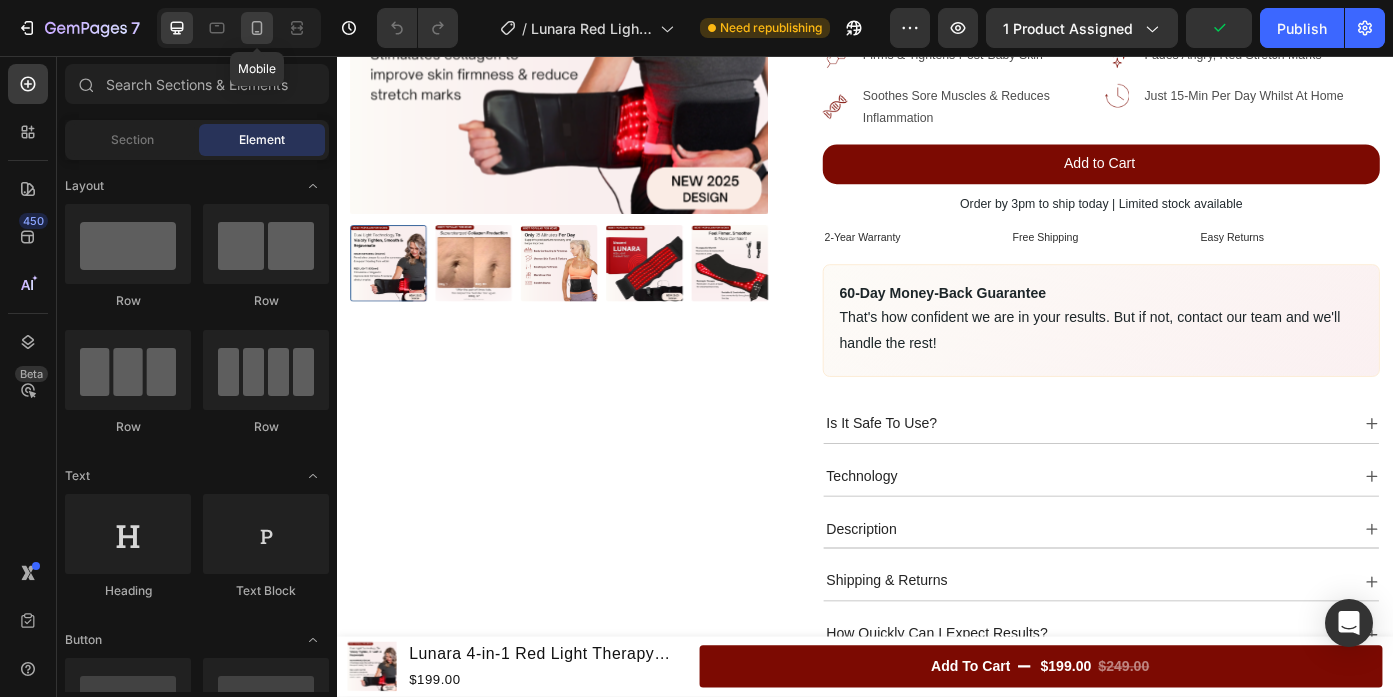 click 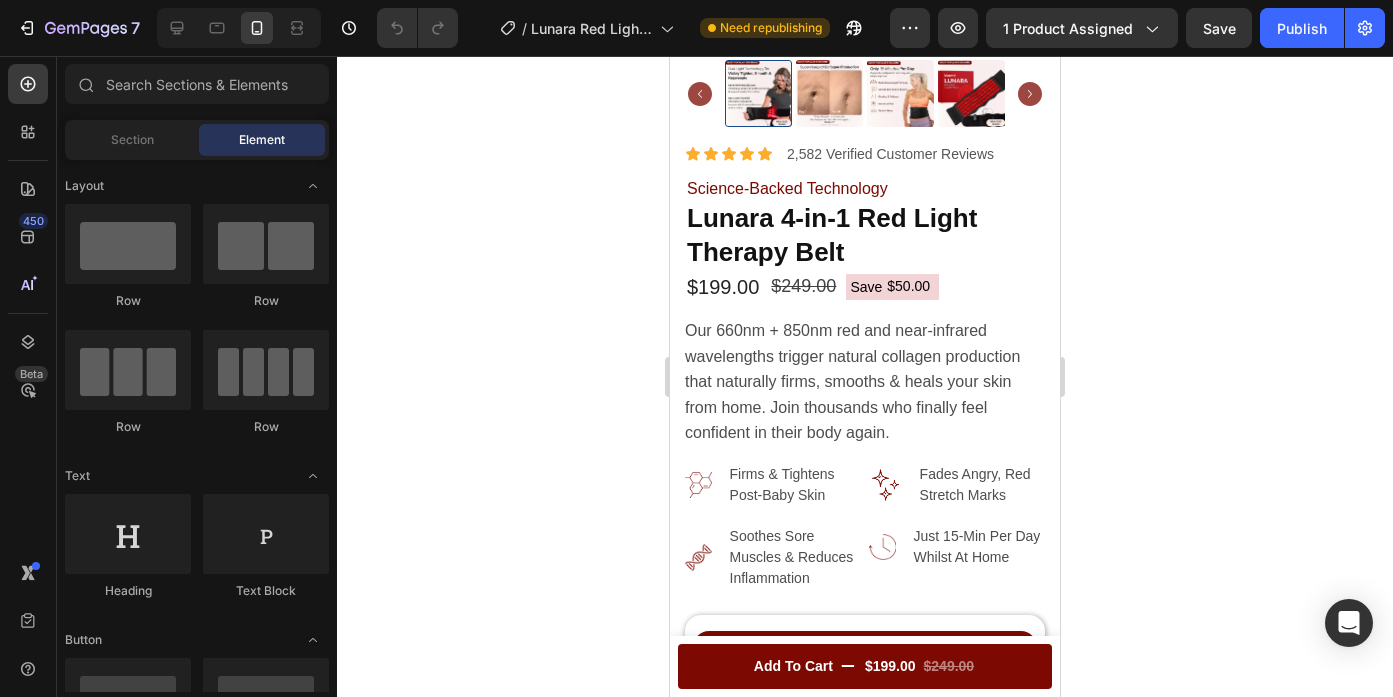 click 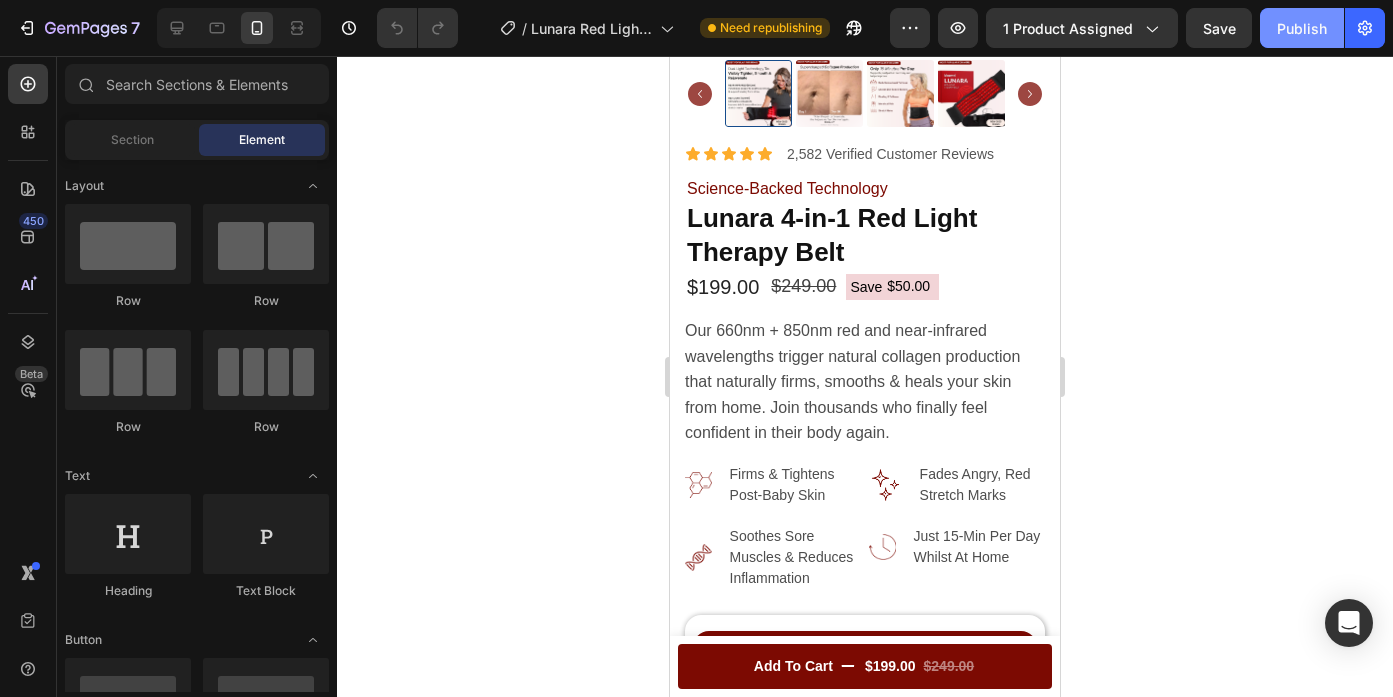 click on "Publish" at bounding box center [1302, 28] 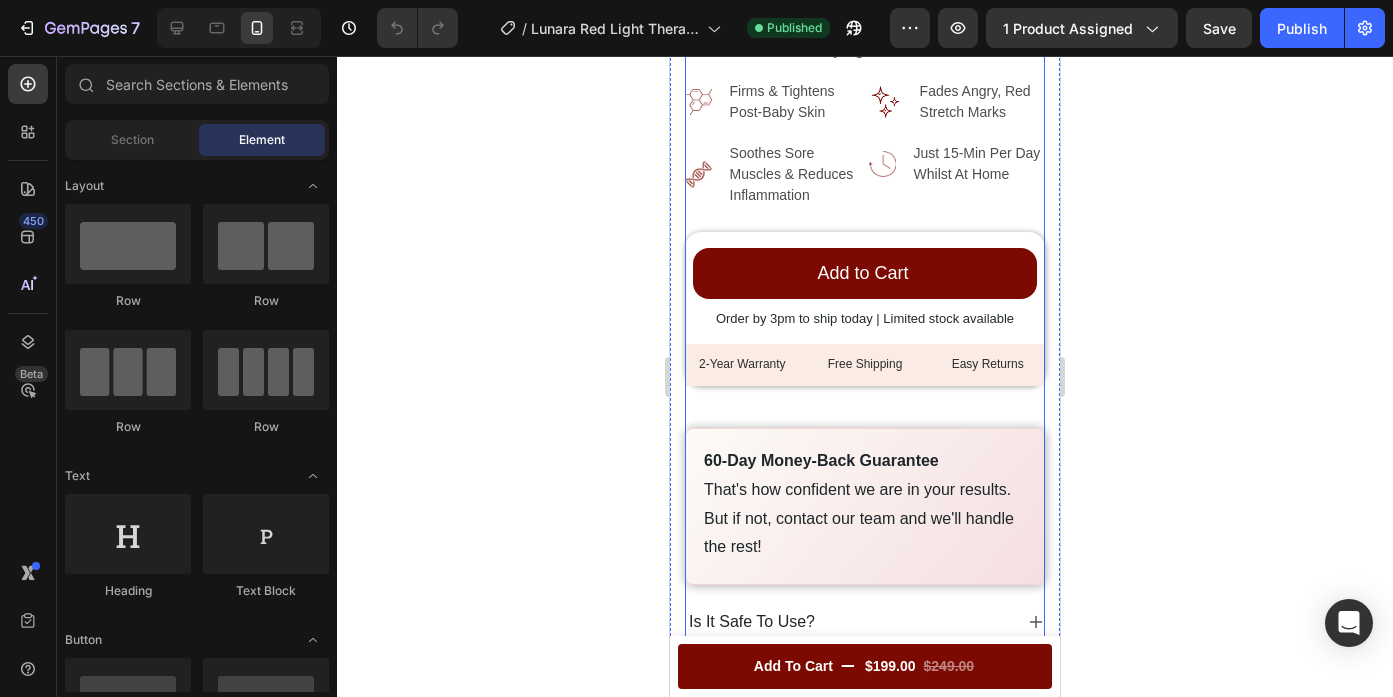 scroll, scrollTop: 792, scrollLeft: 0, axis: vertical 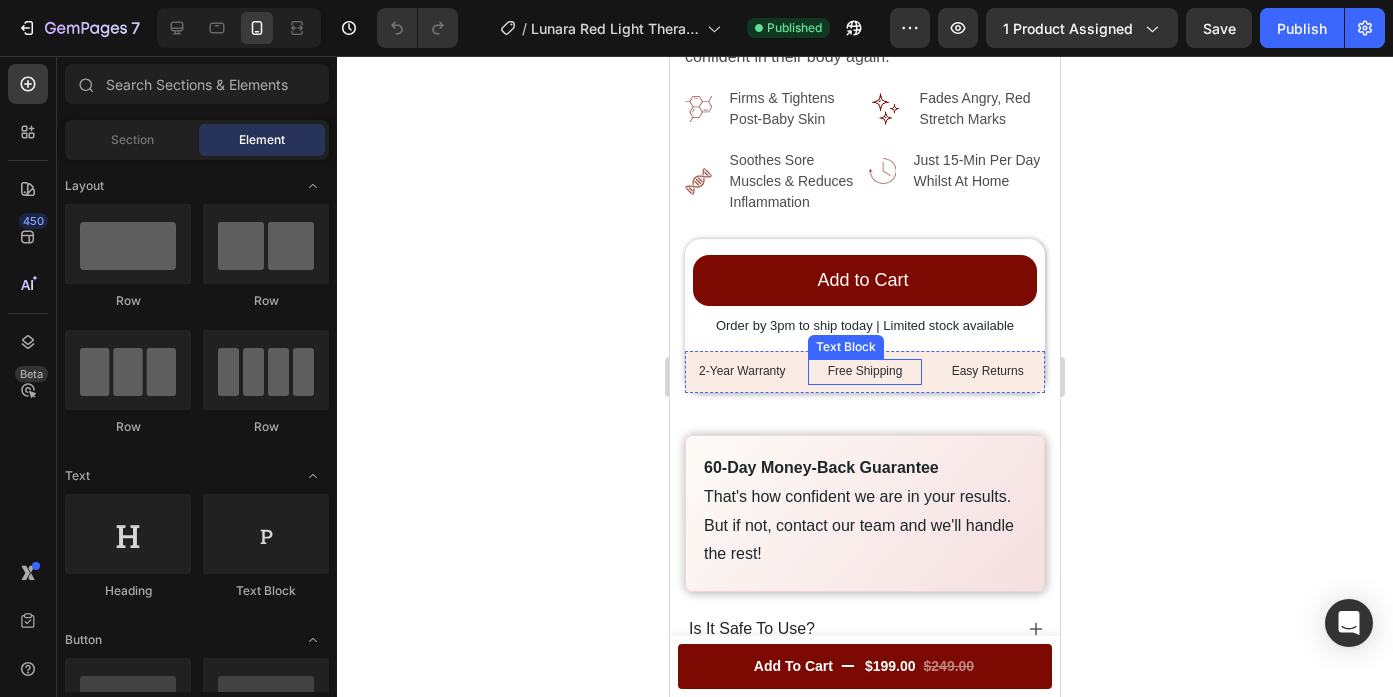 click on "Free Shipping" at bounding box center (865, 372) 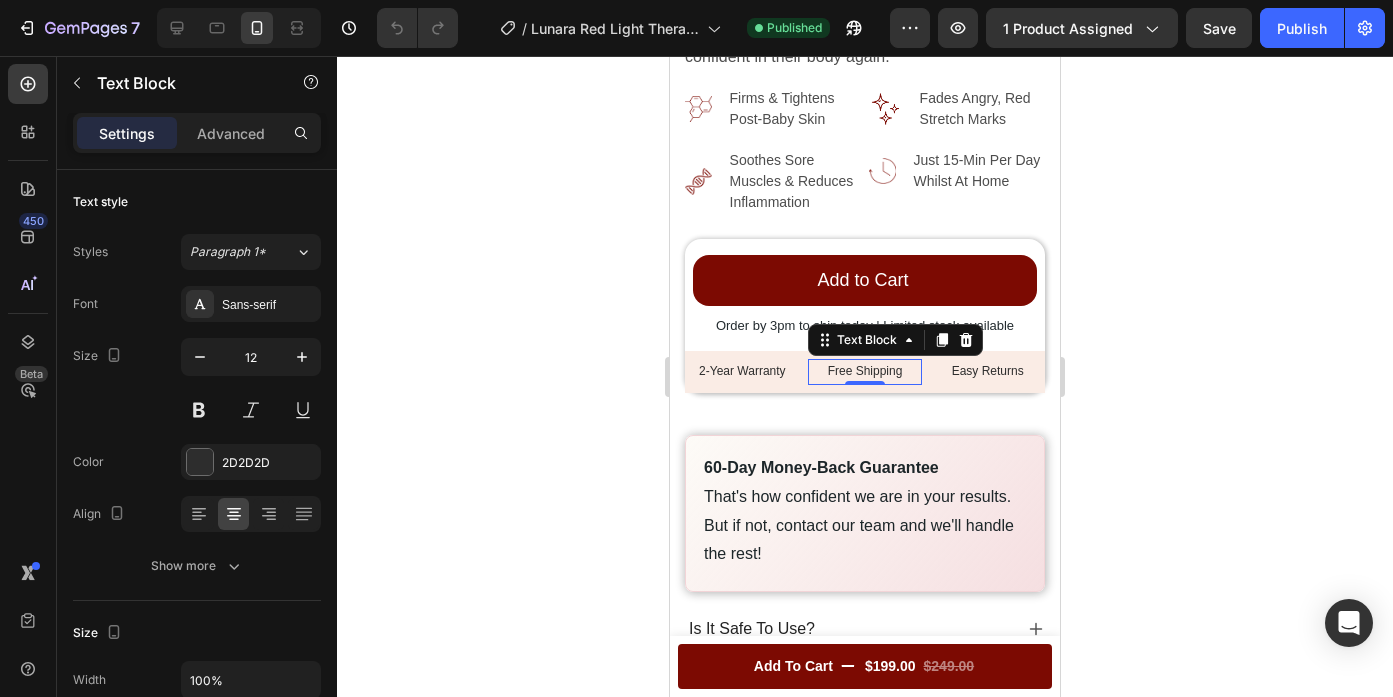 click on "Free Shipping" at bounding box center (865, 372) 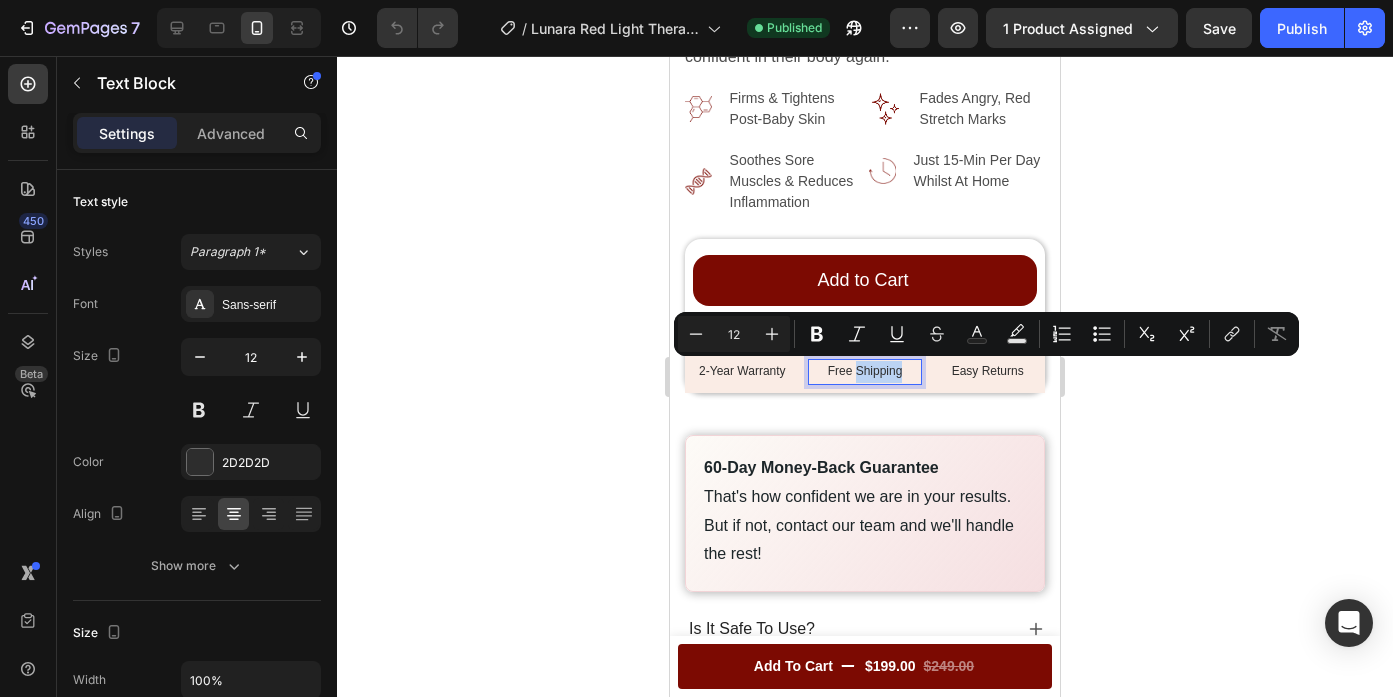 click on "Free Shipping" at bounding box center [865, 372] 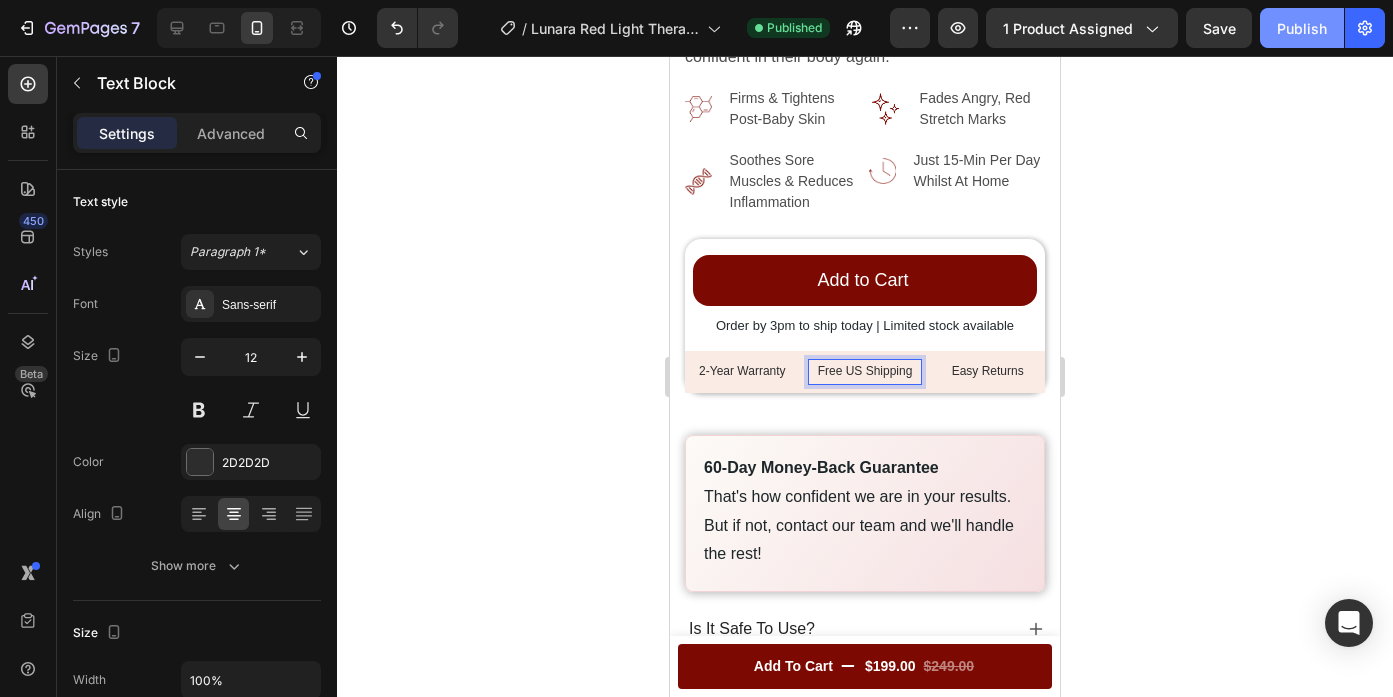 click on "Publish" 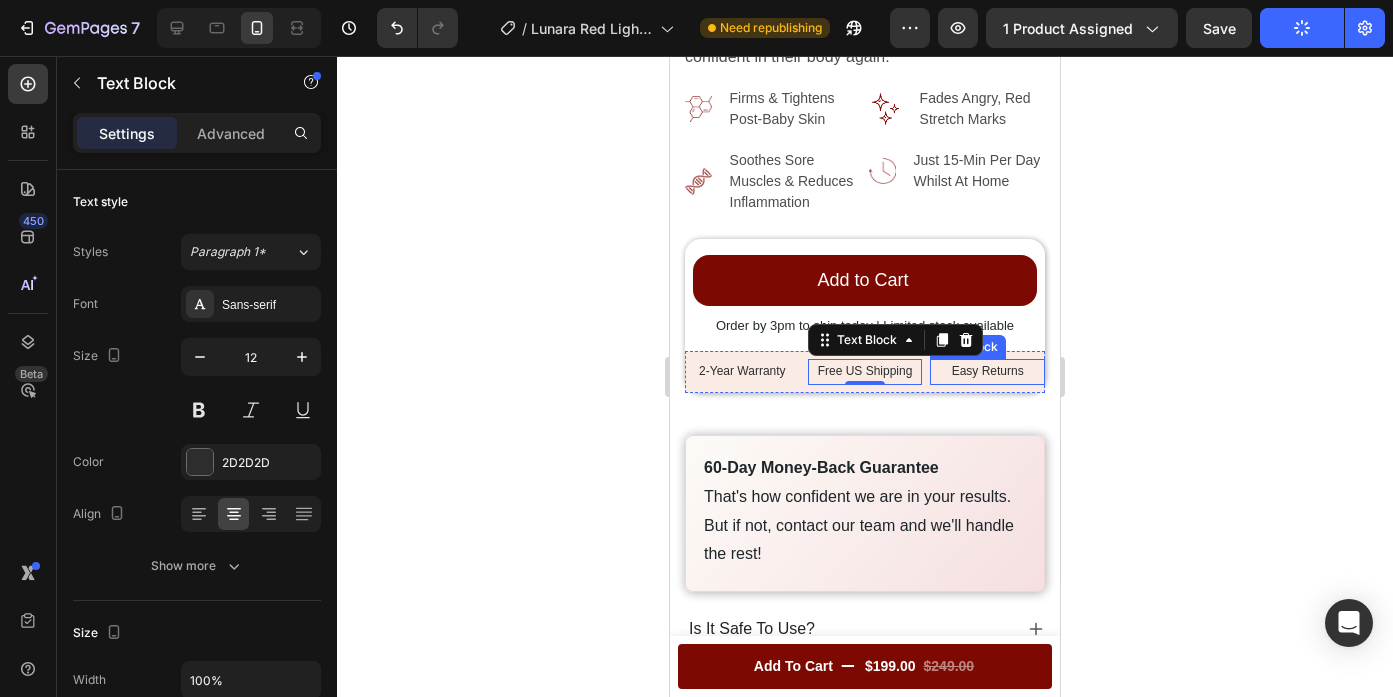 click on "Easy Returns" at bounding box center (987, 372) 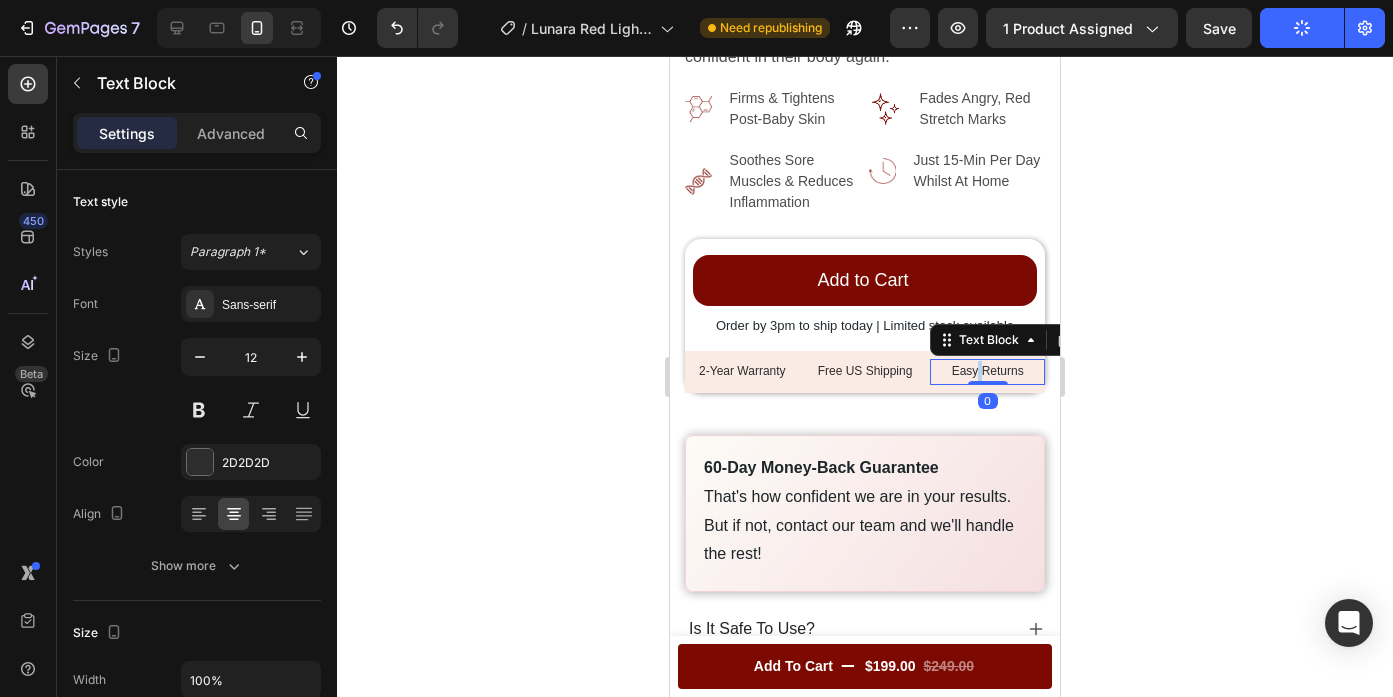 click on "Easy Returns" at bounding box center [987, 372] 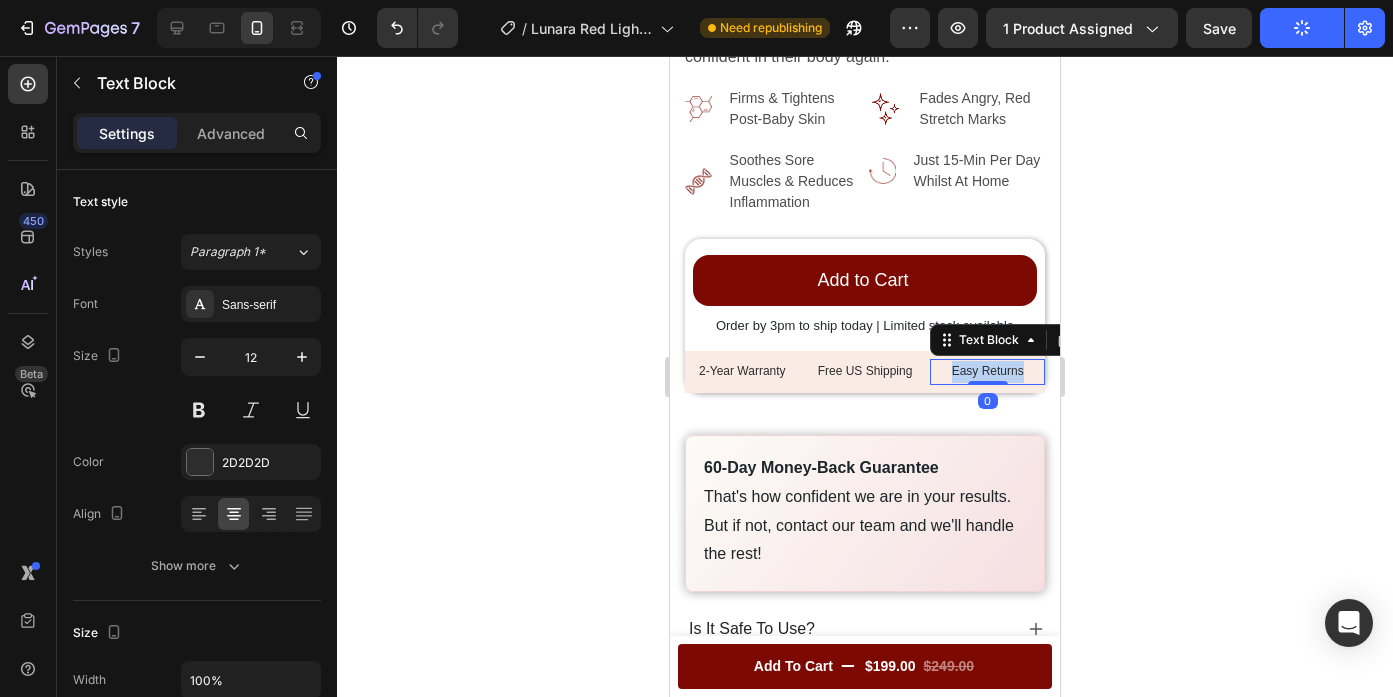 click on "Easy Returns" at bounding box center [987, 372] 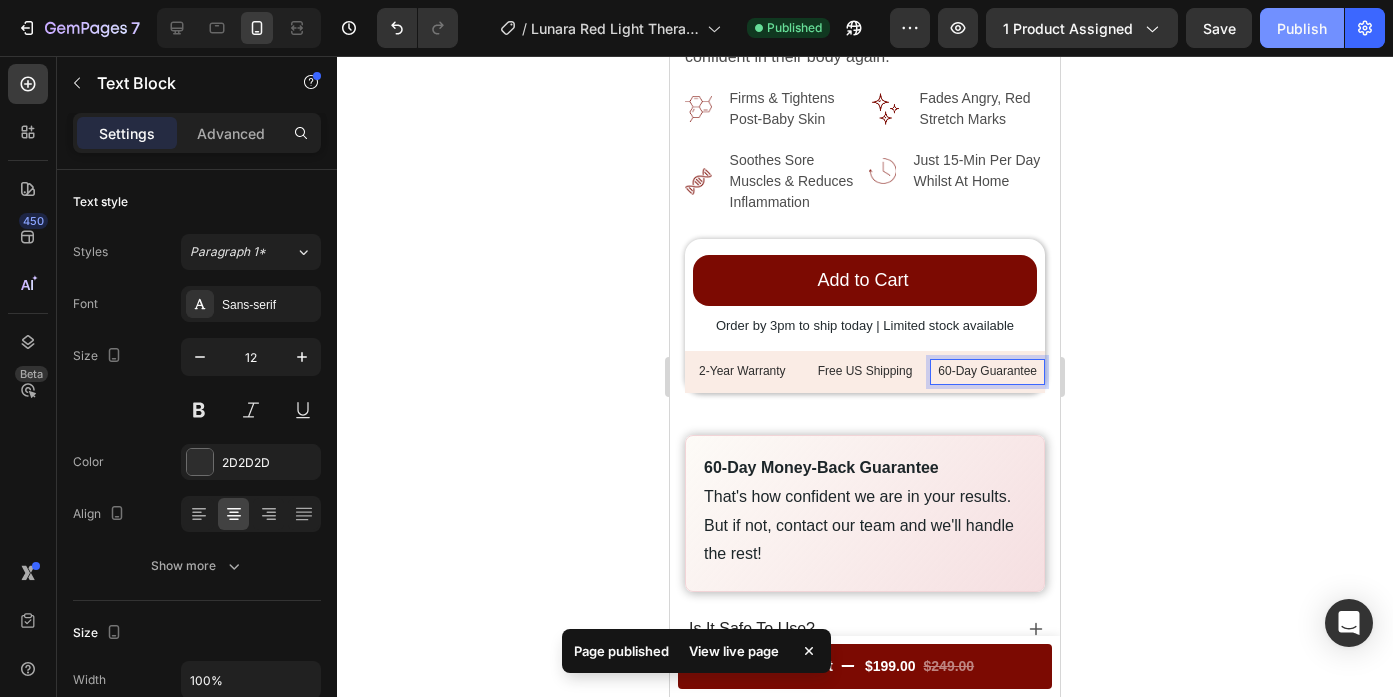 click on "Publish" at bounding box center [1302, 28] 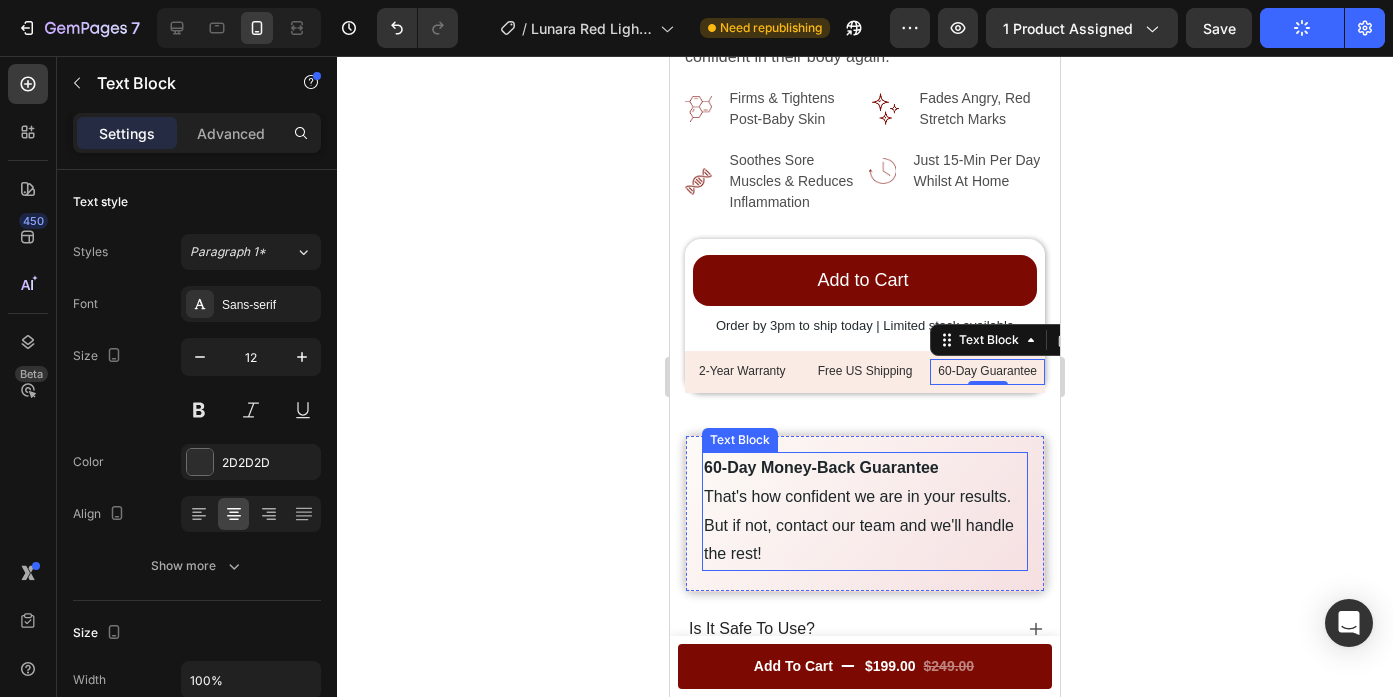 click on "That's how confident we are in your results. But if not, contact our team and we'll handle the rest!" at bounding box center (865, 526) 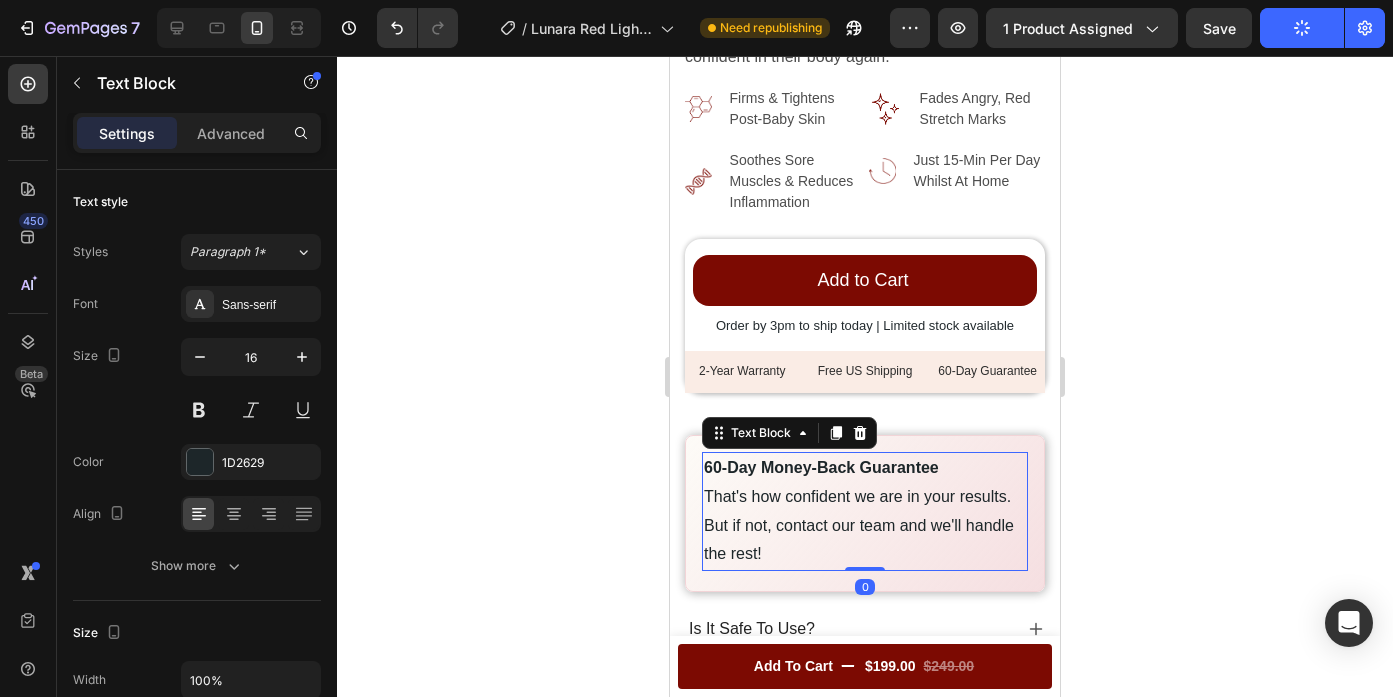 click on "That's how confident we are in your results. But if not, contact our team and we'll handle the rest!" at bounding box center [865, 526] 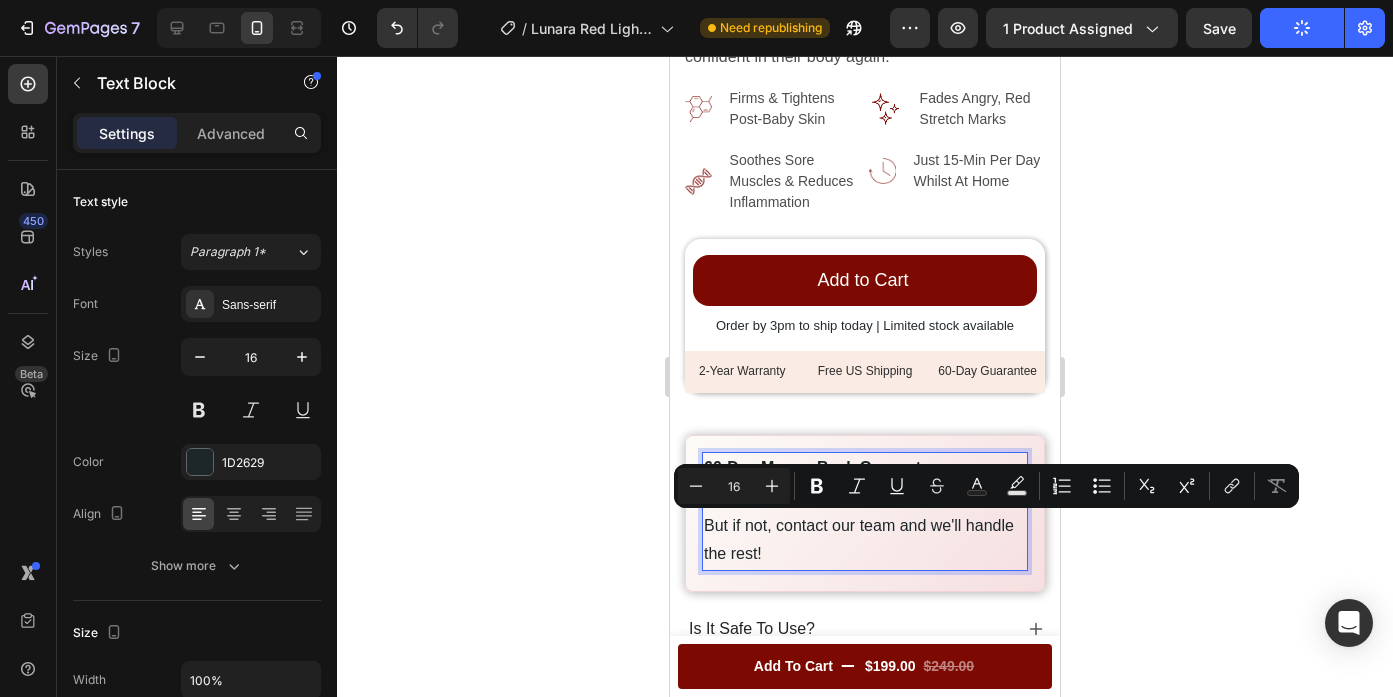 click on "That's how confident we are in your results. But if not, contact our team and we'll handle the rest!" at bounding box center (865, 526) 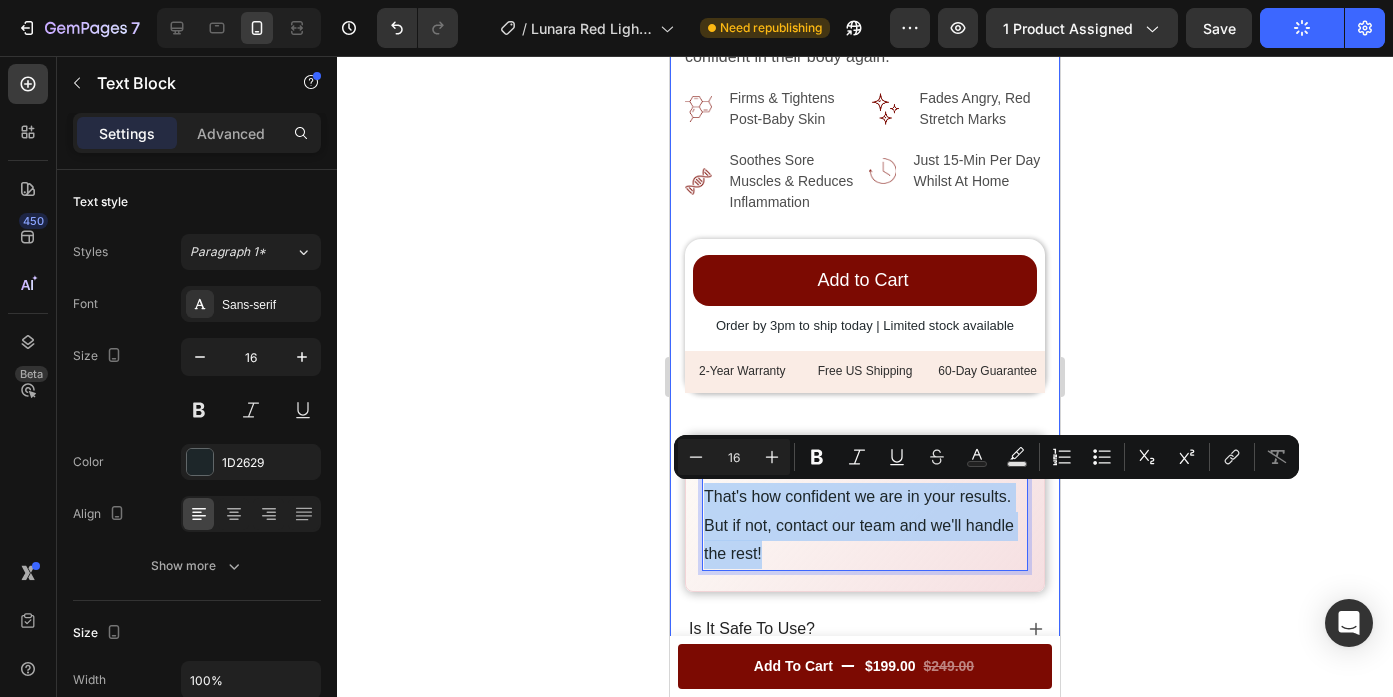 drag, startPoint x: 820, startPoint y: 553, endPoint x: 680, endPoint y: 490, distance: 153.52199 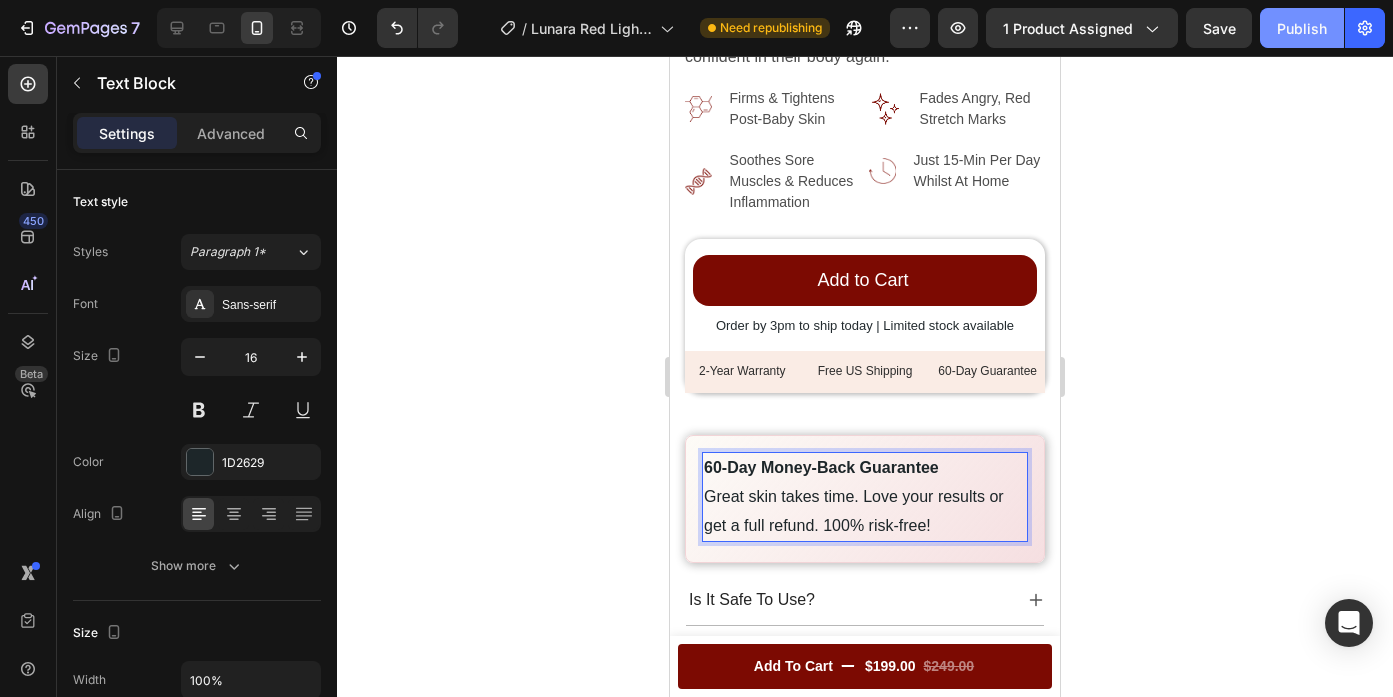 click on "Publish" at bounding box center (1302, 28) 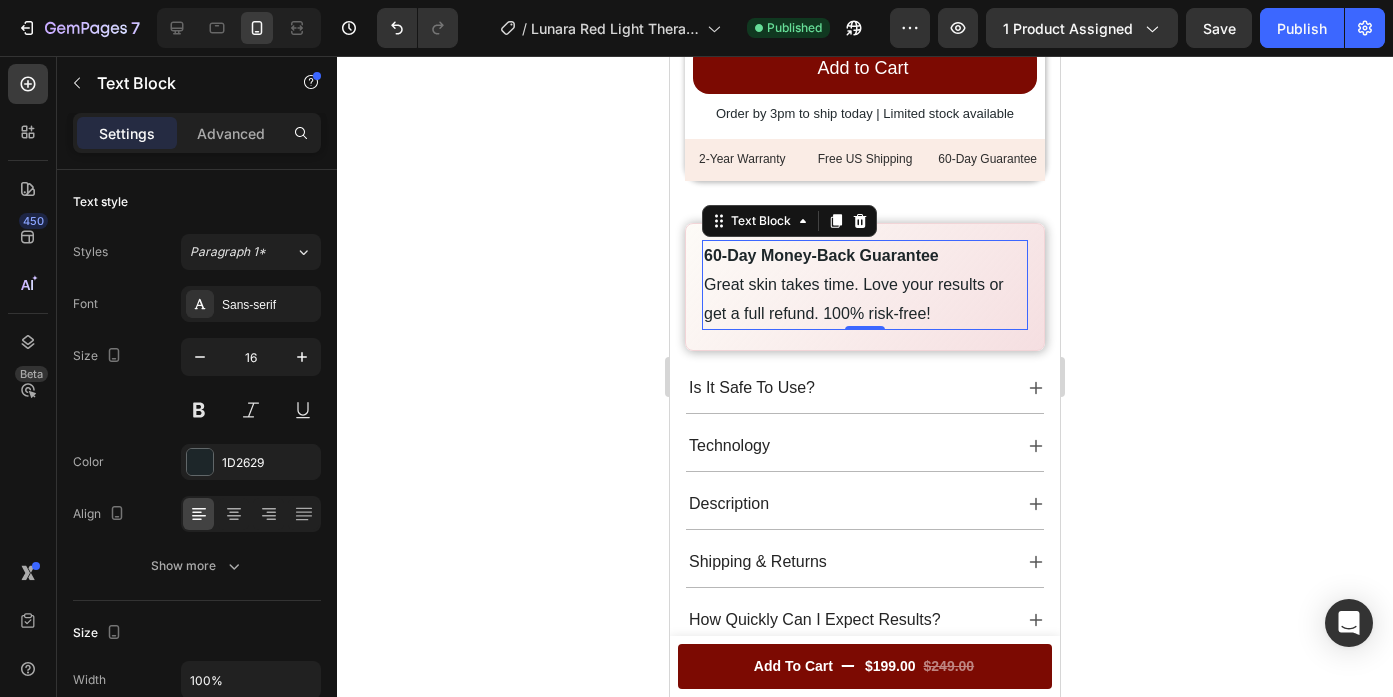 scroll, scrollTop: 1008, scrollLeft: 0, axis: vertical 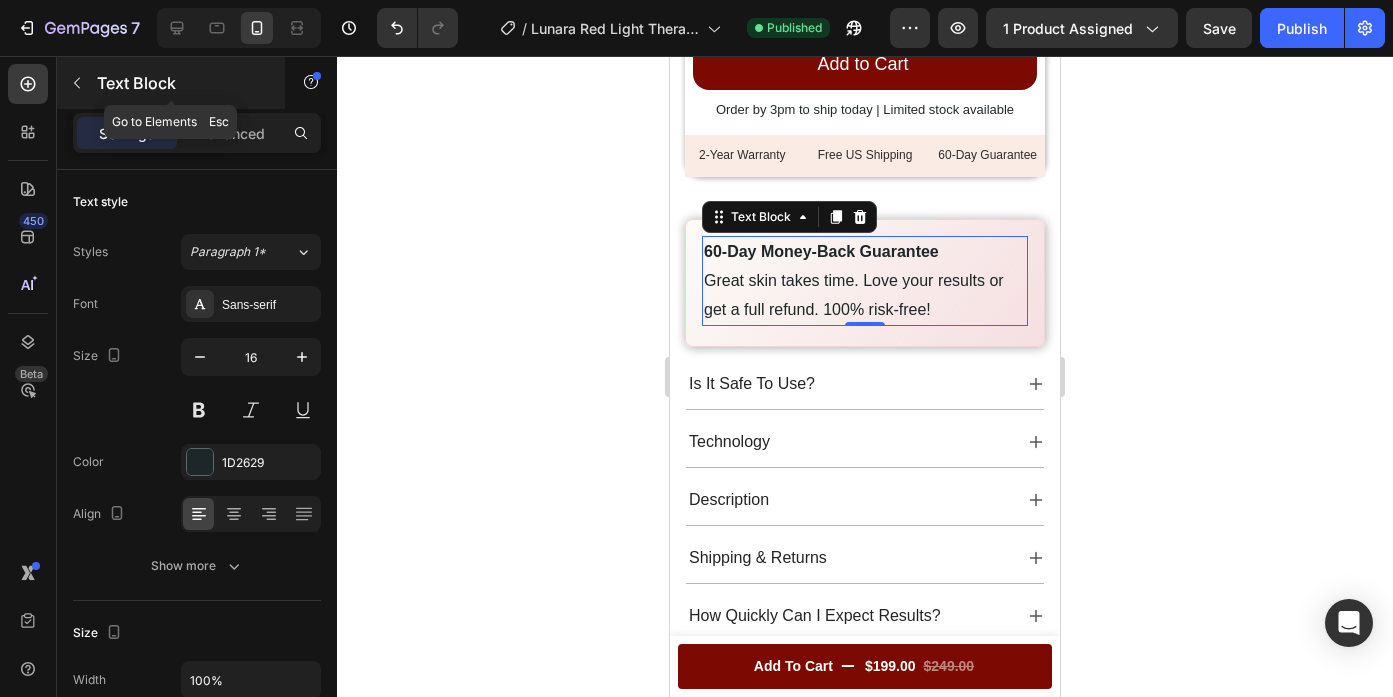 click 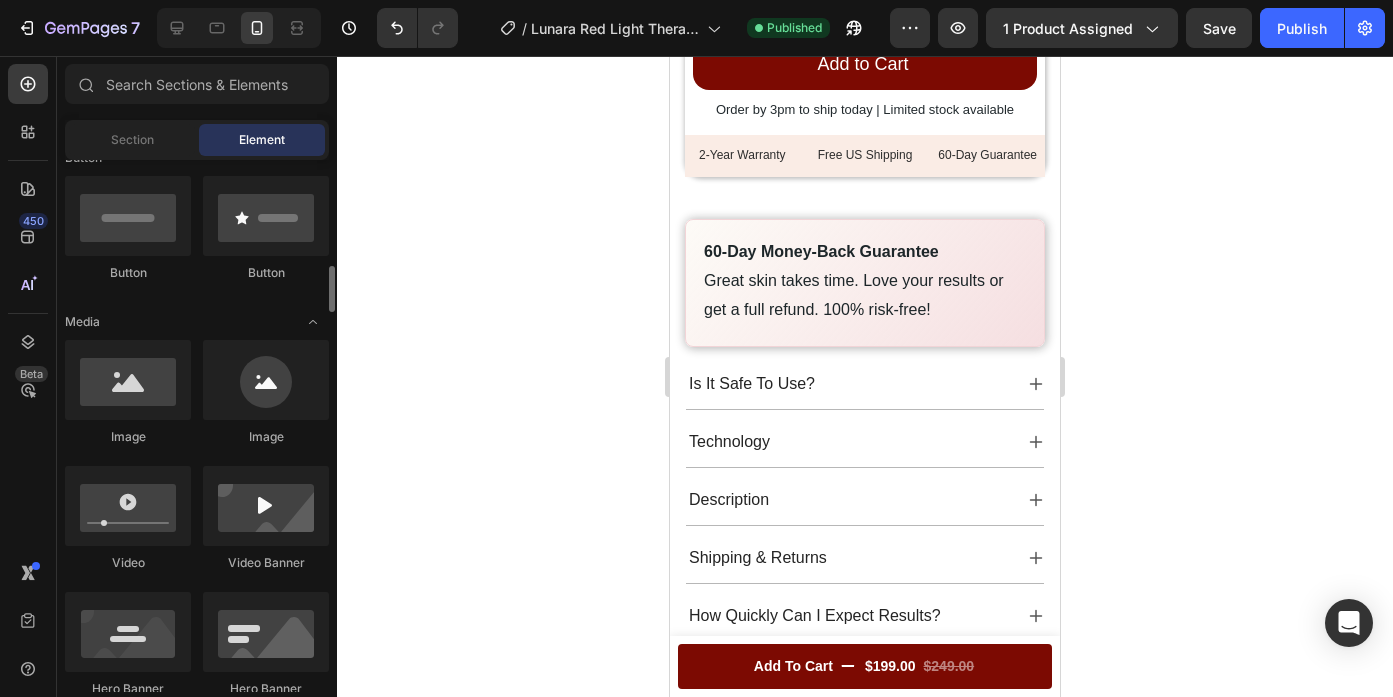 scroll, scrollTop: 541, scrollLeft: 0, axis: vertical 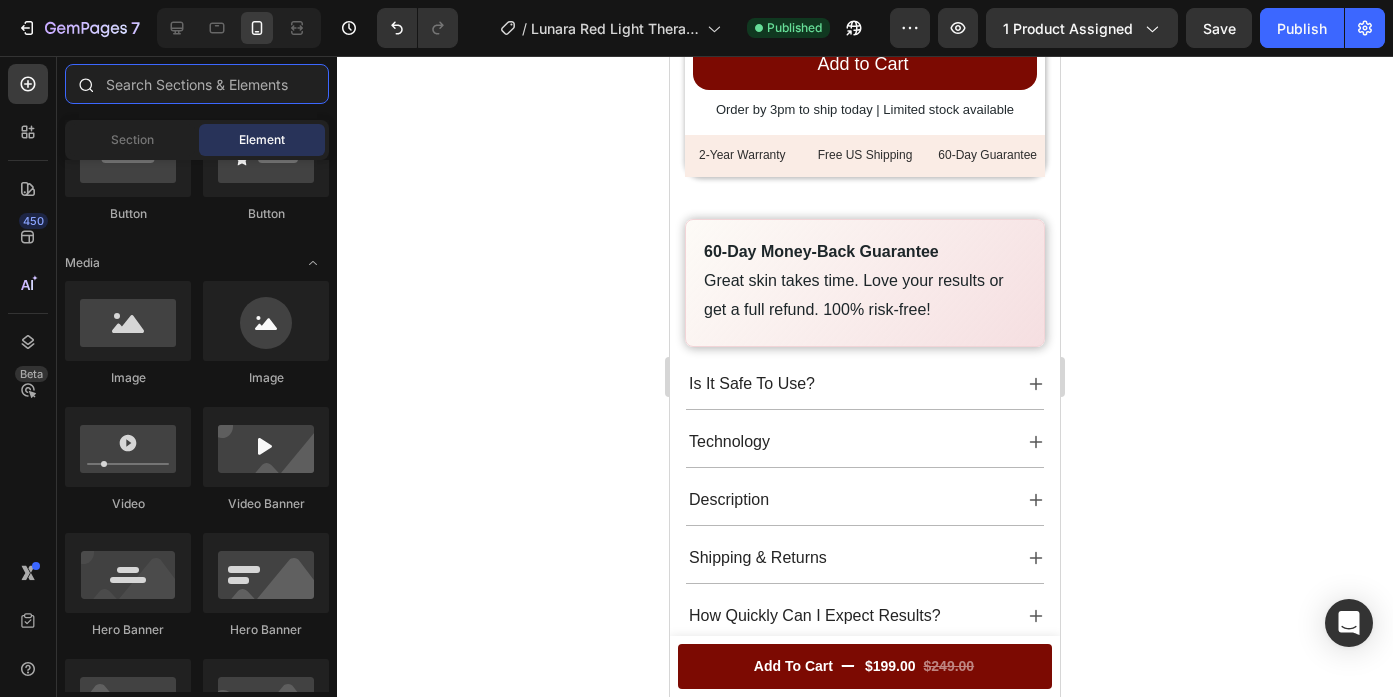 click at bounding box center [197, 84] 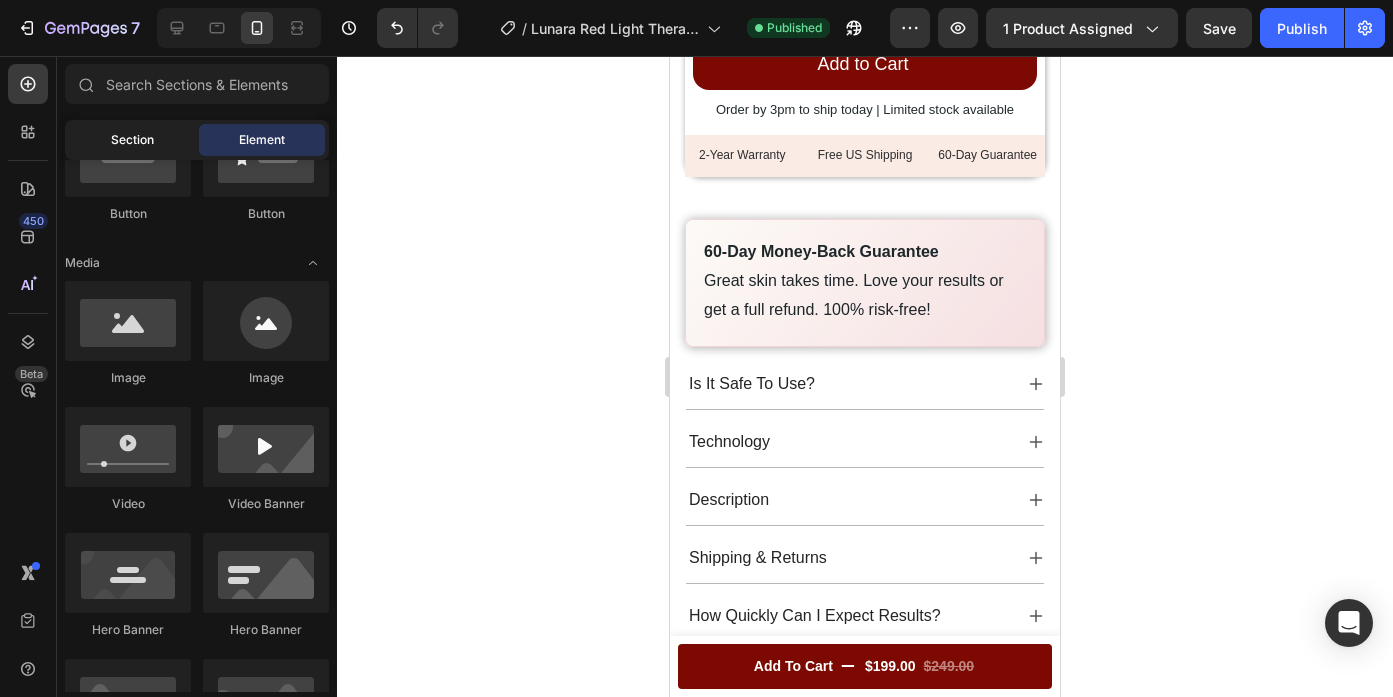 click on "Section" at bounding box center [132, 140] 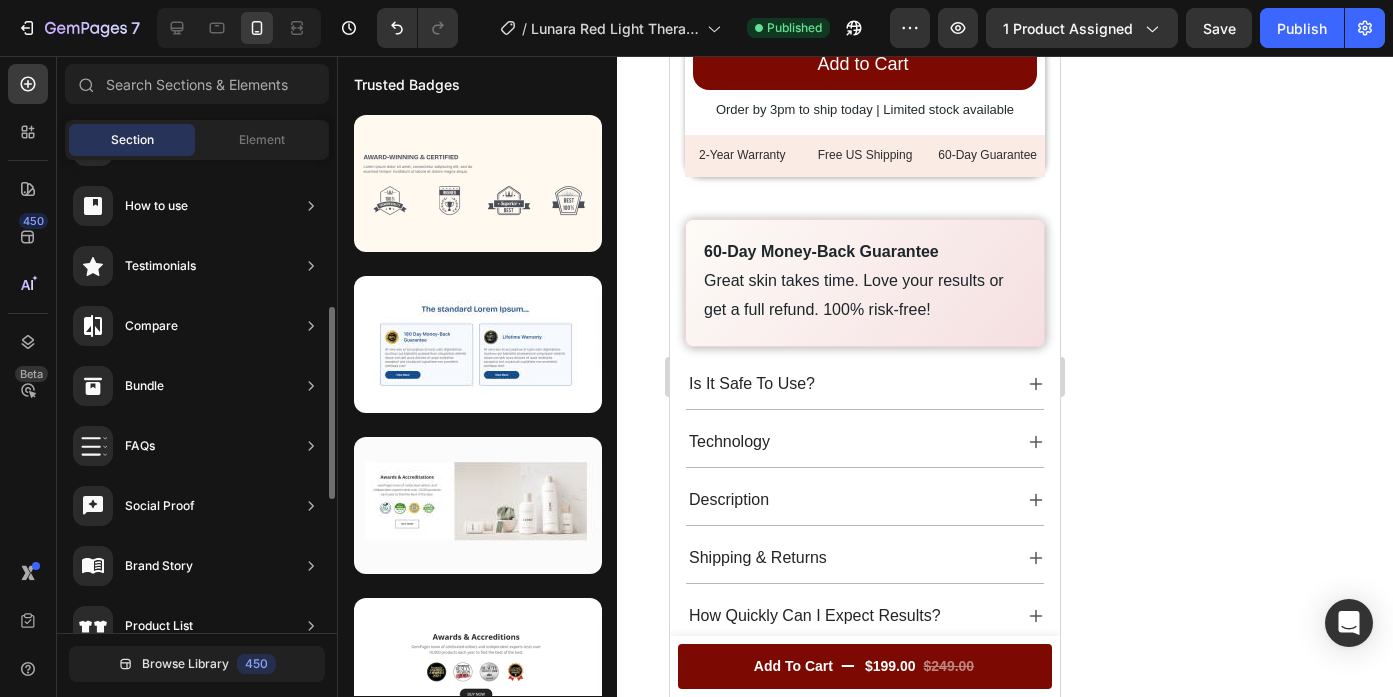 scroll, scrollTop: 359, scrollLeft: 0, axis: vertical 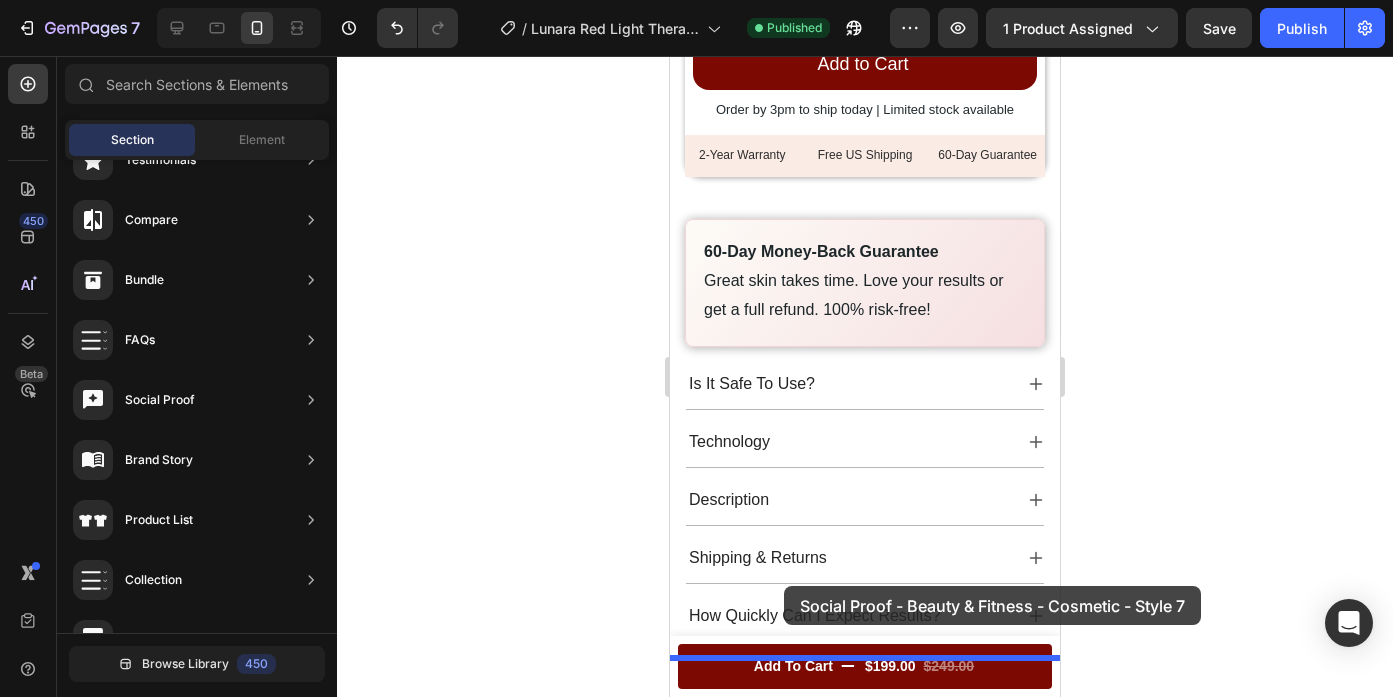 drag, startPoint x: 757, startPoint y: 344, endPoint x: 783, endPoint y: 583, distance: 240.41006 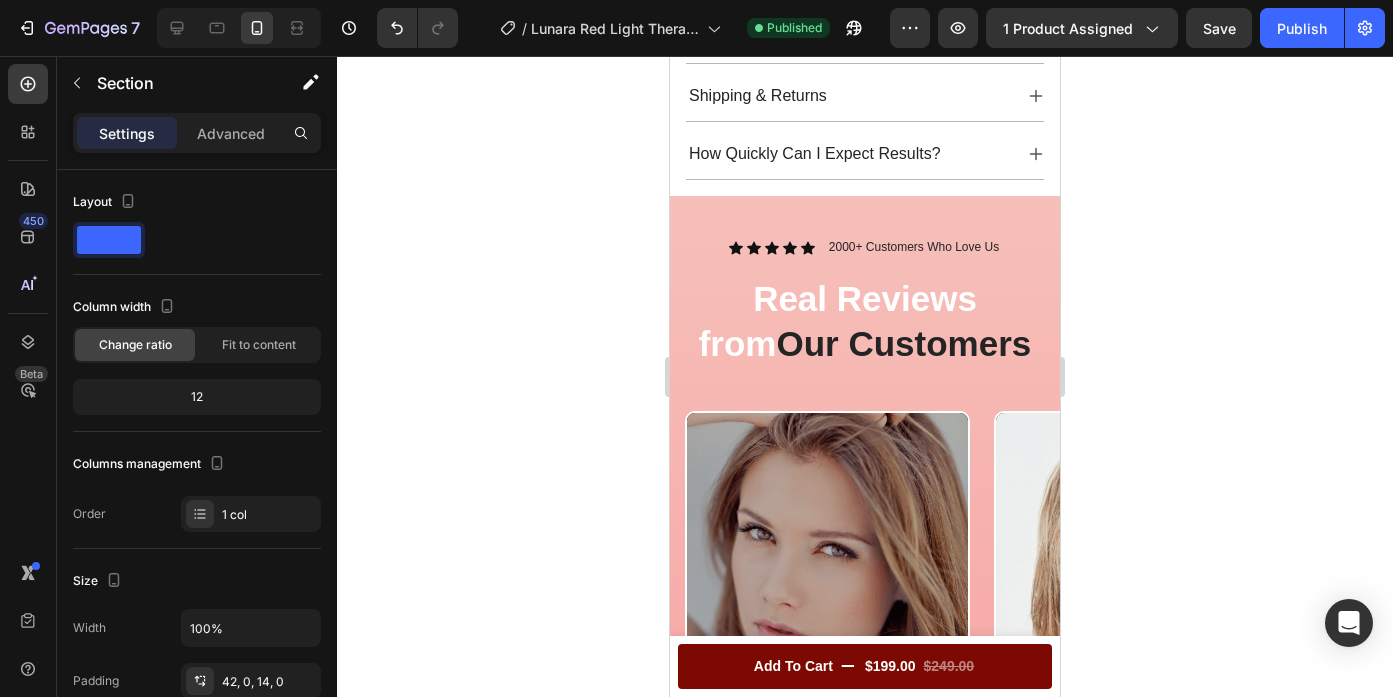 scroll, scrollTop: 1475, scrollLeft: 0, axis: vertical 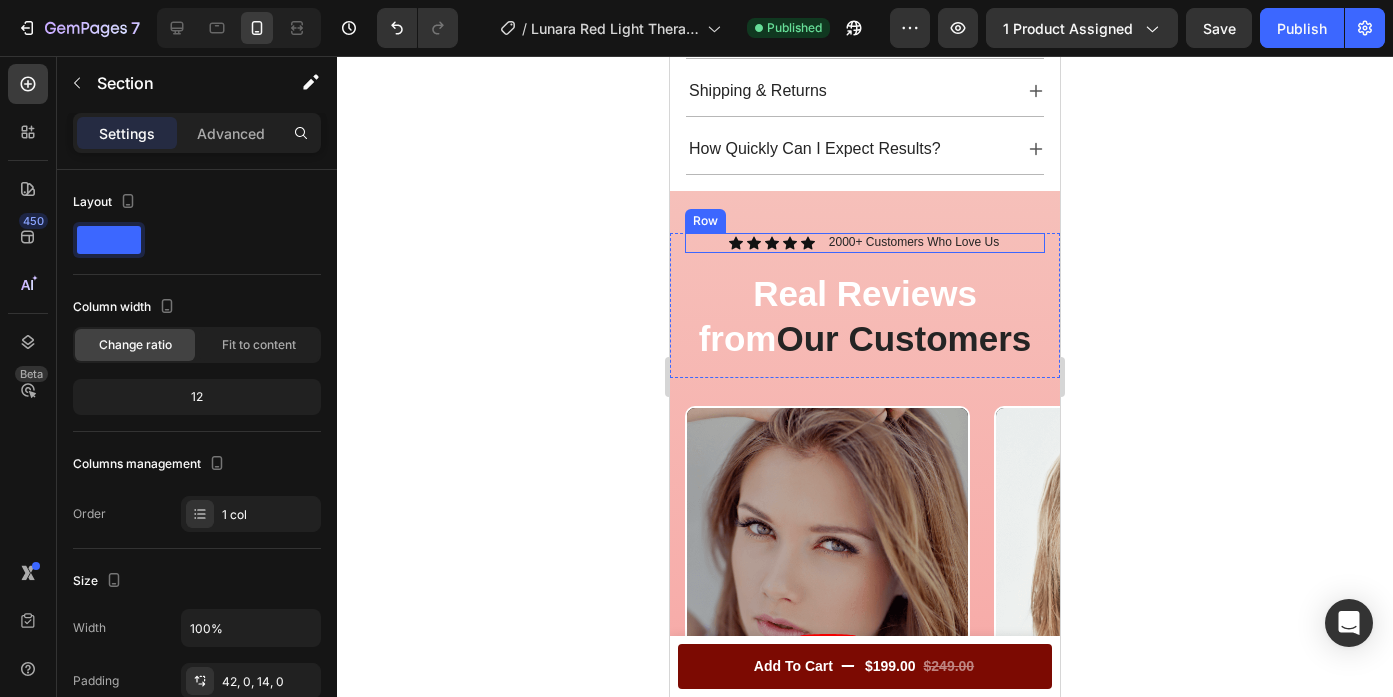 click on "Icon Icon Icon Icon Icon Icon List 2000+ Customers Who Love Us Text Block Row" at bounding box center [865, 243] 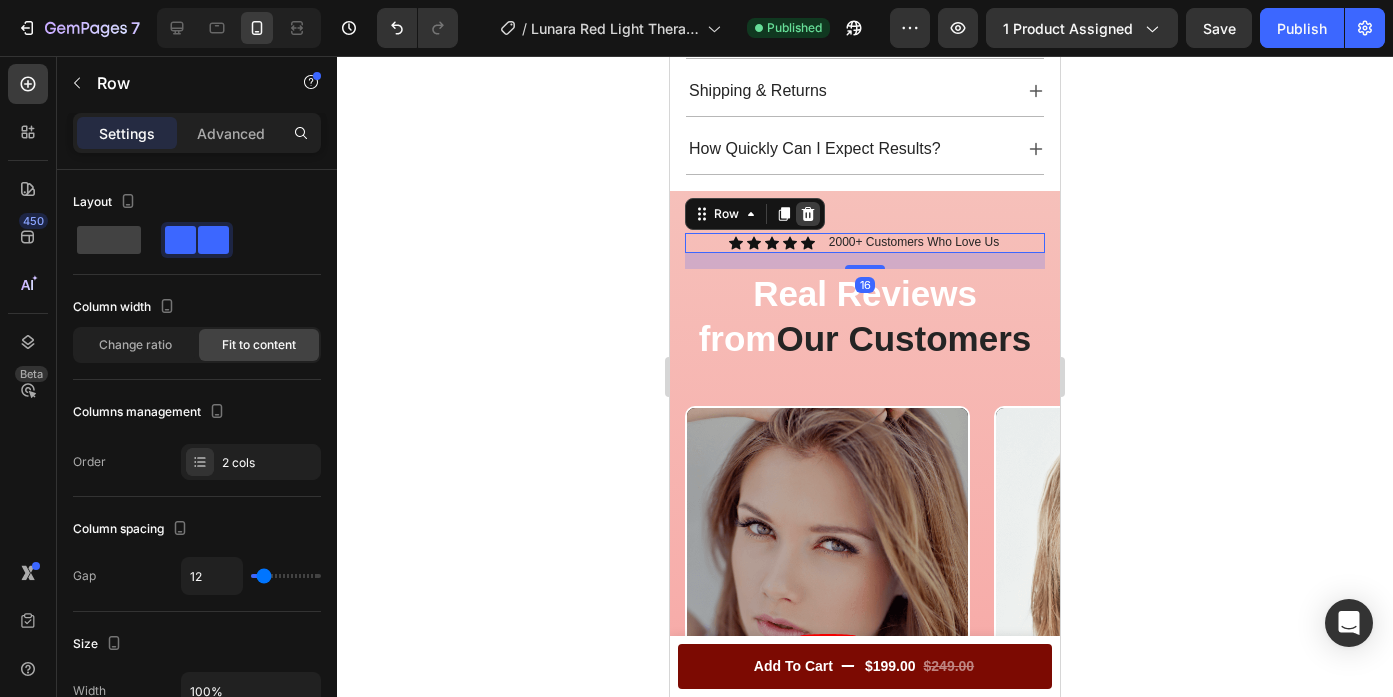 click 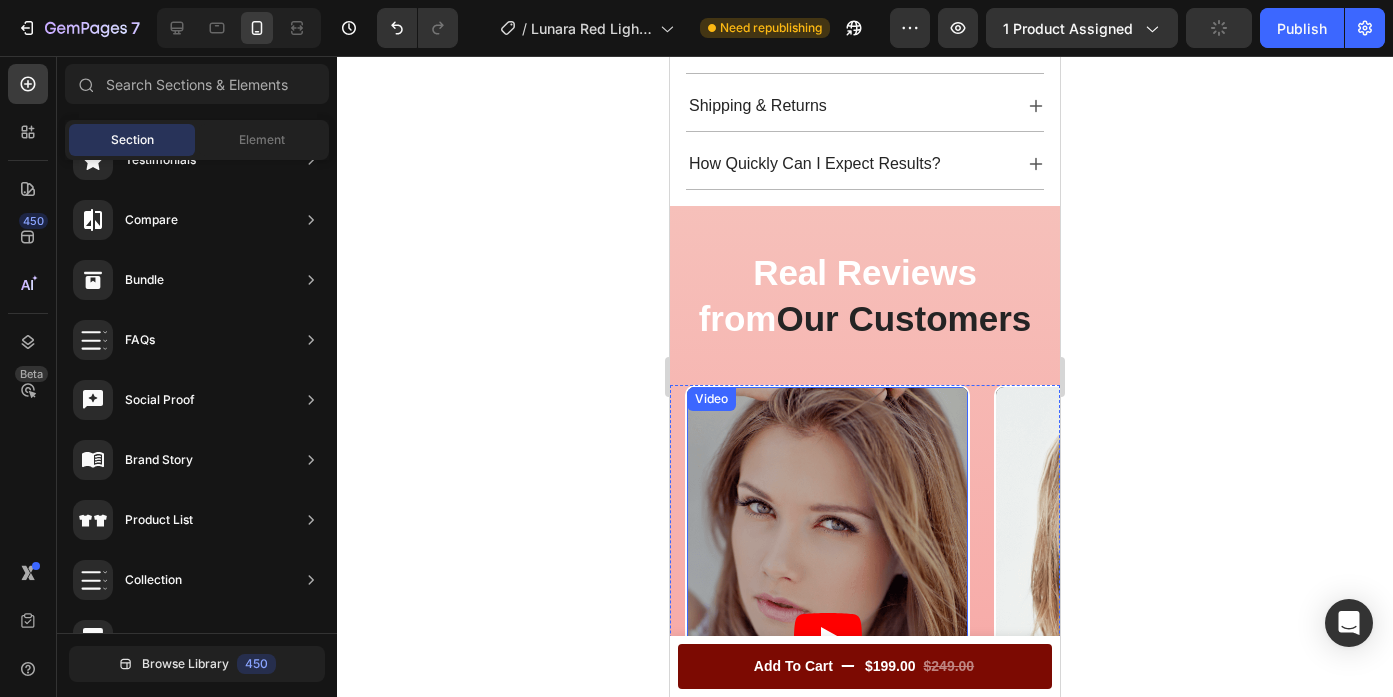 scroll, scrollTop: 1489, scrollLeft: 0, axis: vertical 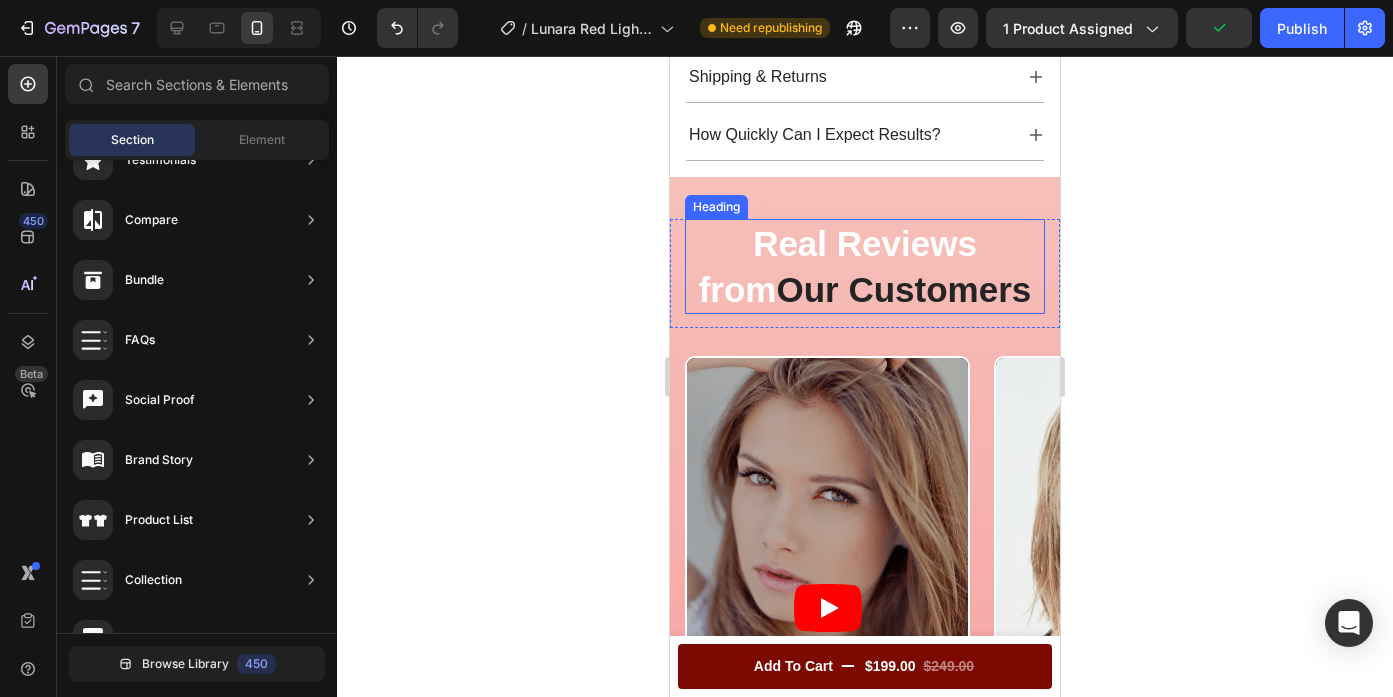 click on "Our Customers" at bounding box center (904, 289) 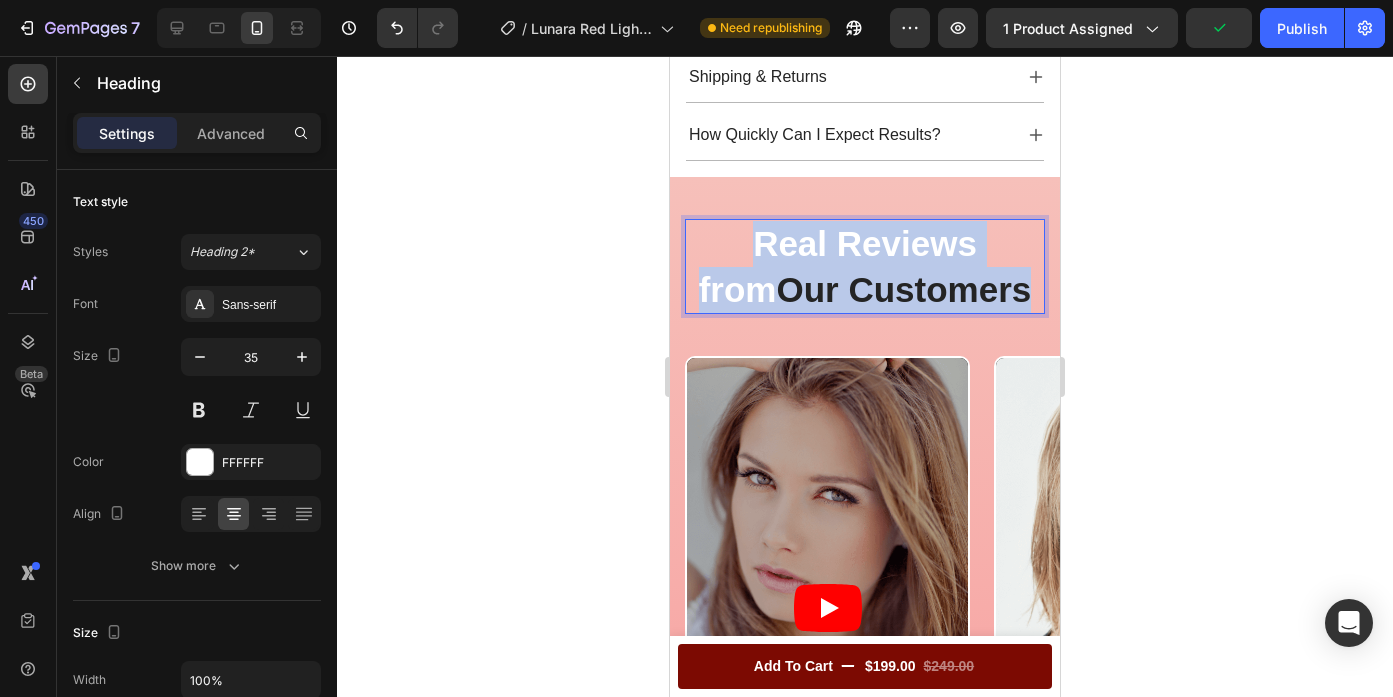 click on "Our Customers" at bounding box center (904, 289) 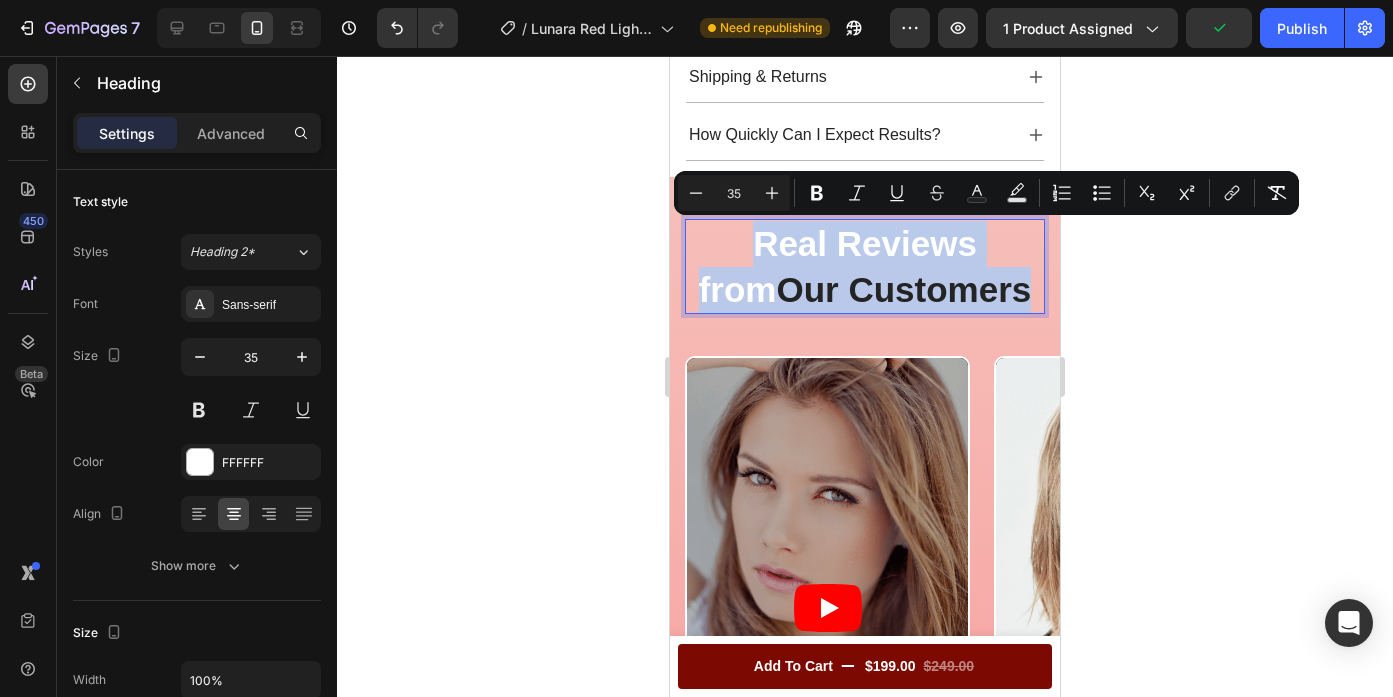 click on "Real Reviews from  Our Customers" at bounding box center (865, 266) 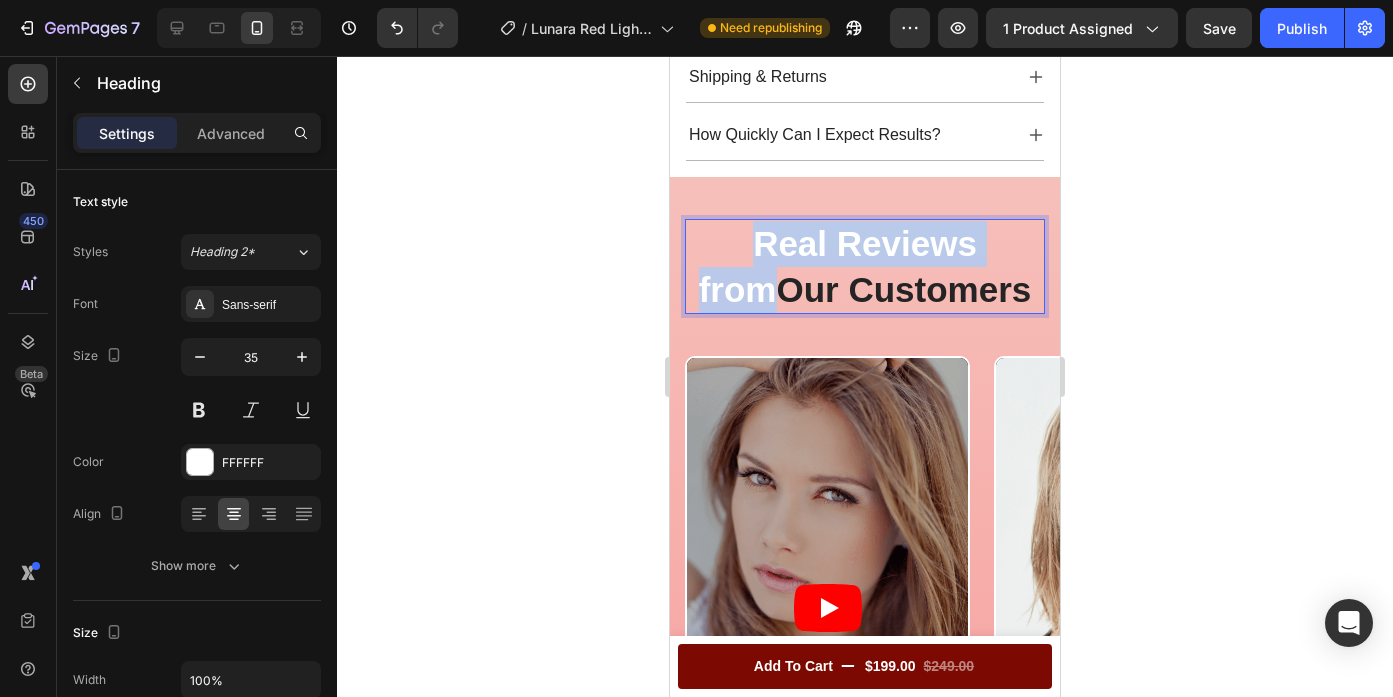 drag, startPoint x: 1015, startPoint y: 241, endPoint x: 702, endPoint y: 240, distance: 313.0016 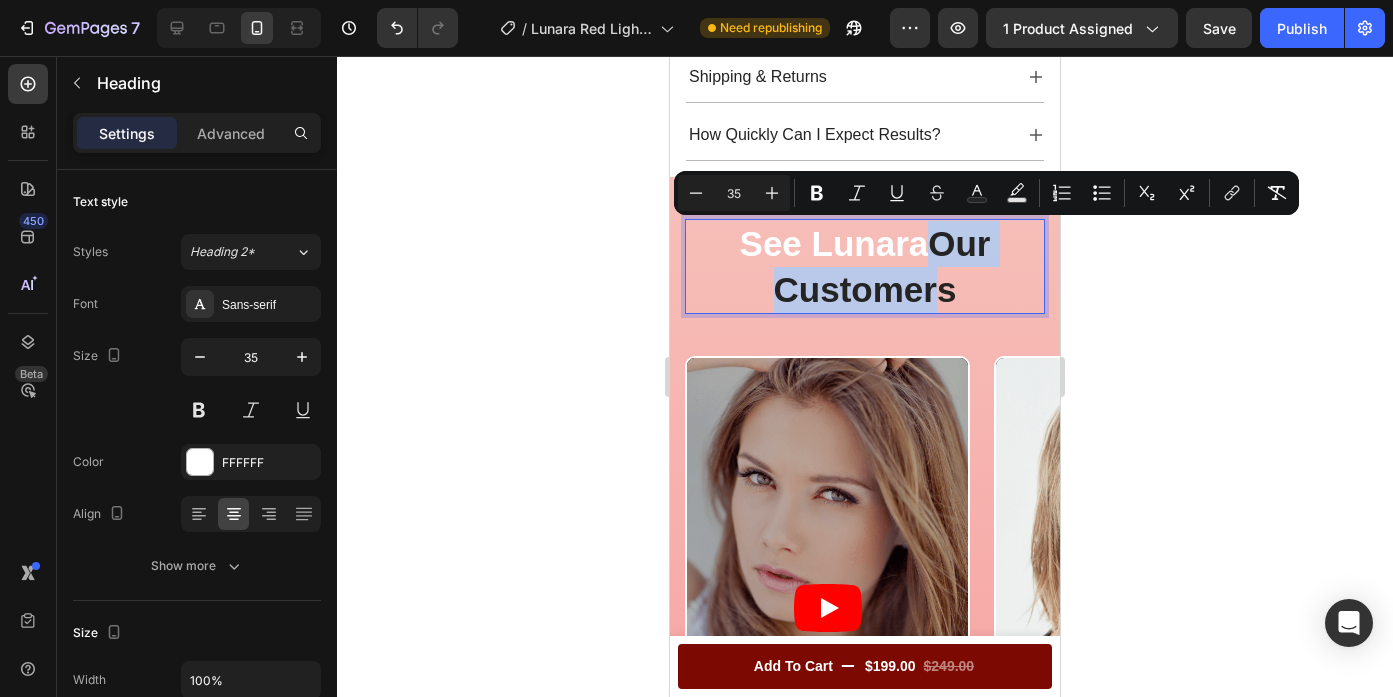 drag, startPoint x: 934, startPoint y: 243, endPoint x: 940, endPoint y: 291, distance: 48.373547 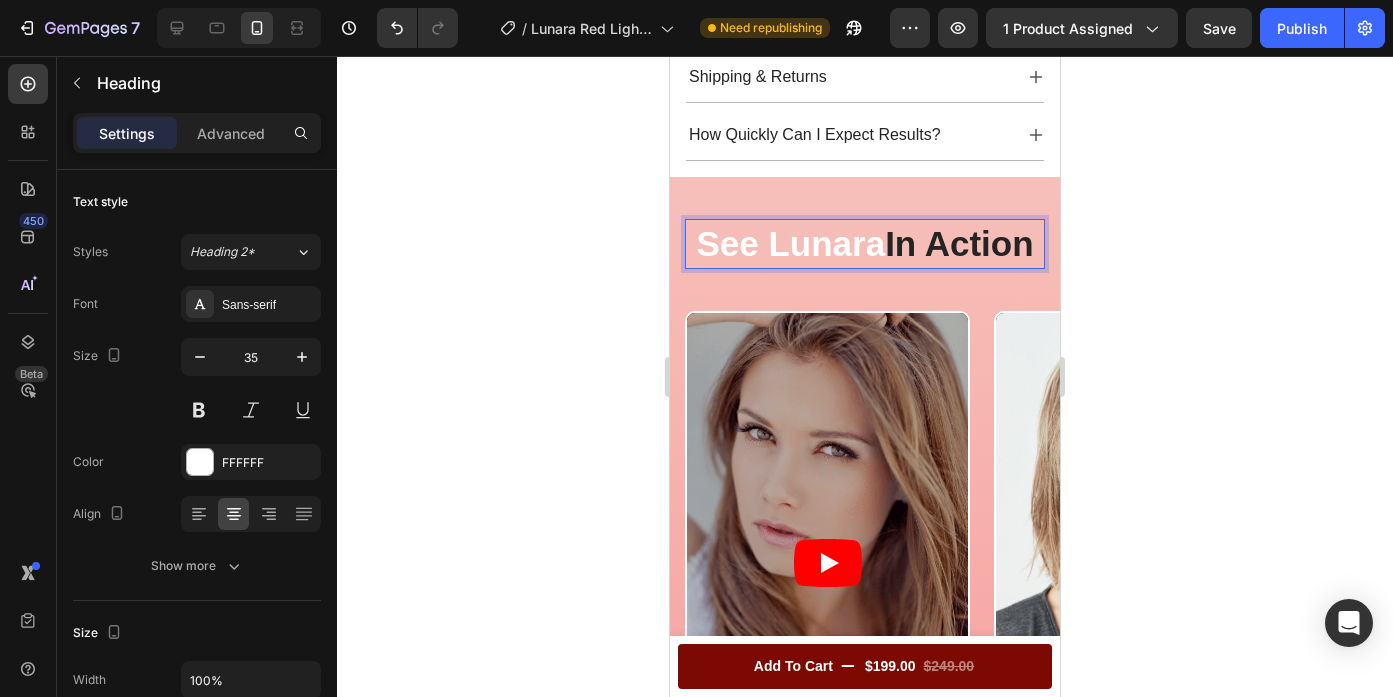 click 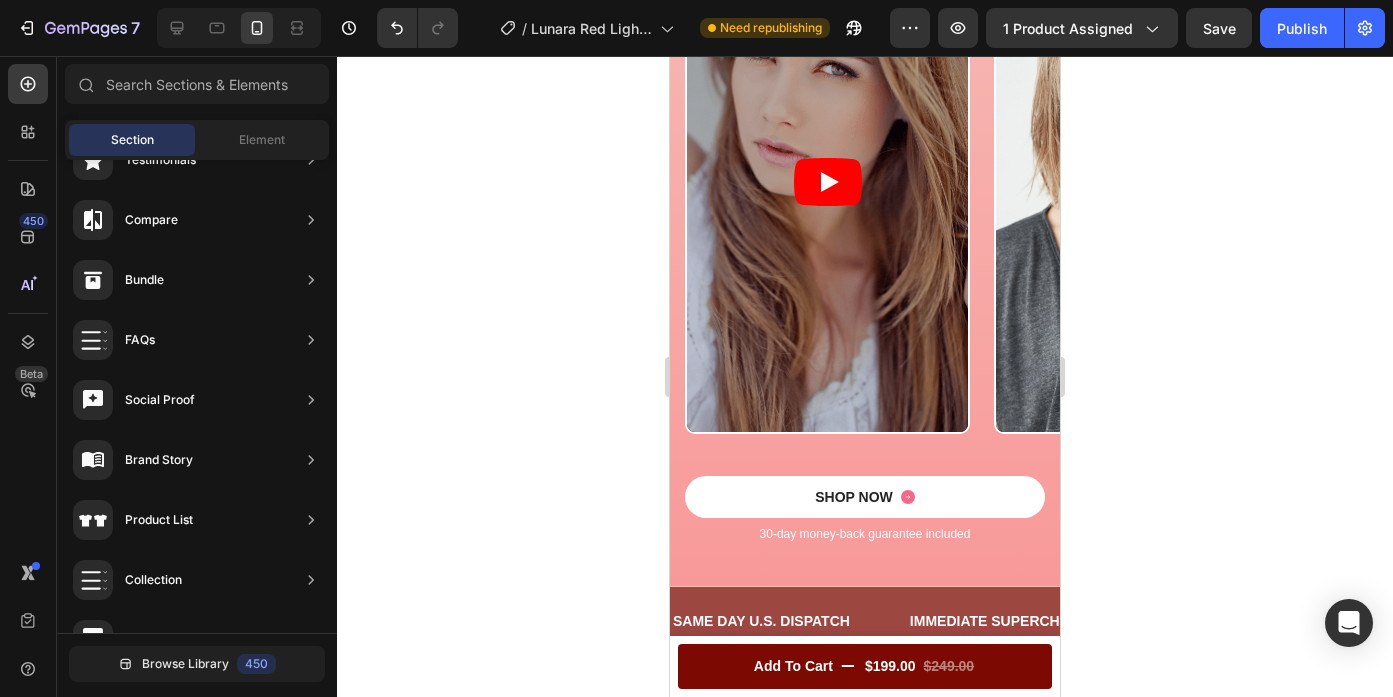 scroll, scrollTop: 1851, scrollLeft: 0, axis: vertical 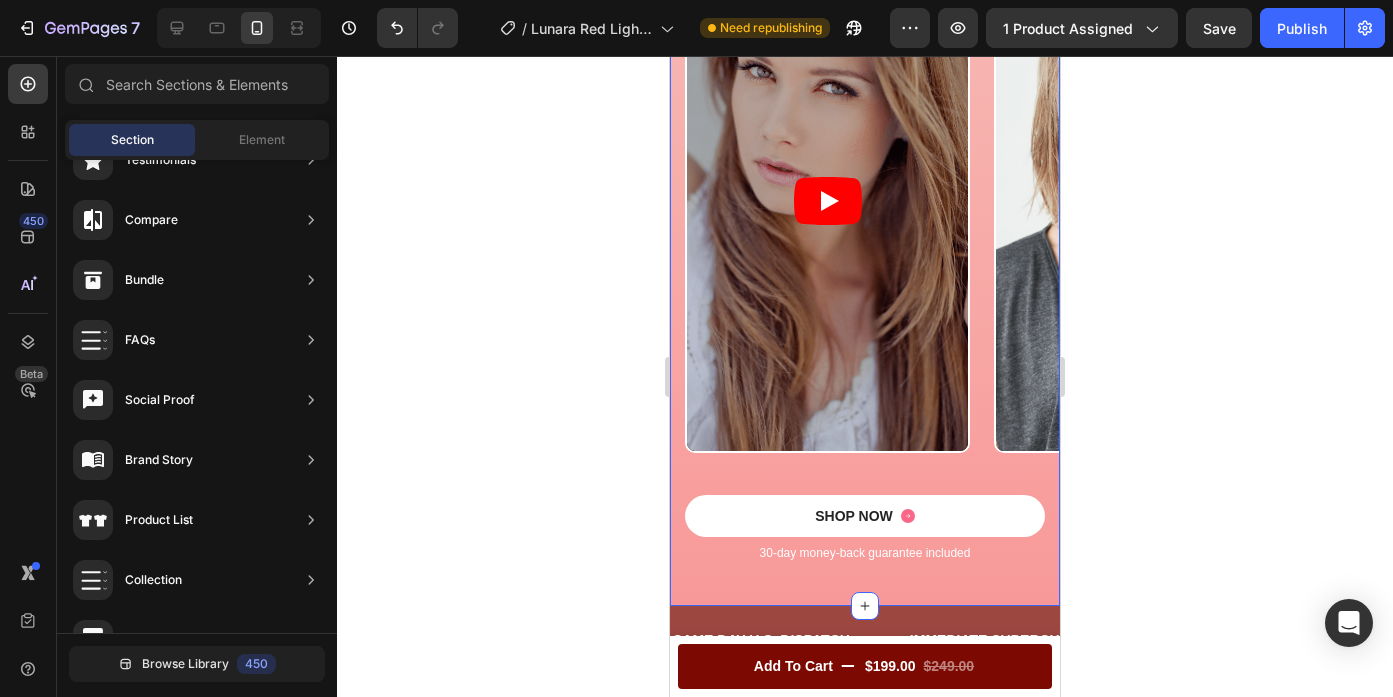 click on "See Lunara  In Action Heading Row Video Video Video Video Carousel
SHOP NOW Button 30-day money-back guarantee included  Text Block Row" at bounding box center (865, 224) 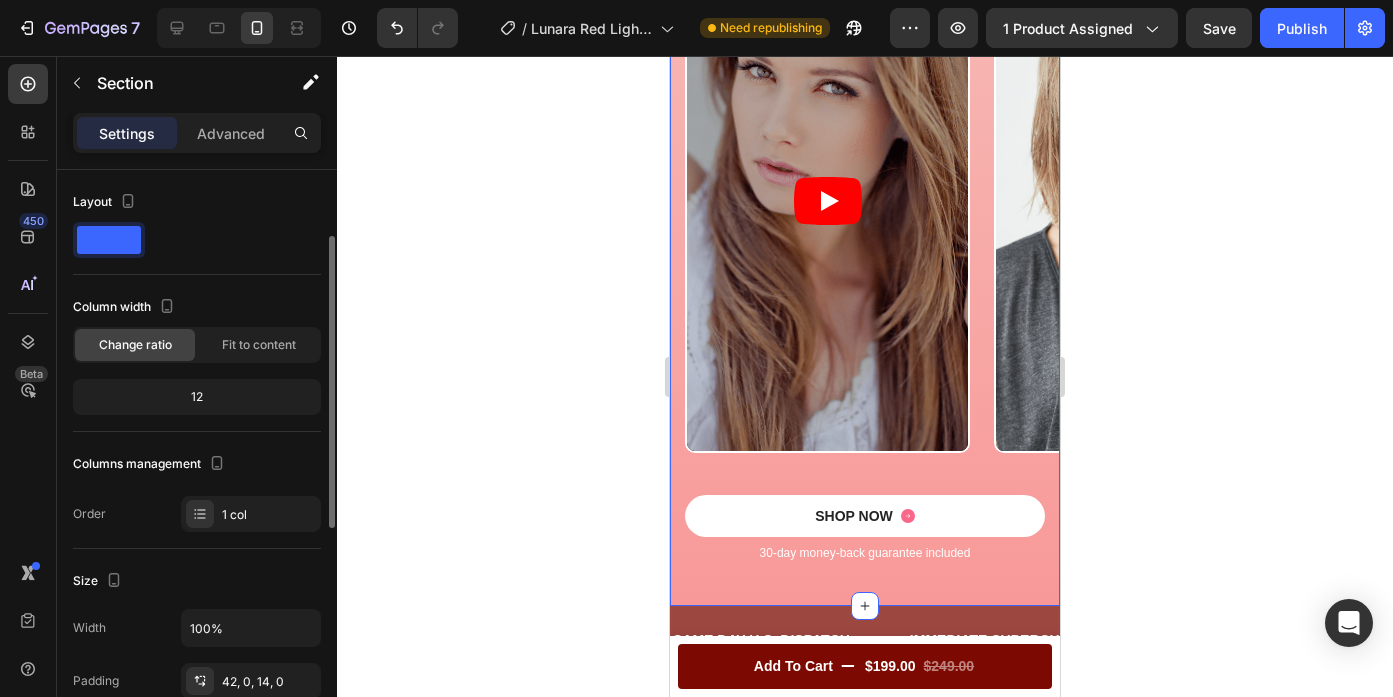 scroll, scrollTop: 584, scrollLeft: 0, axis: vertical 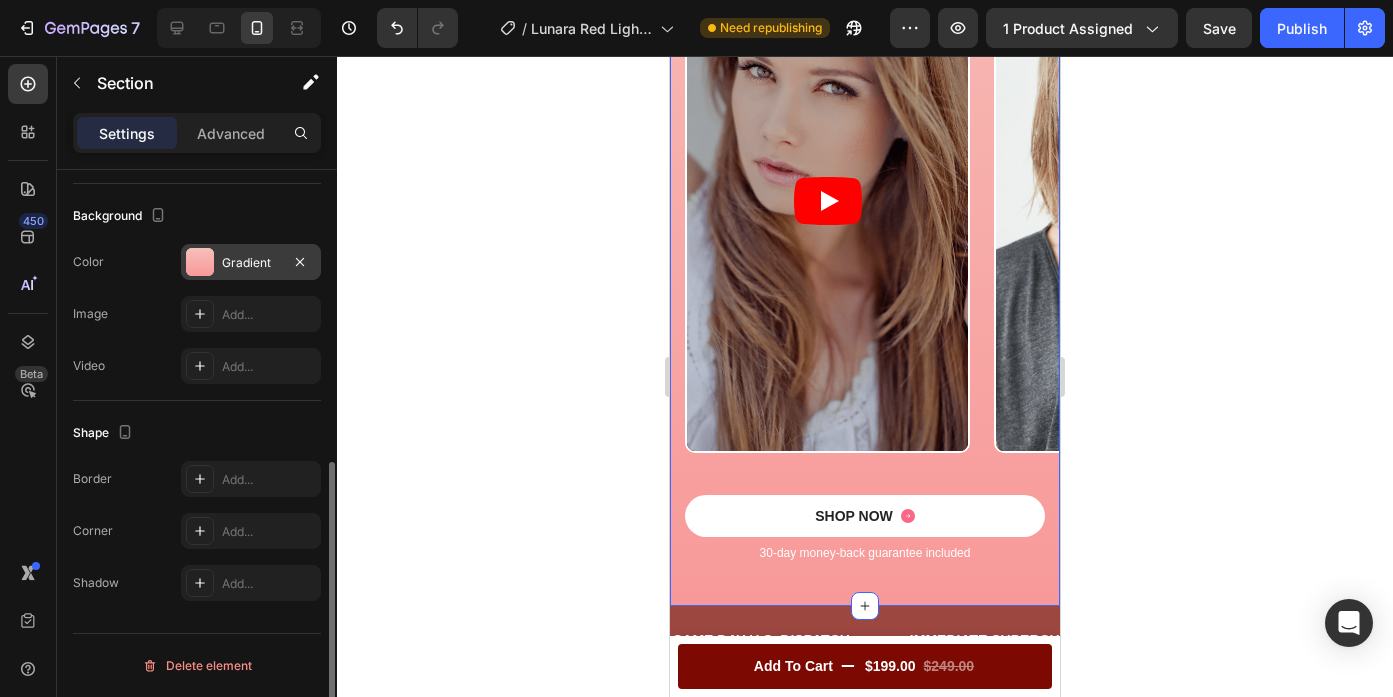 click at bounding box center (200, 262) 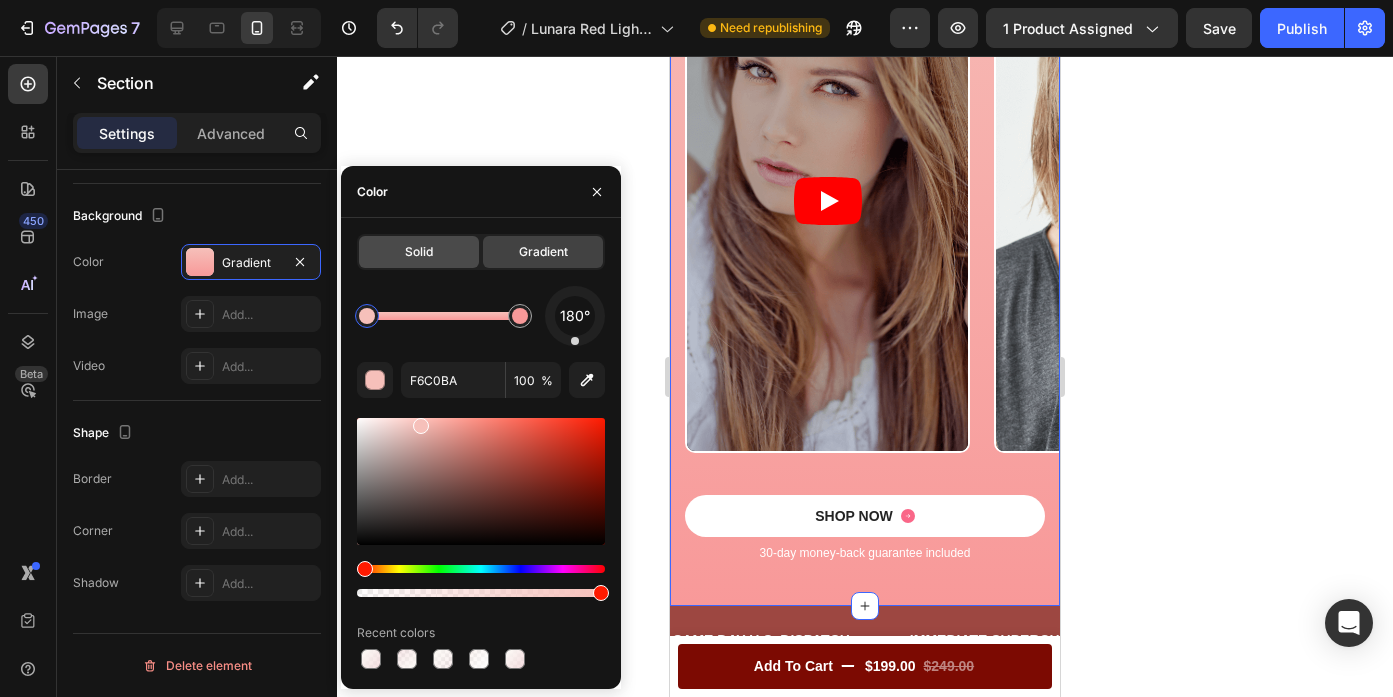 click on "Solid" 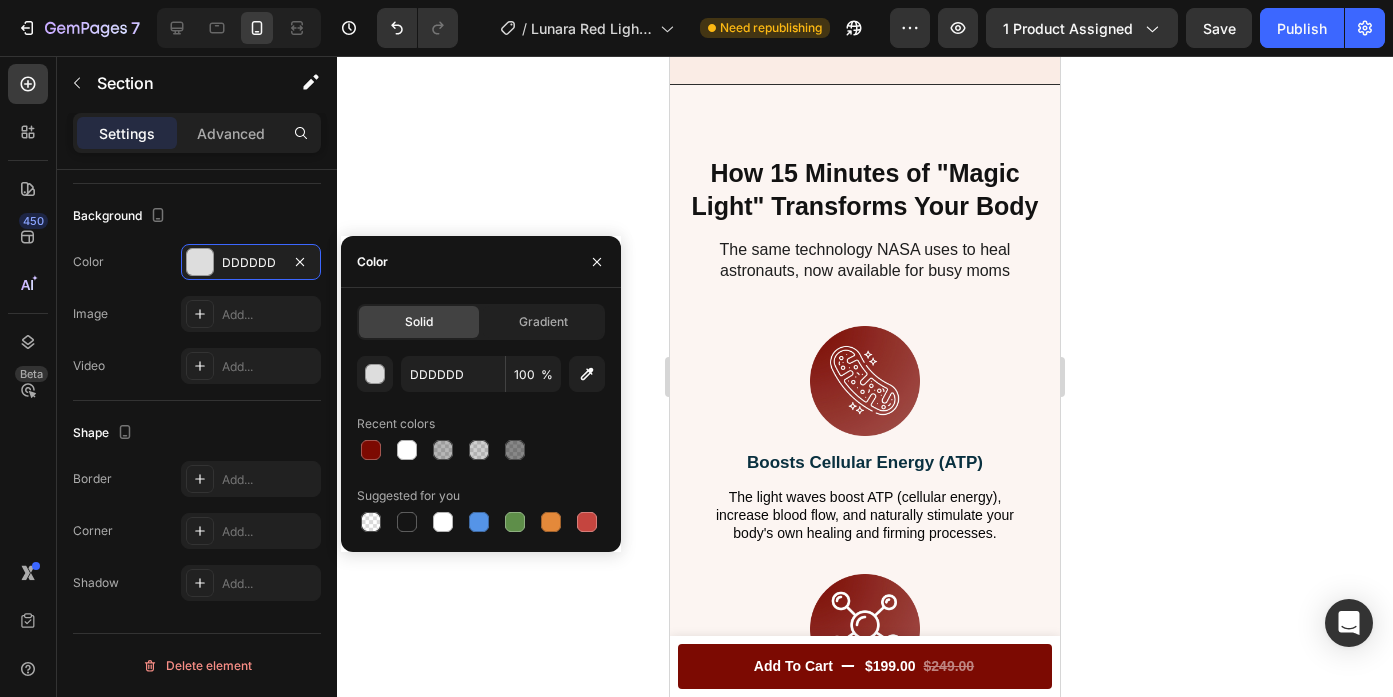 scroll, scrollTop: 3433, scrollLeft: 0, axis: vertical 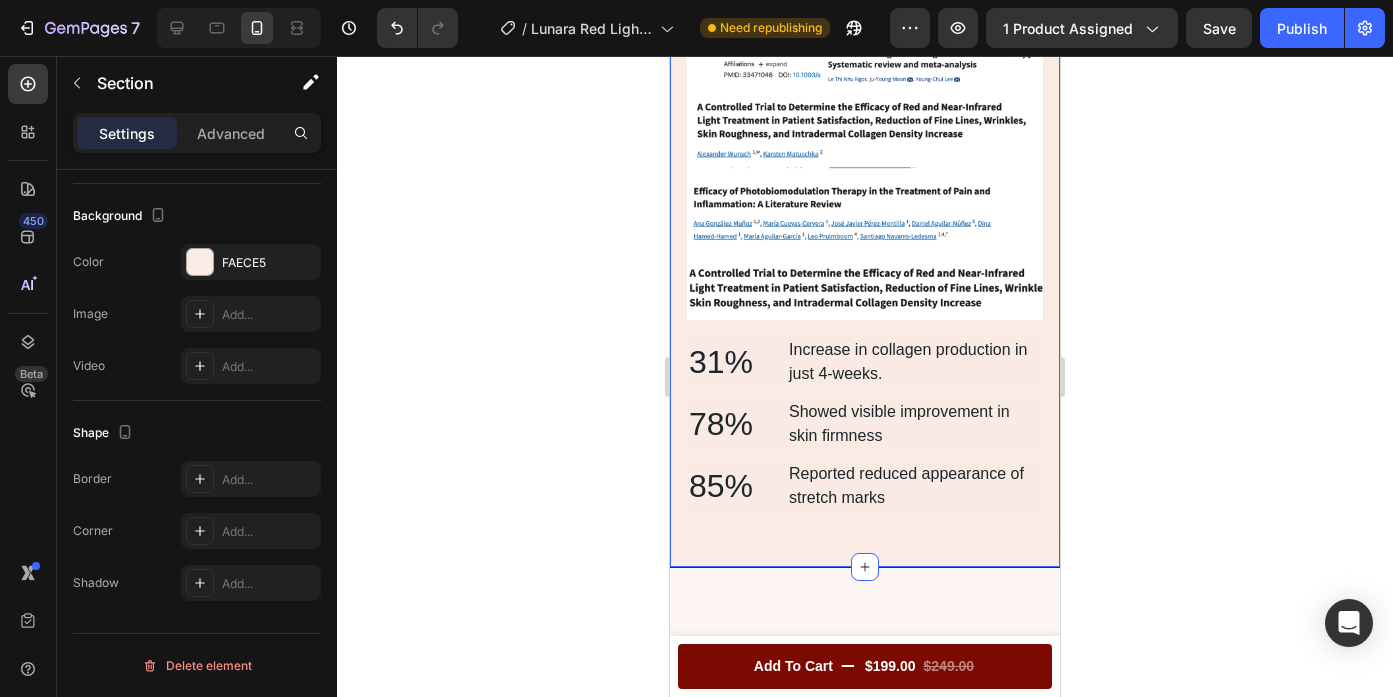 click on "The Science of Visible Results Heading Image 31% Heading Increase in collagen production in just 4-weeks. Text Block Row Row 78% Heading Showed visible improvement in skin firmness Text Block Row 85% Heading Reported reduced appearance of stretch marks Text Block Row Row Row Row Section 6   You can create reusable sections Create Theme Section AI Content Write with GemAI What would you like to describe here? Tone and Voice Persuasive Product Collagen Boost Firming Cream Show more Generate" at bounding box center [865, 216] 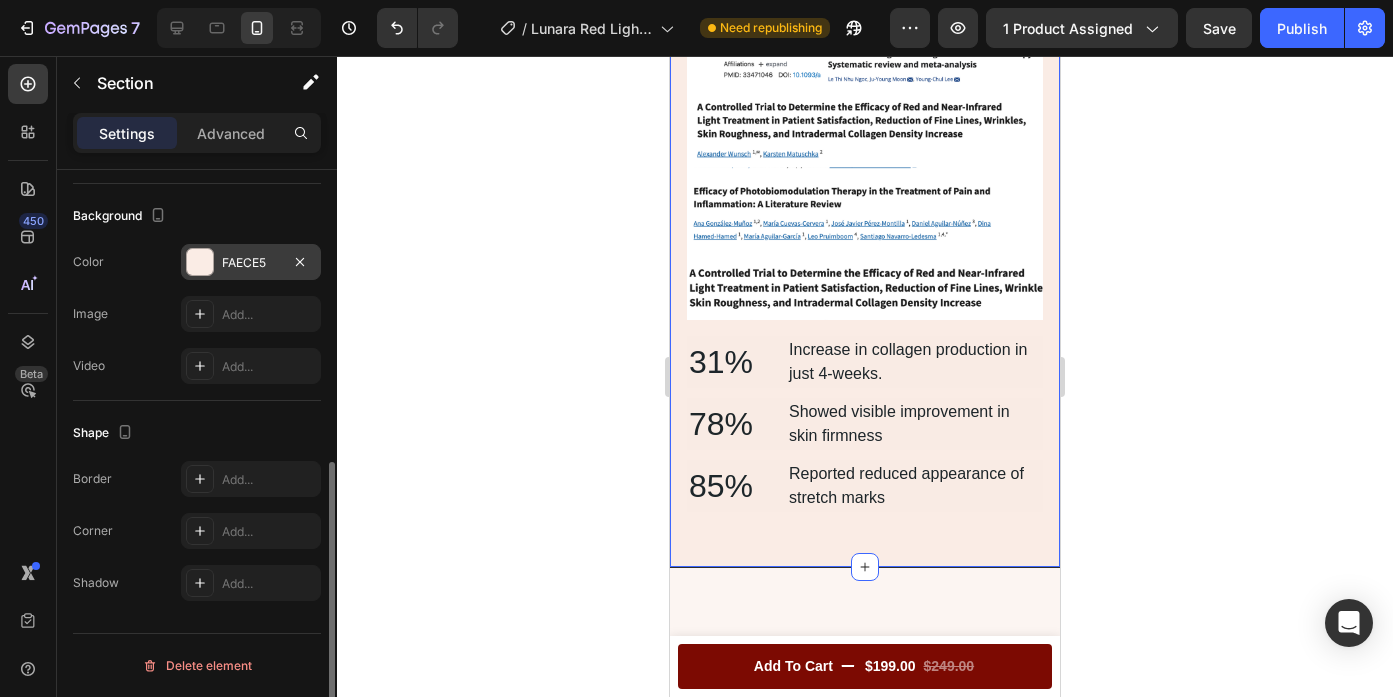 click on "FAECE5" at bounding box center (251, 263) 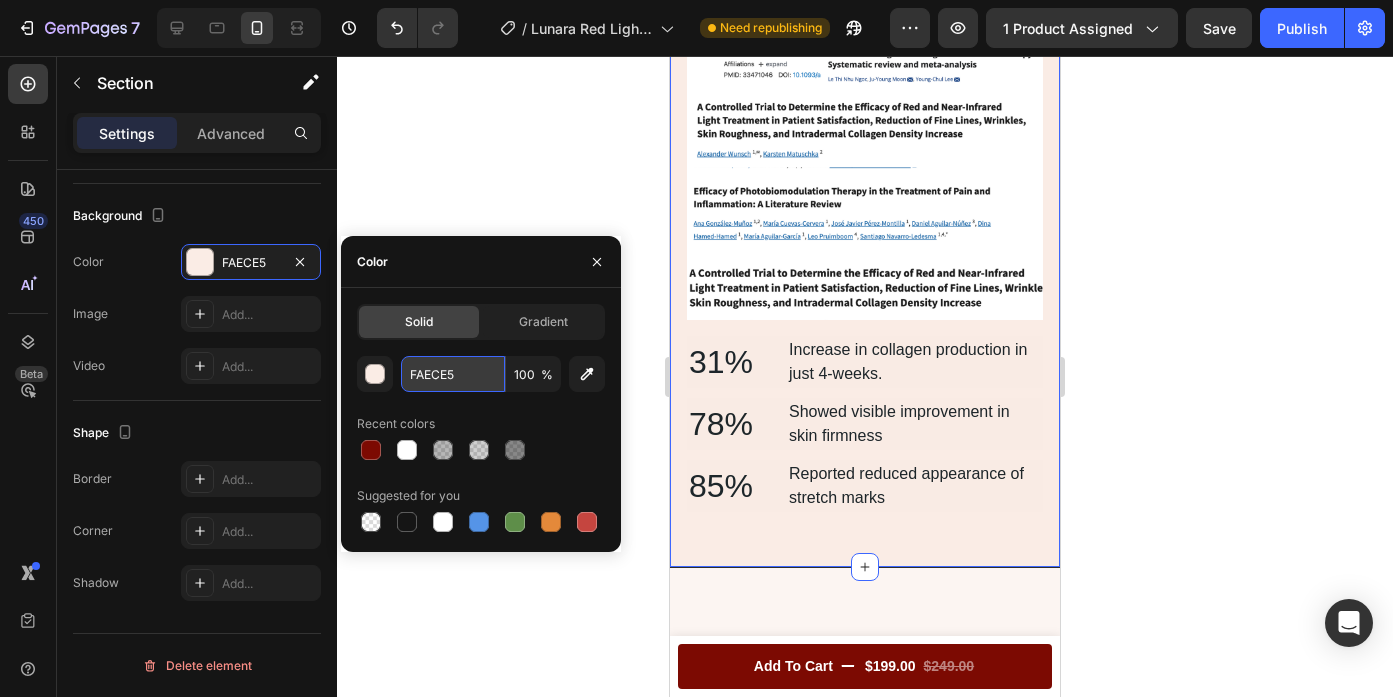 click on "FAECE5" at bounding box center [453, 374] 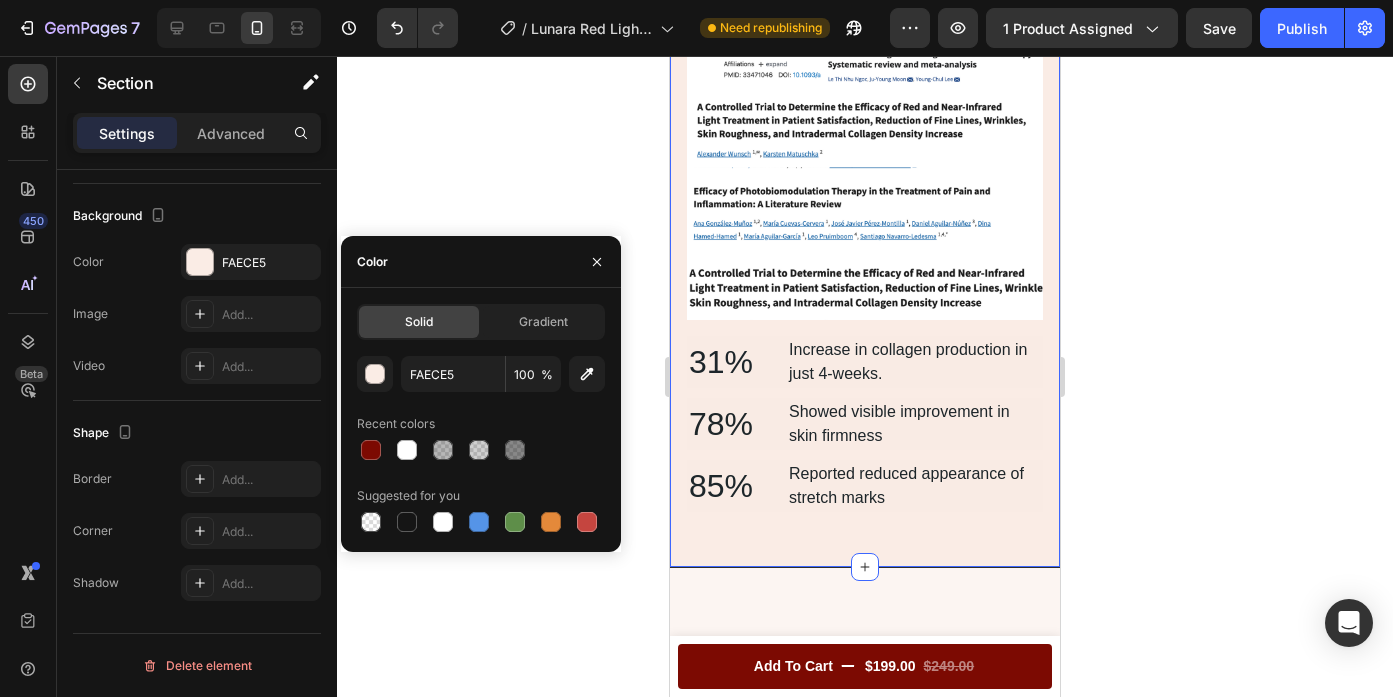 drag, startPoint x: 1190, startPoint y: 332, endPoint x: 307, endPoint y: 276, distance: 884.774 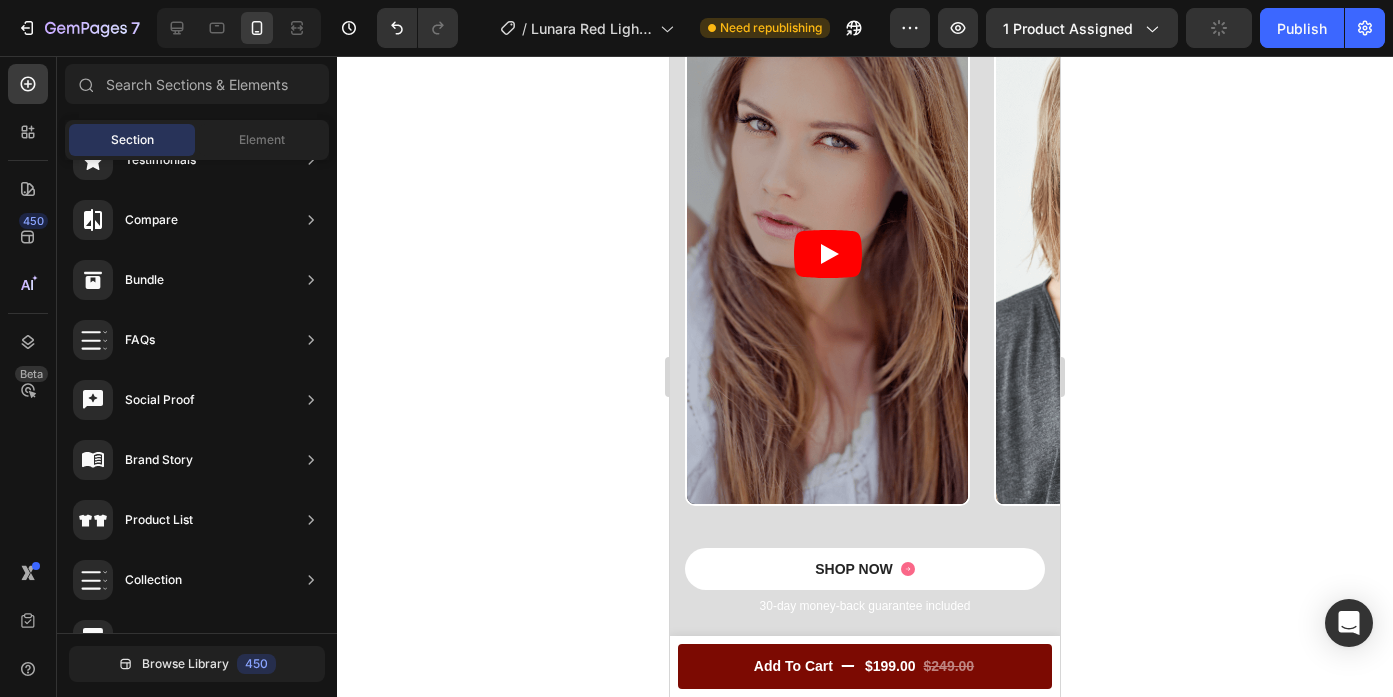 scroll, scrollTop: 1778, scrollLeft: 0, axis: vertical 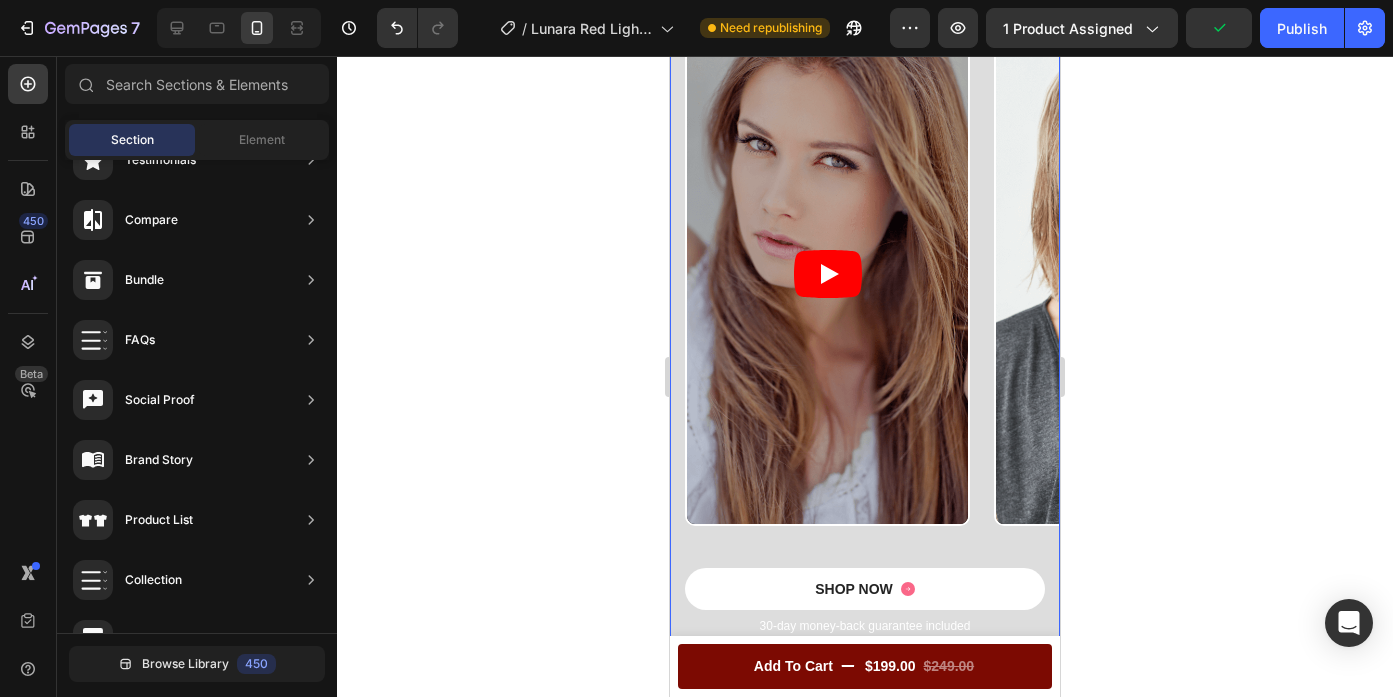 click on "Video Video Video Video Carousel" at bounding box center [865, 295] 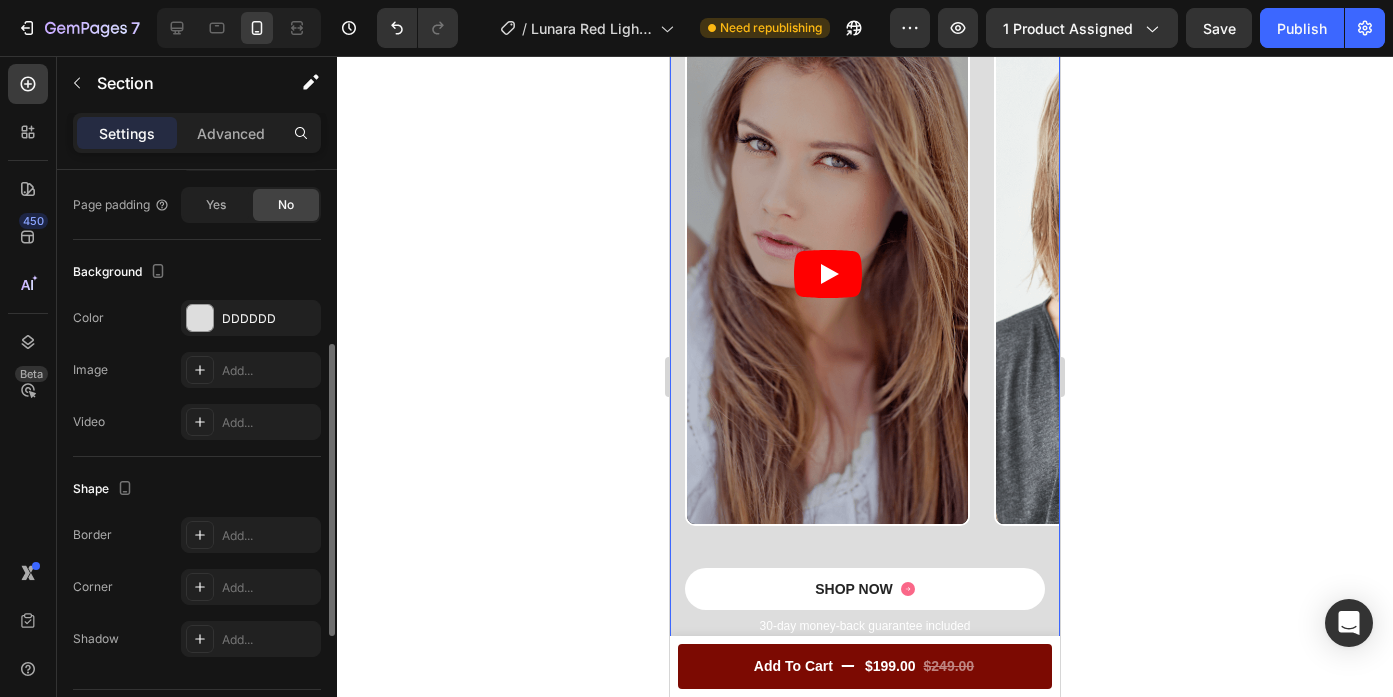 scroll, scrollTop: 436, scrollLeft: 0, axis: vertical 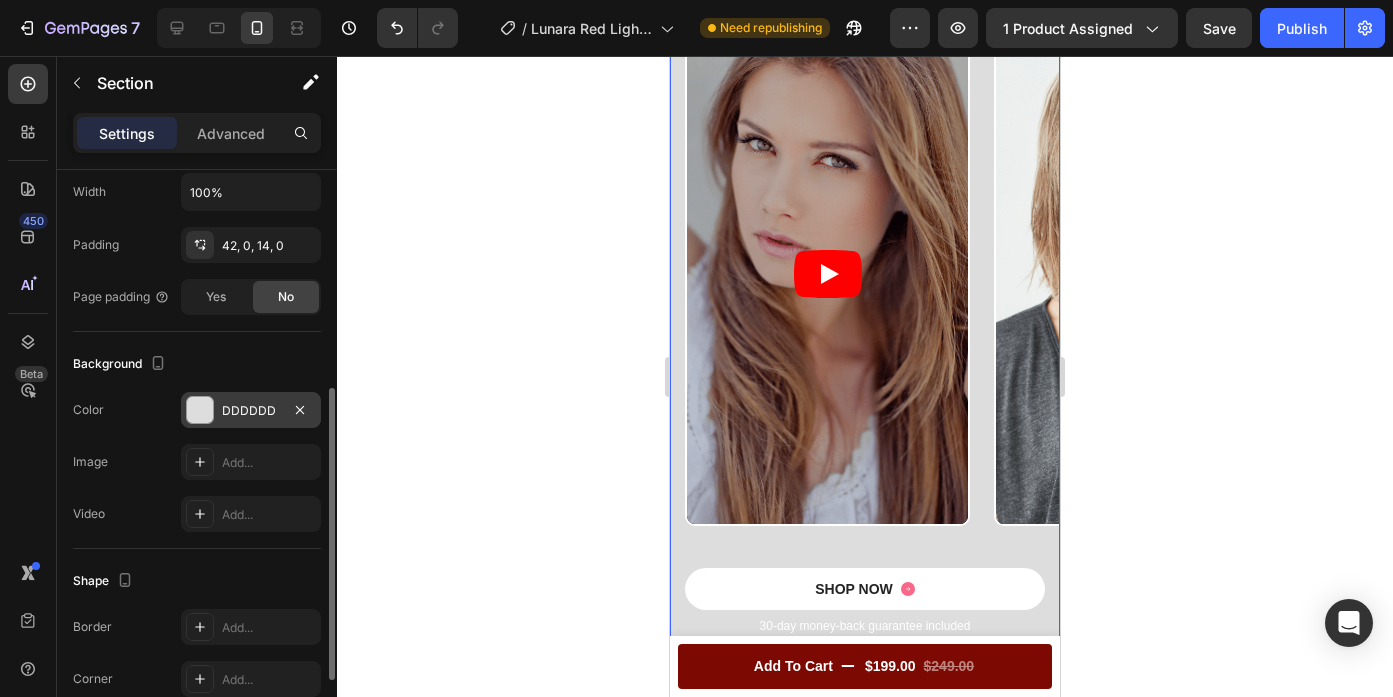click on "DDDDDD" at bounding box center [251, 410] 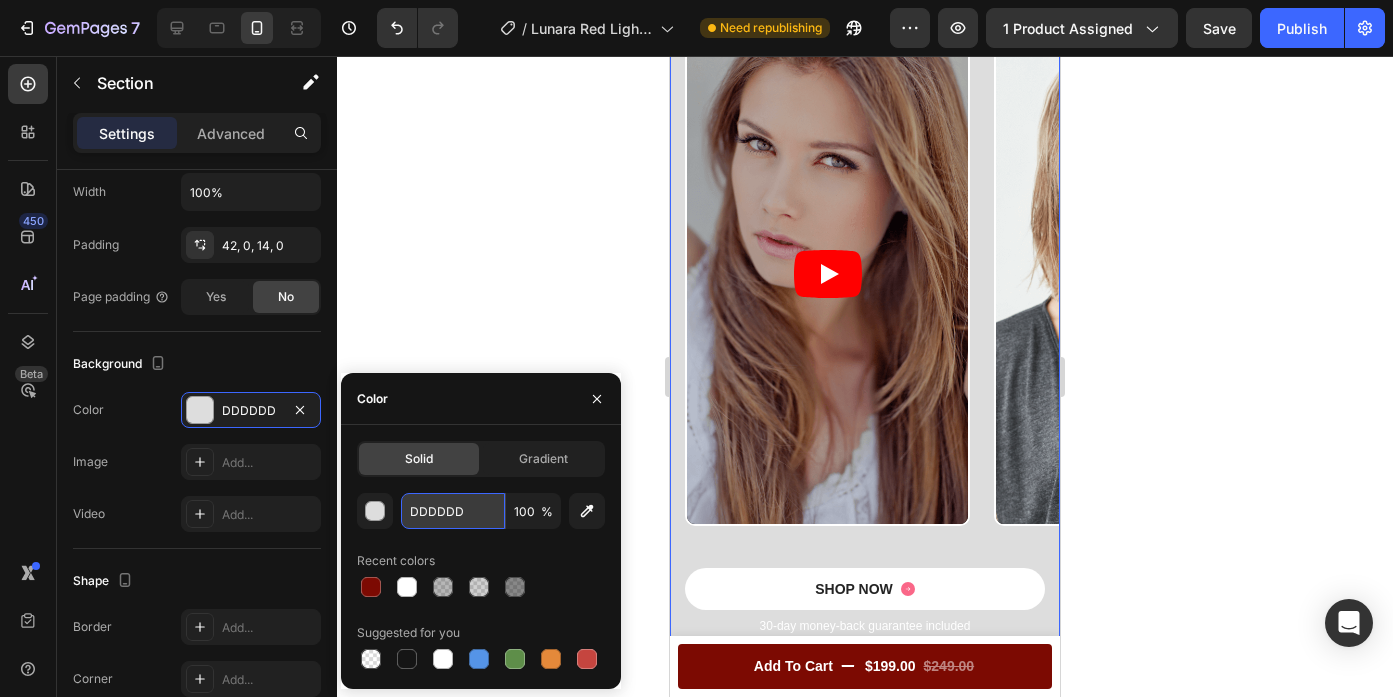 click on "DDDDDD" at bounding box center (453, 511) 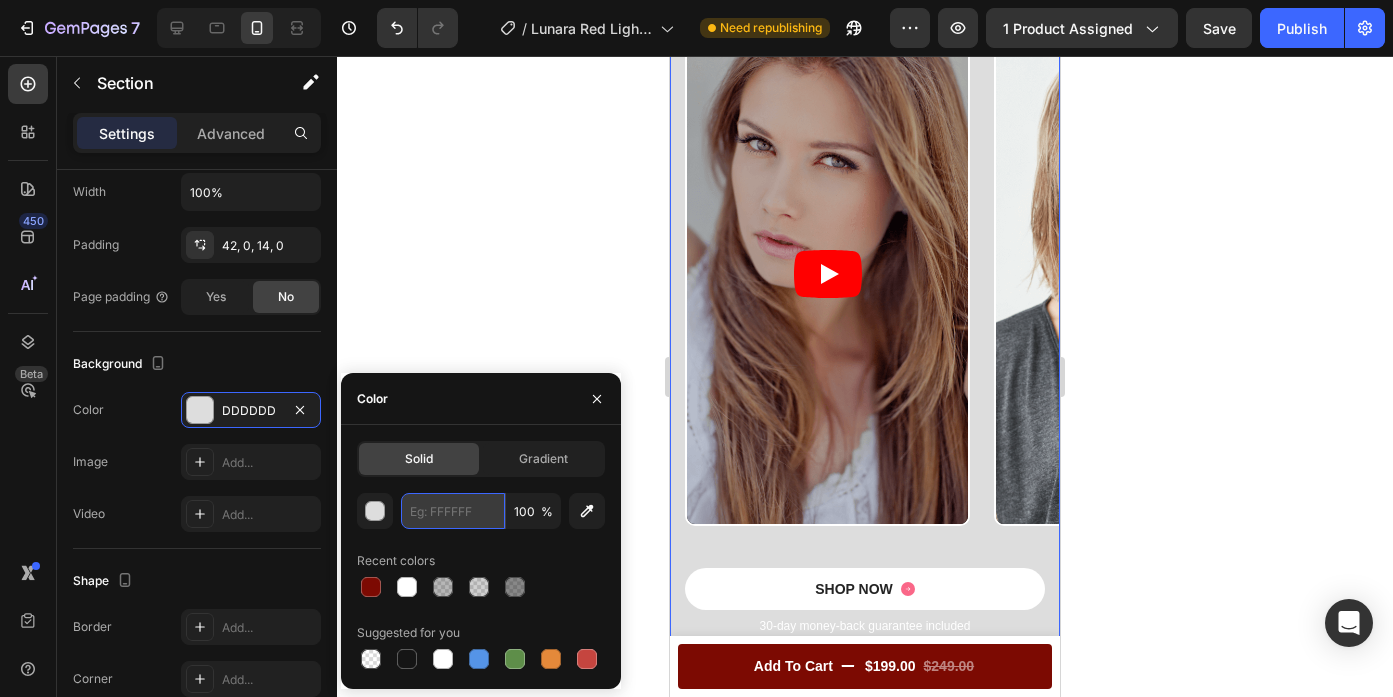 paste on "FAECE5" 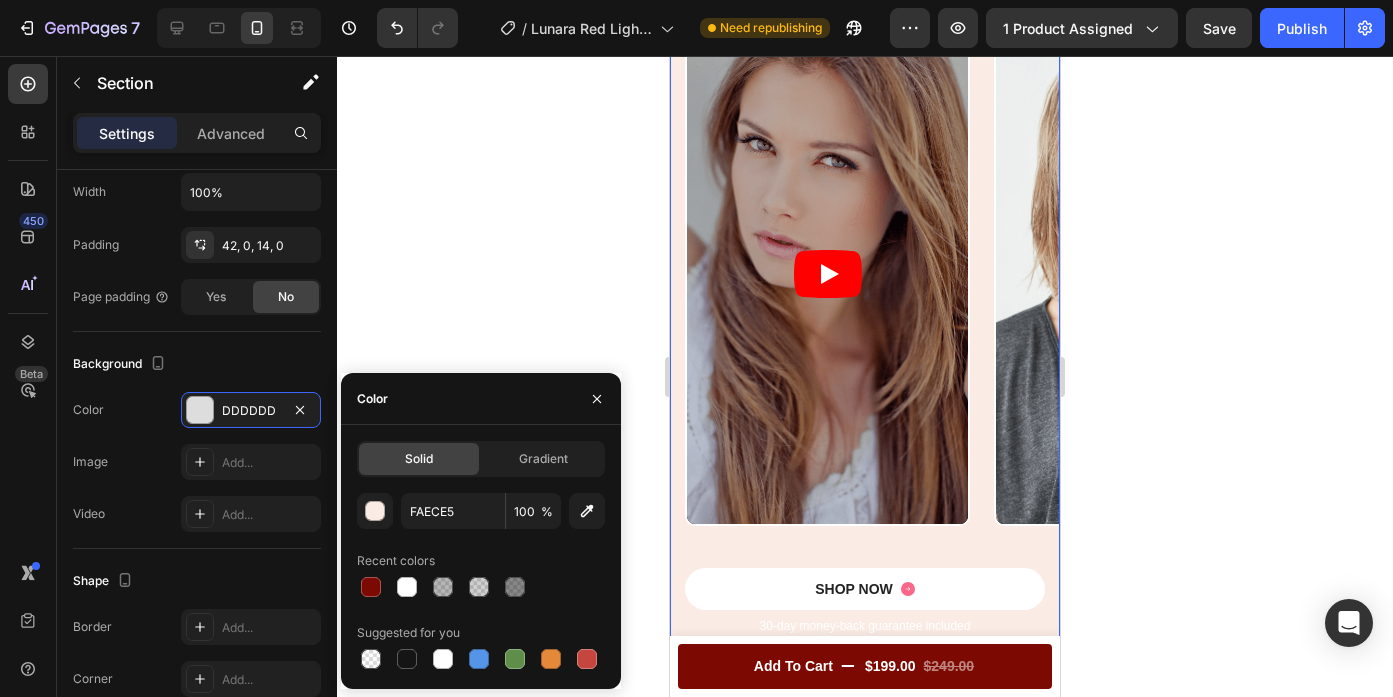 click 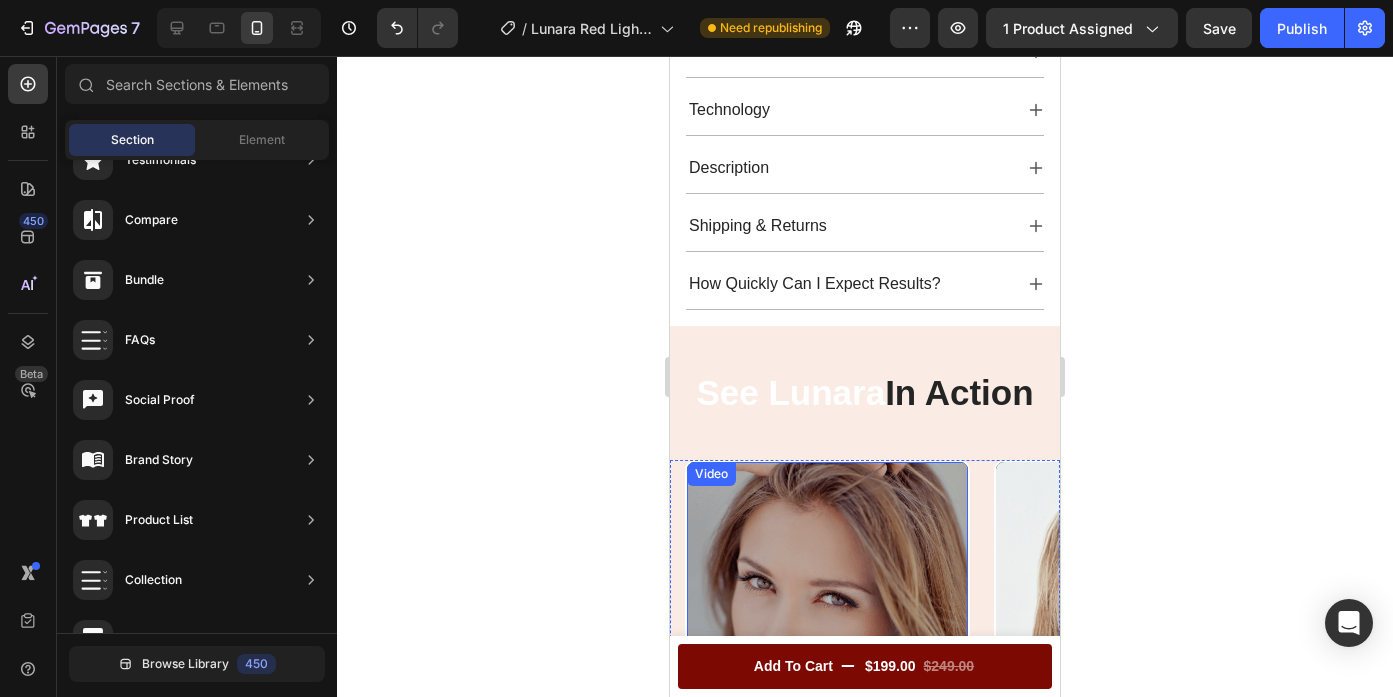 scroll, scrollTop: 1335, scrollLeft: 0, axis: vertical 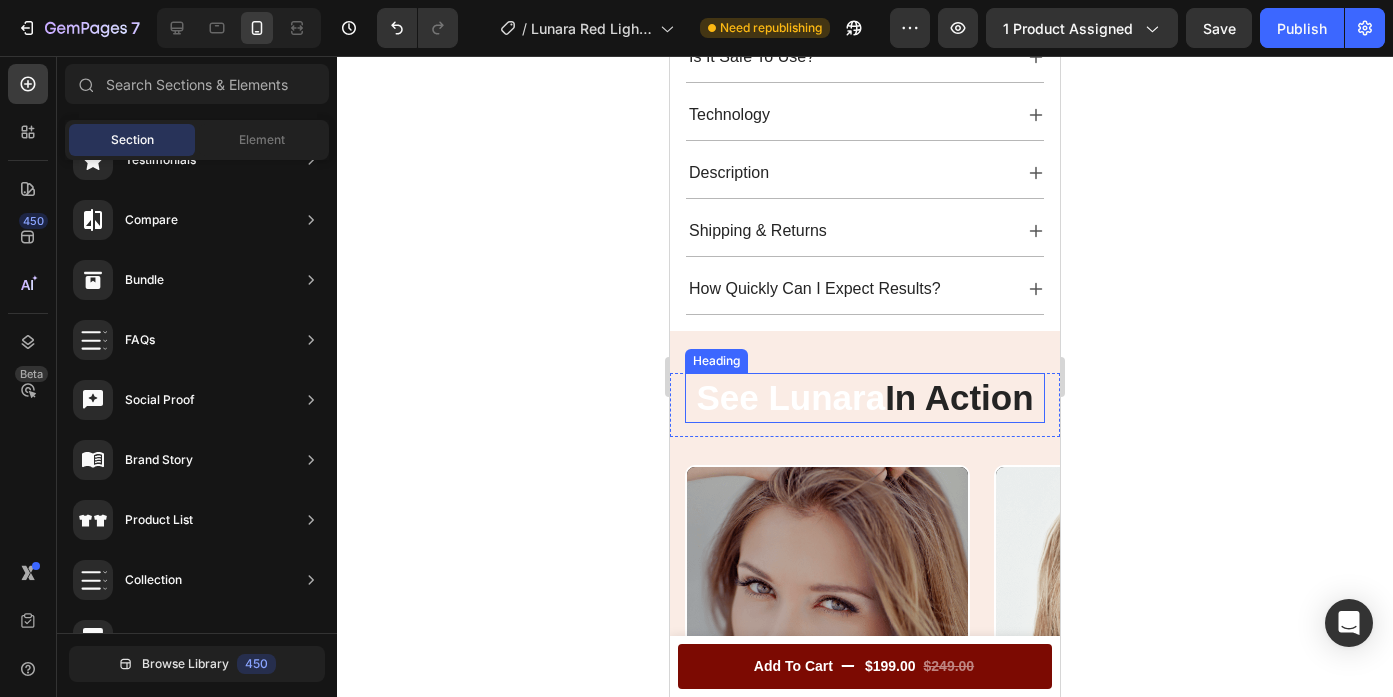 click on "See Lunara  In Action" at bounding box center [865, 398] 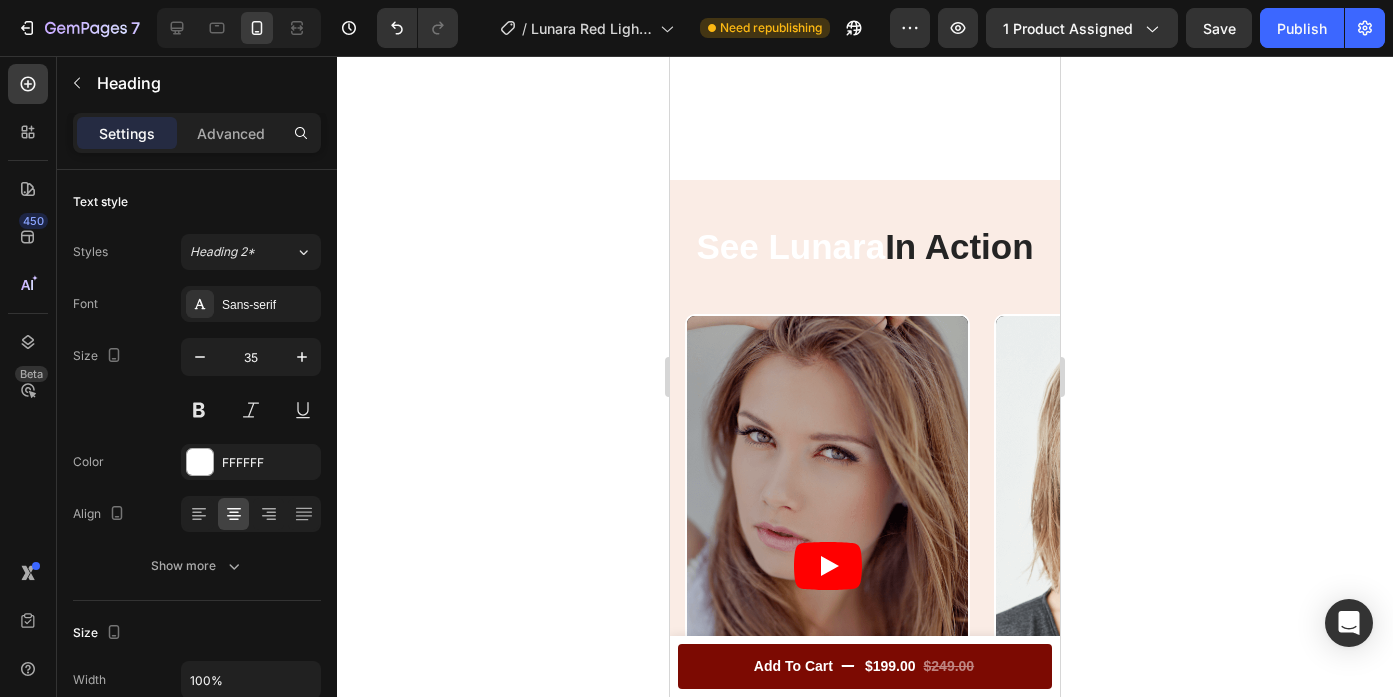 scroll, scrollTop: 1699, scrollLeft: 0, axis: vertical 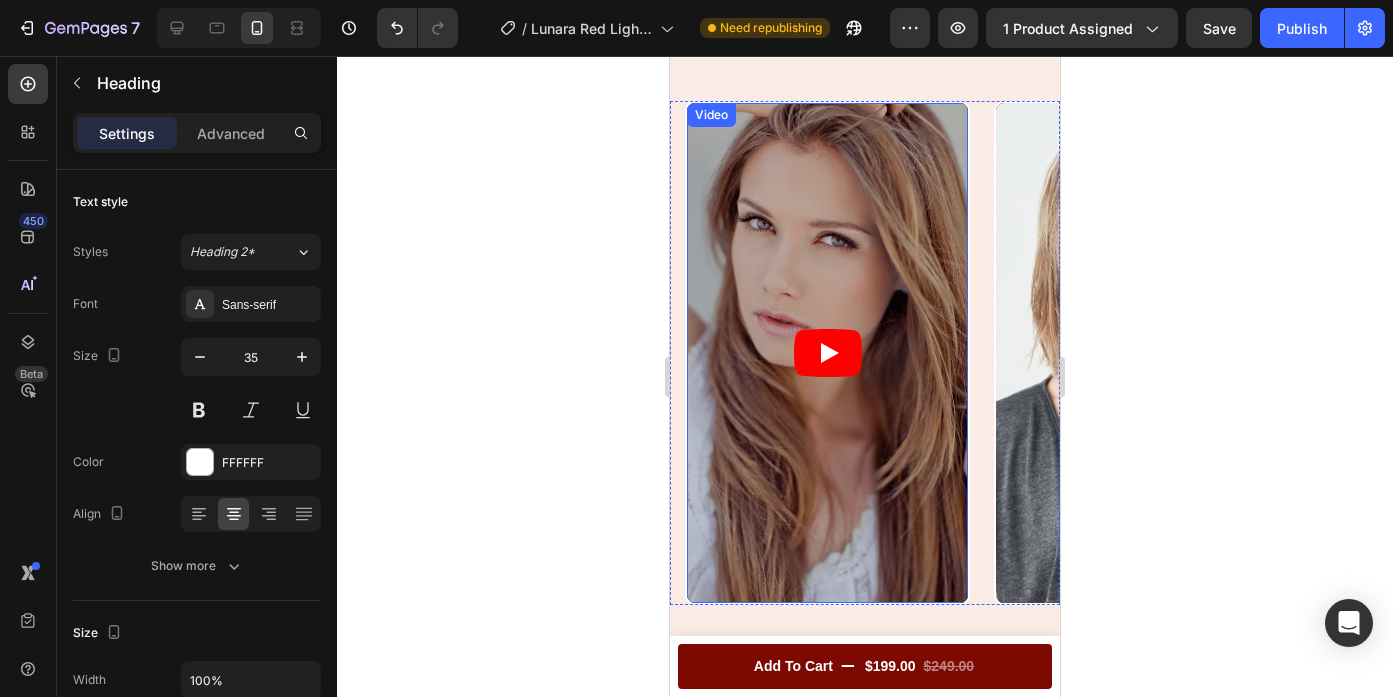 click at bounding box center (827, 353) 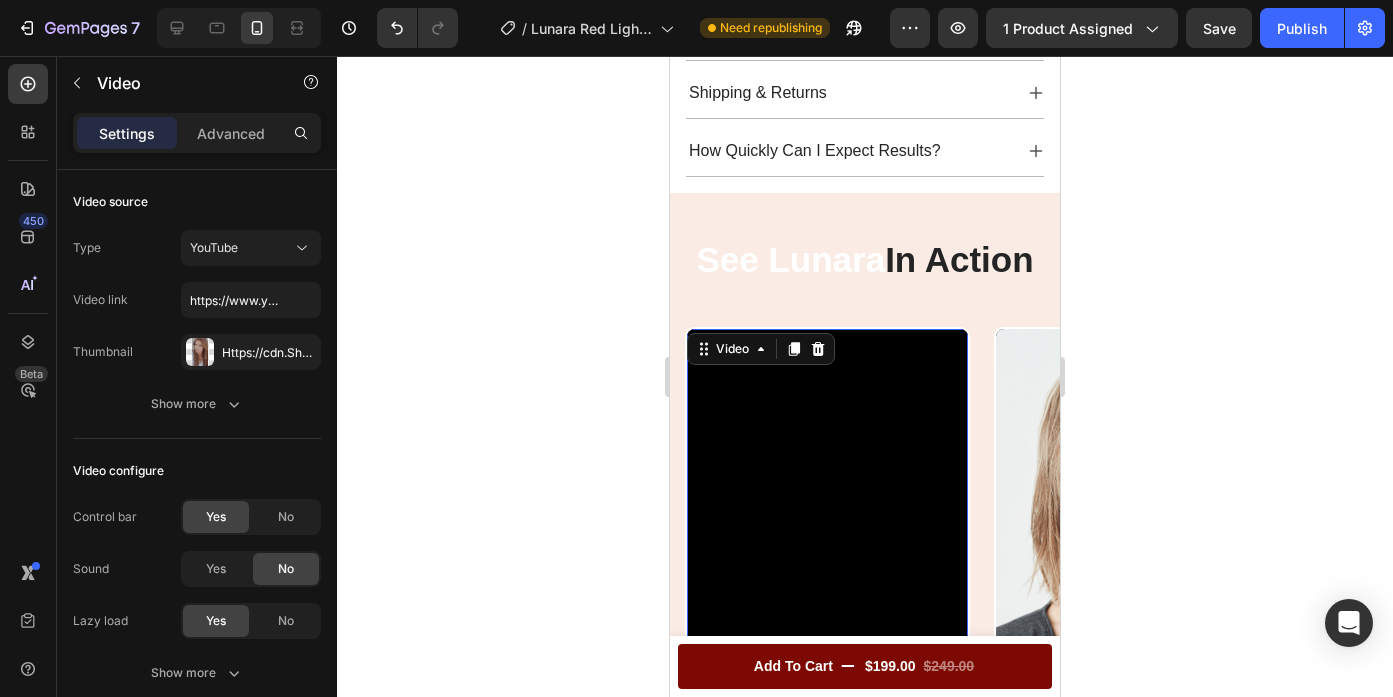 scroll, scrollTop: 1605, scrollLeft: 0, axis: vertical 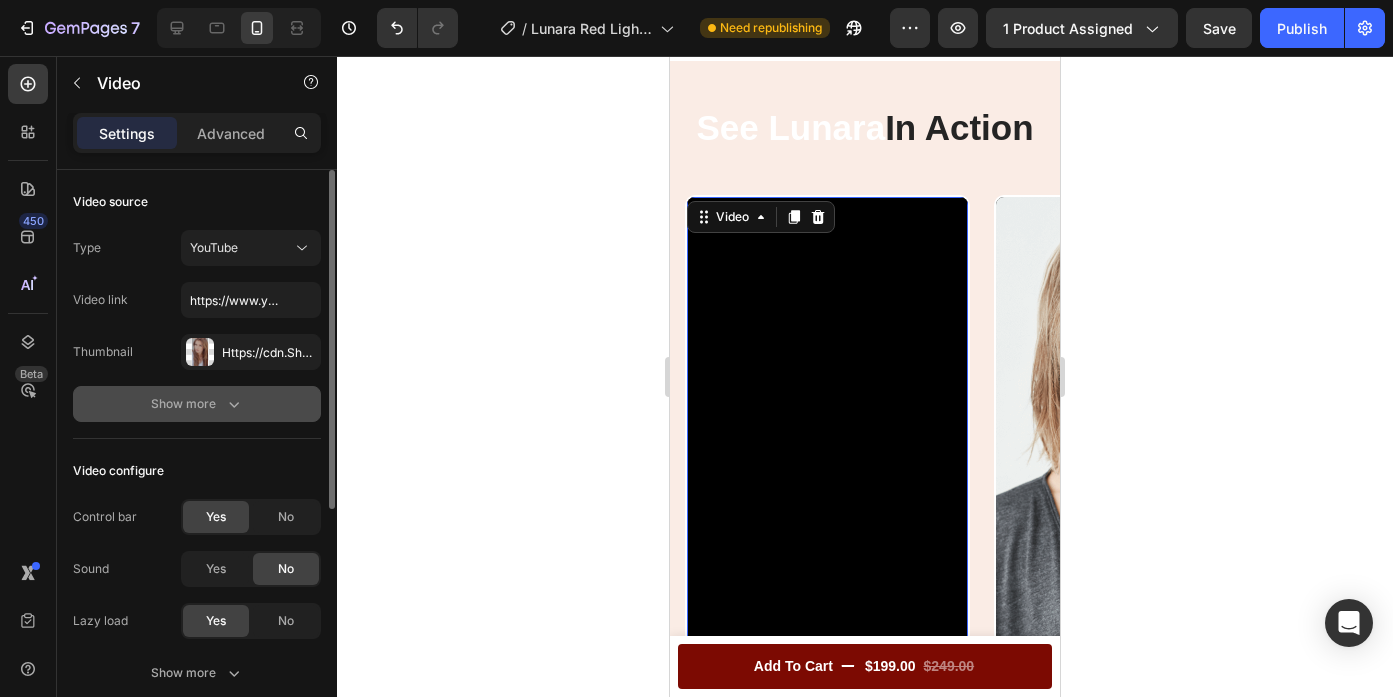 click 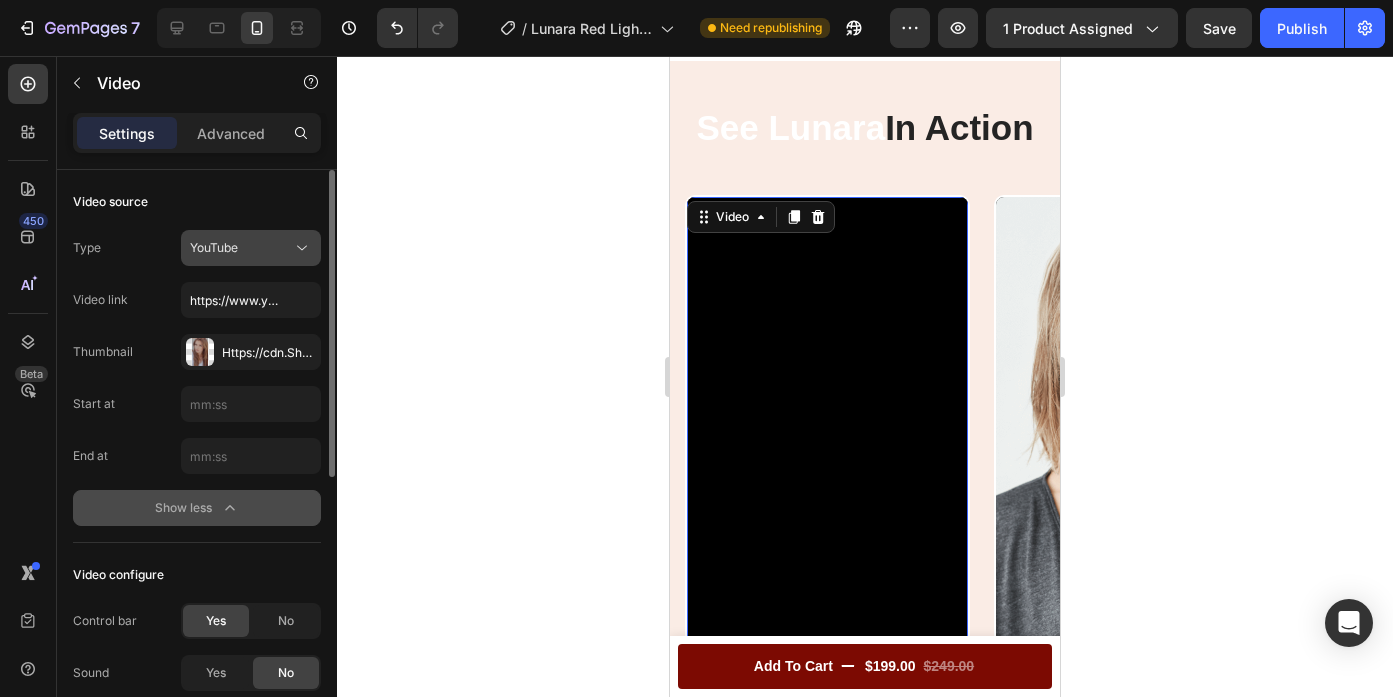 click on "YouTube" at bounding box center (251, 248) 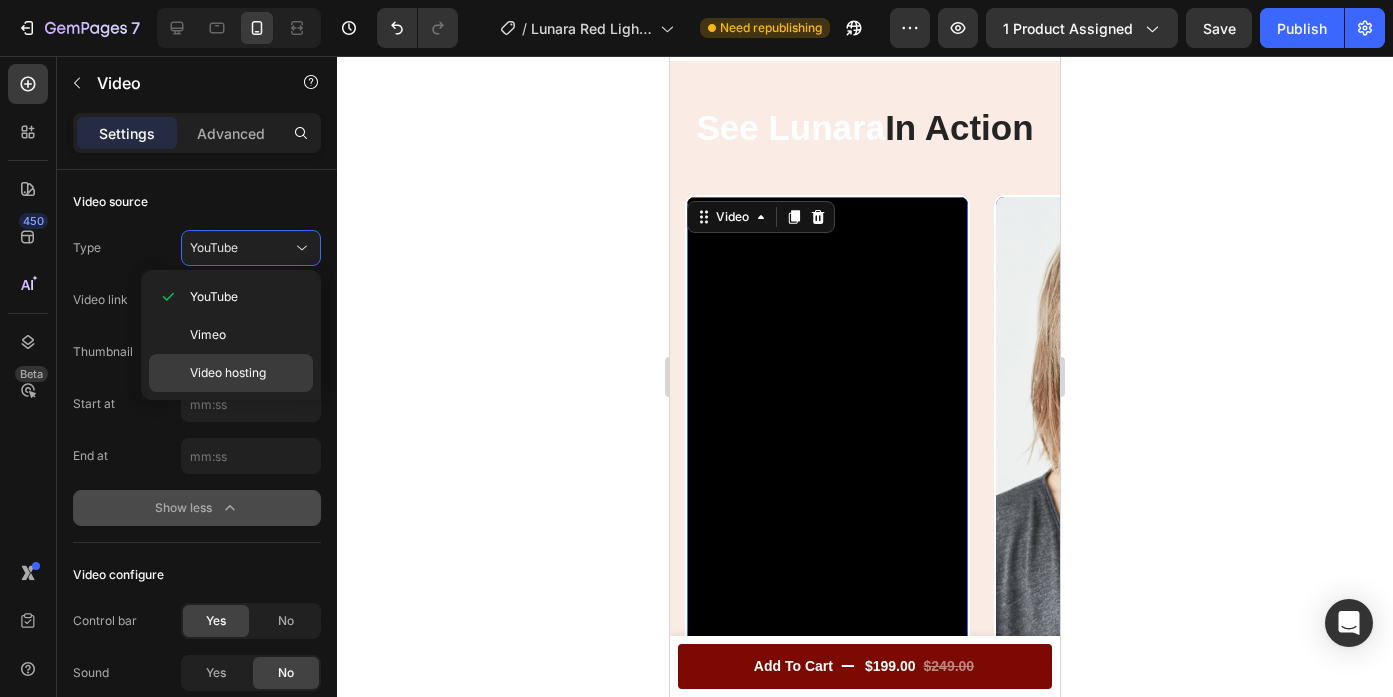 click on "Video hosting" at bounding box center (228, 373) 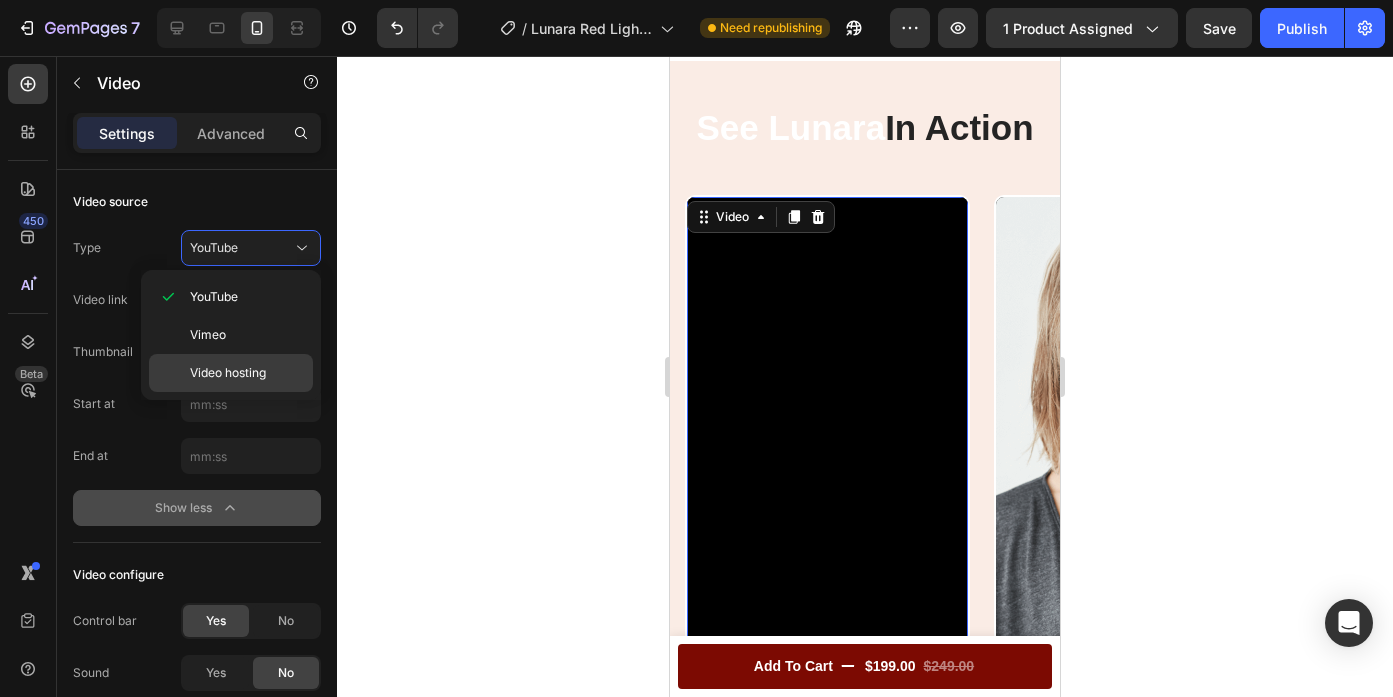 type on "https://media.w3.org/2010/05/sintel/trailer.mp4" 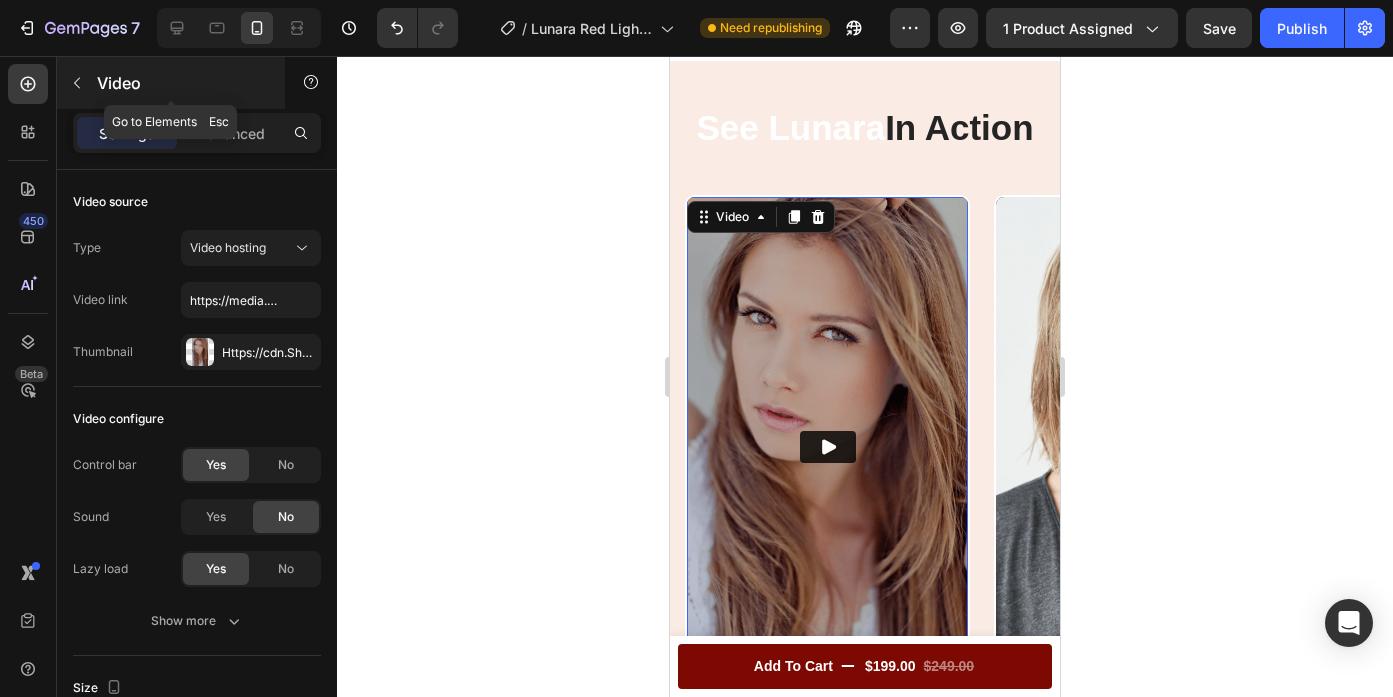 click 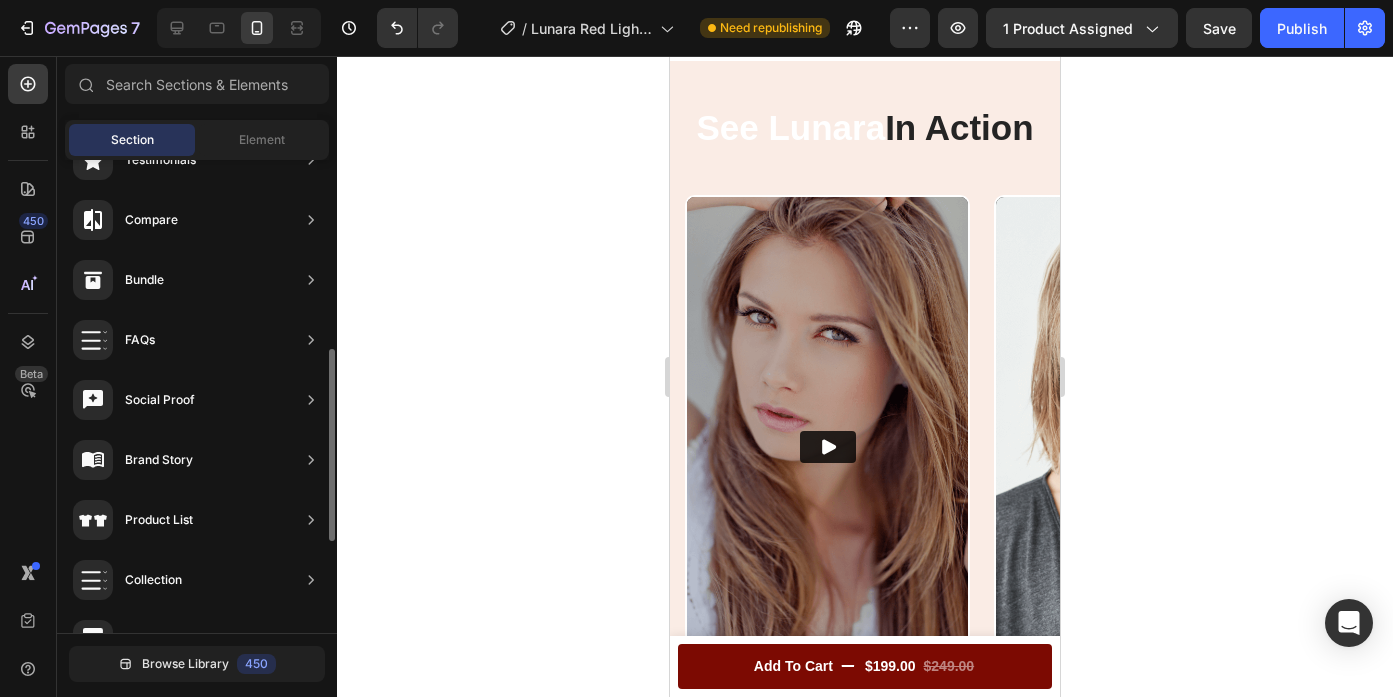 scroll, scrollTop: 206, scrollLeft: 0, axis: vertical 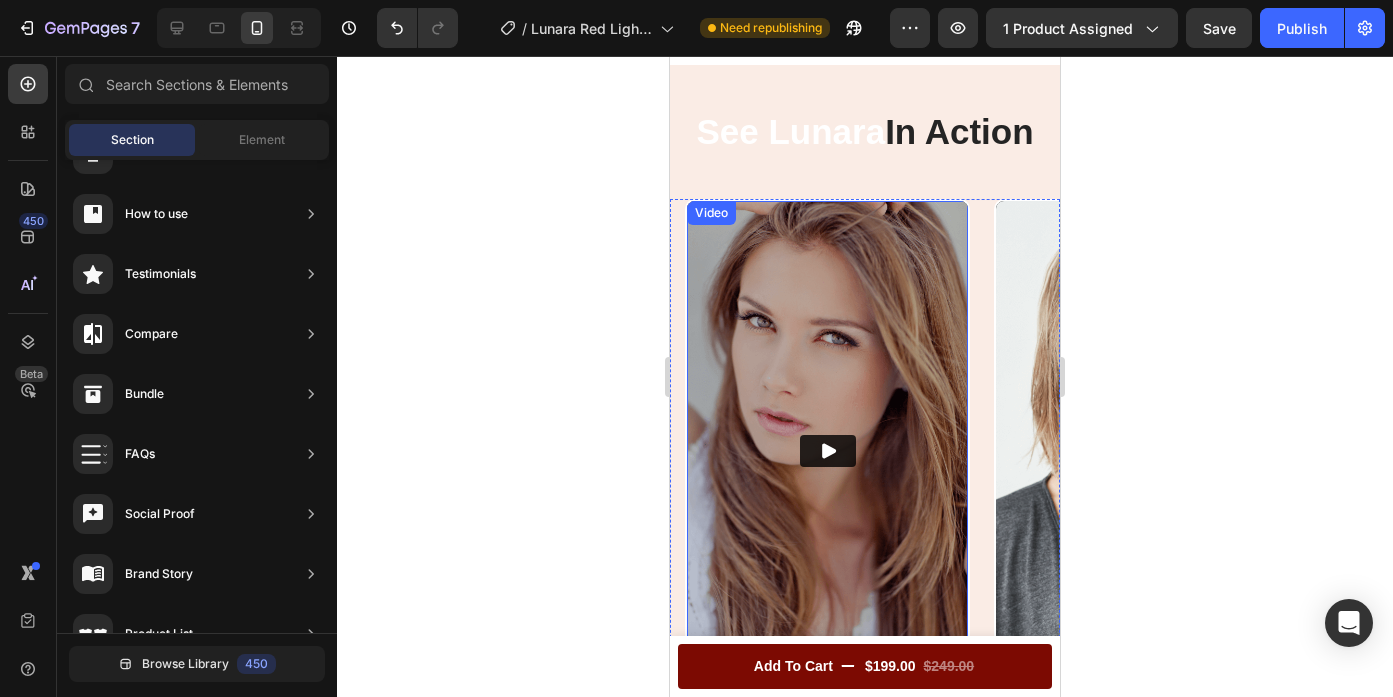 click at bounding box center (827, 451) 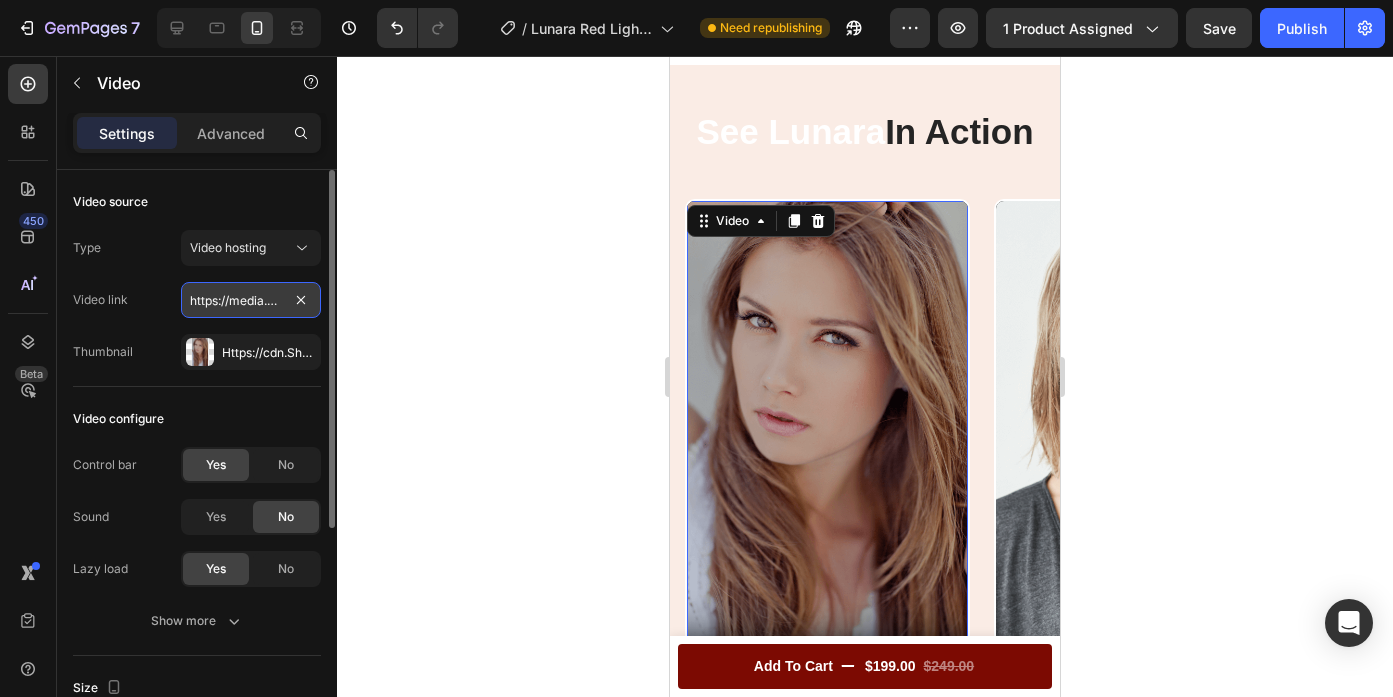 click on "https://media.w3.org/2010/05/sintel/trailer.mp4" at bounding box center [251, 300] 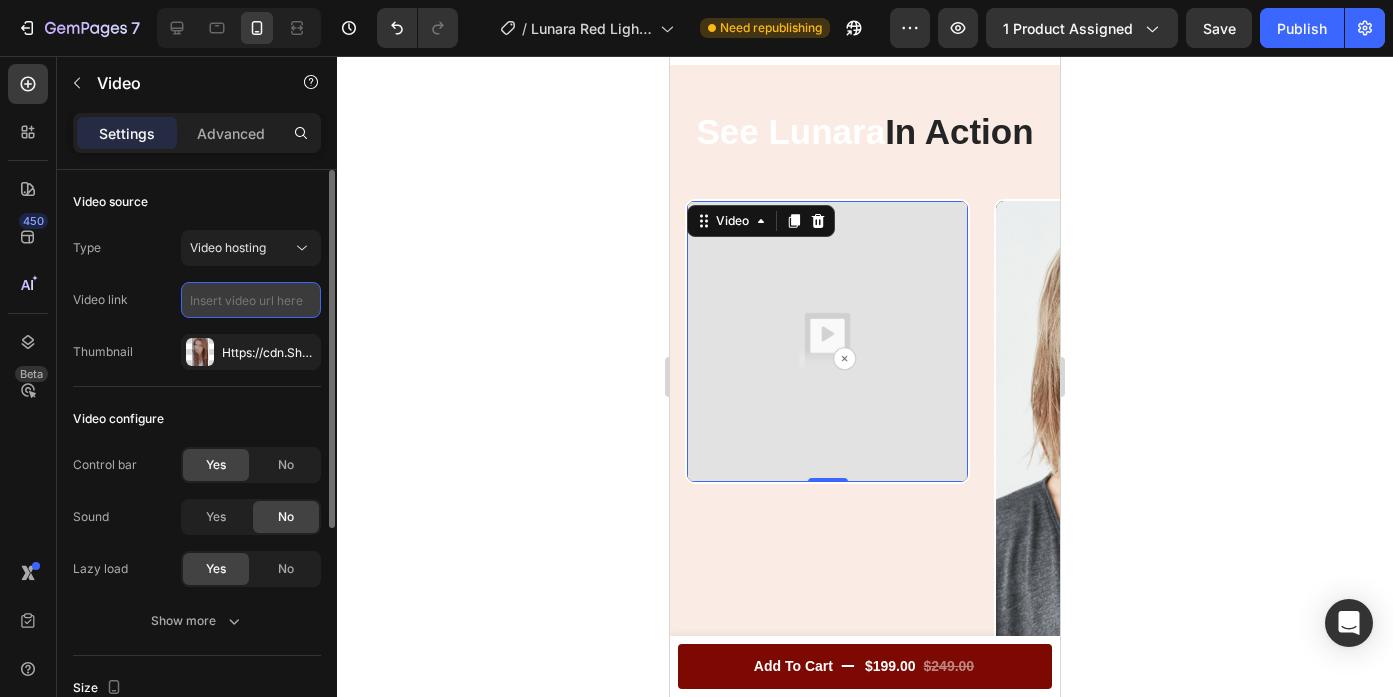 paste on "https://cdn.shopify.com/videos/c/o/v/9f145eacdb6040128c959b2817810131.mp4" 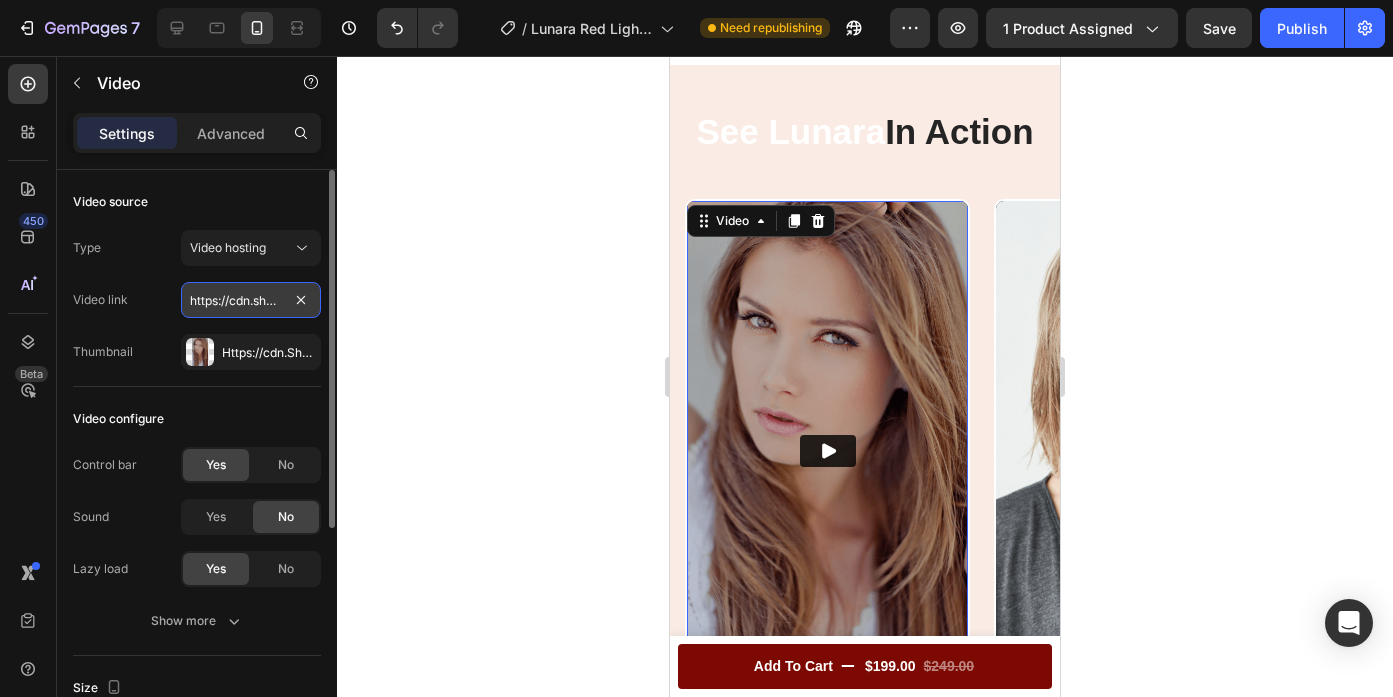 scroll, scrollTop: 0, scrollLeft: 369, axis: horizontal 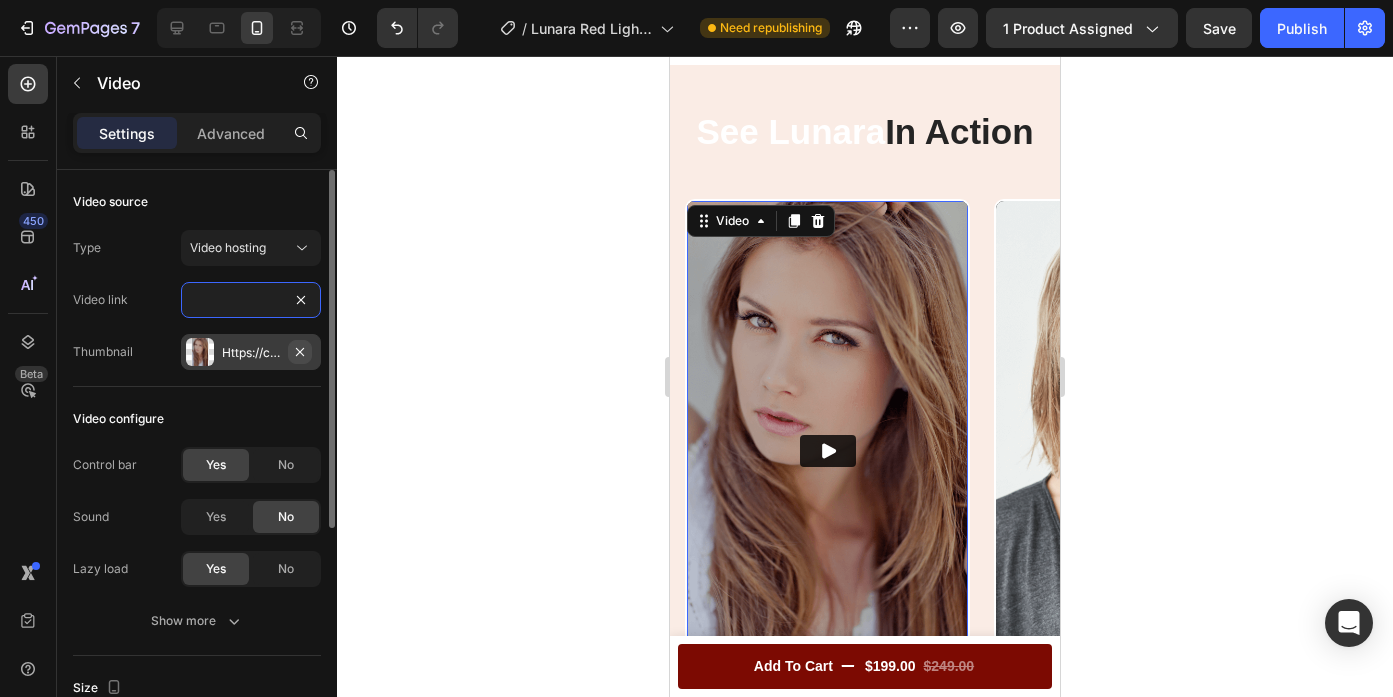 type on "https://cdn.shopify.com/videos/c/o/v/9f145eacdb6040128c959b2817810131.mp4" 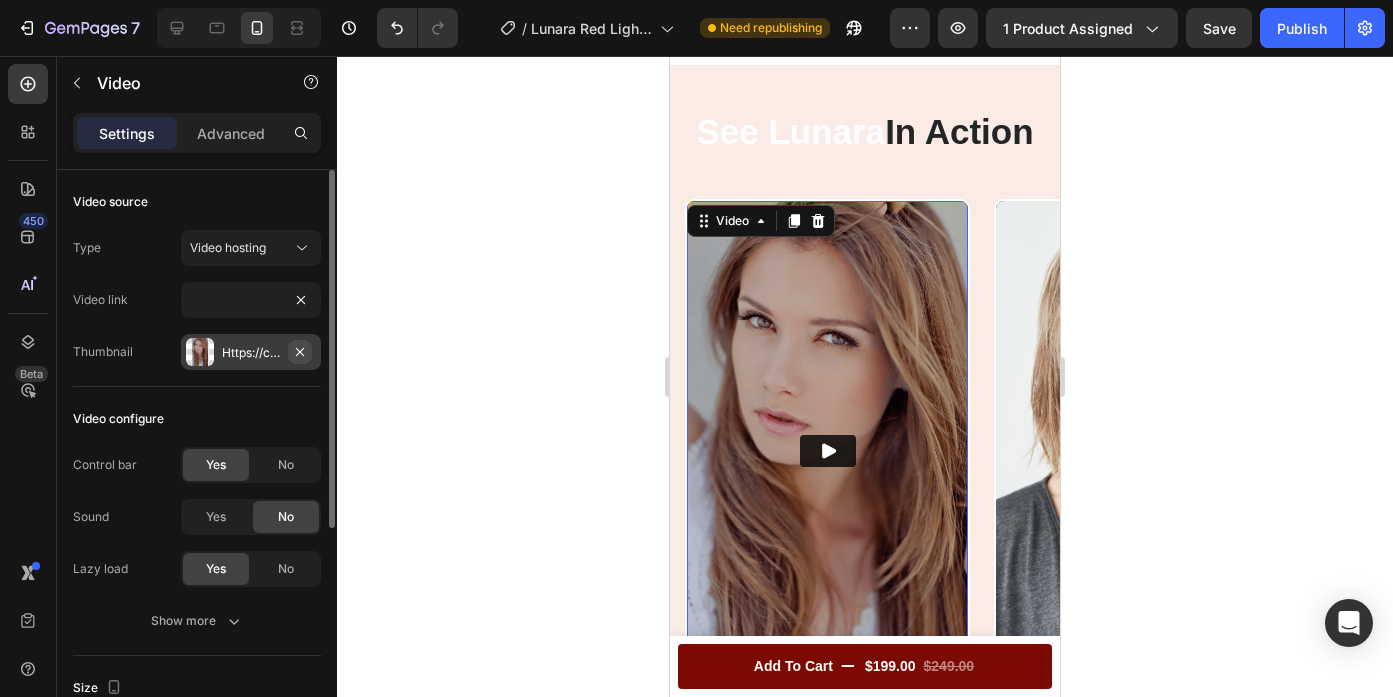 click 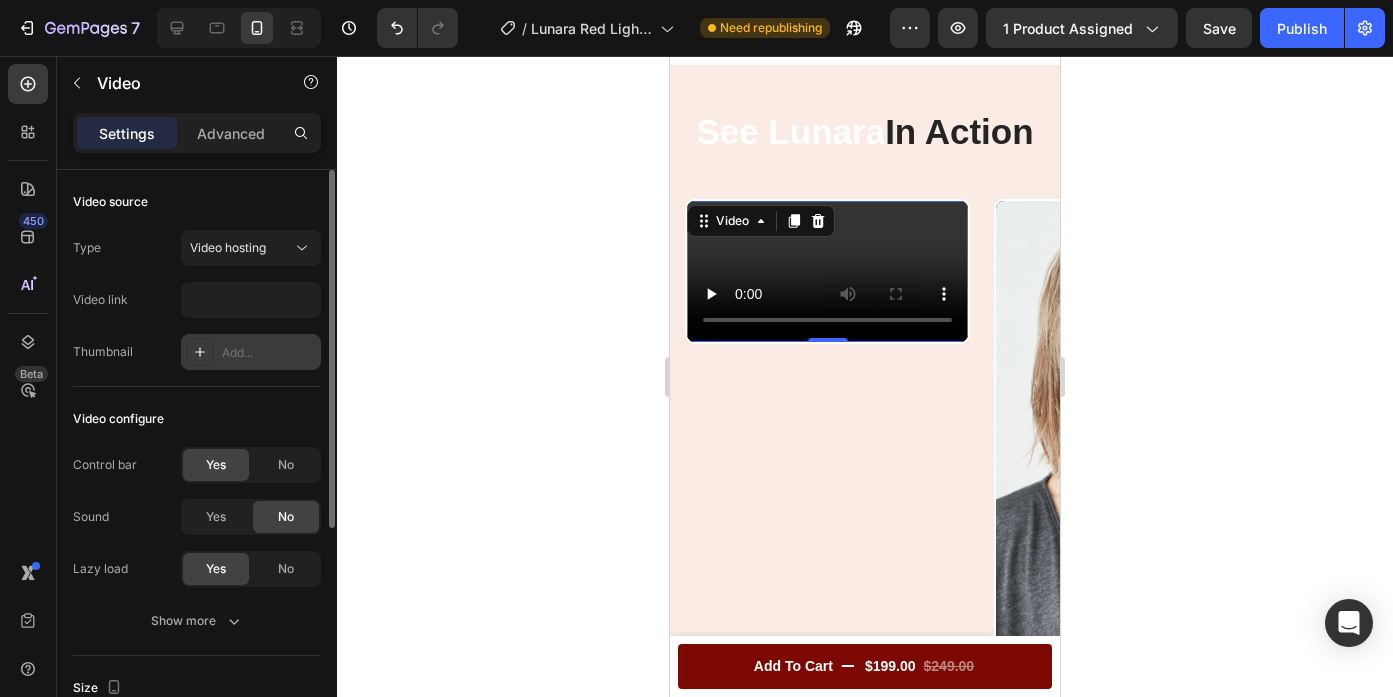scroll, scrollTop: 0, scrollLeft: 0, axis: both 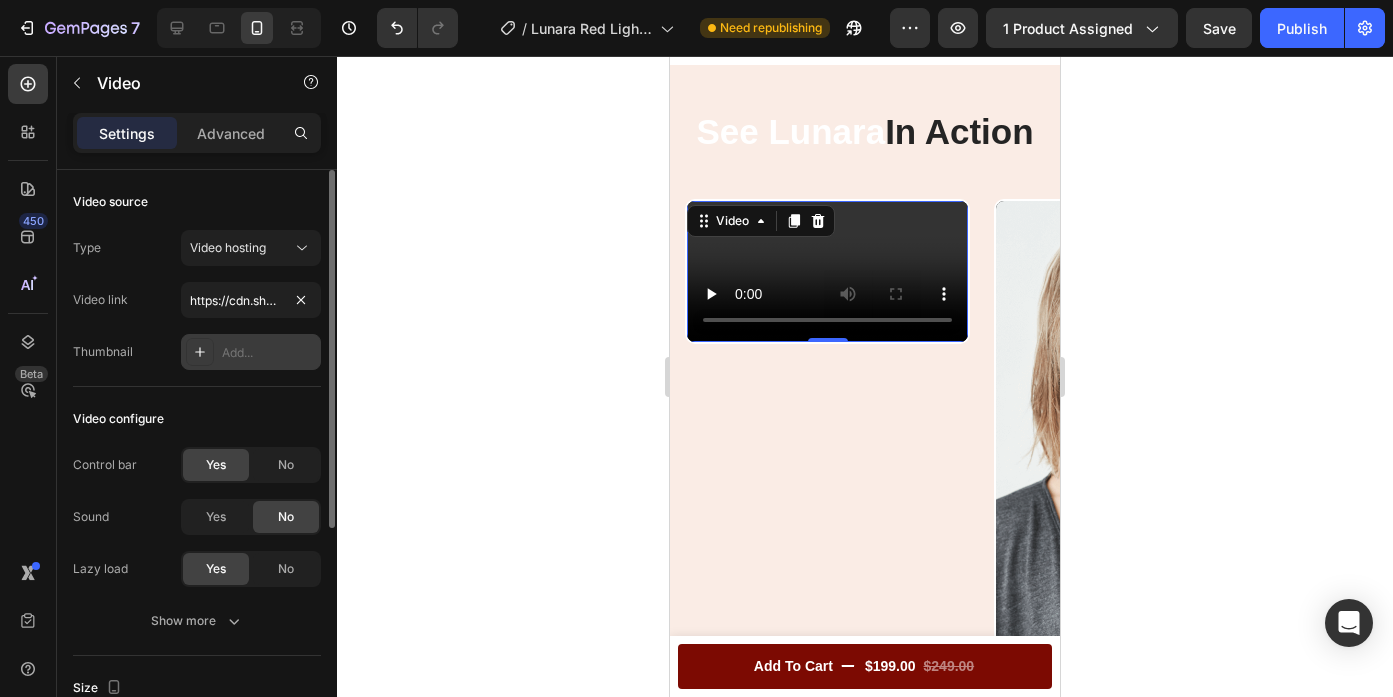 click on "Type Video hosting Video link https://cdn.shopify.com/videos/c/o/v/9f145eacdb6040128c959b2817810131.mp4 Thumbnail Add..." at bounding box center [197, 300] 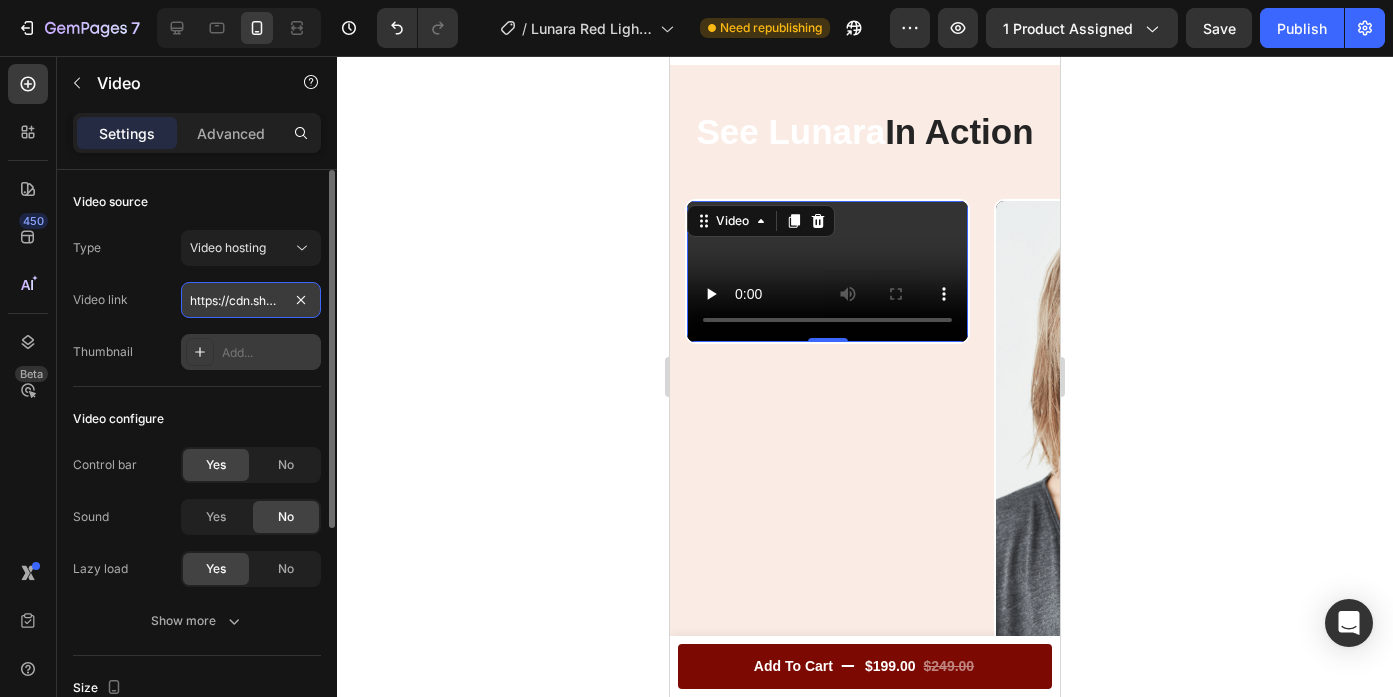 click on "https://cdn.shopify.com/videos/c/o/v/9f145eacdb6040128c959b2817810131.mp4" at bounding box center [251, 300] 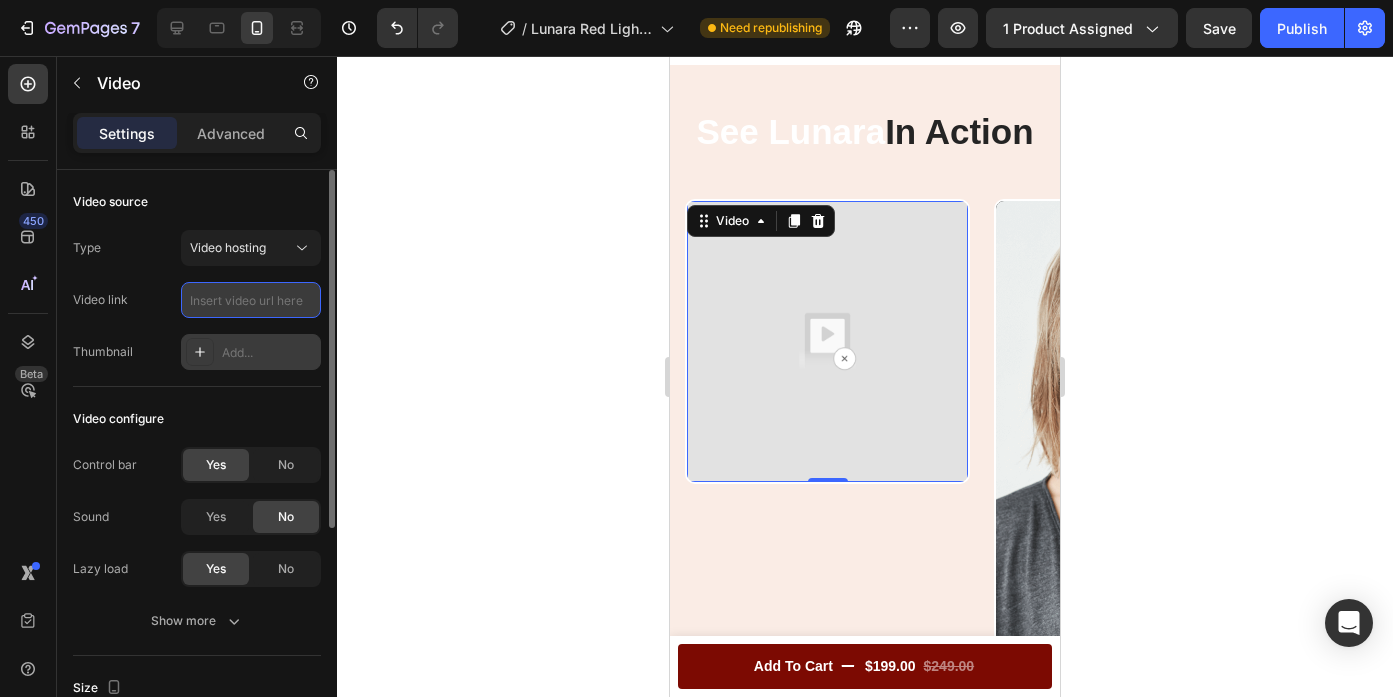 paste on "https://cdn.shopify.com/videos/c/o/v/561d41d502d04b86a1e15f3b9684c479.mp4" 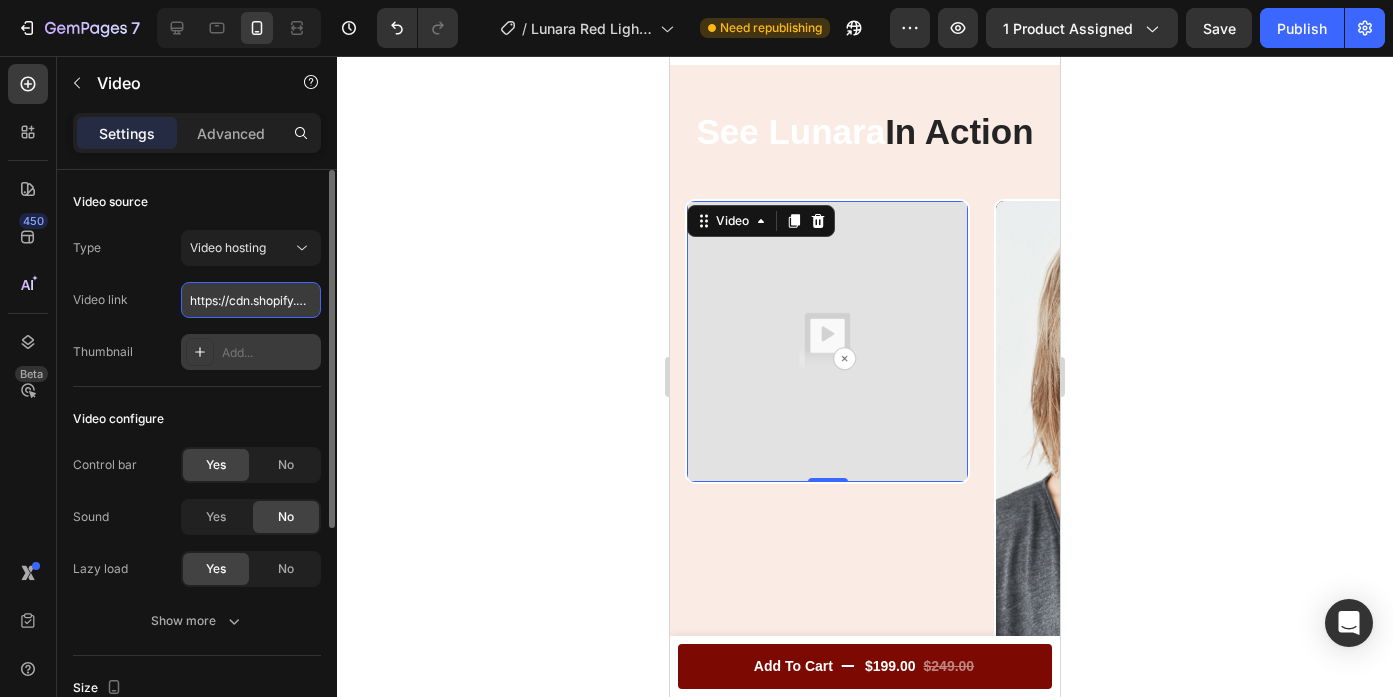 scroll, scrollTop: 0, scrollLeft: 374, axis: horizontal 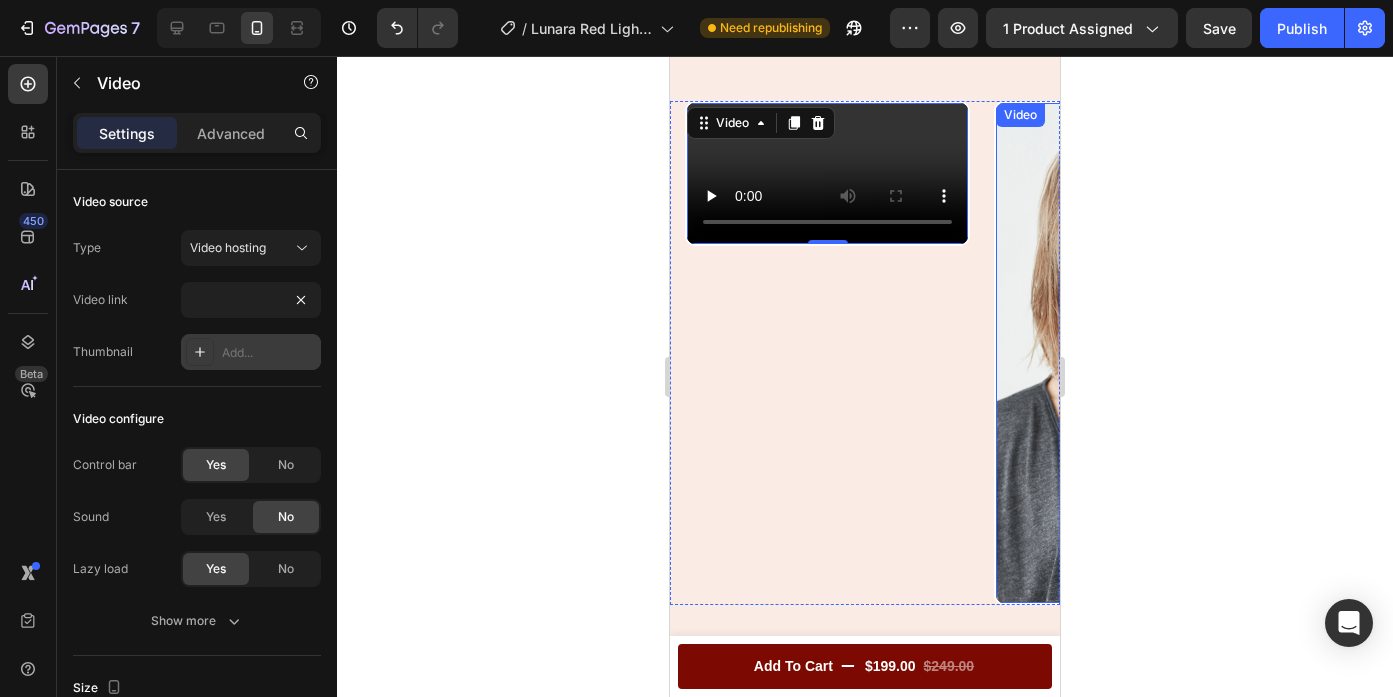 click at bounding box center [1136, 353] 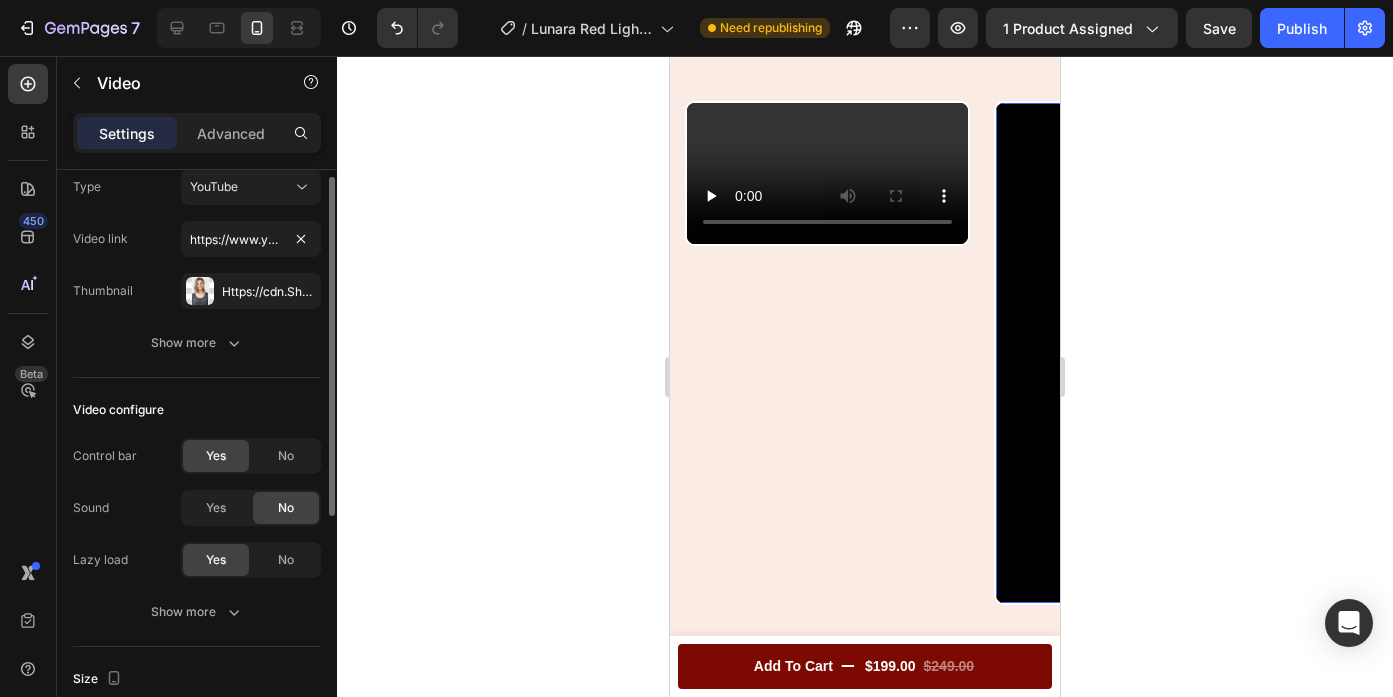 scroll, scrollTop: 0, scrollLeft: 0, axis: both 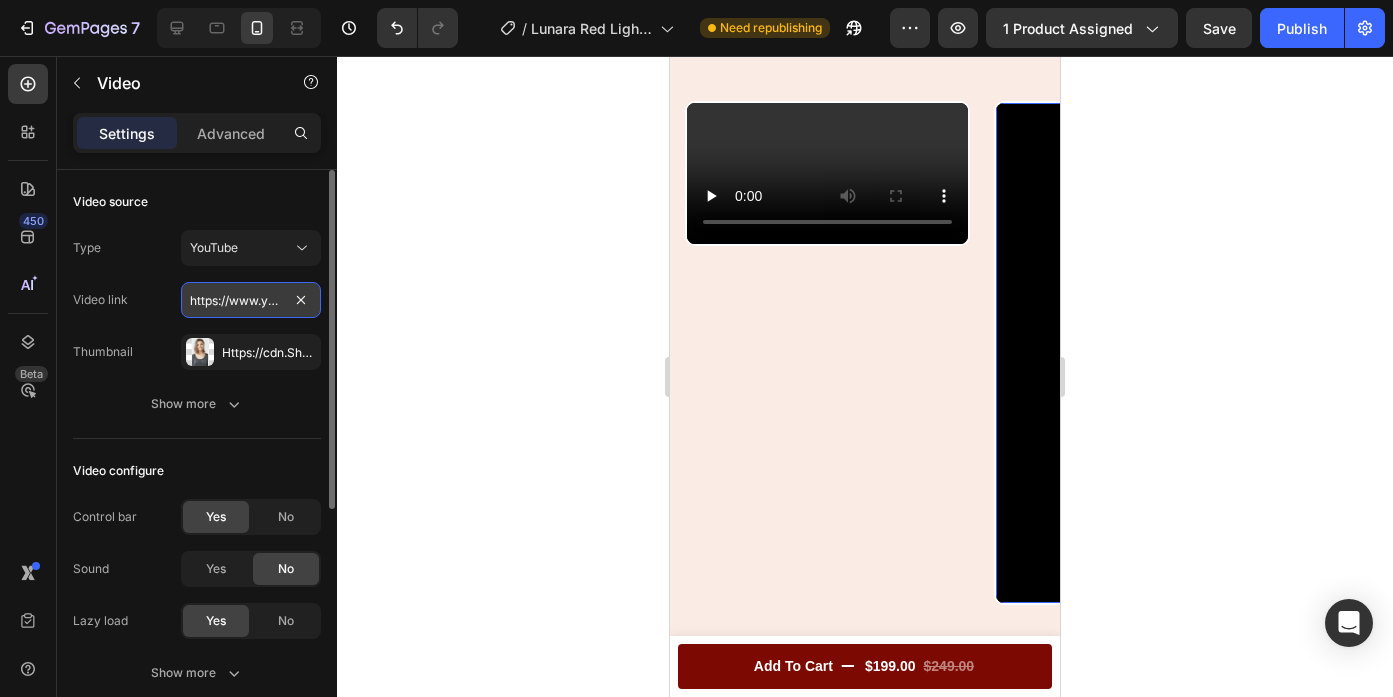click on "https://www.youtube.com/watch?v=cyzh48XRS4M" at bounding box center [251, 300] 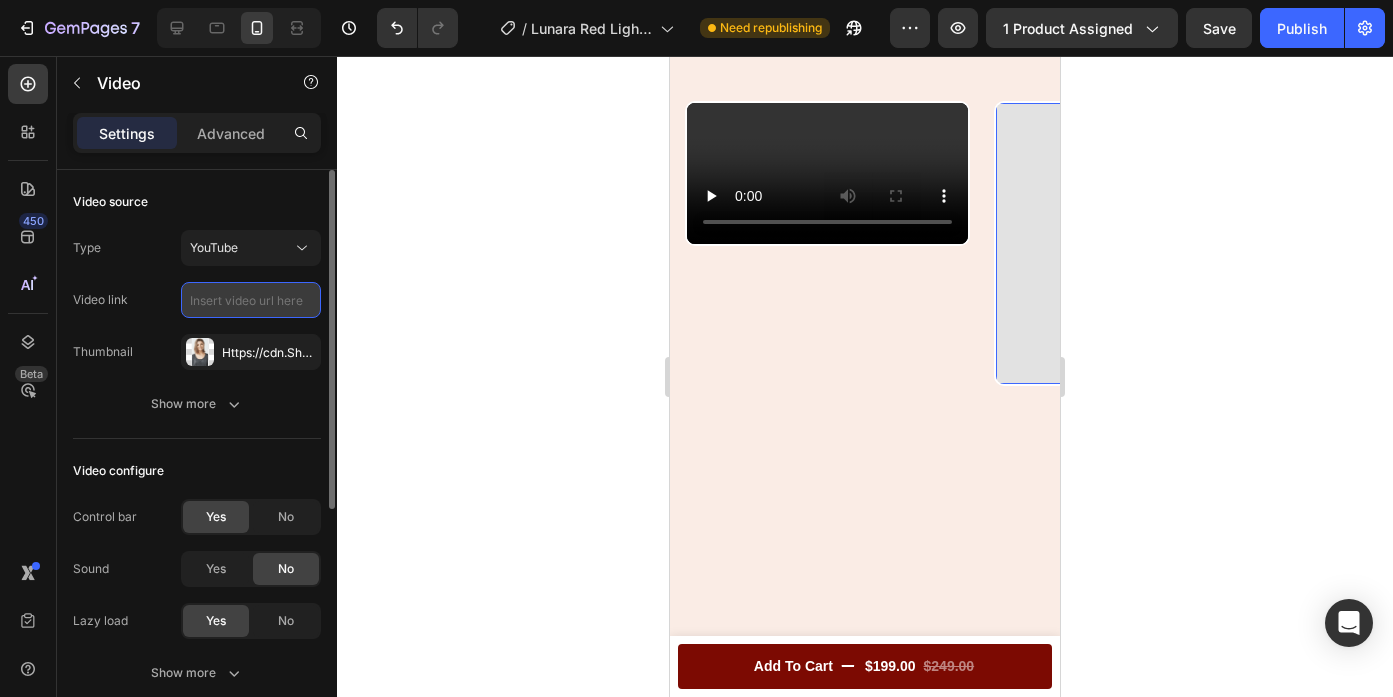 paste on "https://cdn.shopify.com/videos/c/o/v/18cb6f74d2f8487a9e9d20e2cbfbf7b8.mp4" 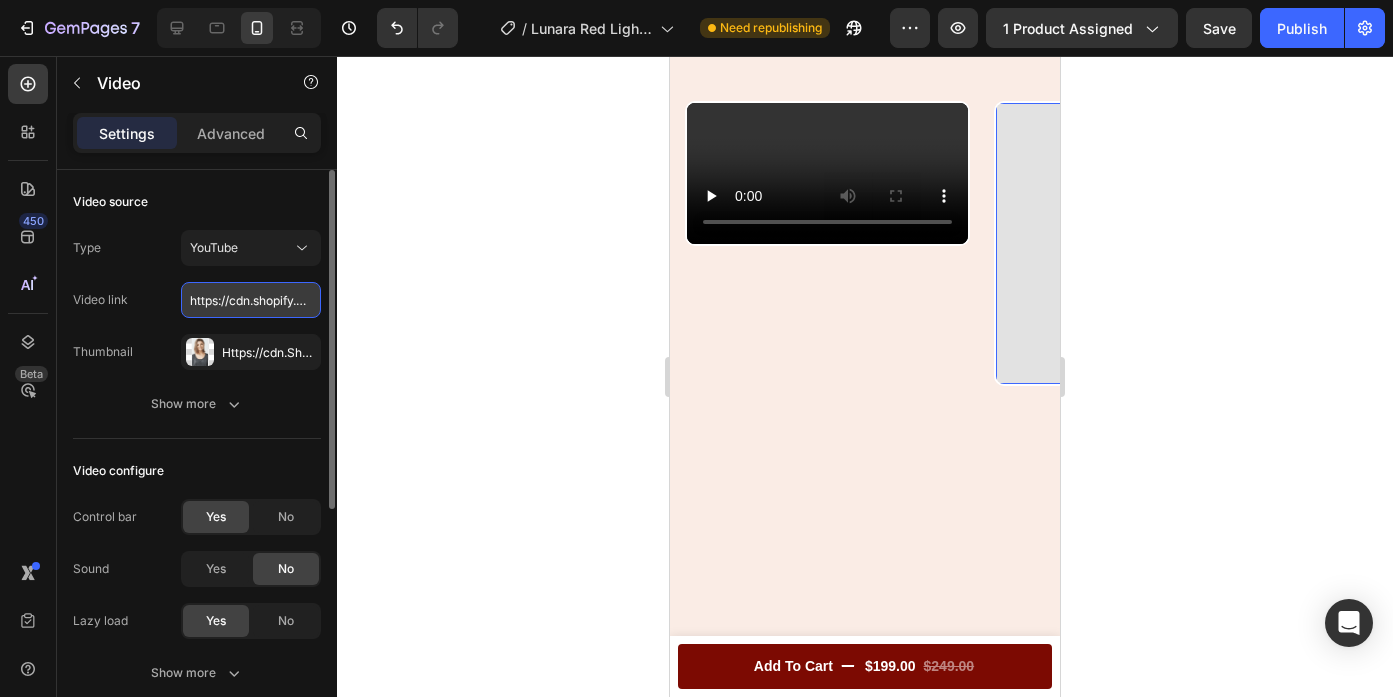 scroll, scrollTop: 0, scrollLeft: 370, axis: horizontal 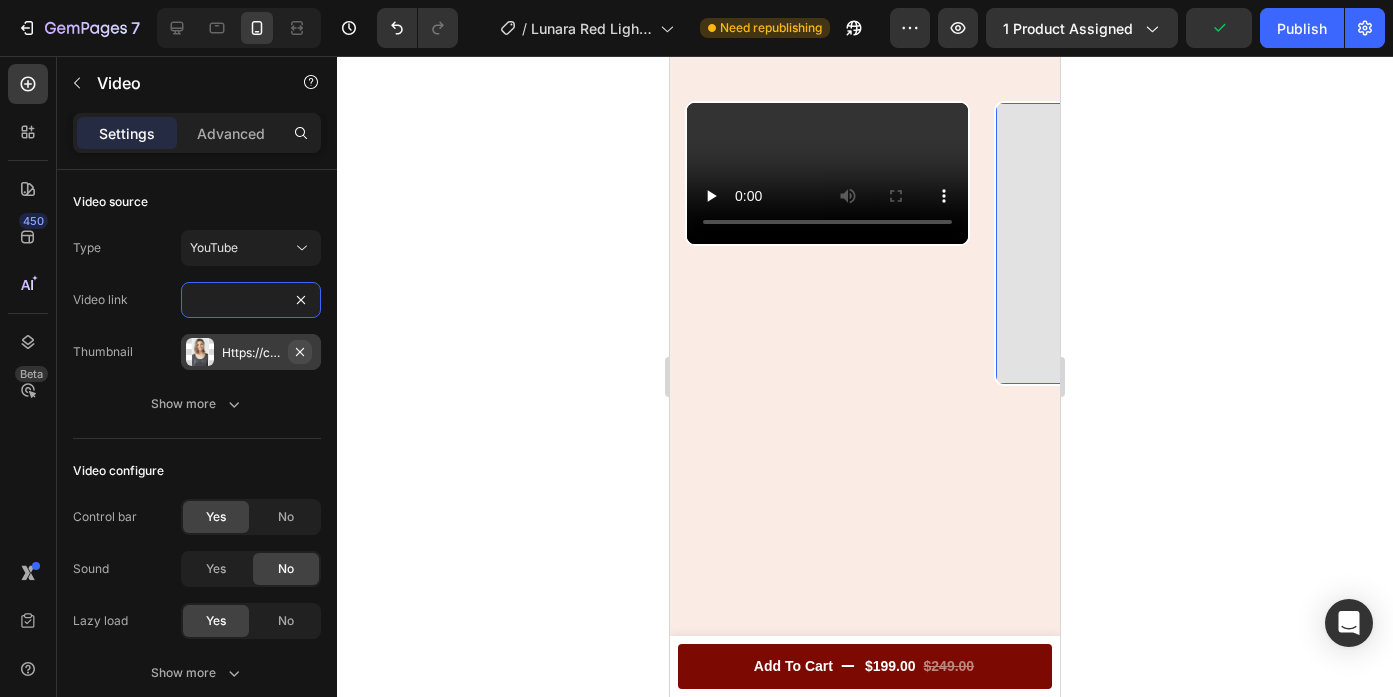 type on "https://cdn.shopify.com/videos/c/o/v/18cb6f74d2f8487a9e9d20e2cbfbf7b8.mp4" 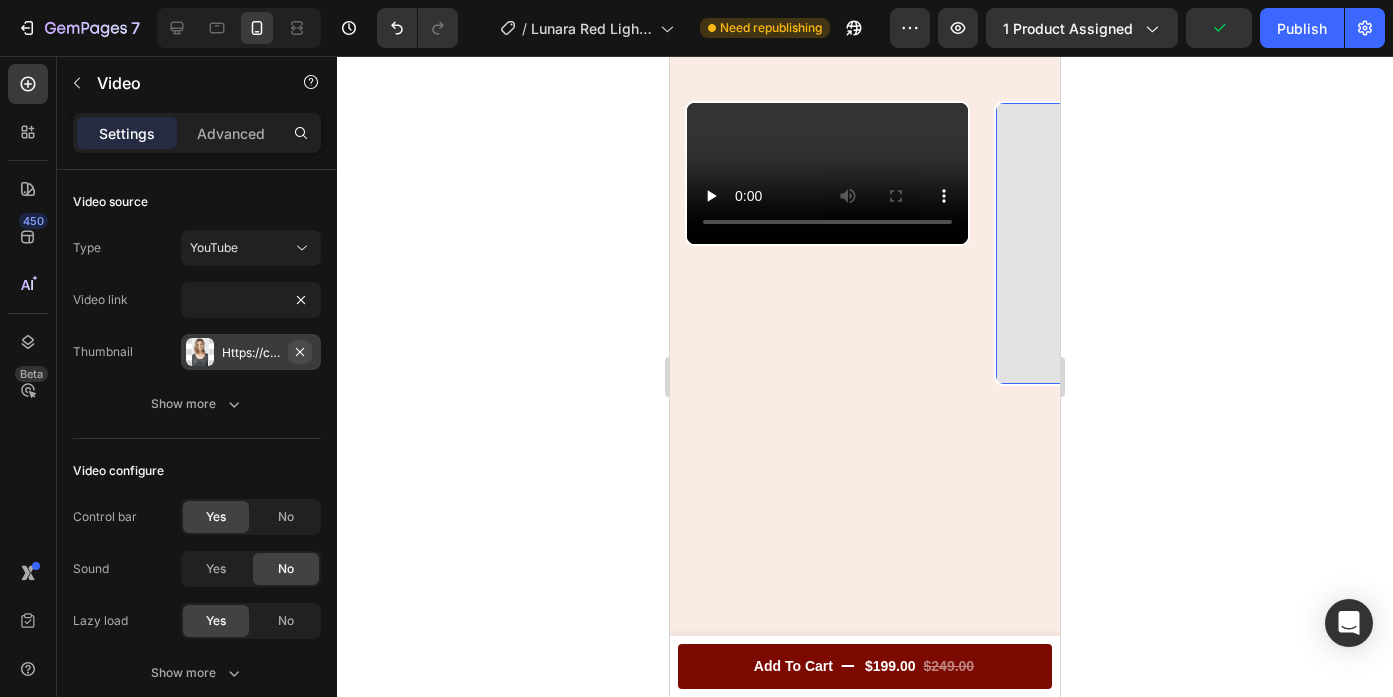 click 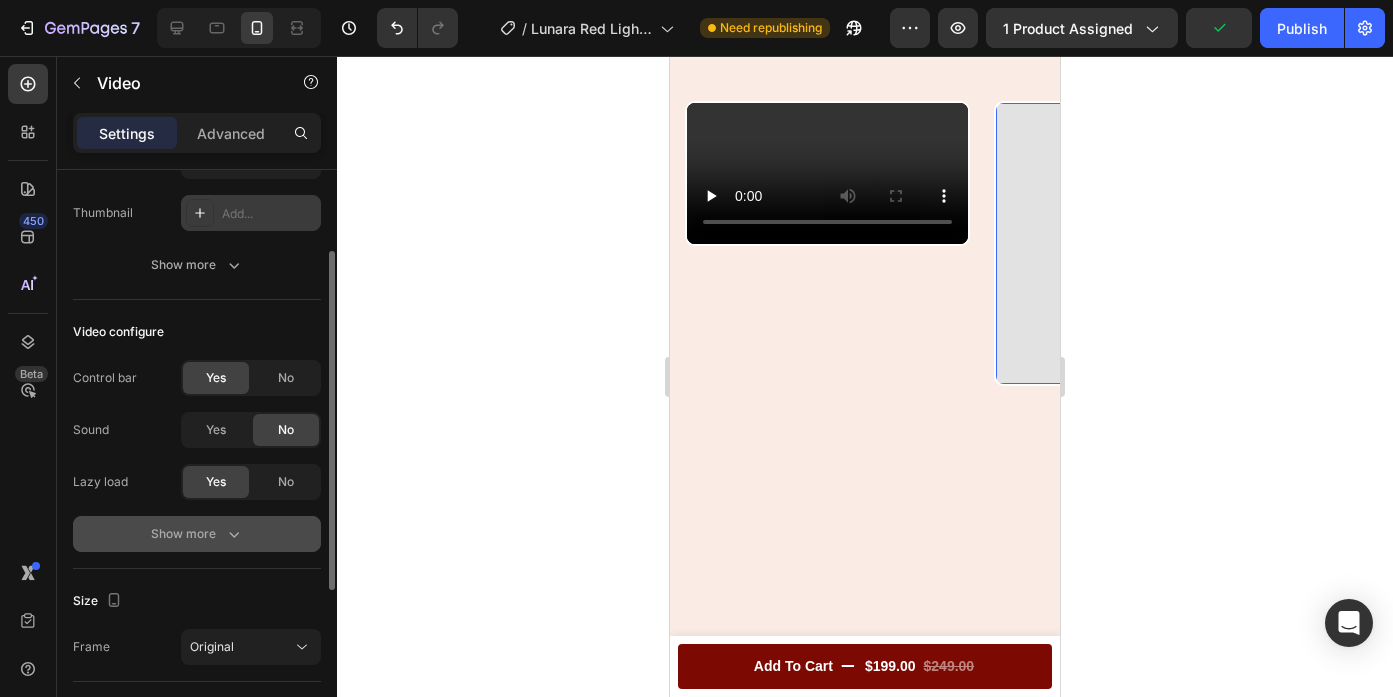 click on "Show more" at bounding box center (197, 534) 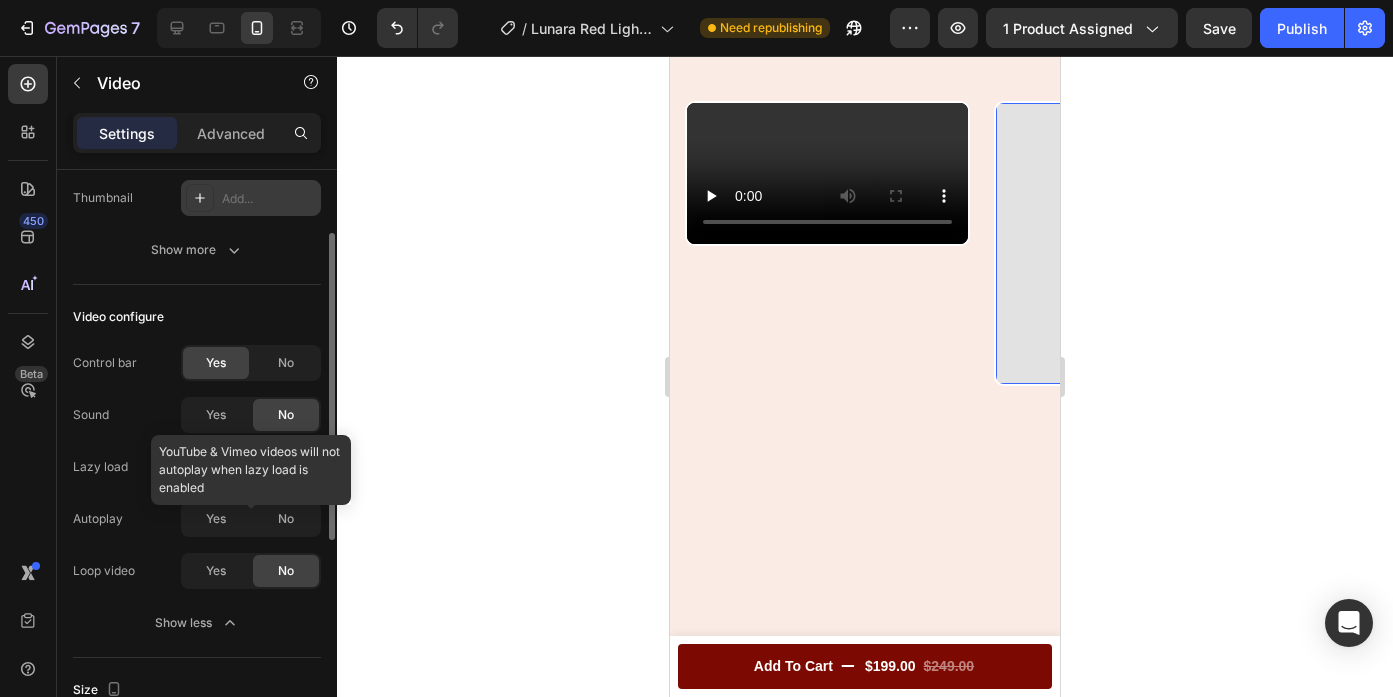 scroll, scrollTop: 162, scrollLeft: 0, axis: vertical 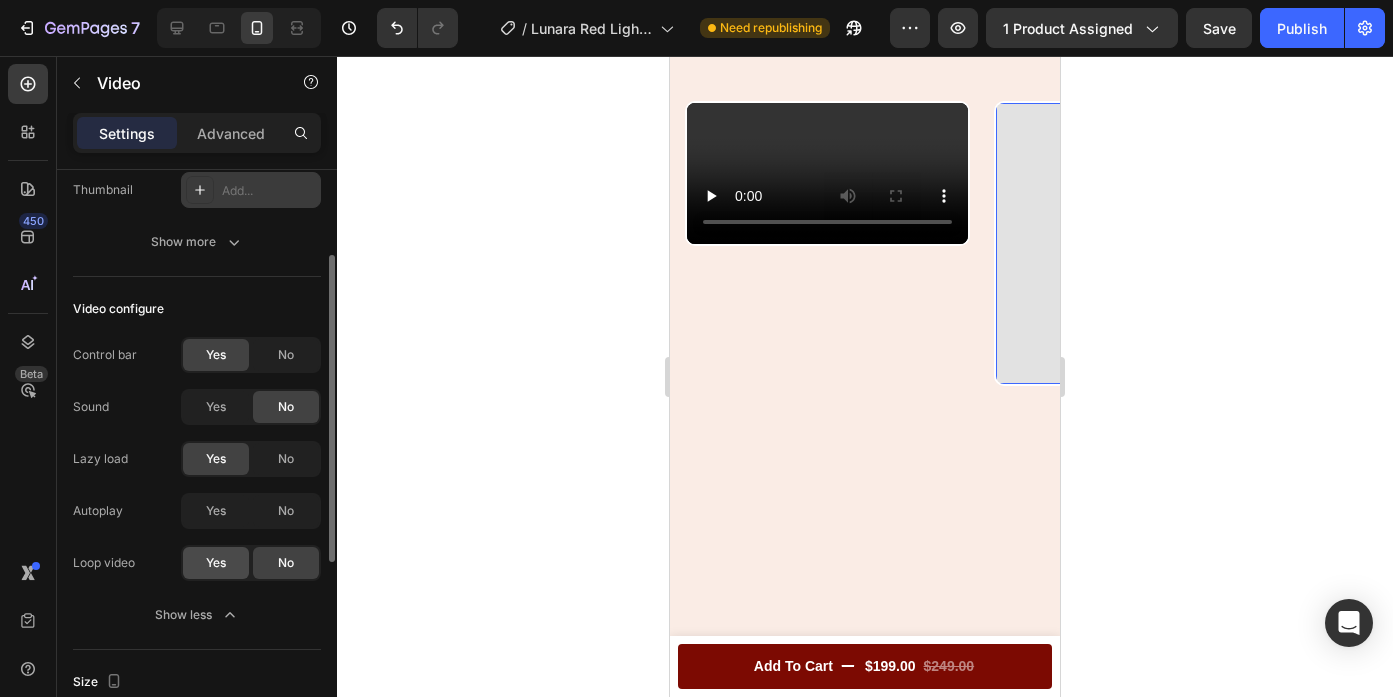 click on "Yes" 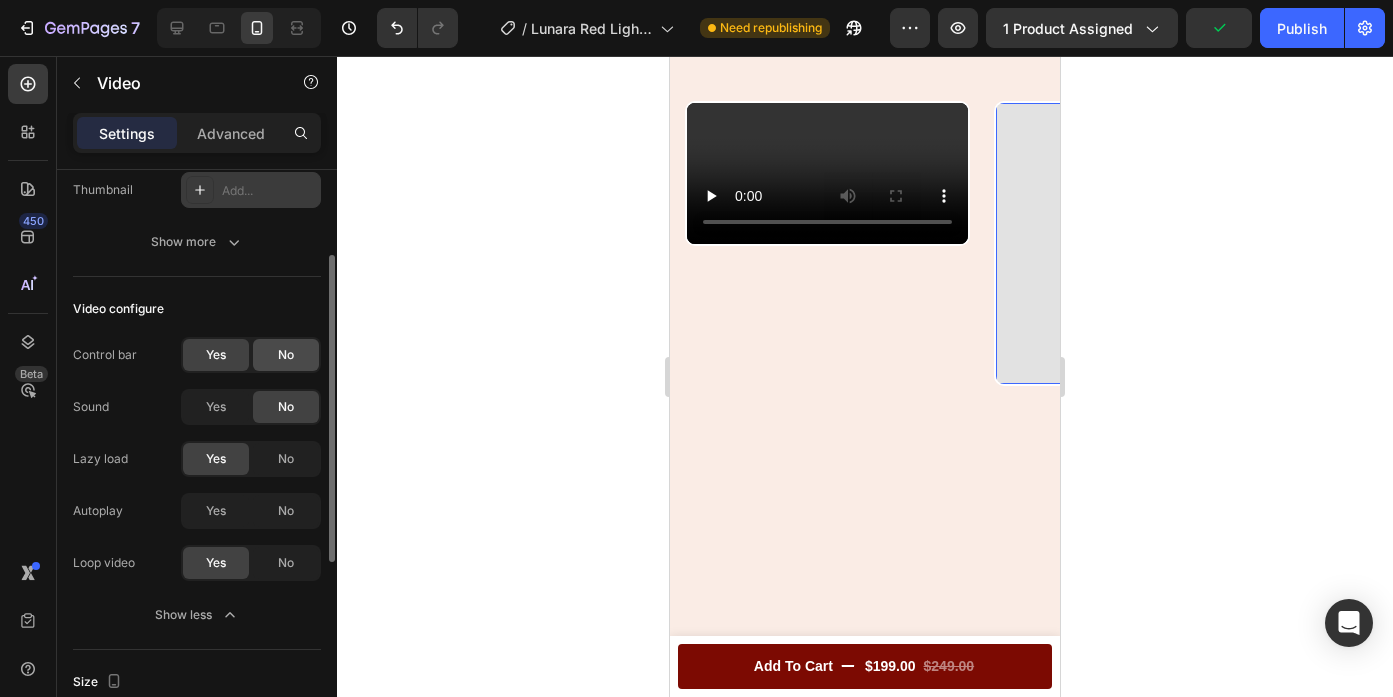 click on "No" 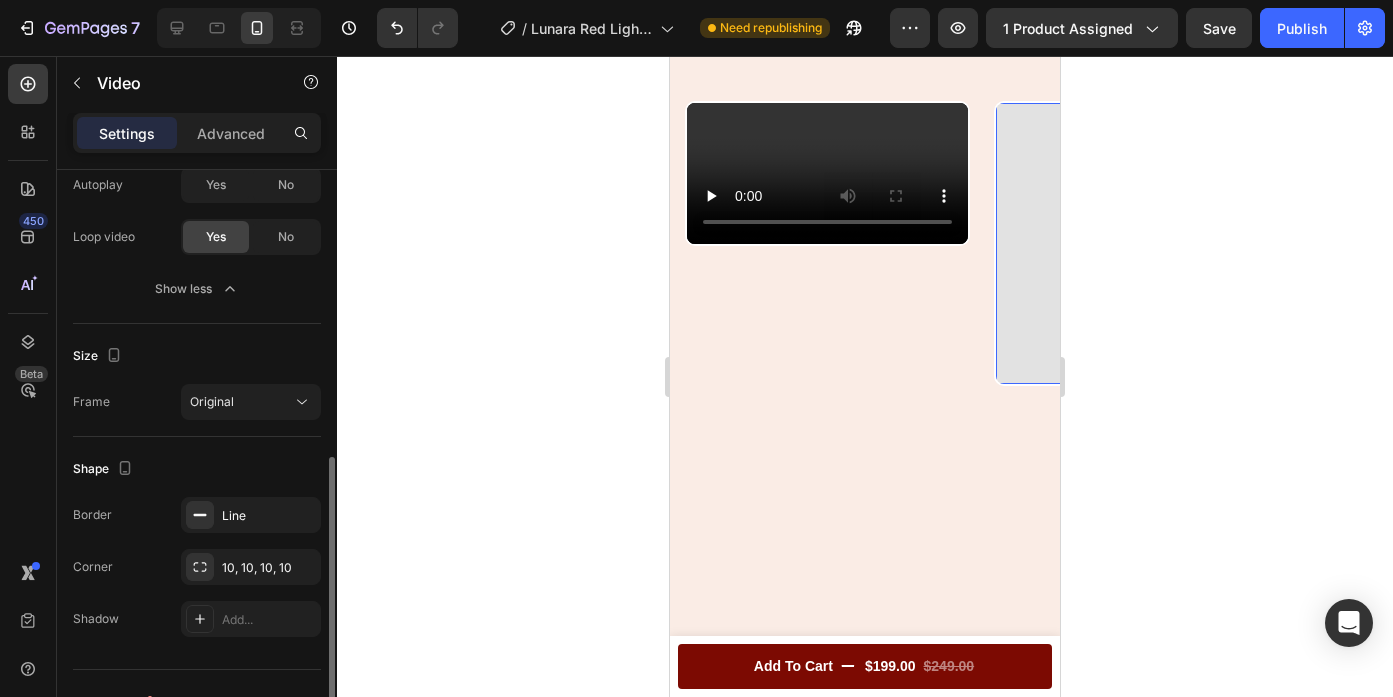 scroll, scrollTop: 507, scrollLeft: 0, axis: vertical 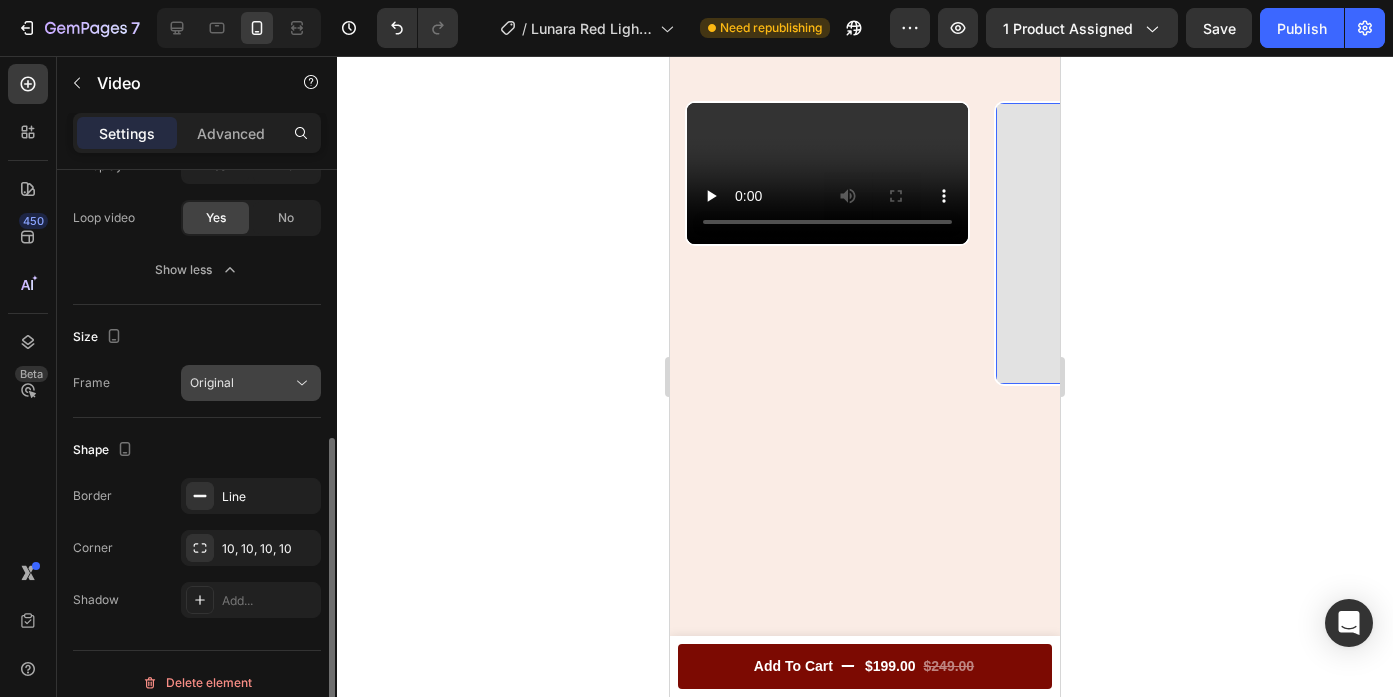 click on "Original" at bounding box center (241, 383) 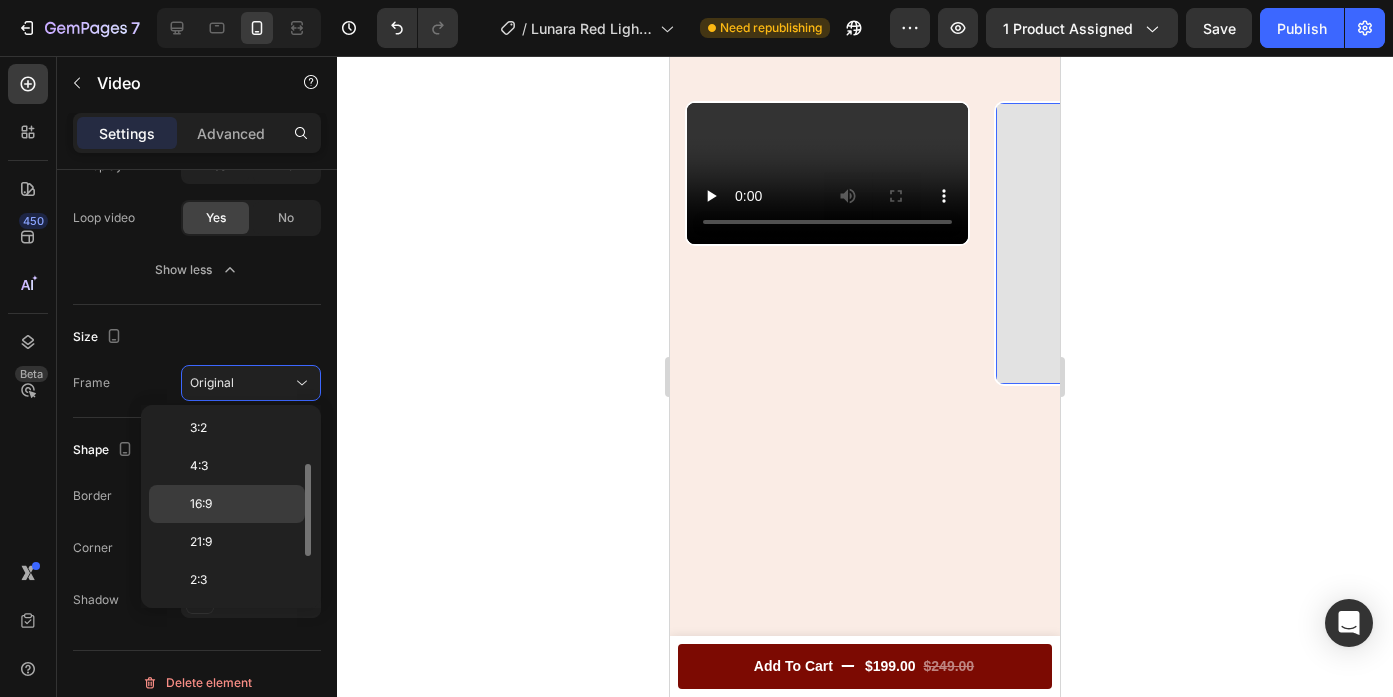 scroll, scrollTop: 151, scrollLeft: 0, axis: vertical 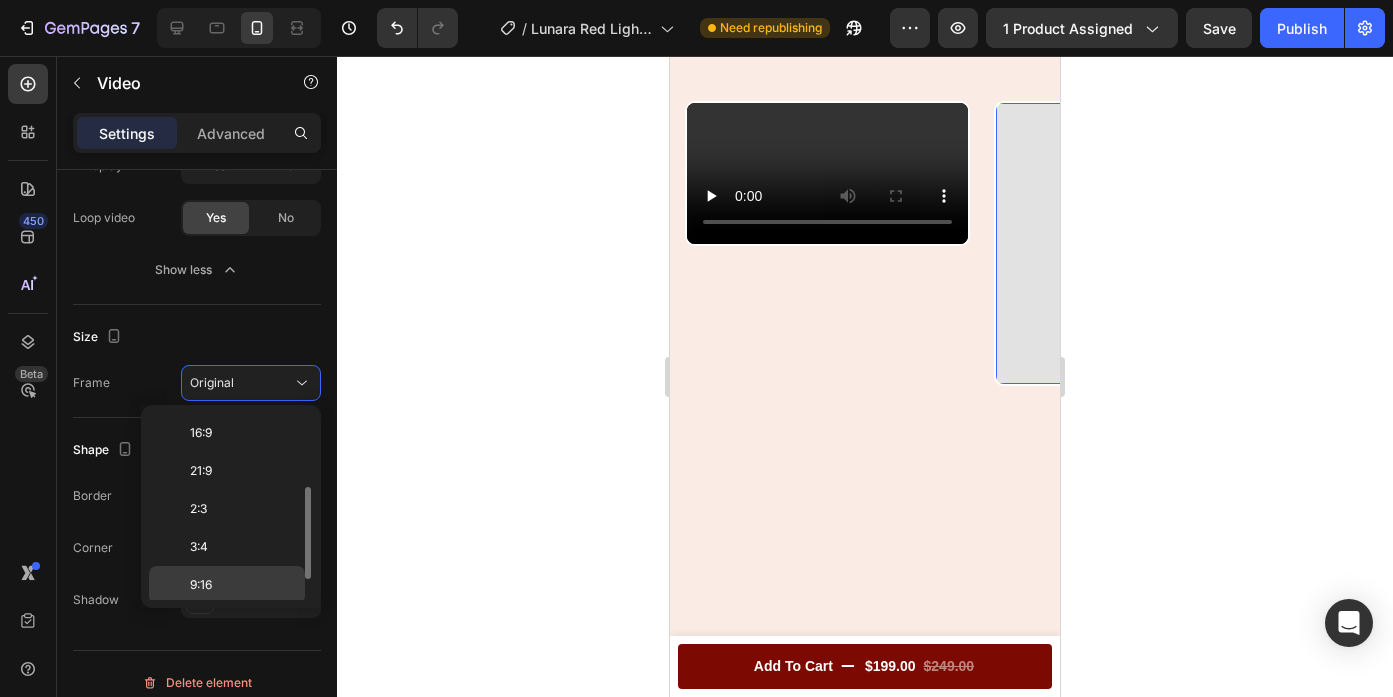 click on "9:16" at bounding box center (201, 585) 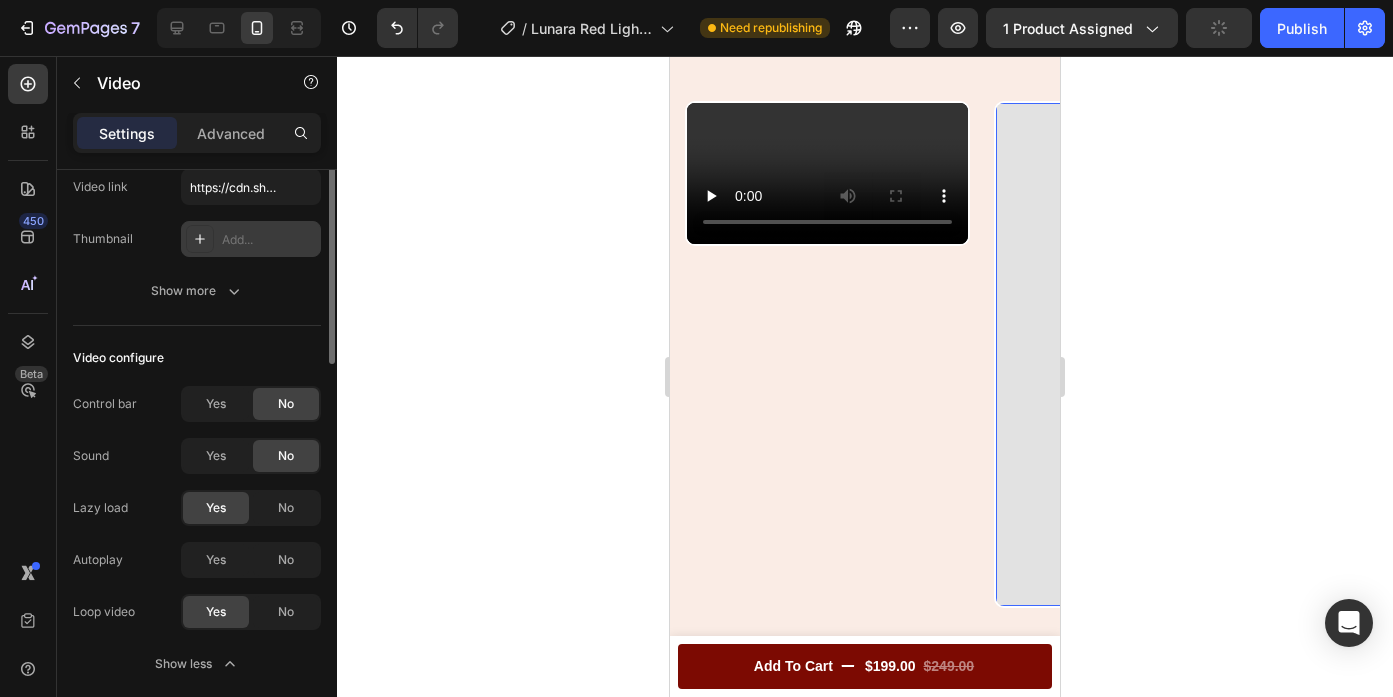 scroll, scrollTop: 0, scrollLeft: 0, axis: both 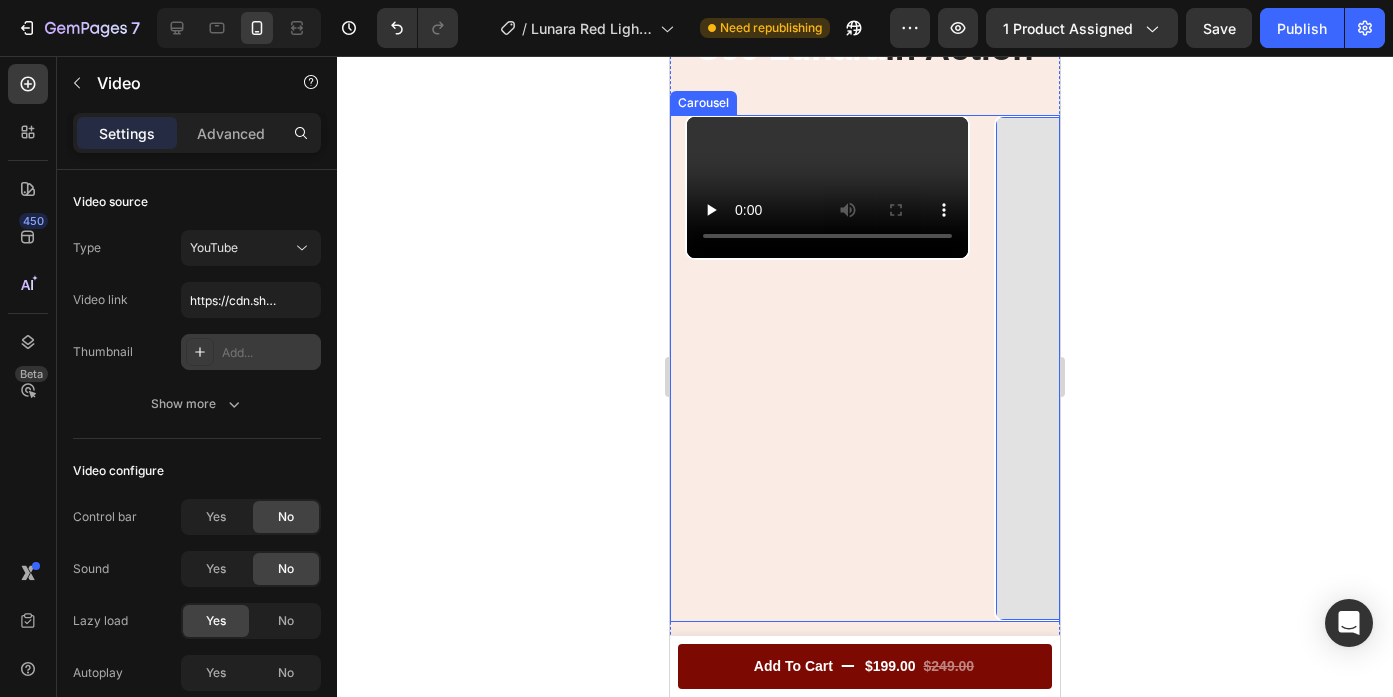 click on "Video Video   0 Video Video Carousel" at bounding box center [865, 368] 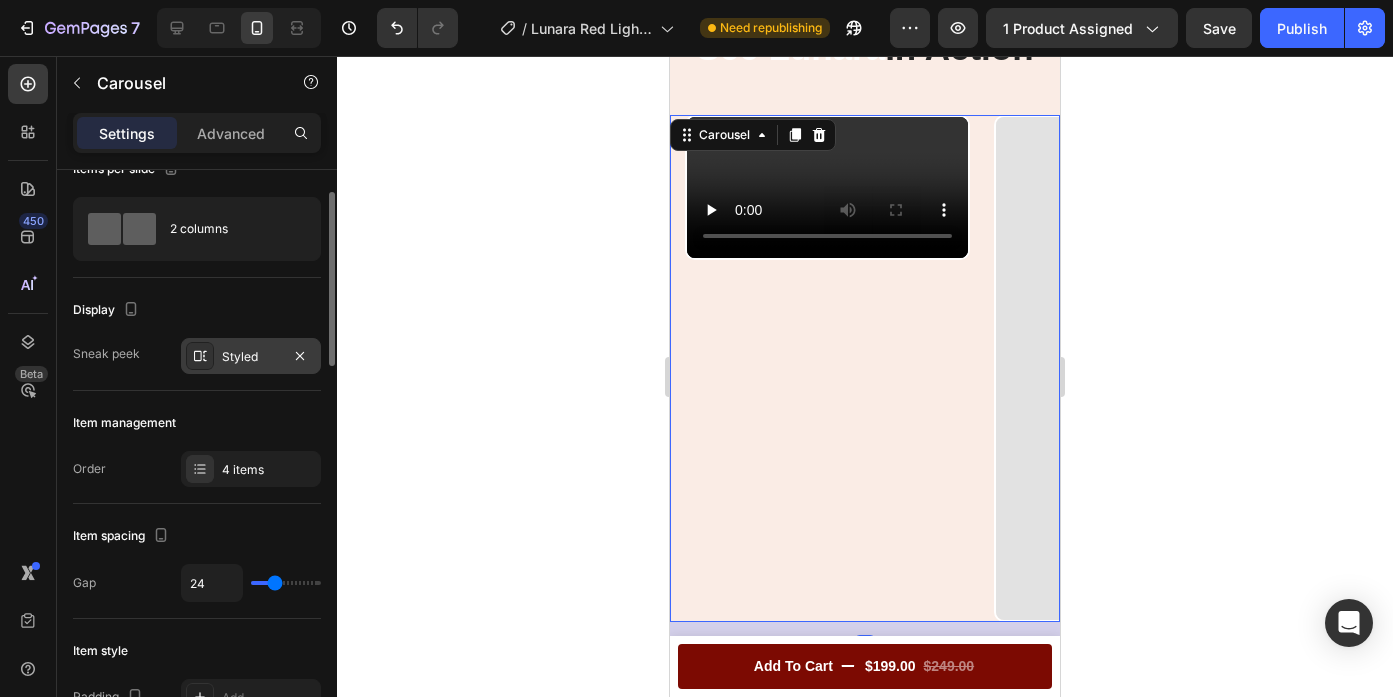 scroll, scrollTop: 52, scrollLeft: 0, axis: vertical 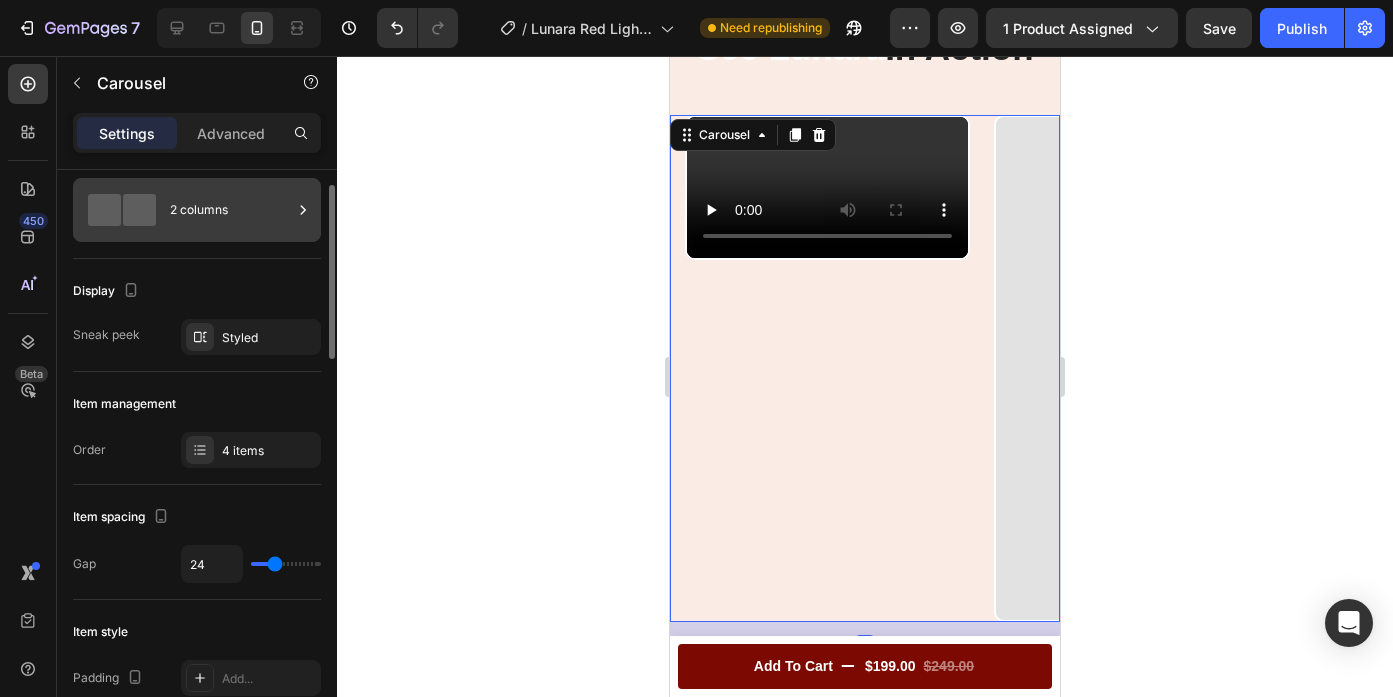 click on "2 columns" at bounding box center [231, 210] 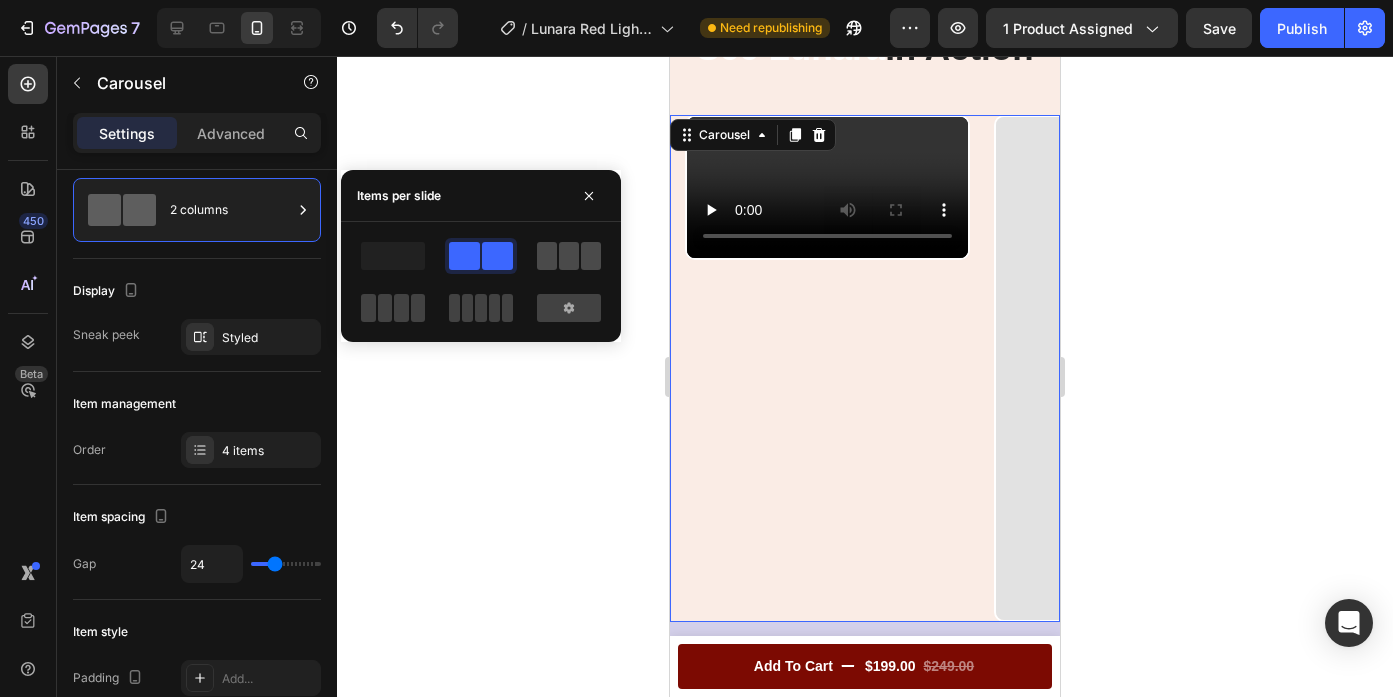 click 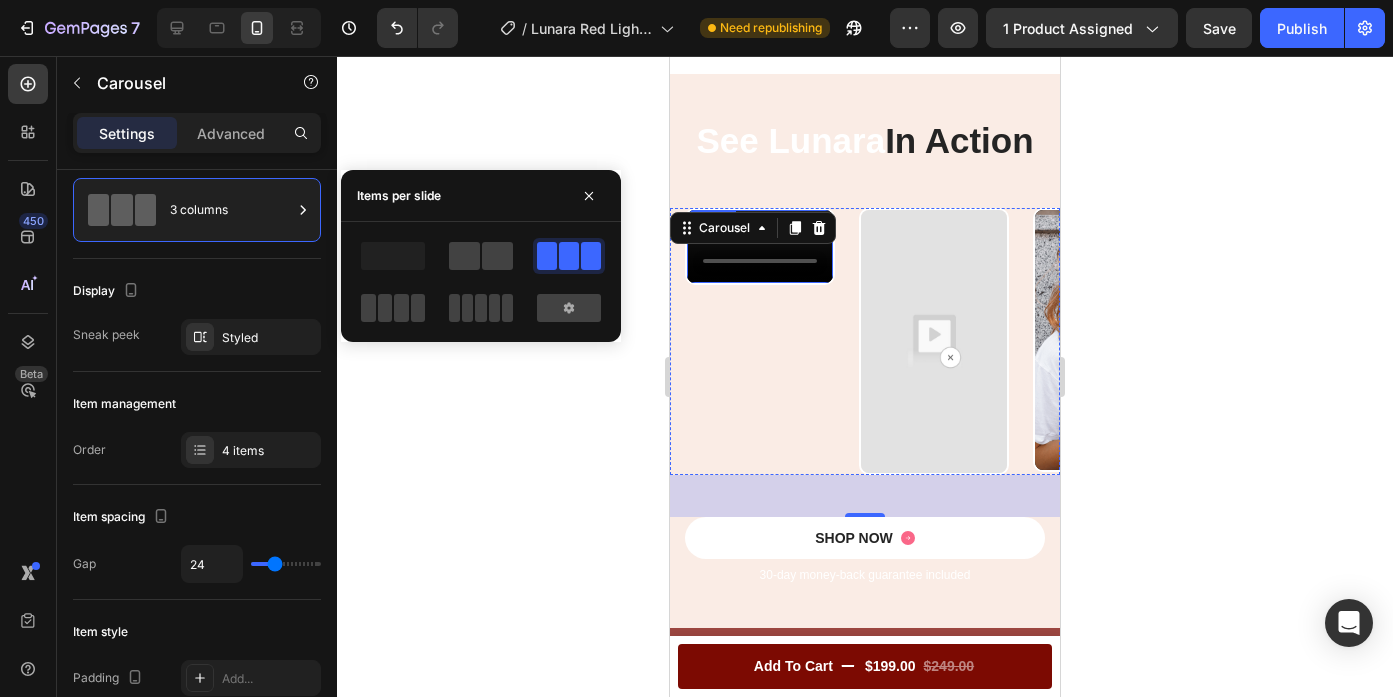 scroll, scrollTop: 1710, scrollLeft: 0, axis: vertical 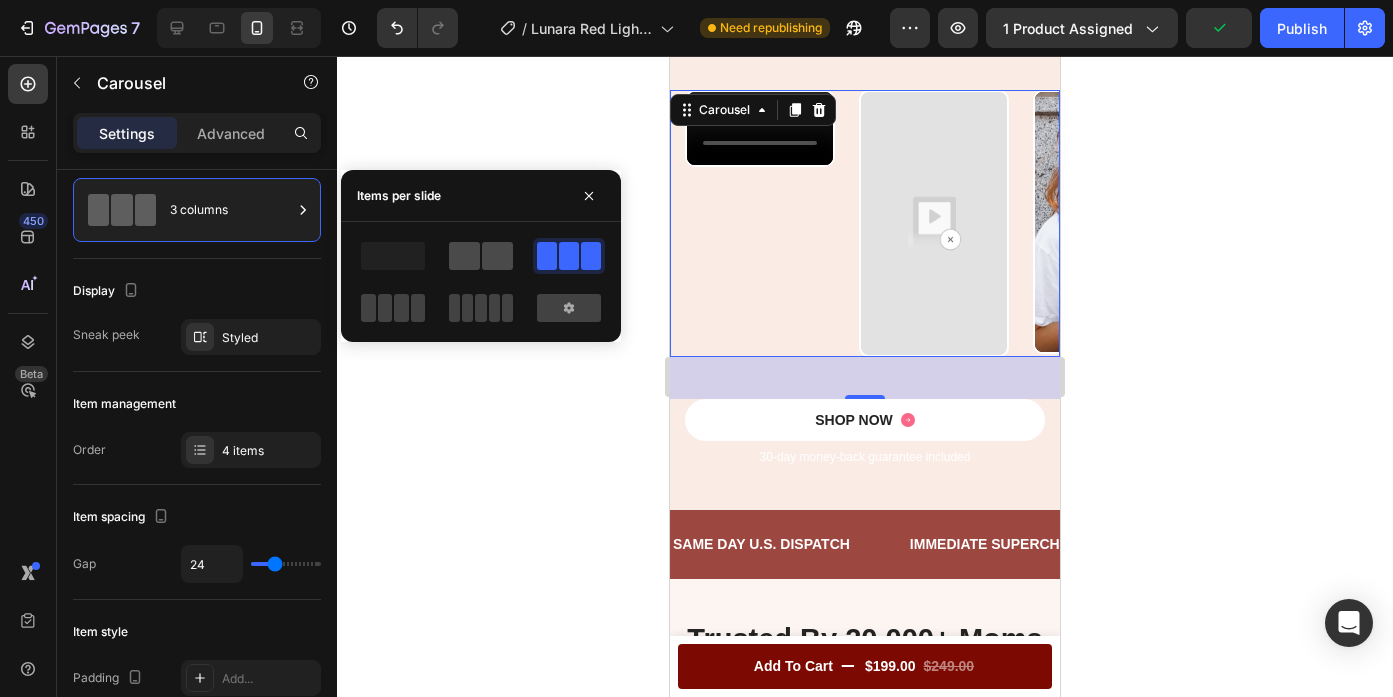 click 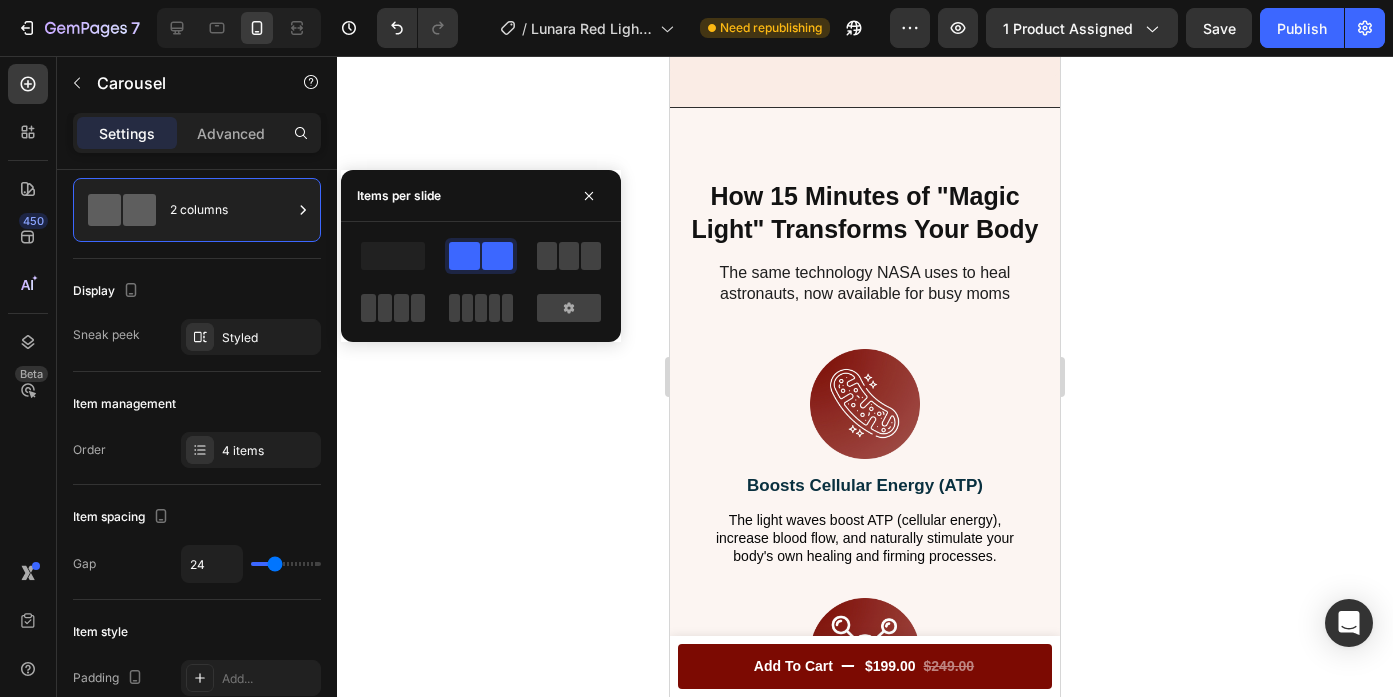 scroll, scrollTop: 3891, scrollLeft: 0, axis: vertical 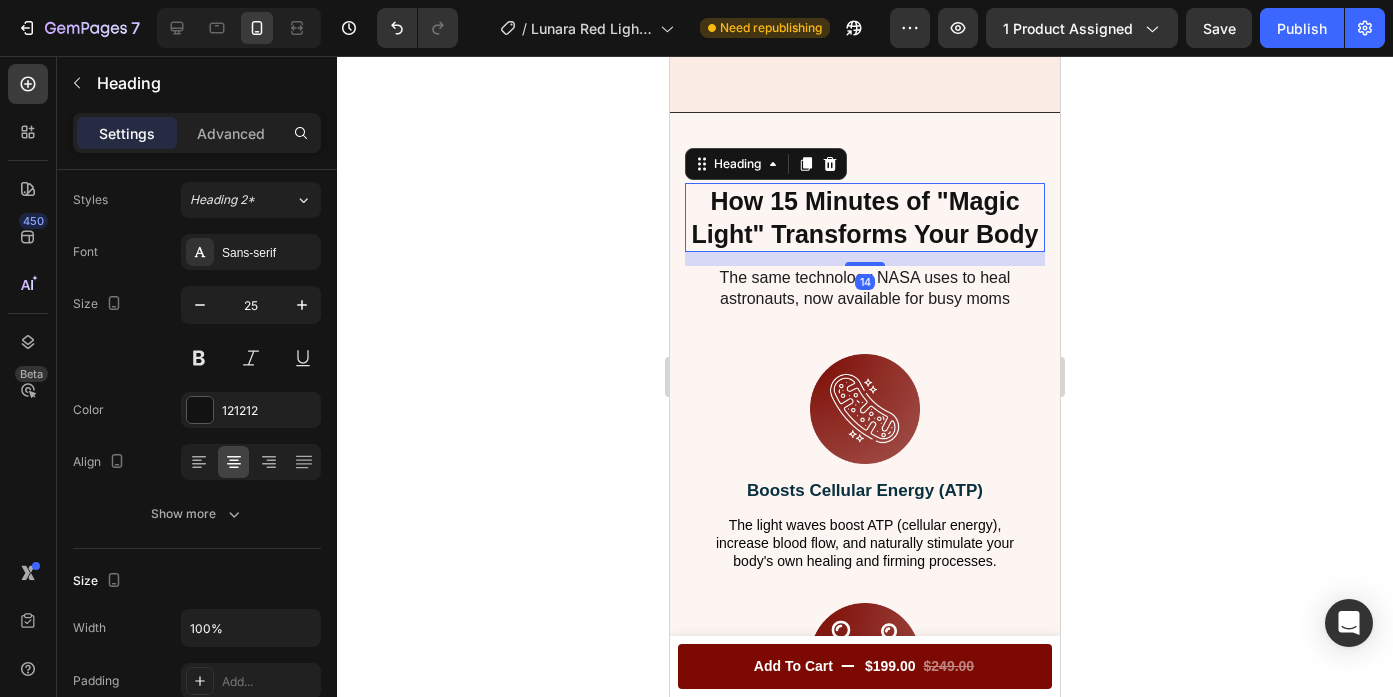 click on "How 15 Minutes of "Magic Light" Transforms Your Body" at bounding box center [864, 217] 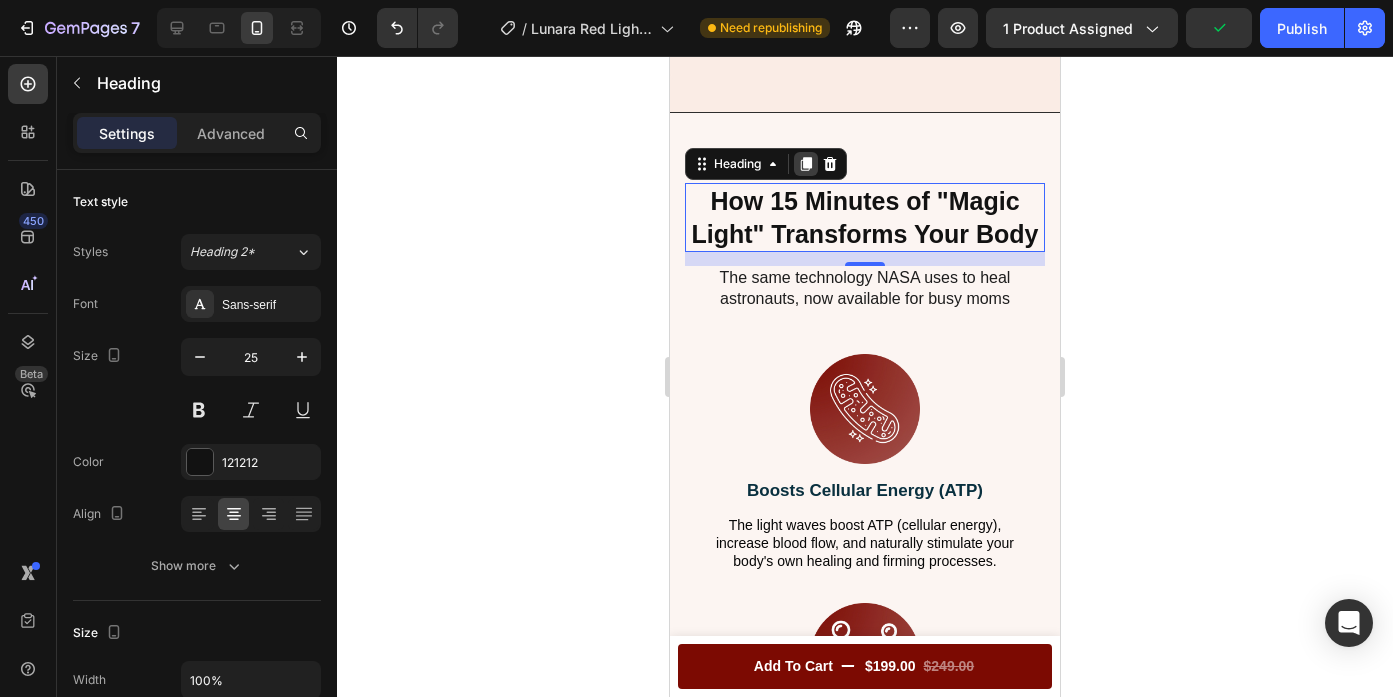 click 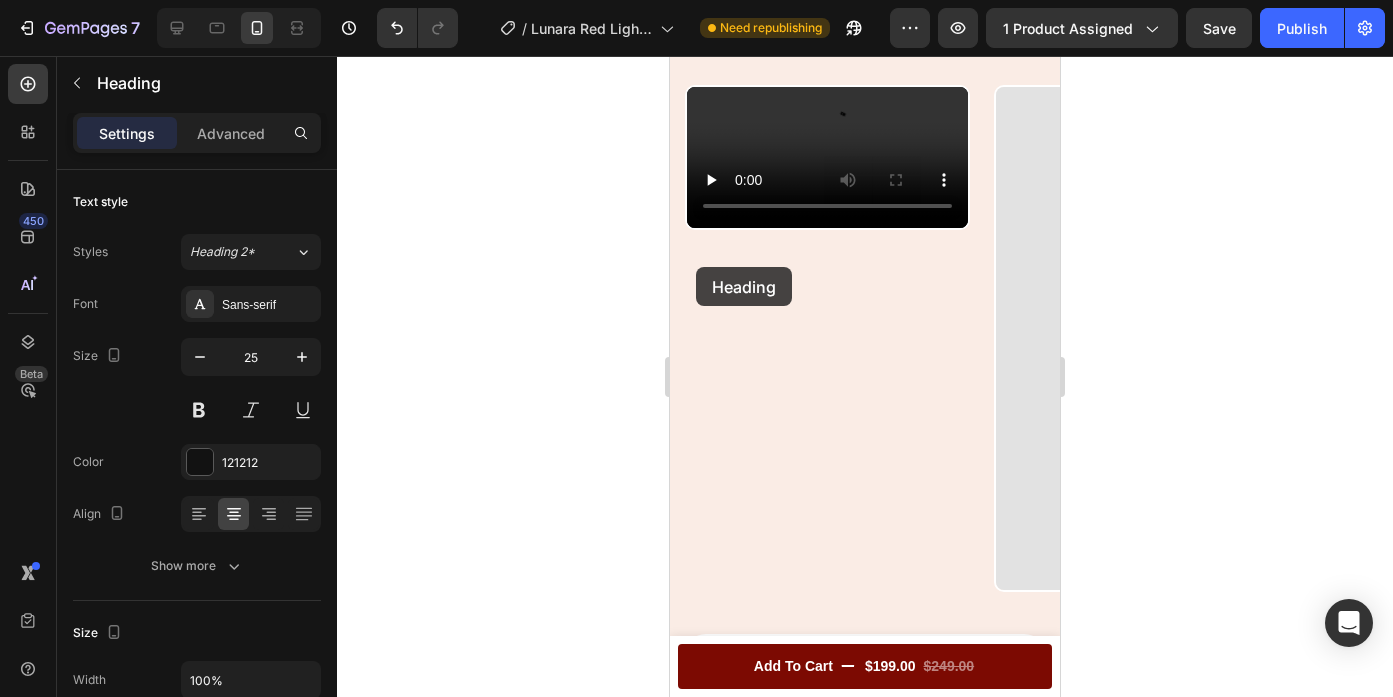 scroll, scrollTop: 1527, scrollLeft: 0, axis: vertical 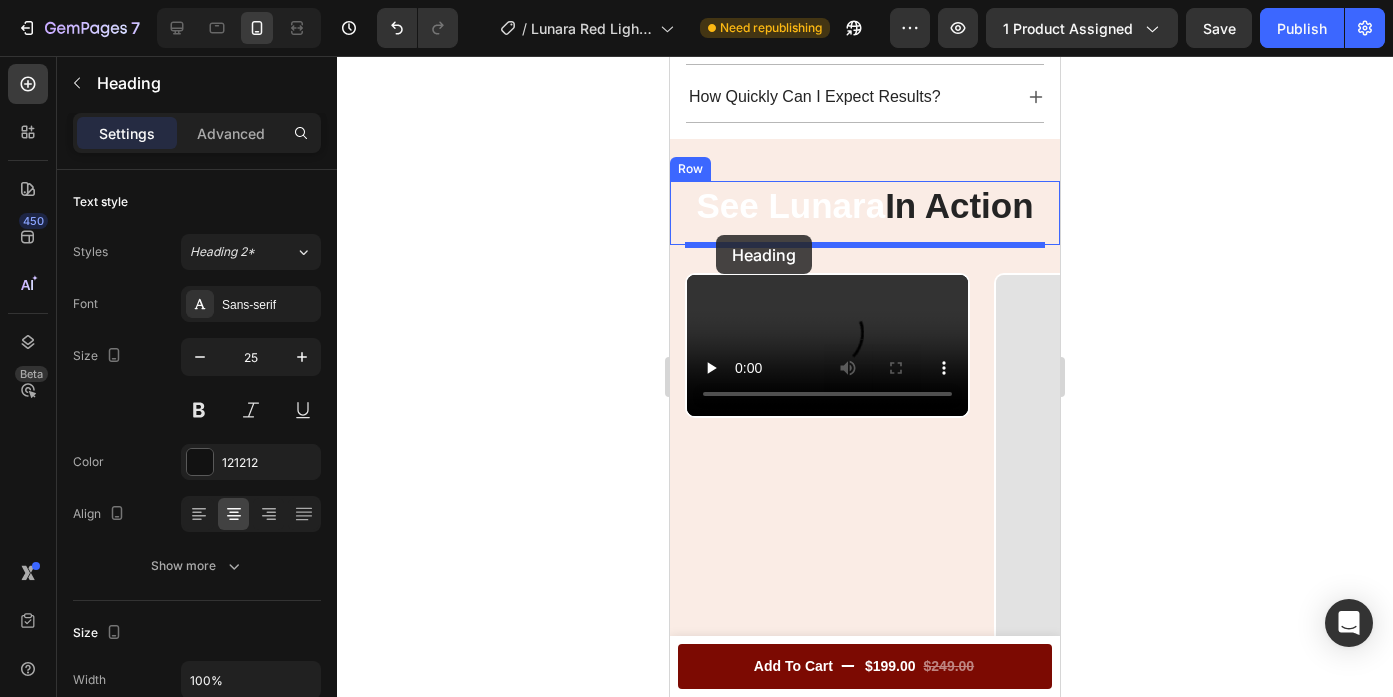 drag, startPoint x: 704, startPoint y: 253, endPoint x: 716, endPoint y: 235, distance: 21.633308 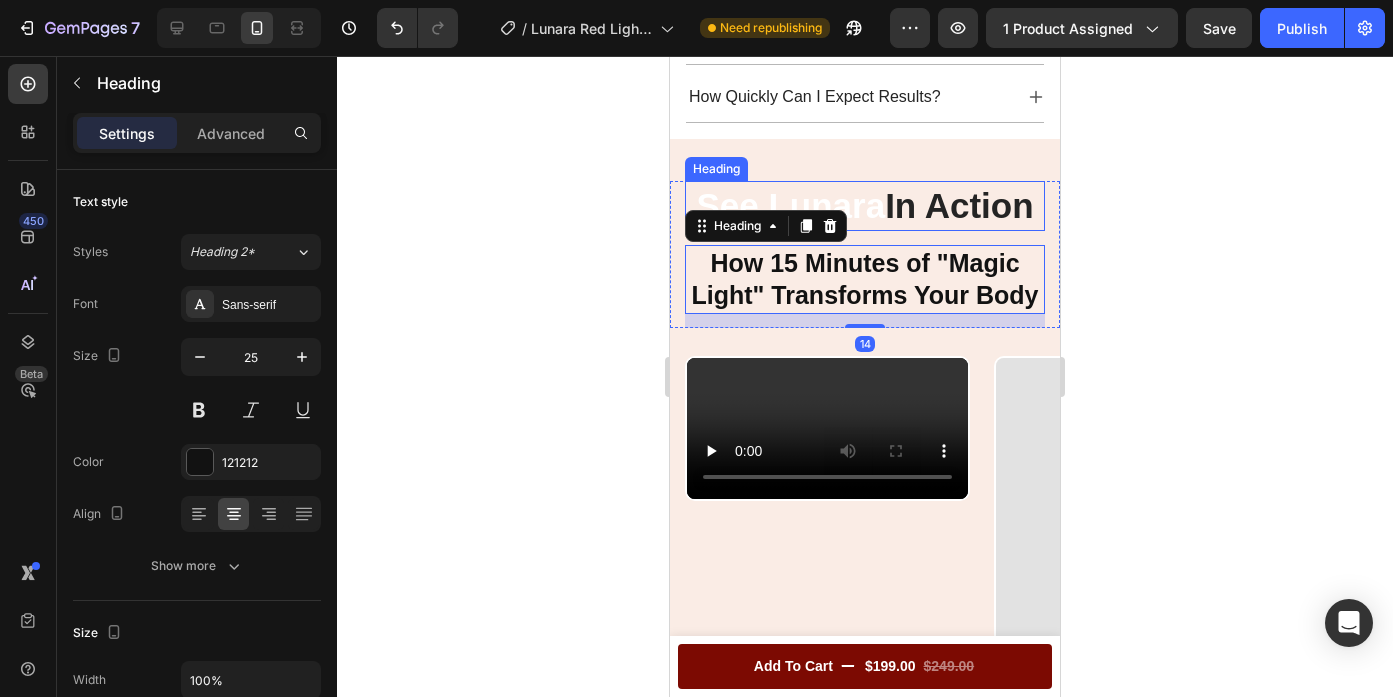 click on "In Action" at bounding box center (959, 205) 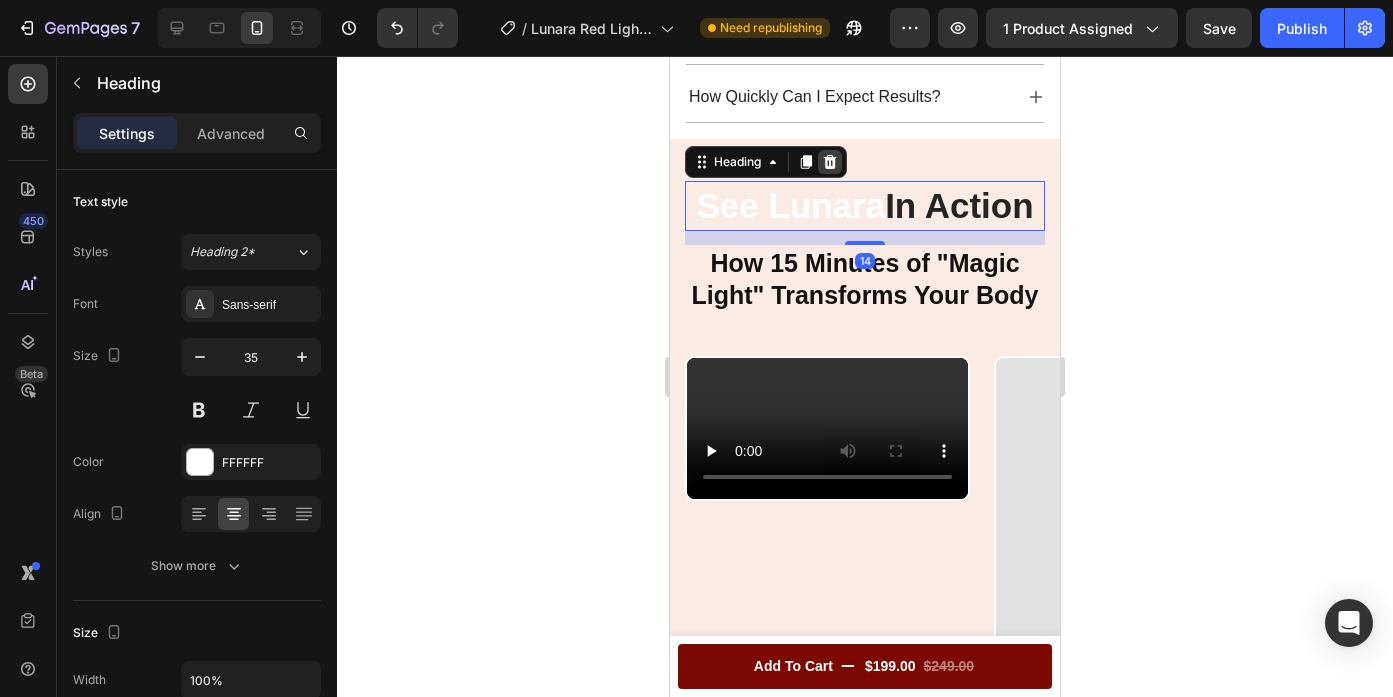 click 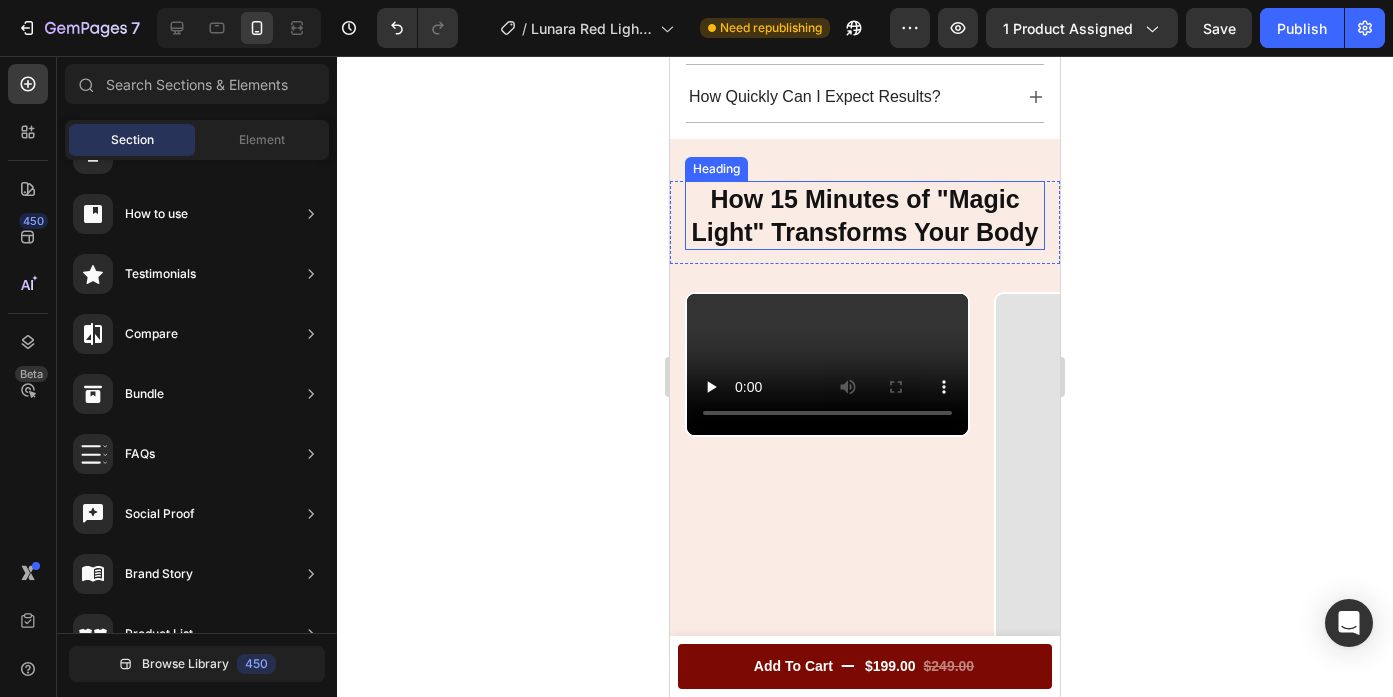 click on "How 15 Minutes of "Magic Light" Transforms Your Body" at bounding box center [864, 215] 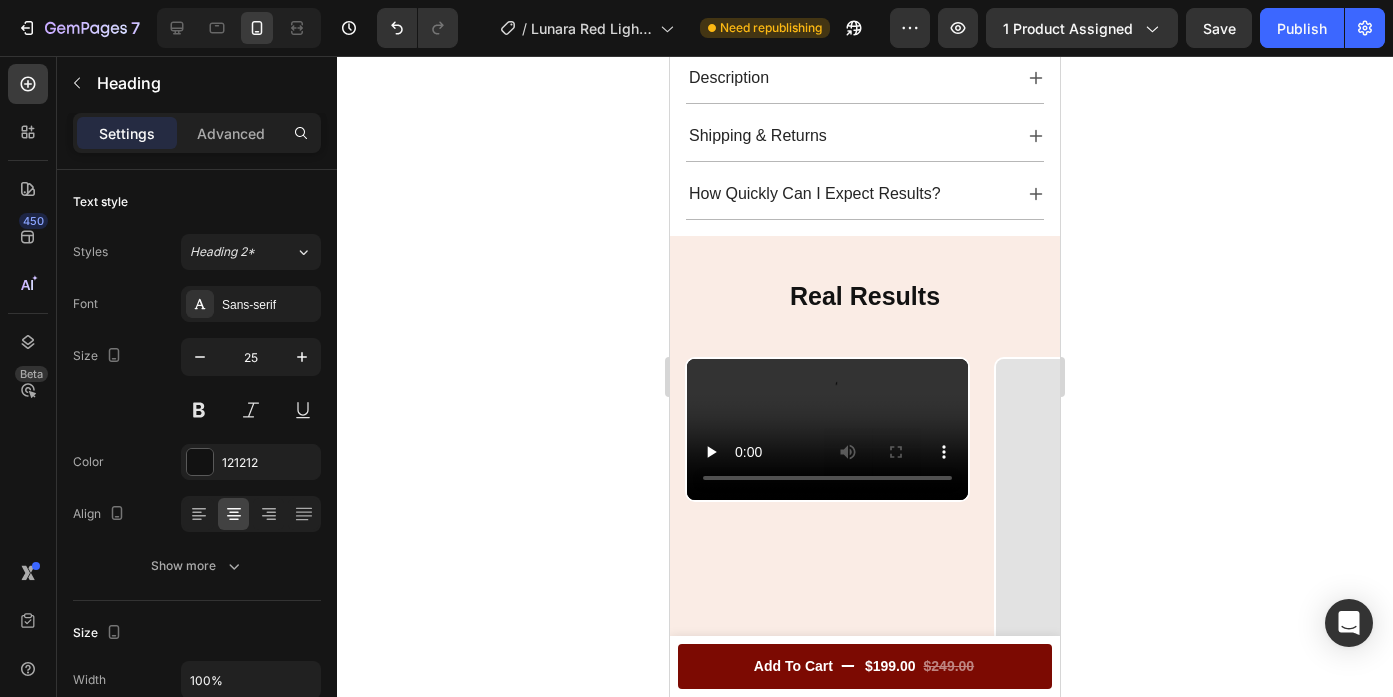 scroll, scrollTop: 1424, scrollLeft: 0, axis: vertical 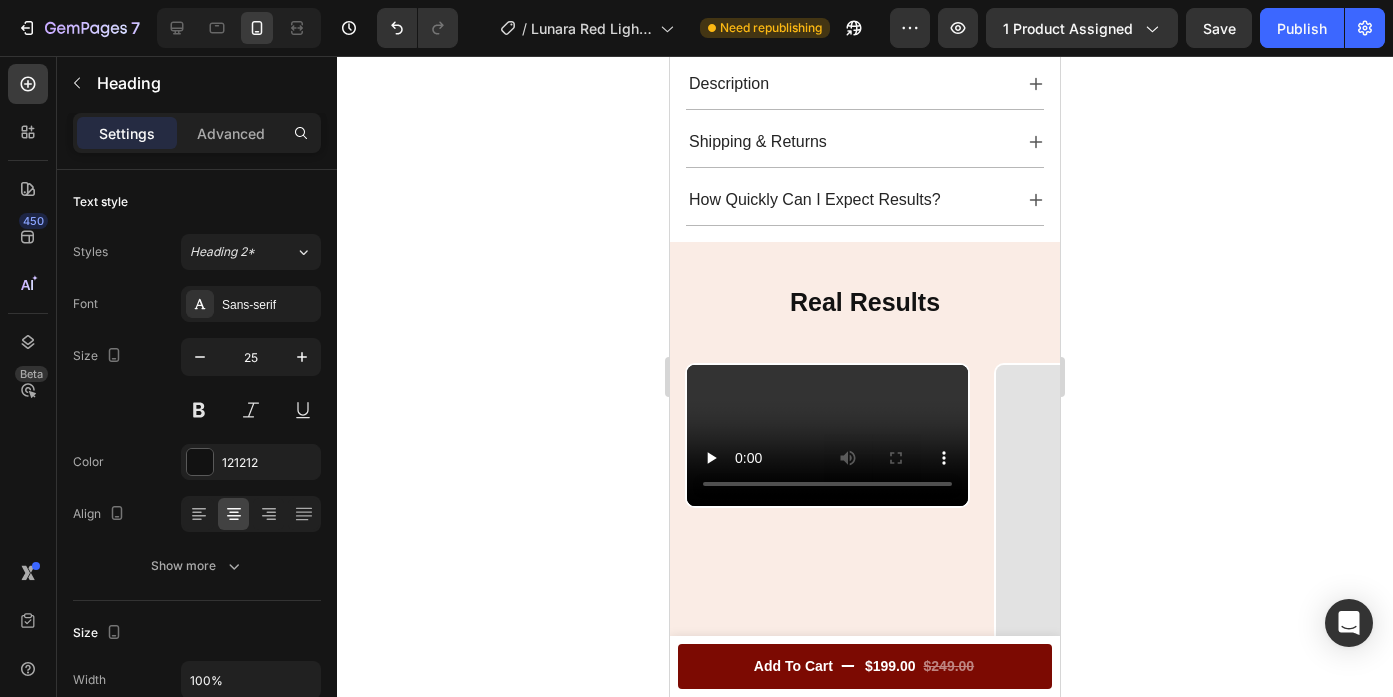 click on "Real Results" at bounding box center [865, 302] 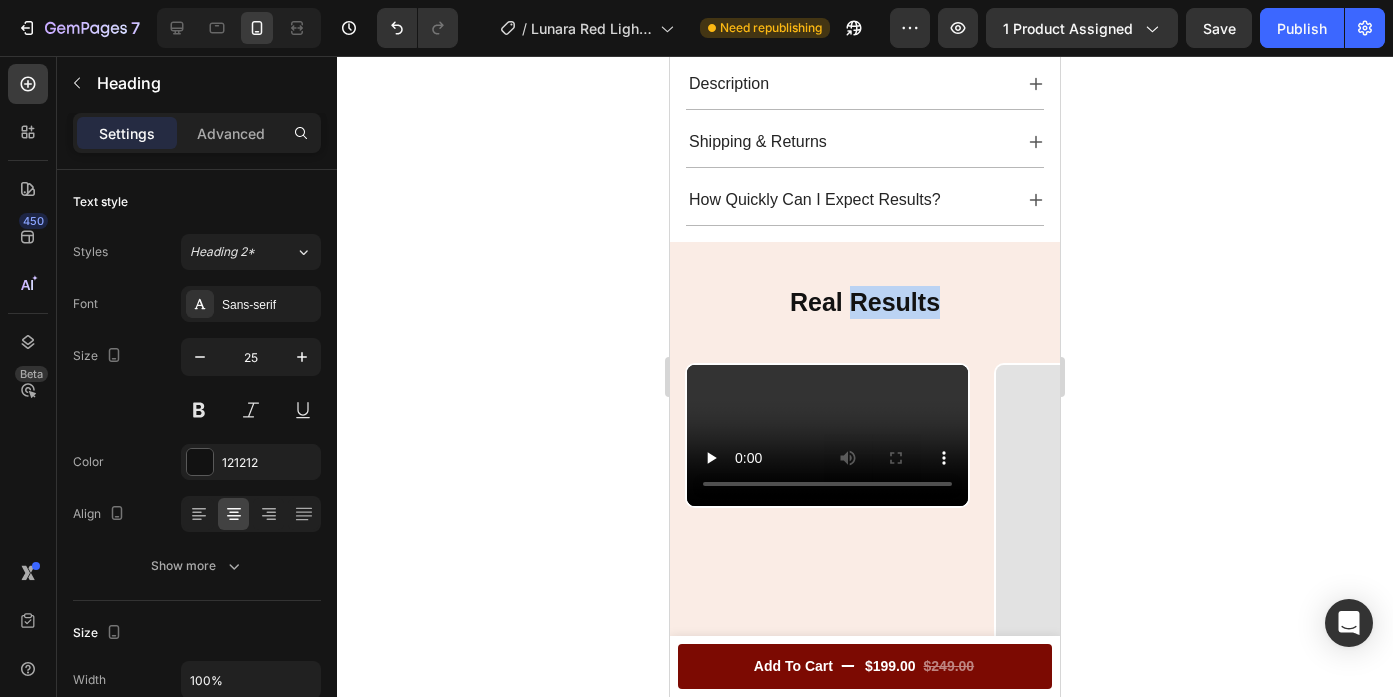 click on "Real Results" at bounding box center (865, 302) 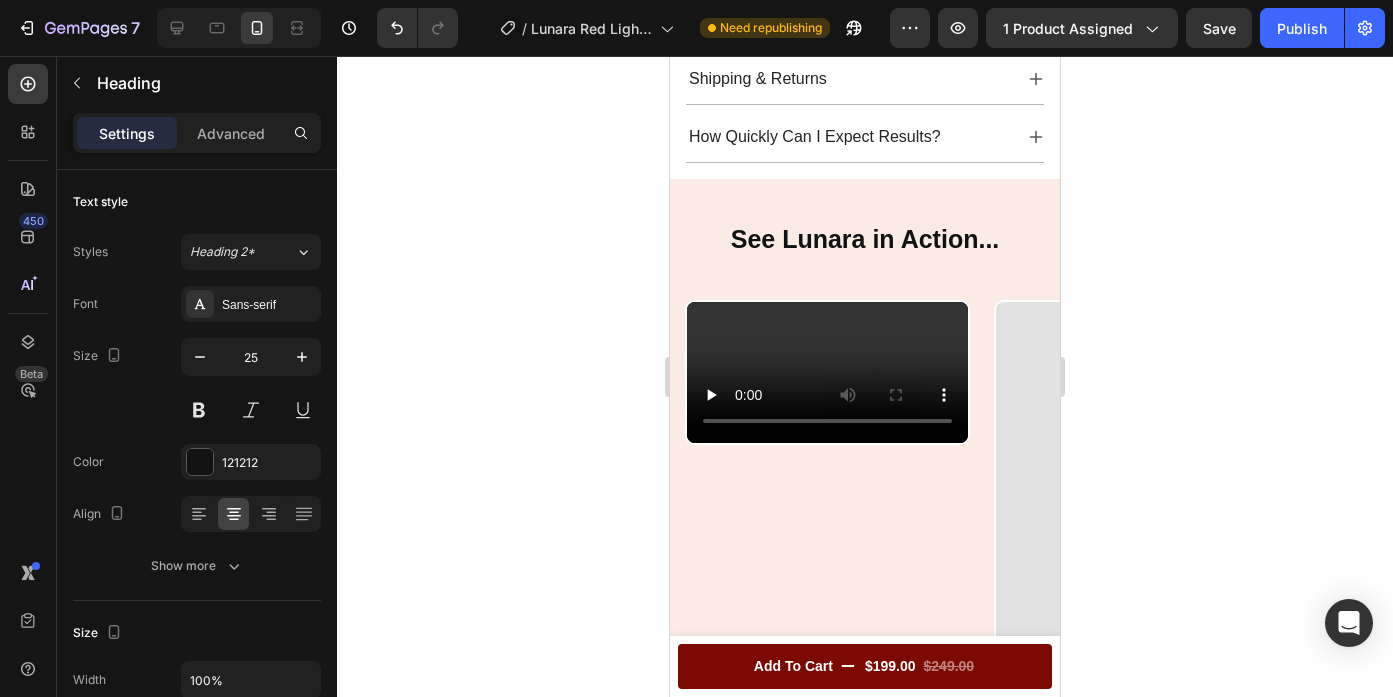 scroll, scrollTop: 1657, scrollLeft: 0, axis: vertical 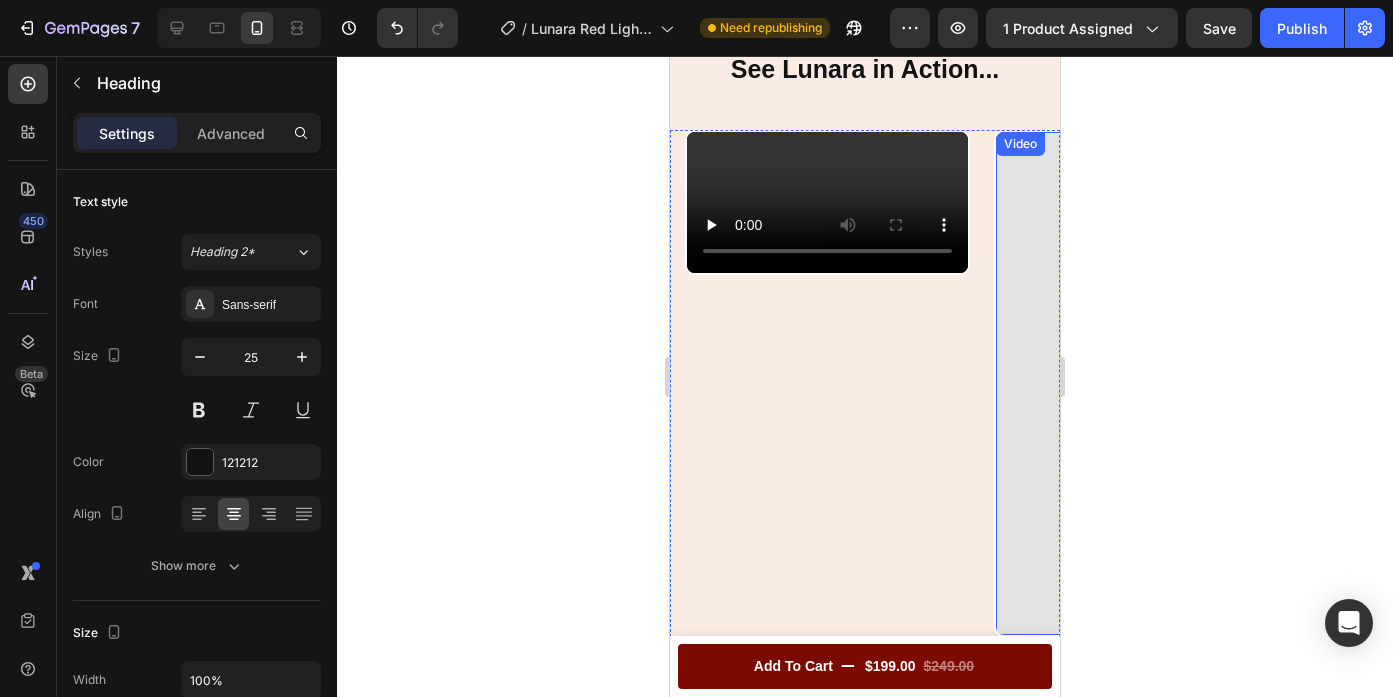click at bounding box center [1136, 383] 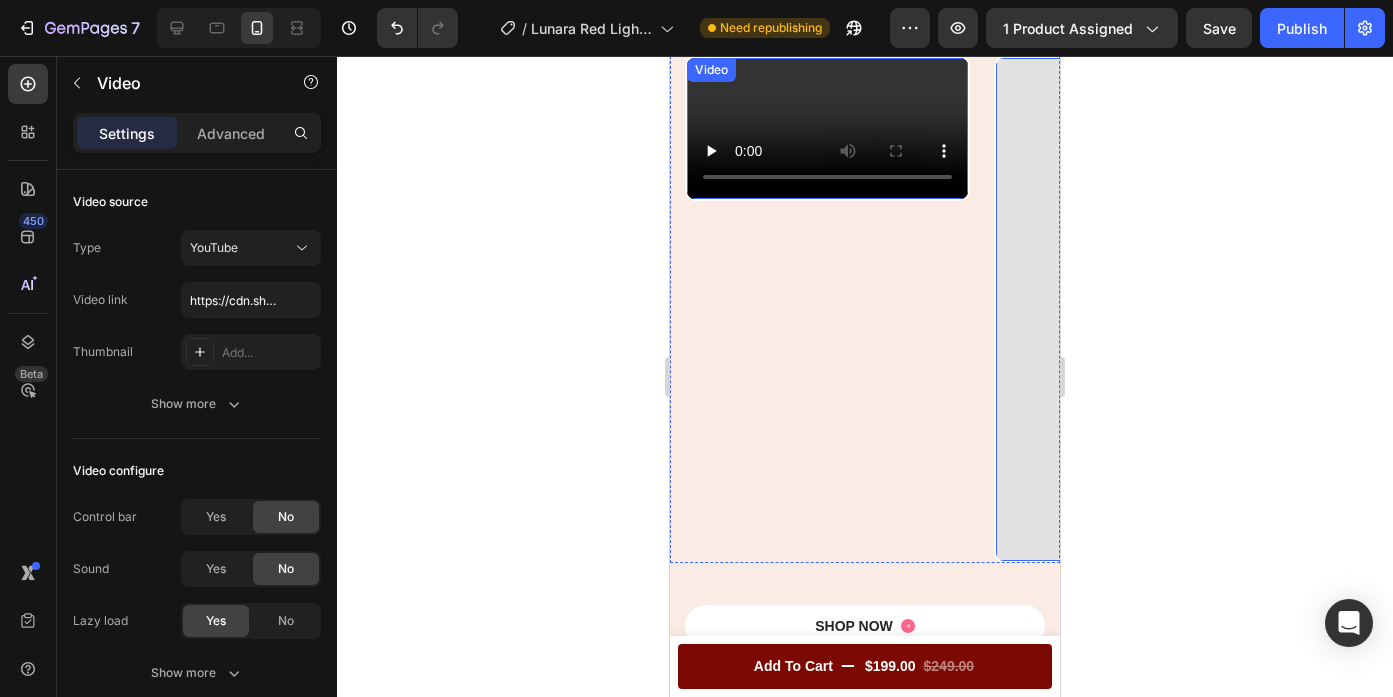 scroll, scrollTop: 1591, scrollLeft: 0, axis: vertical 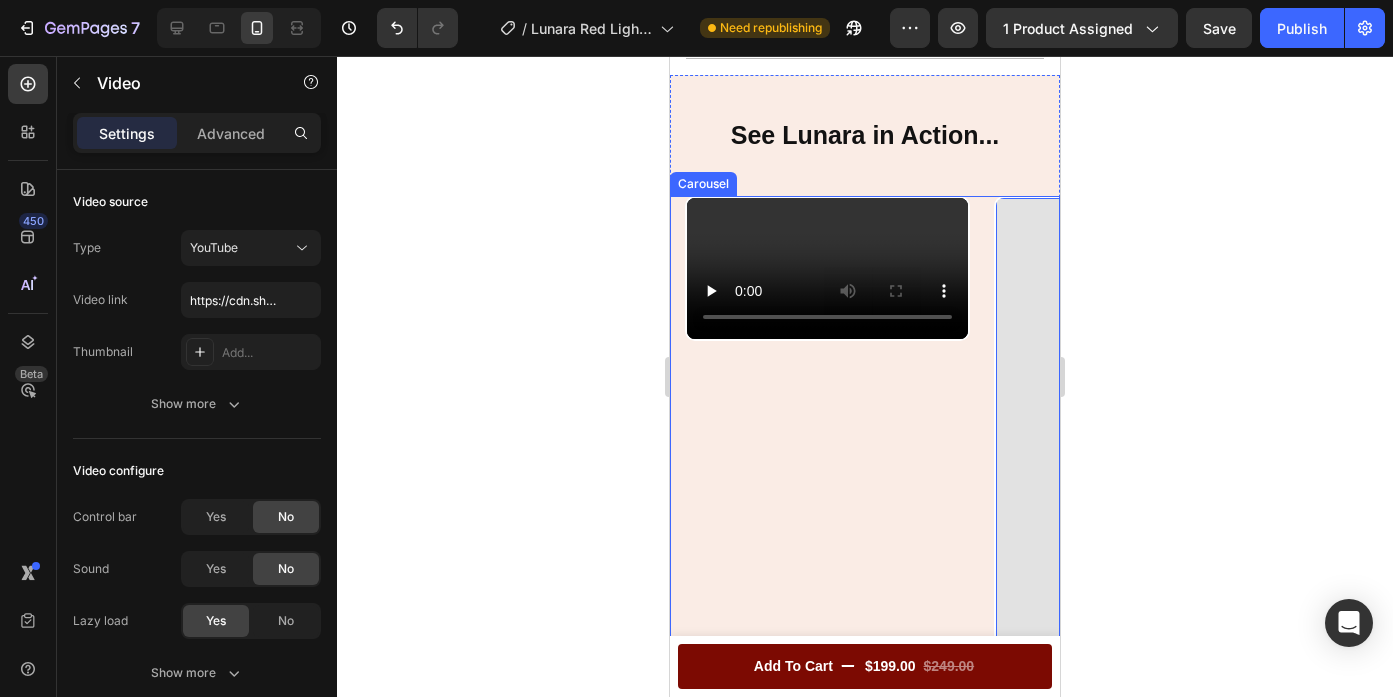 click on "Video Video   0 Video Video Carousel" at bounding box center (865, 449) 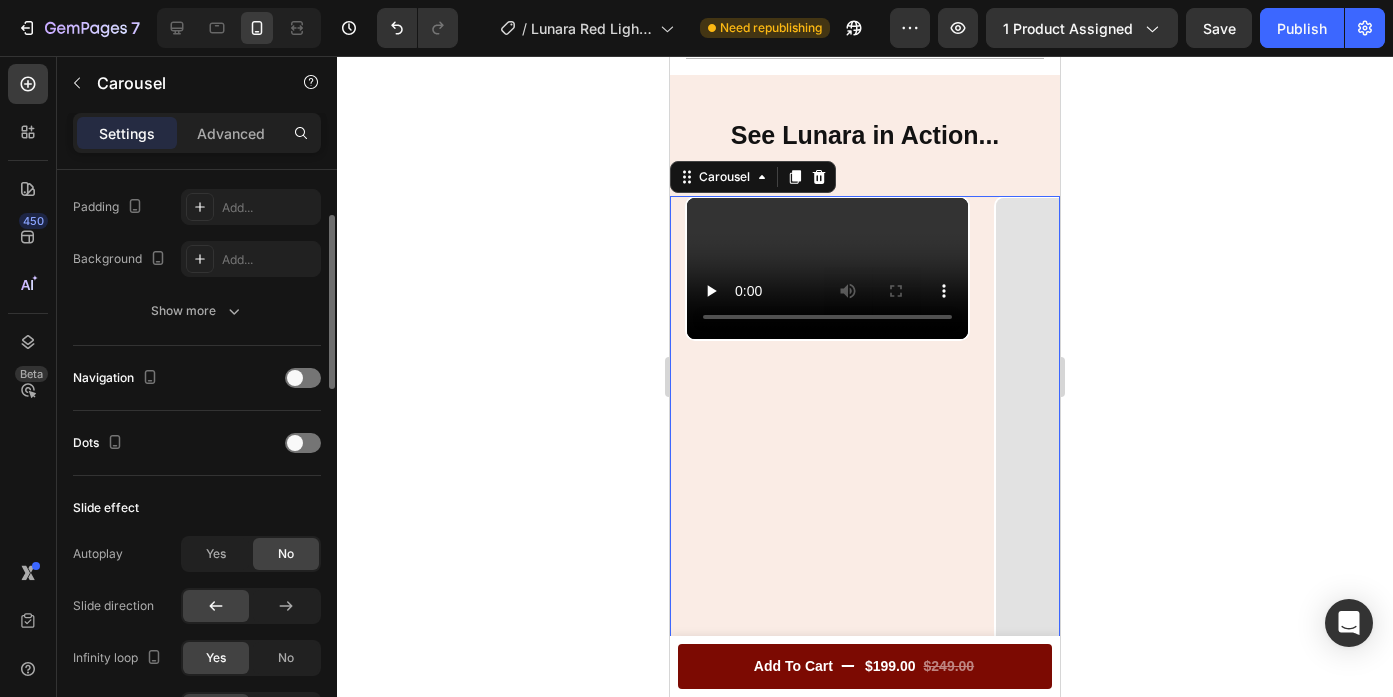 scroll, scrollTop: 0, scrollLeft: 0, axis: both 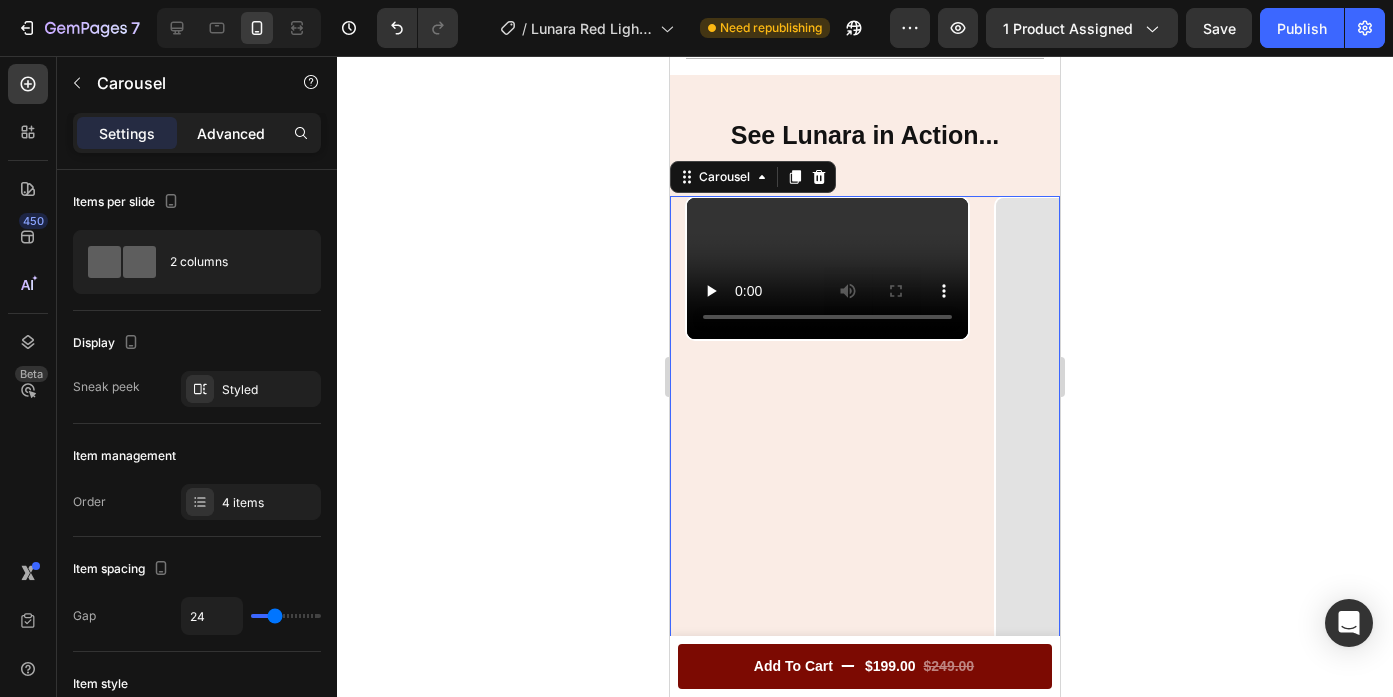click on "Advanced" at bounding box center [231, 133] 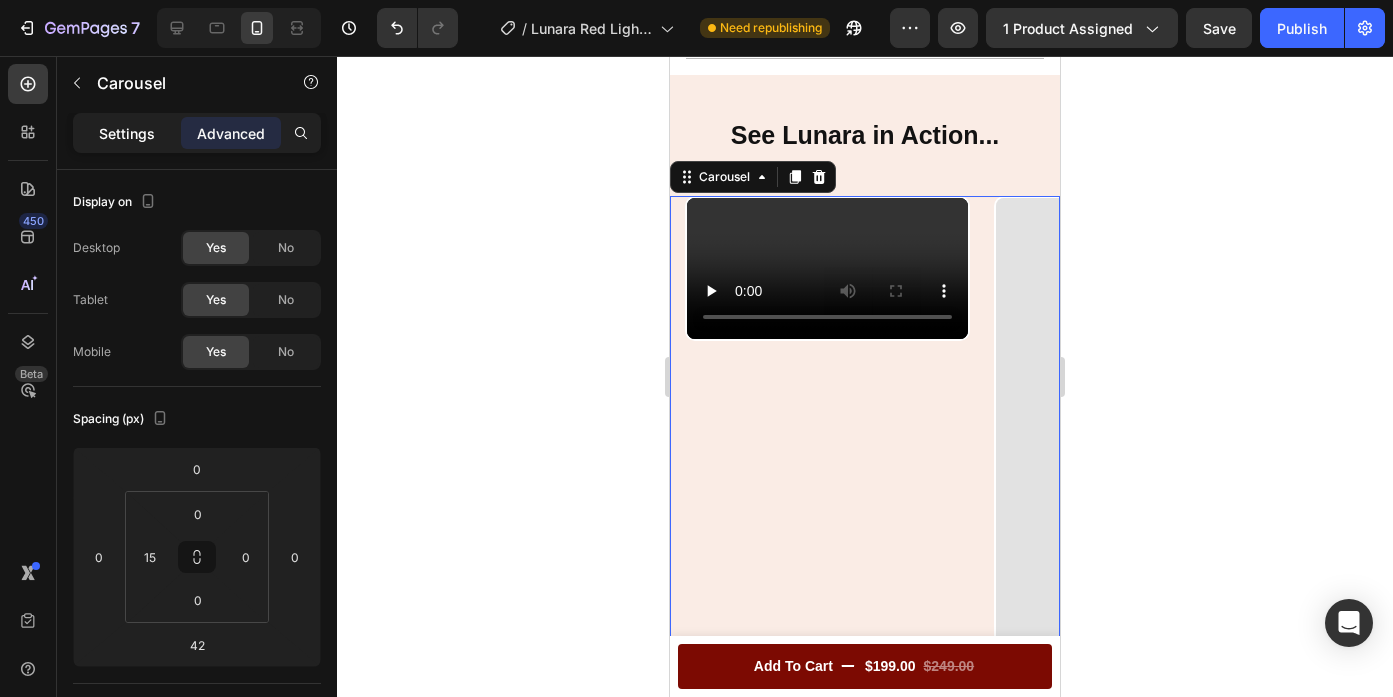 click on "Settings" at bounding box center [127, 133] 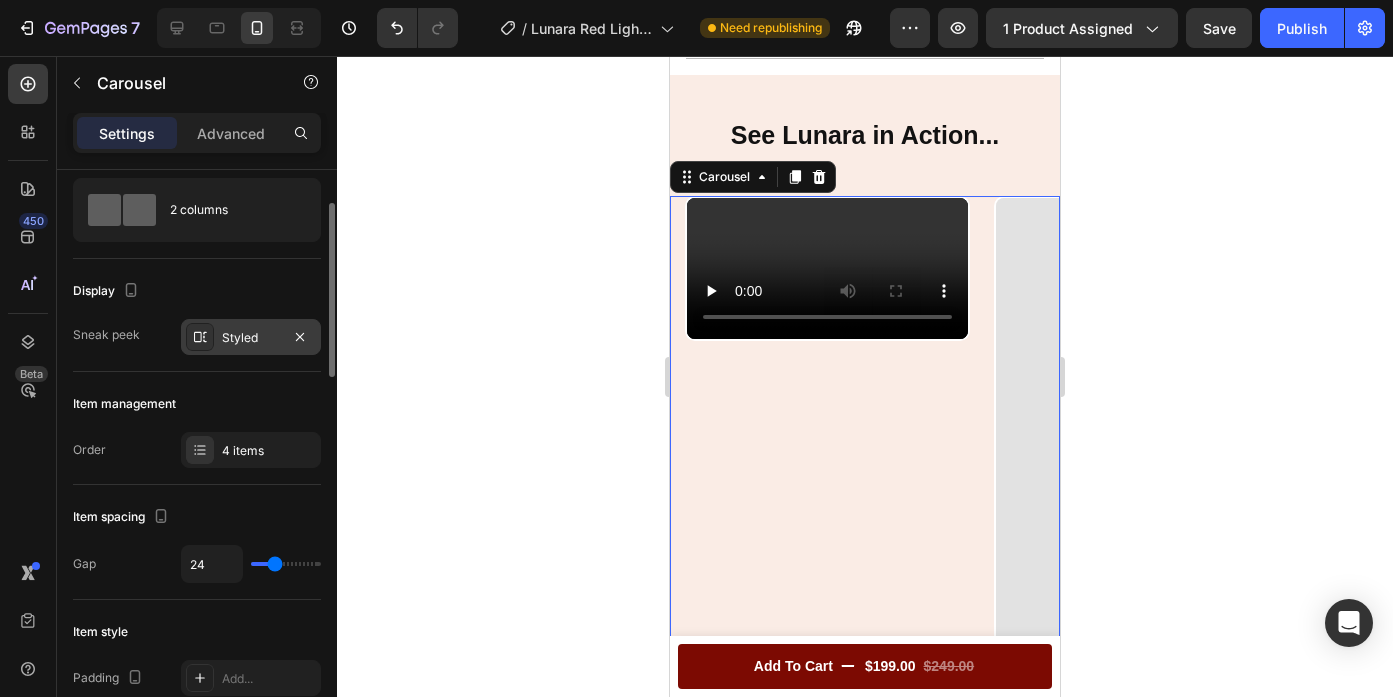 scroll, scrollTop: 66, scrollLeft: 0, axis: vertical 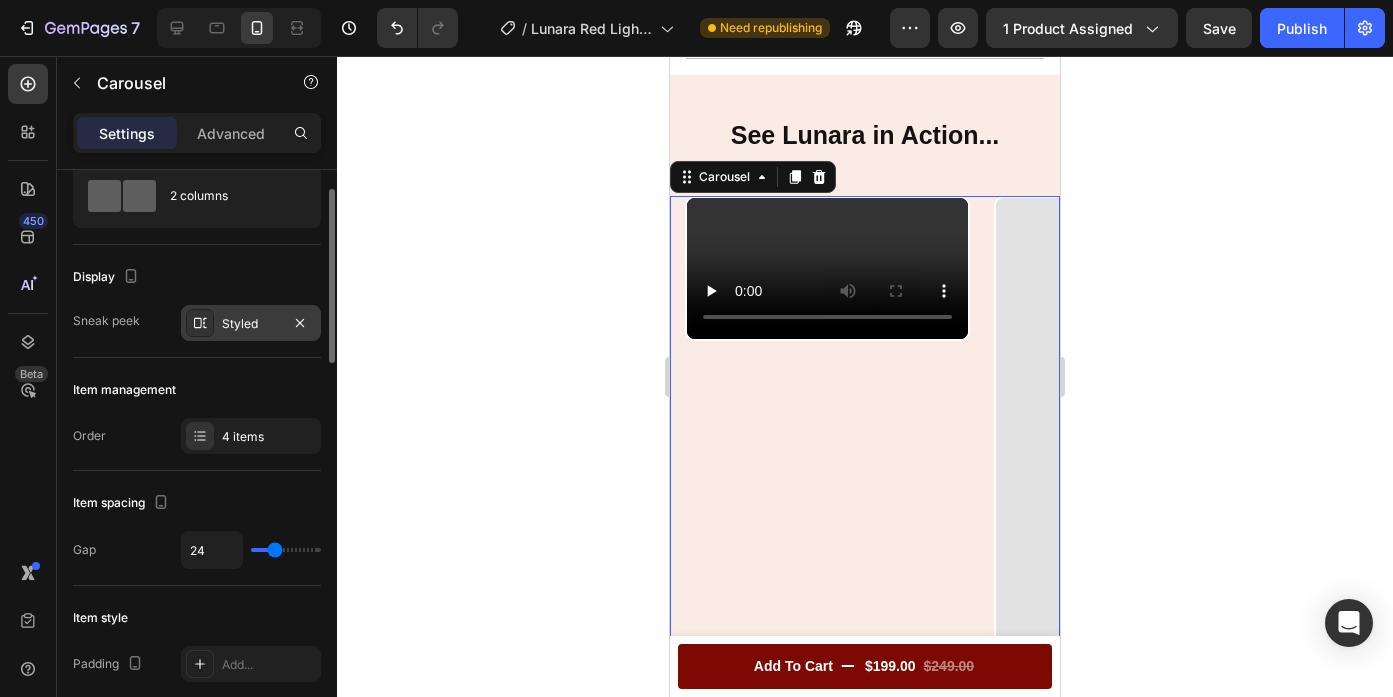 click on "Styled" at bounding box center (251, 324) 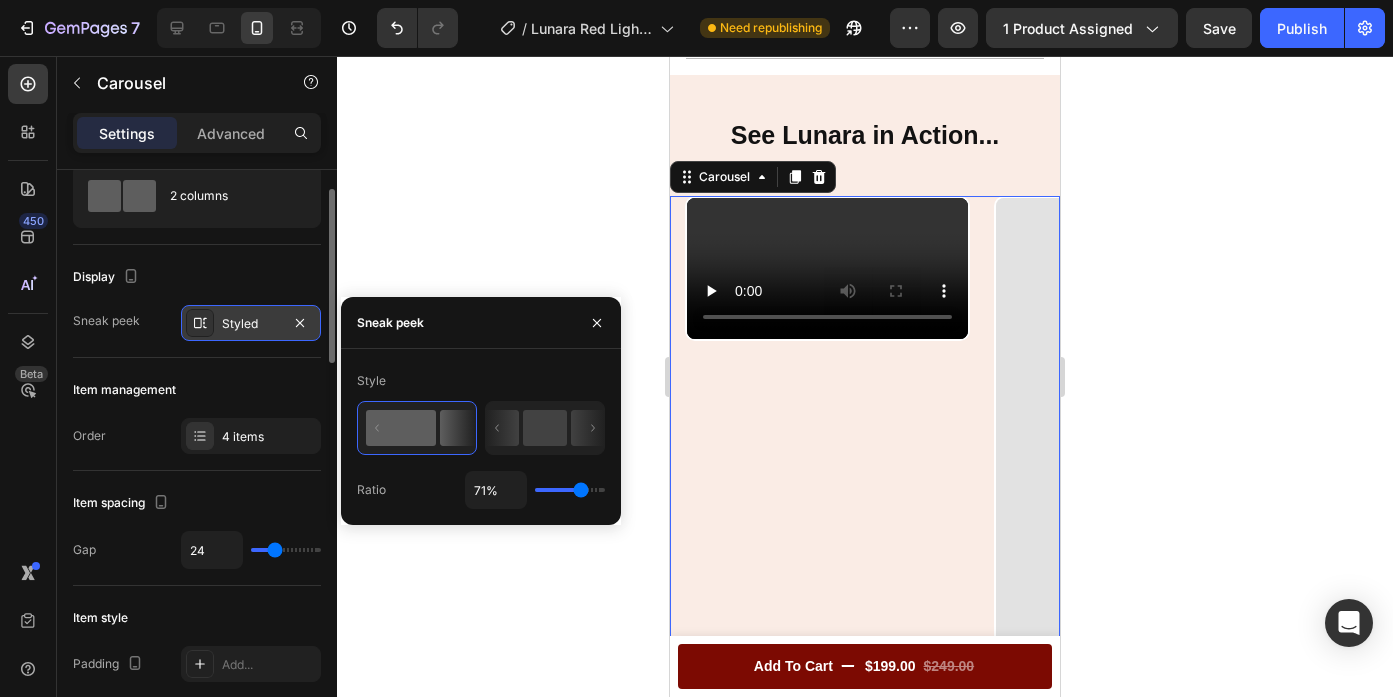 click on "Styled" at bounding box center [251, 324] 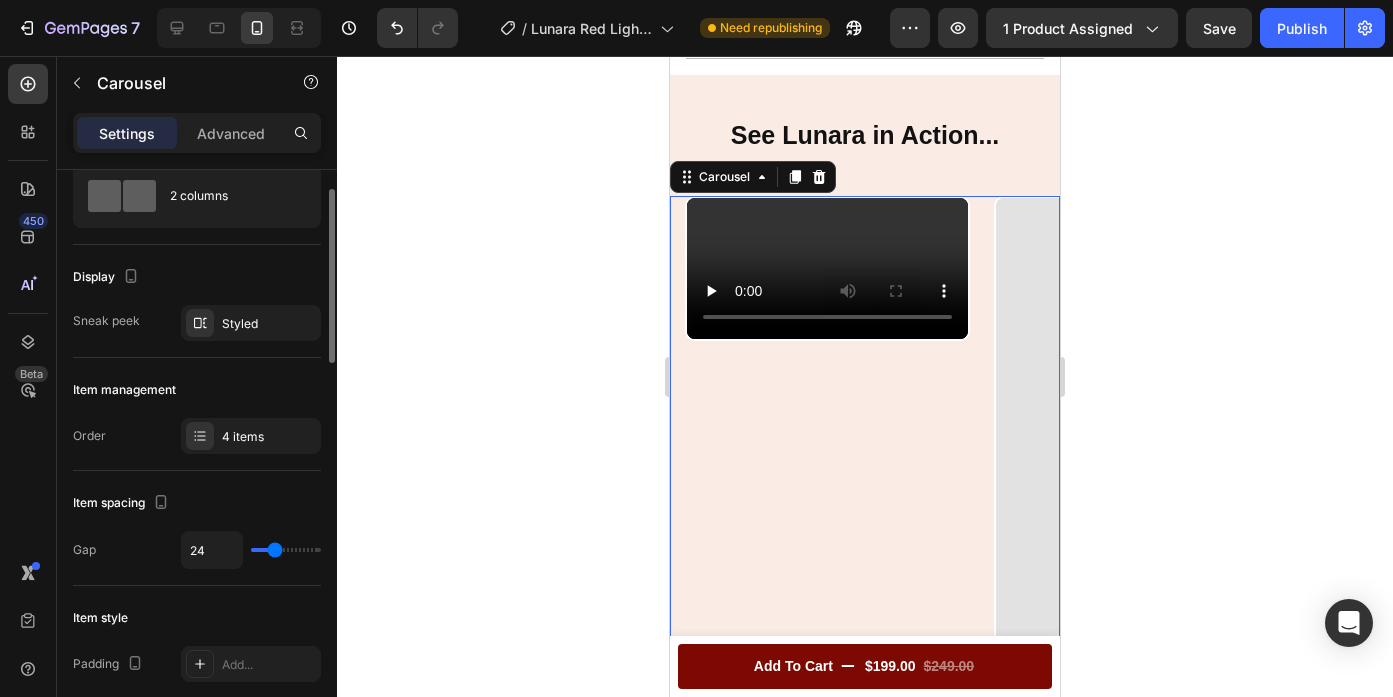 scroll, scrollTop: 190, scrollLeft: 0, axis: vertical 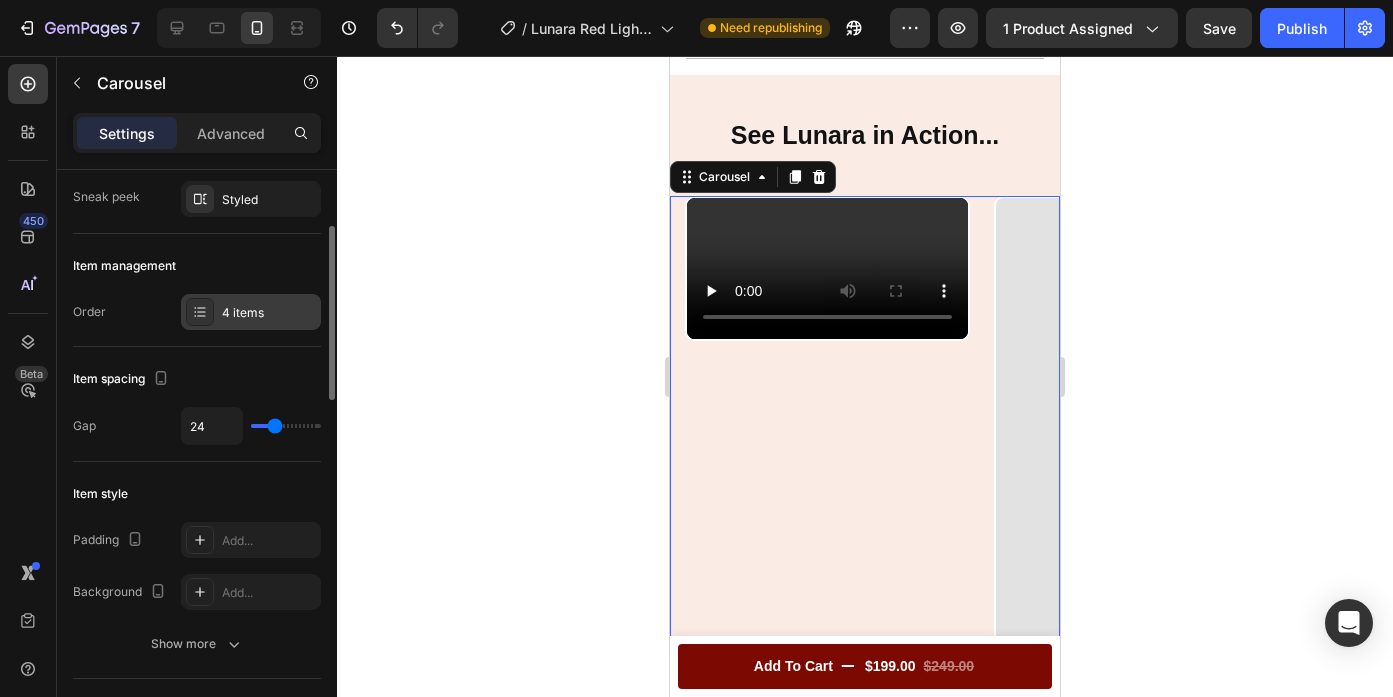 click on "4 items" at bounding box center [269, 313] 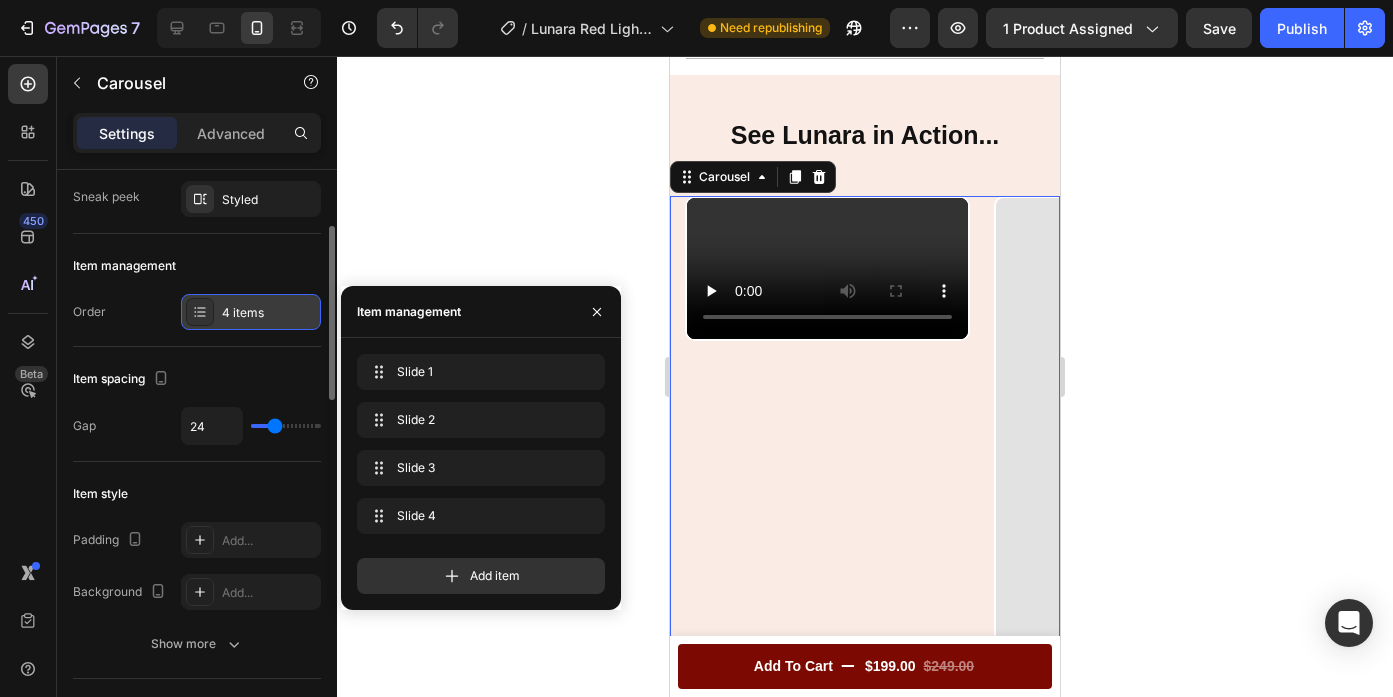 click on "4 items" at bounding box center (269, 313) 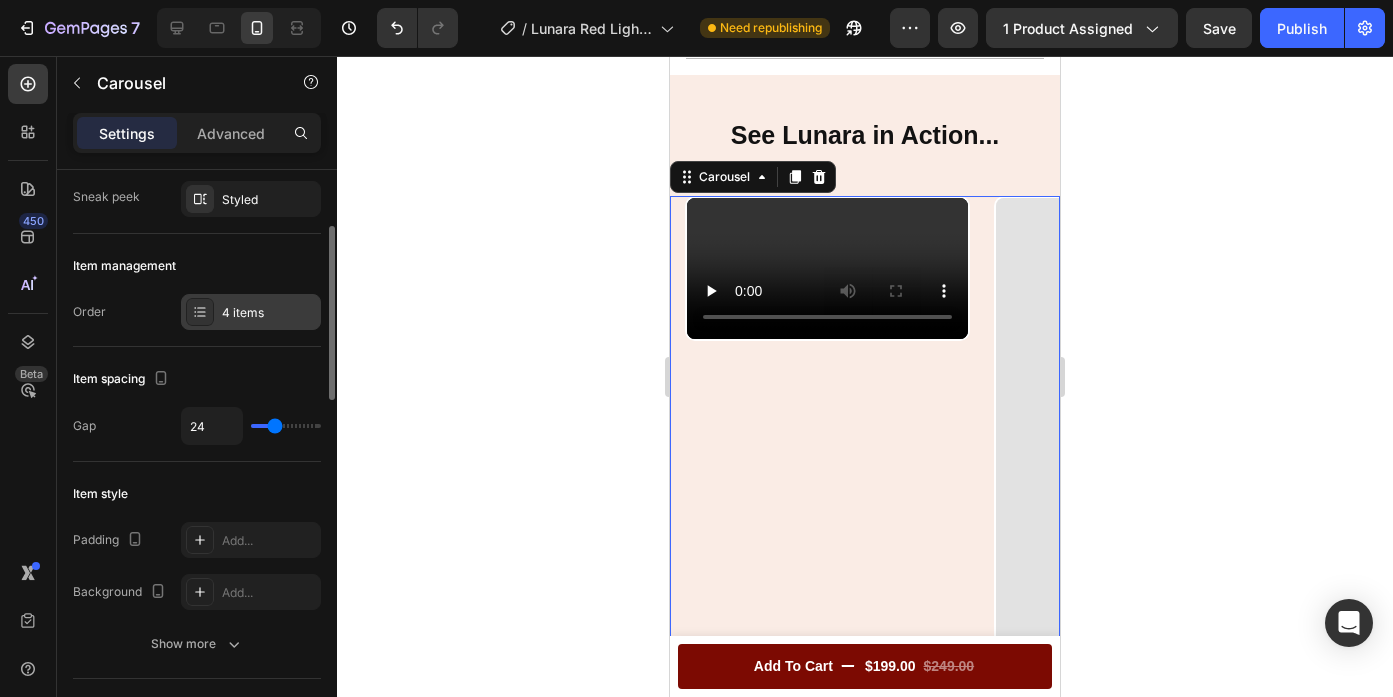 click on "4 items" at bounding box center [269, 313] 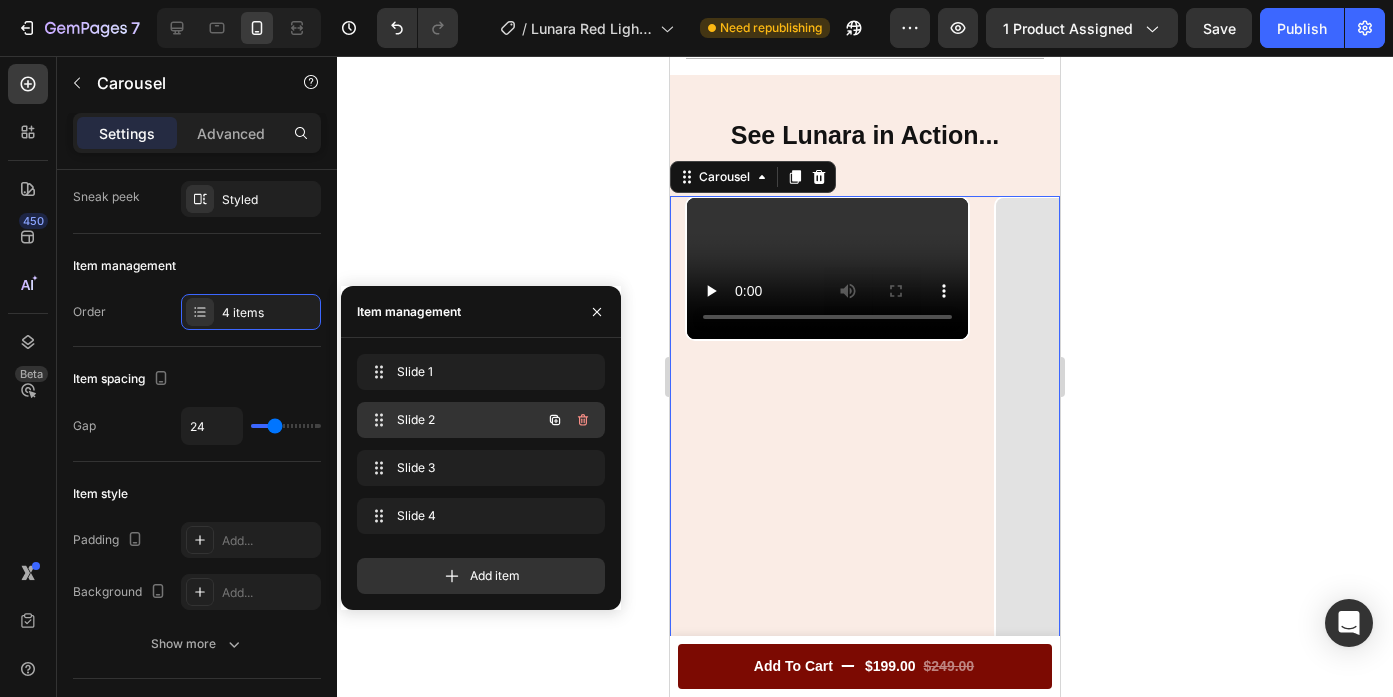 click on "Slide 2 Slide 2" at bounding box center [453, 420] 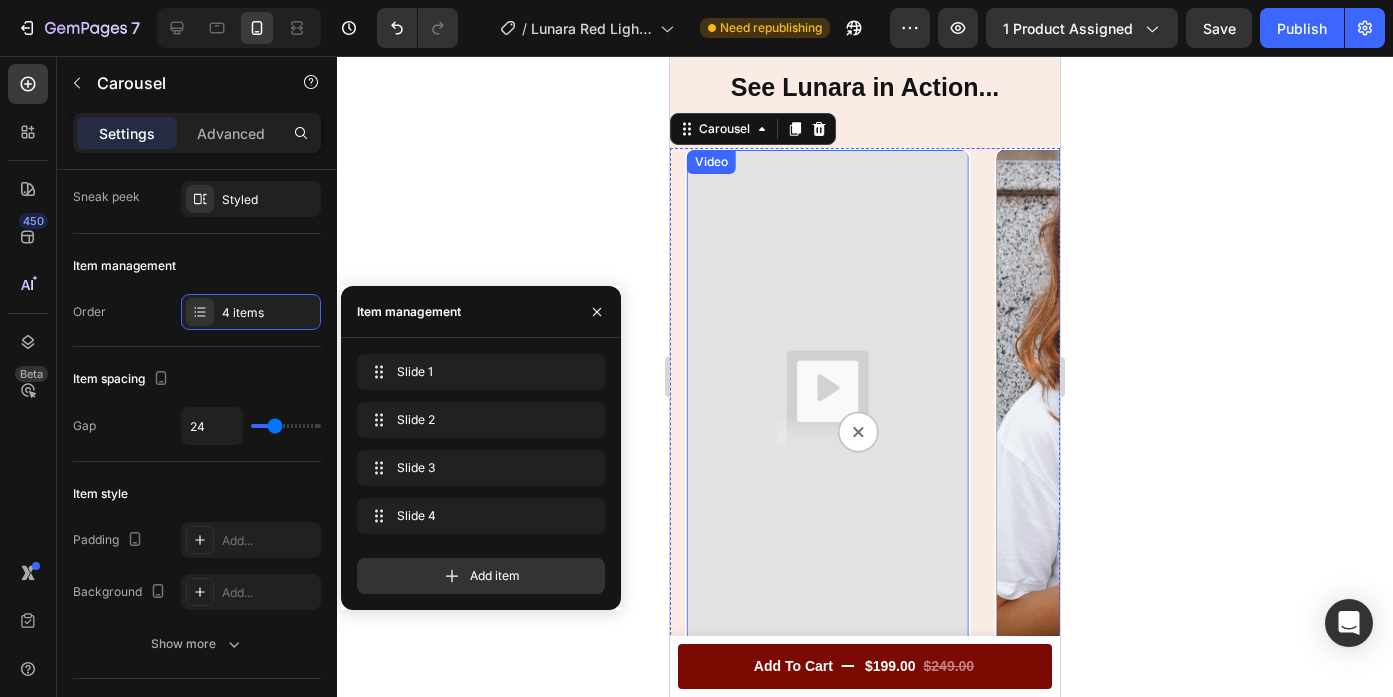 scroll, scrollTop: 1731, scrollLeft: 0, axis: vertical 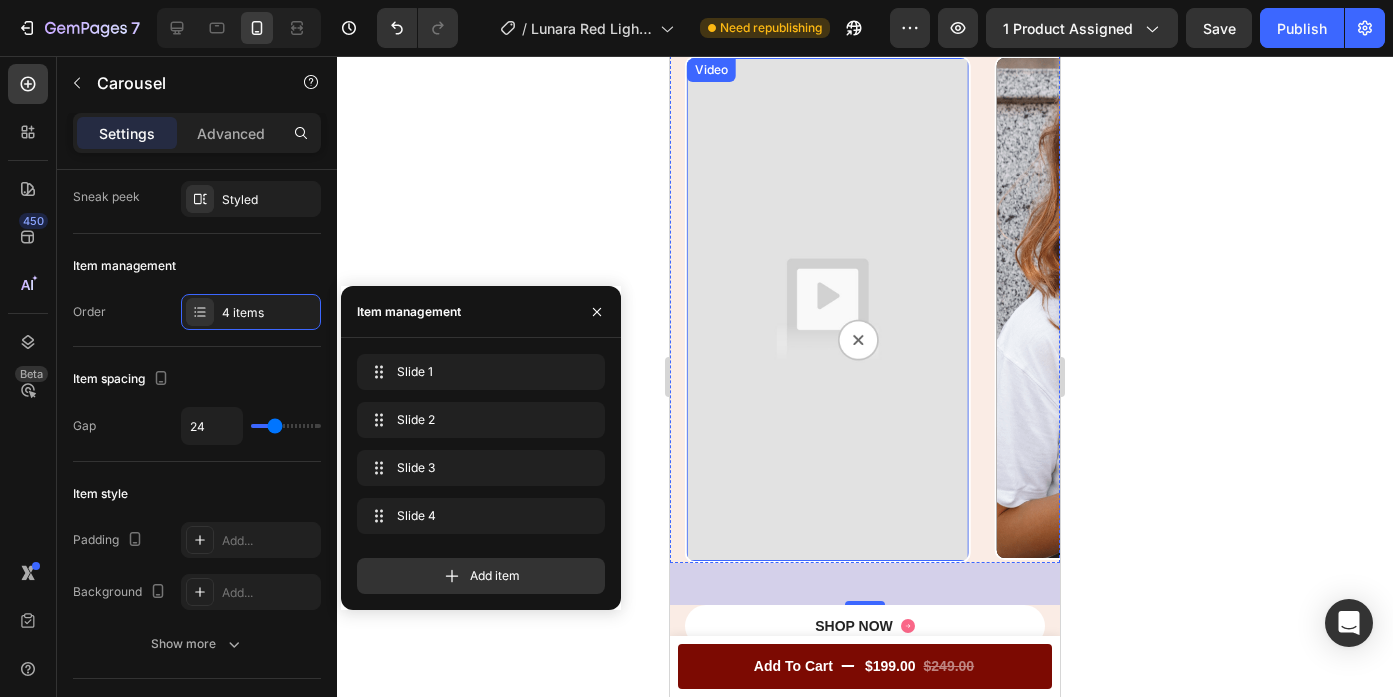 click at bounding box center [827, 309] 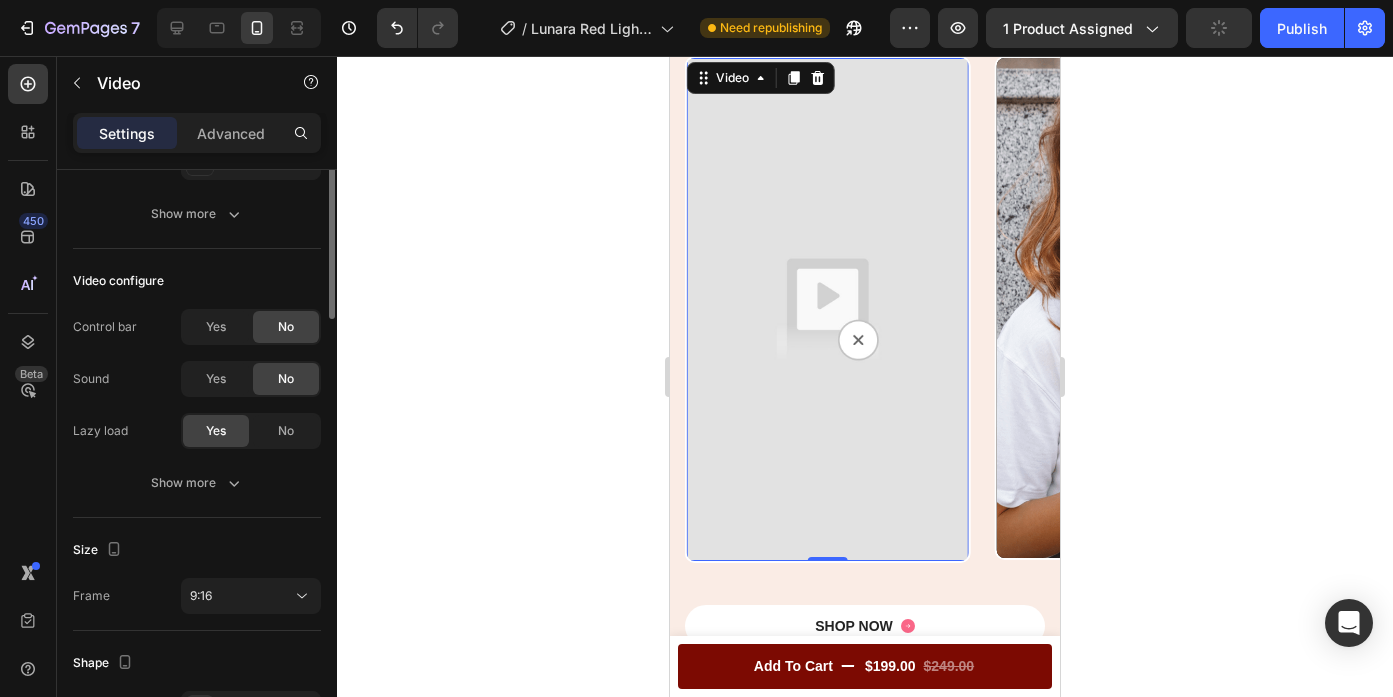 scroll, scrollTop: 0, scrollLeft: 0, axis: both 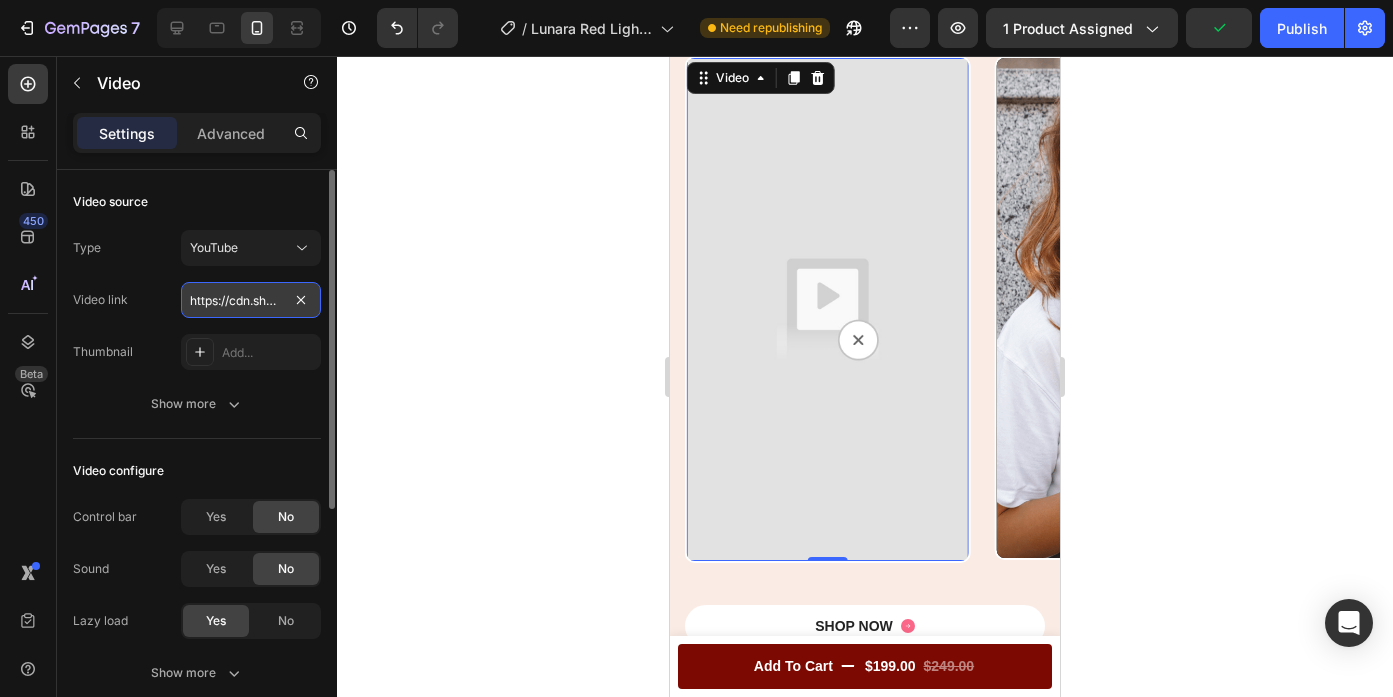 click on "https://cdn.shopify.com/videos/c/o/v/18cb6f74d2f8487a9e9d20e2cbfbf7b8.mp4" at bounding box center [251, 300] 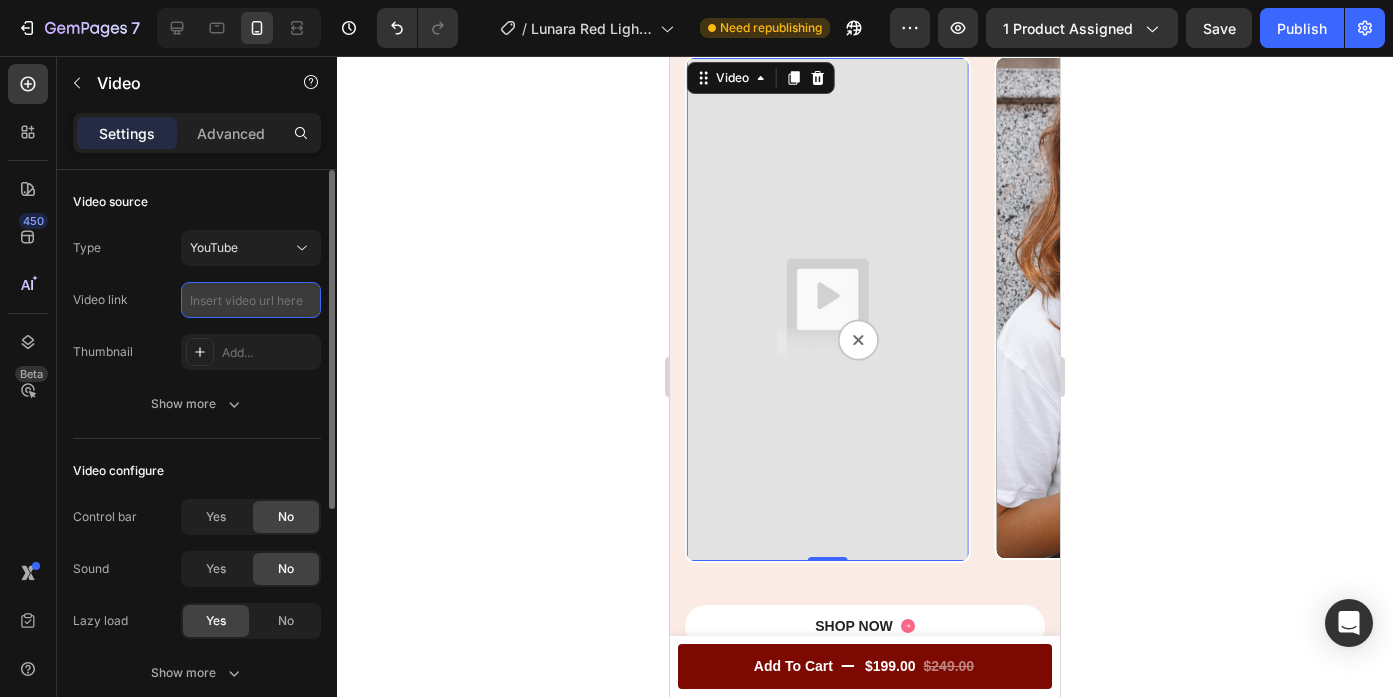paste on "https://cdn.shopify.com/videos/c/o/v/18cb6f74d2f8487a9e9d20e2cbfbf7b8.mp4" 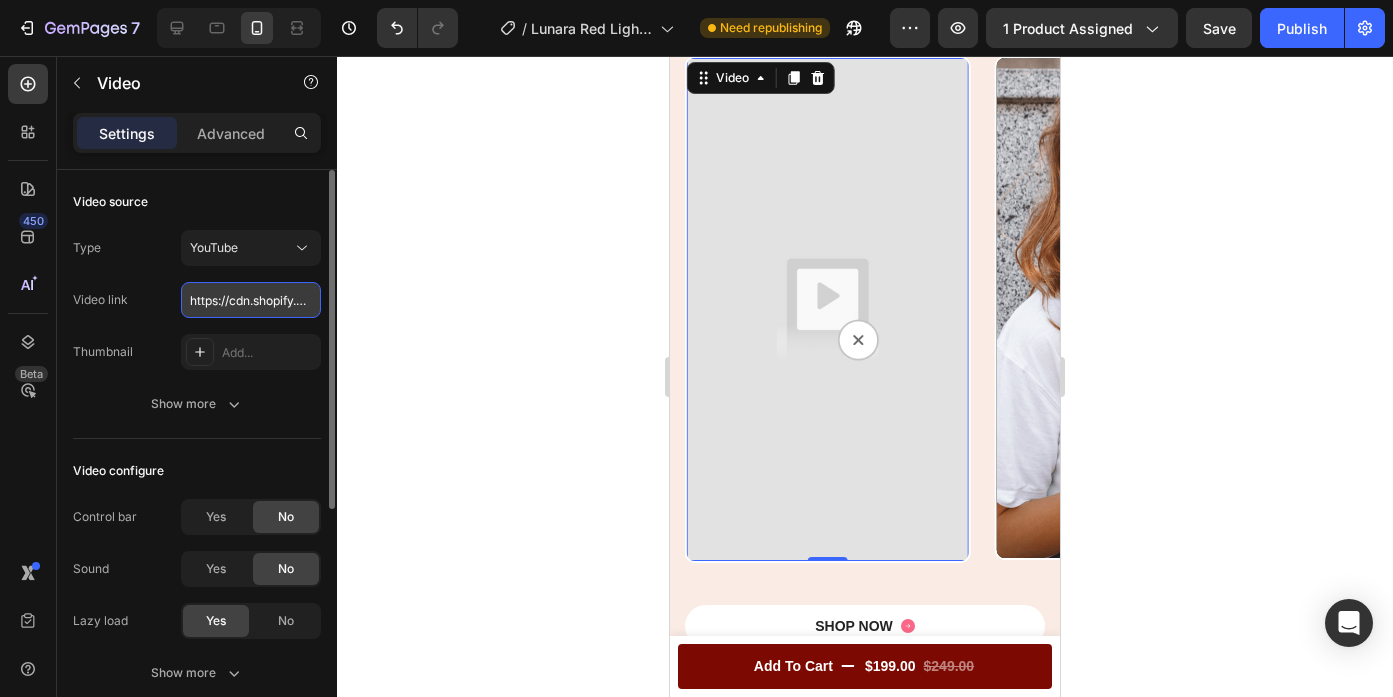 scroll, scrollTop: 0, scrollLeft: 370, axis: horizontal 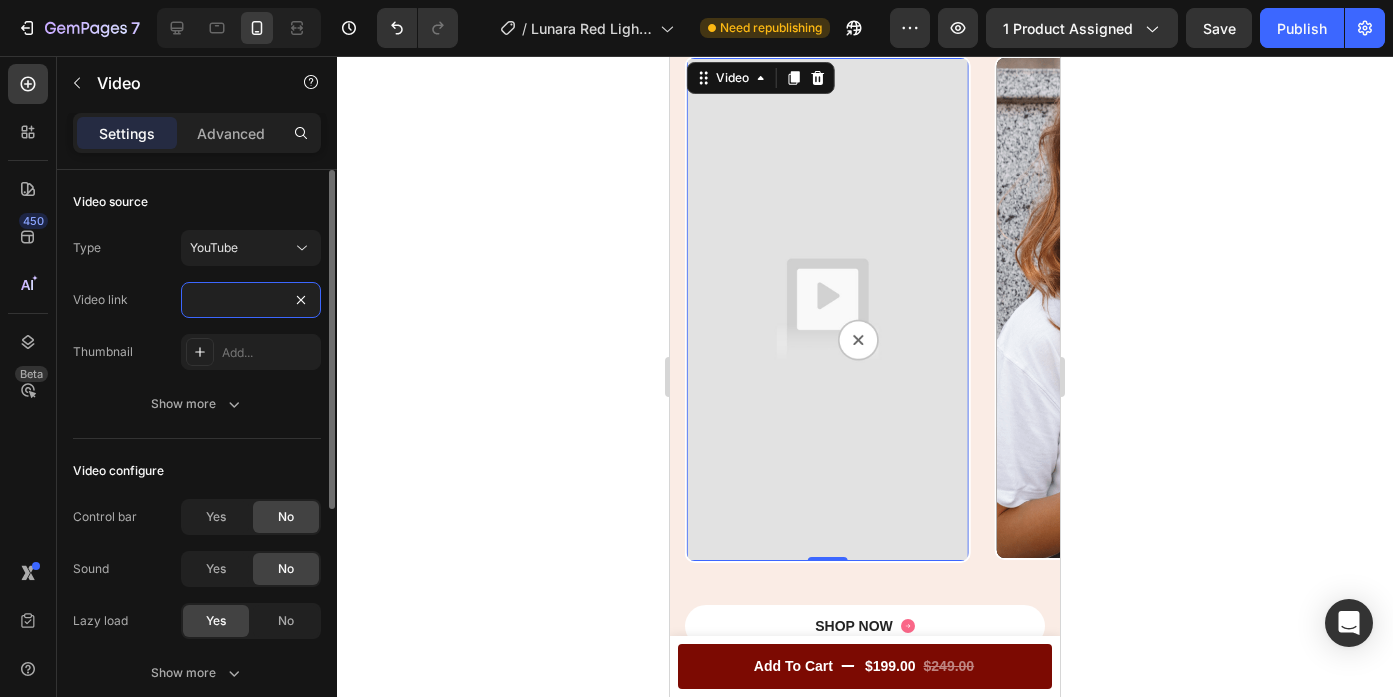 type on "https://cdn.shopify.com/videos/c/o/v/18cb6f74d2f8487a9e9d20e2cbfbf7b8.mp4" 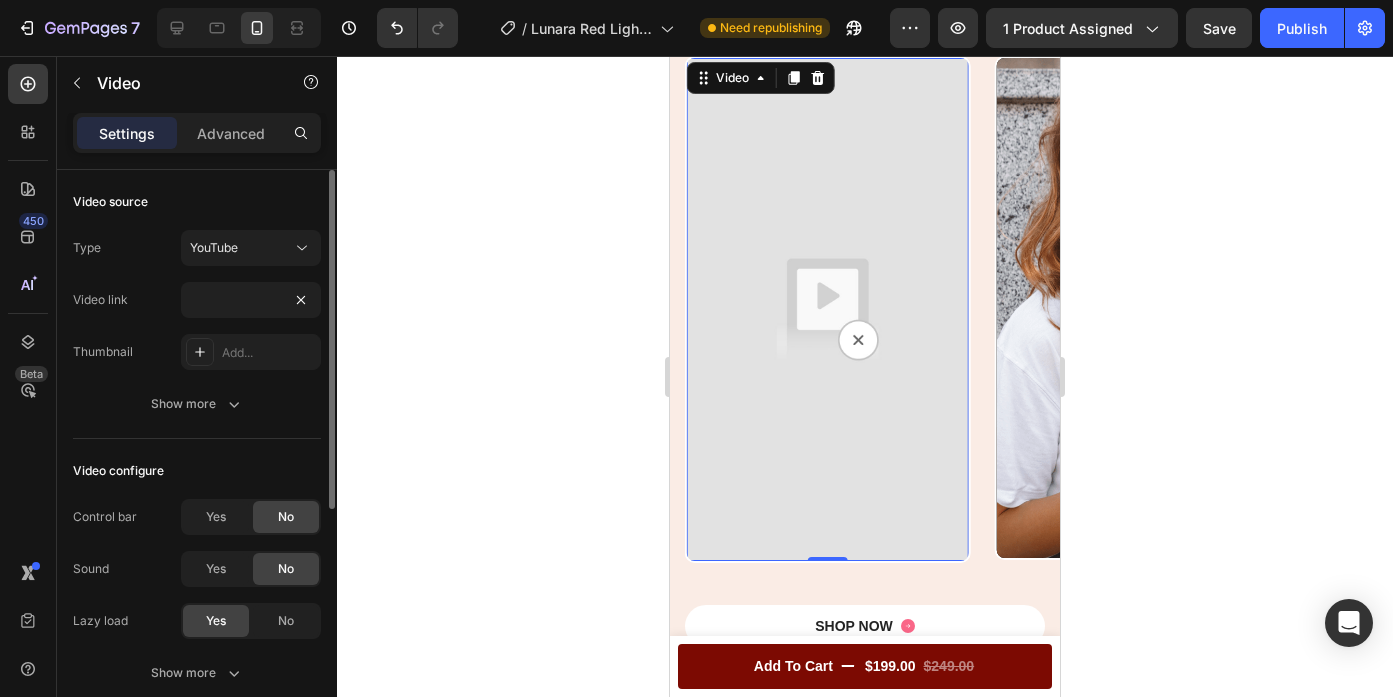 click on "Type YouTube Video link https://cdn.shopify.com/videos/c/o/v/18cb6f74d2f8487a9e9d20e2cbfbf7b8.mp4 Thumbnail Add..." at bounding box center (197, 300) 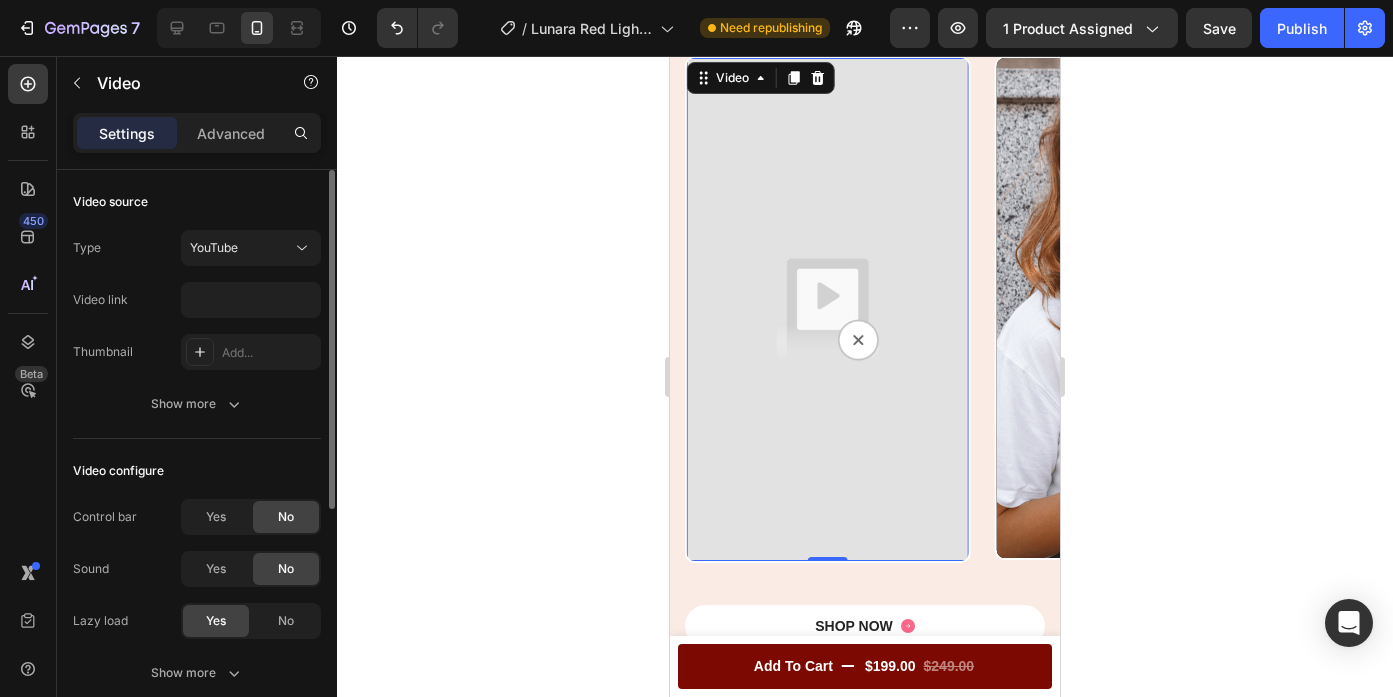 scroll, scrollTop: 0, scrollLeft: 0, axis: both 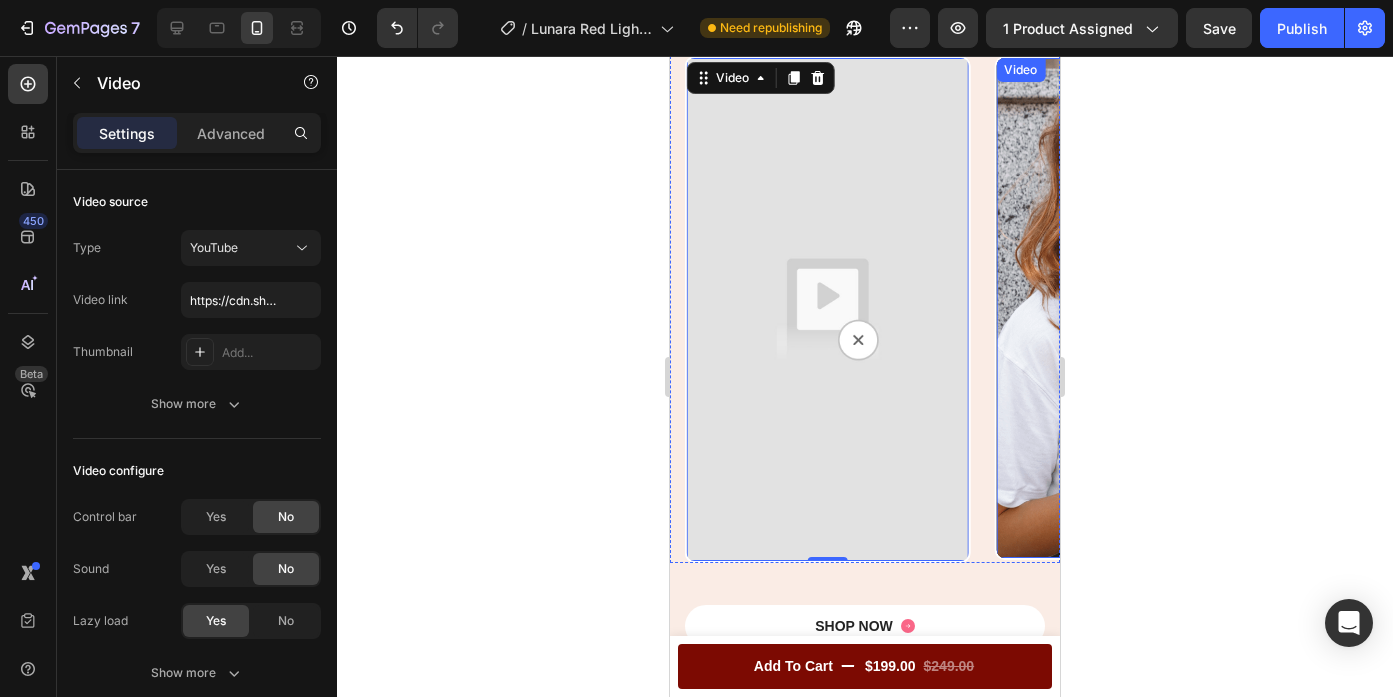 click at bounding box center (1136, 308) 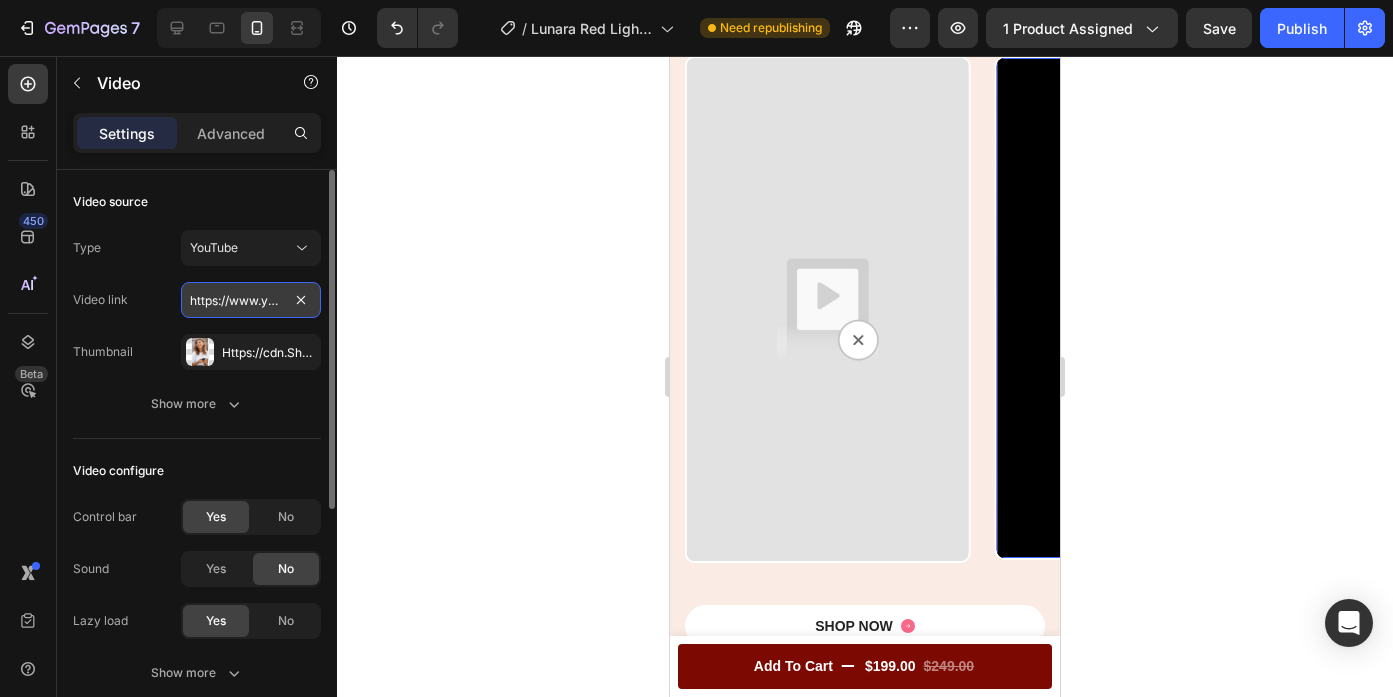click on "https://www.youtube.com/watch?v=cyzh48XRS4M" at bounding box center (251, 300) 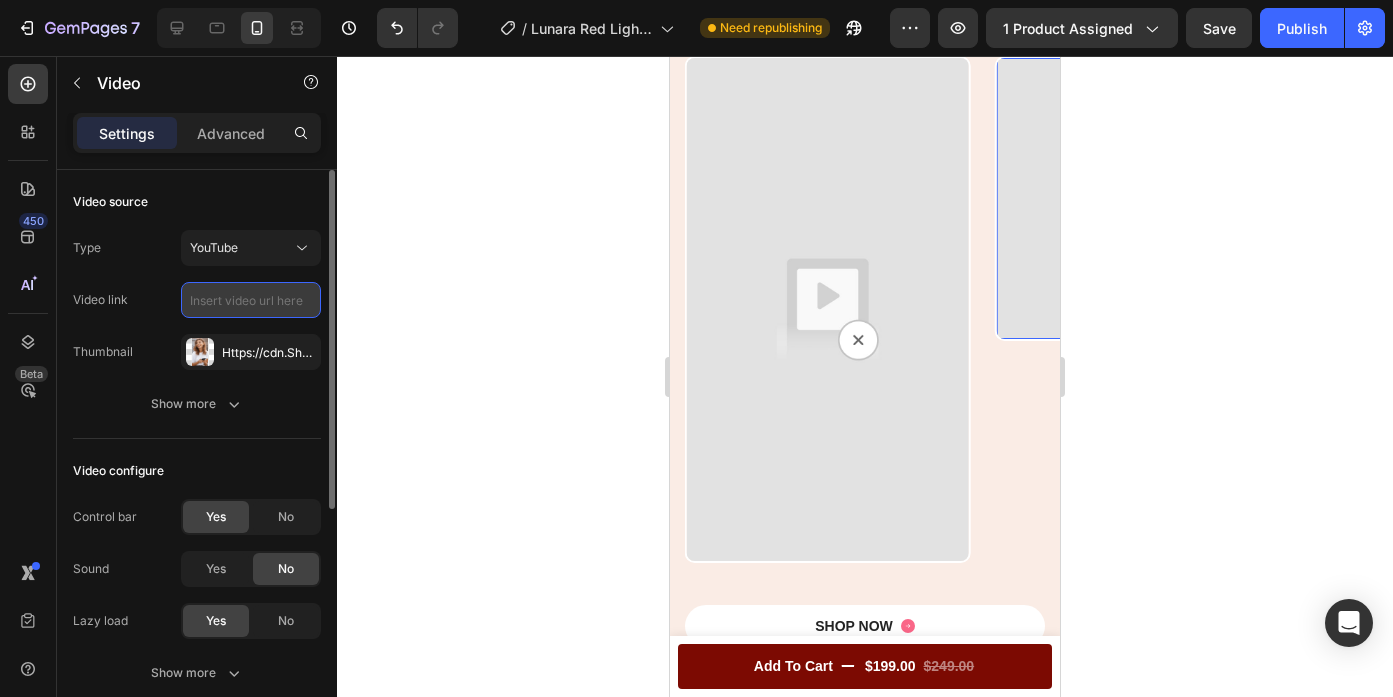paste on "https://cdn.shopify.com/videos/c/o/v/3bbcabd314514b5892dfff0420036eff.mp4" 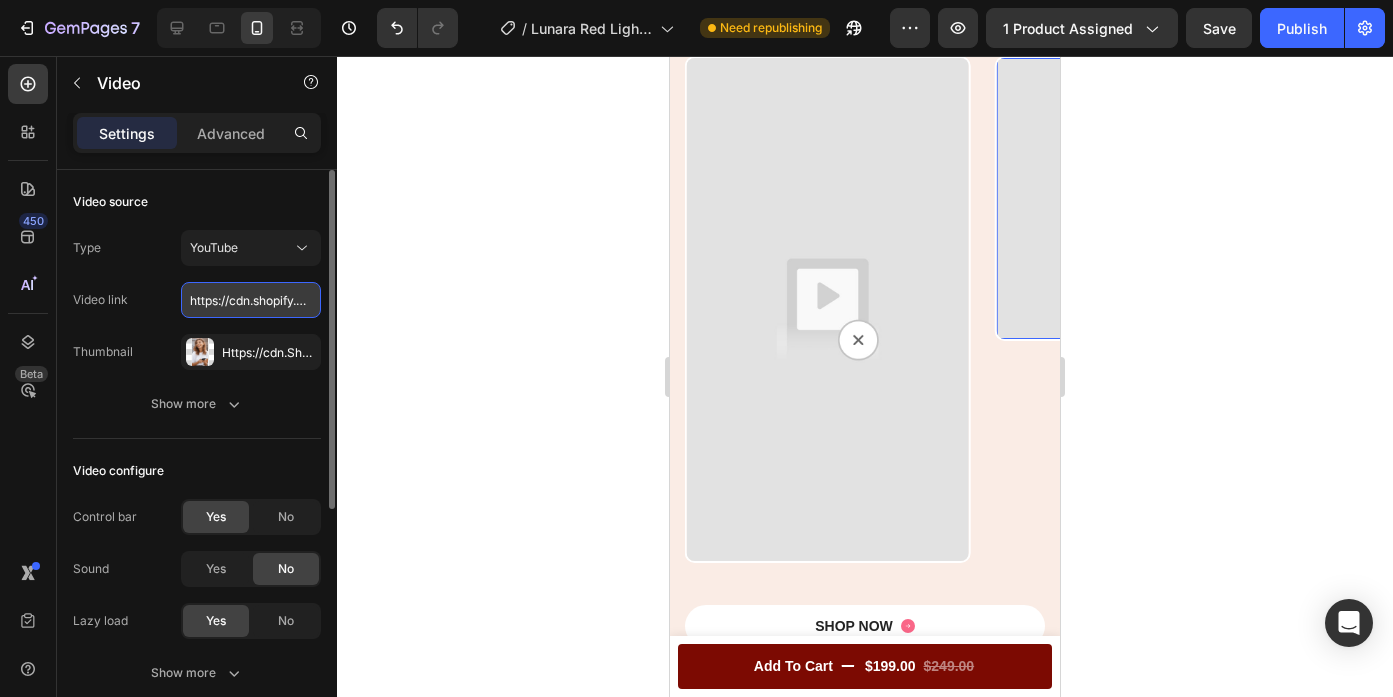 scroll, scrollTop: 0, scrollLeft: 367, axis: horizontal 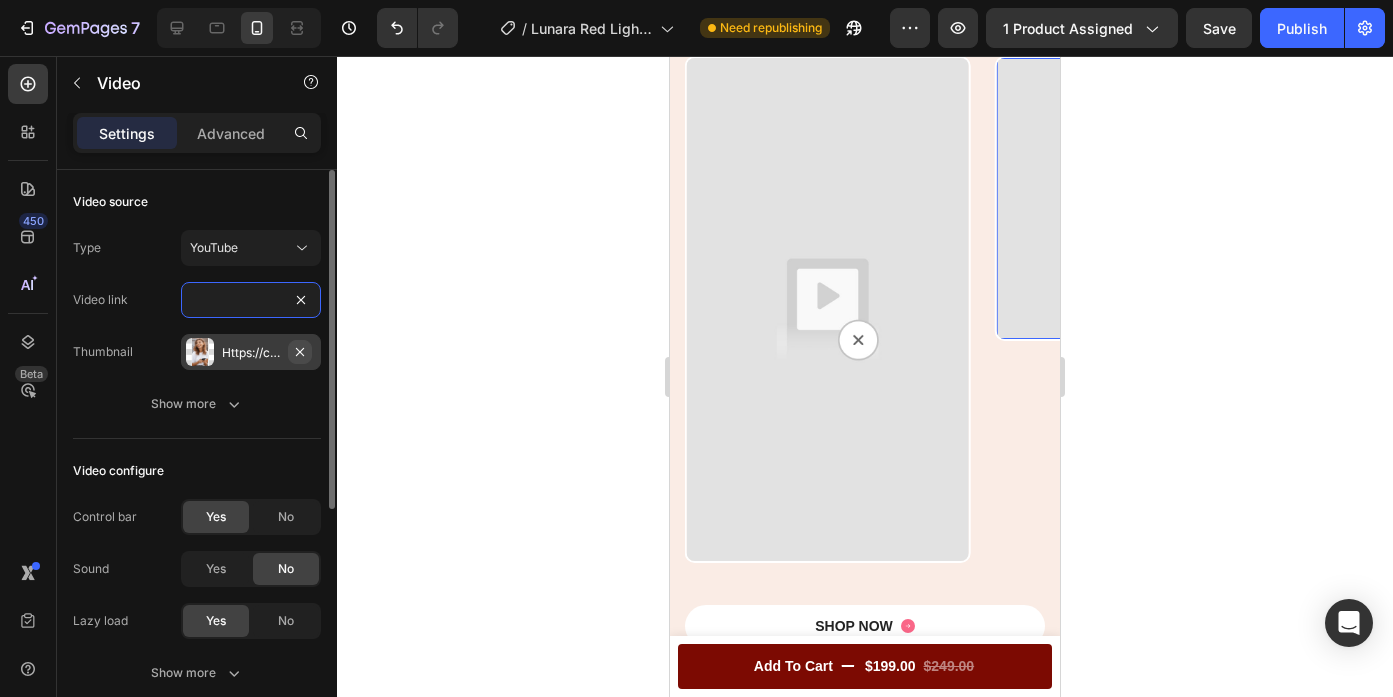 type on "https://cdn.shopify.com/videos/c/o/v/3bbcabd314514b5892dfff0420036eff.mp4" 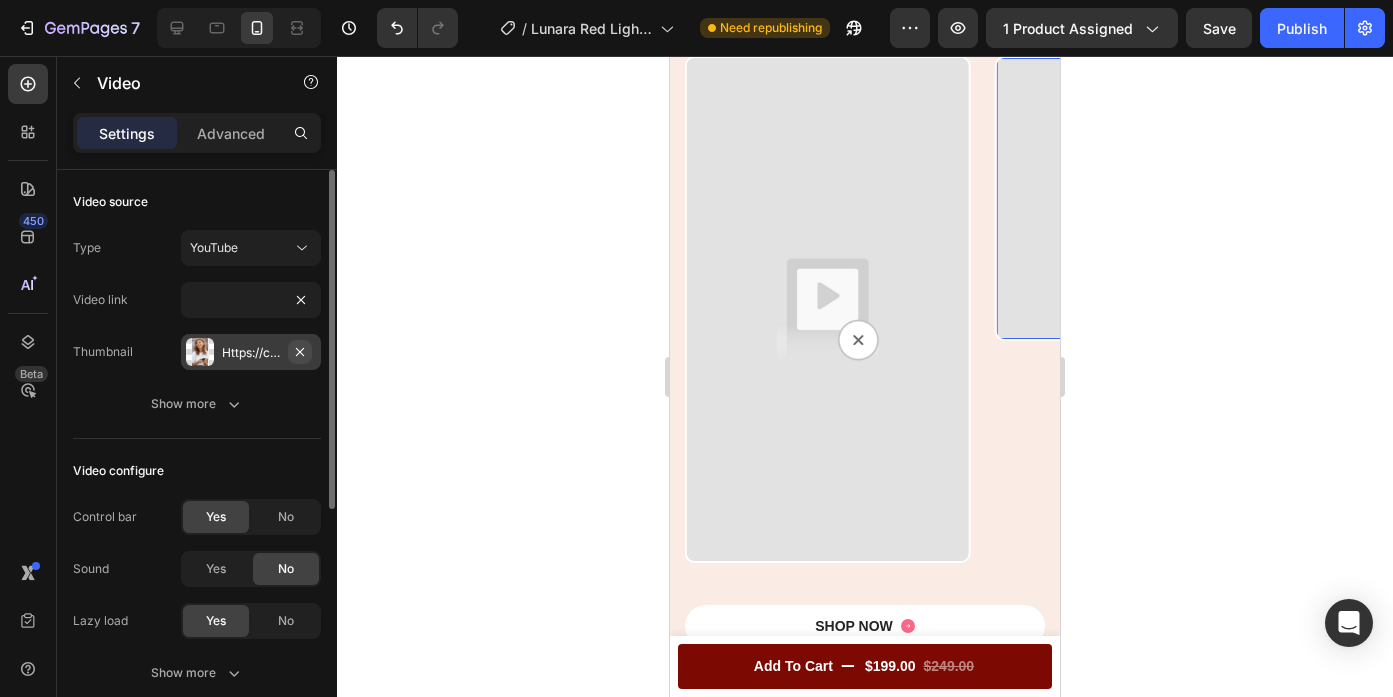 click 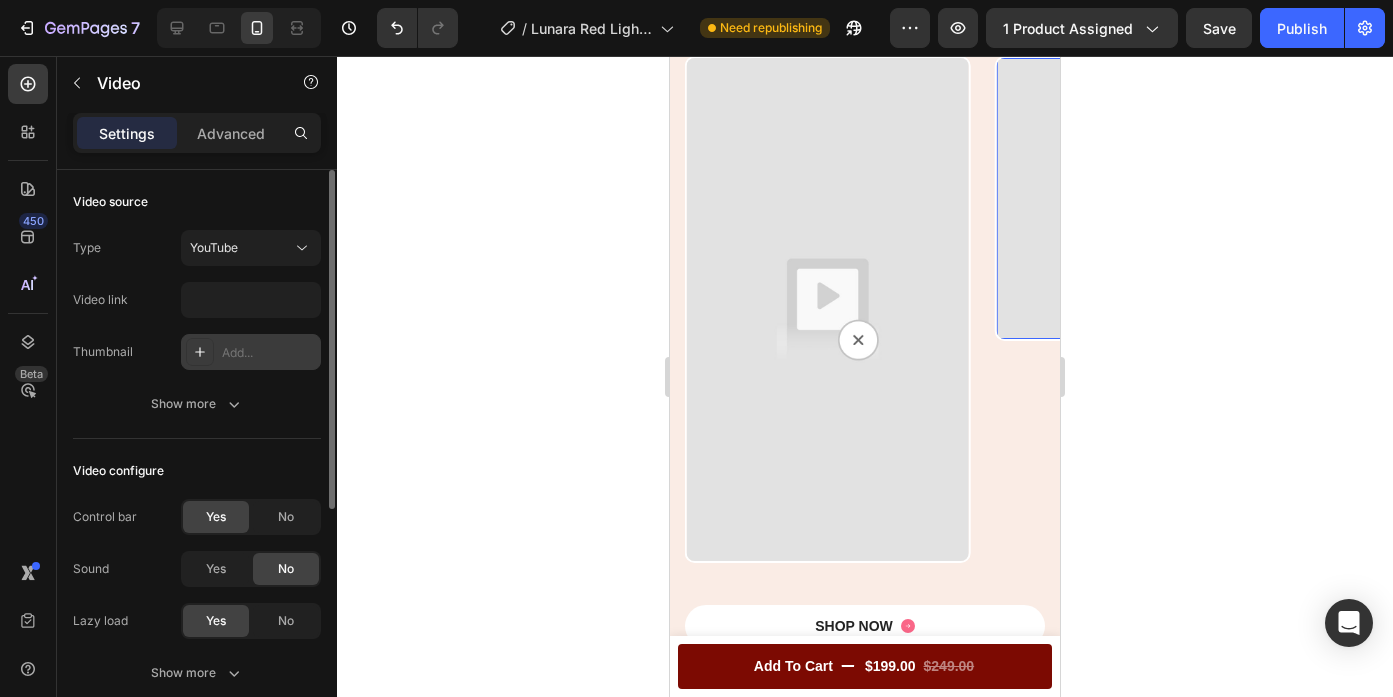 scroll, scrollTop: 0, scrollLeft: 0, axis: both 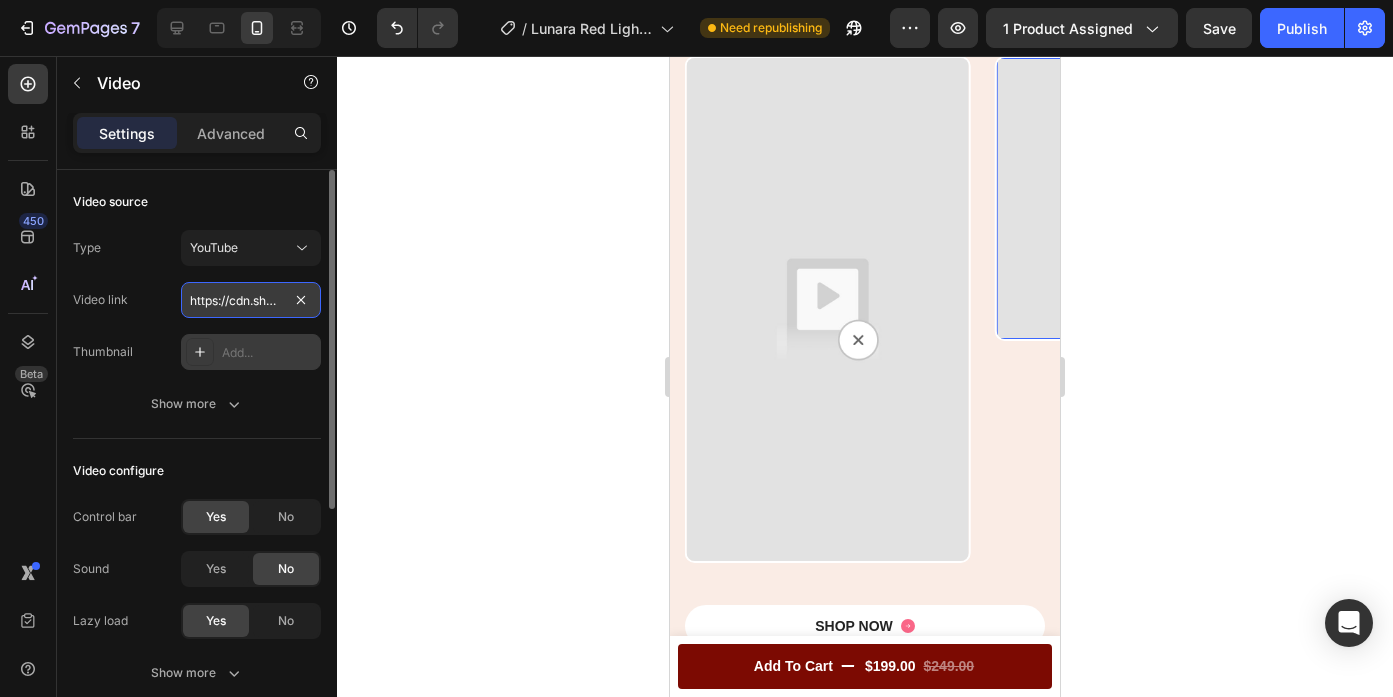 click on "https://cdn.shopify.com/videos/c/o/v/3bbcabd314514b5892dfff0420036eff.mp4" at bounding box center [251, 300] 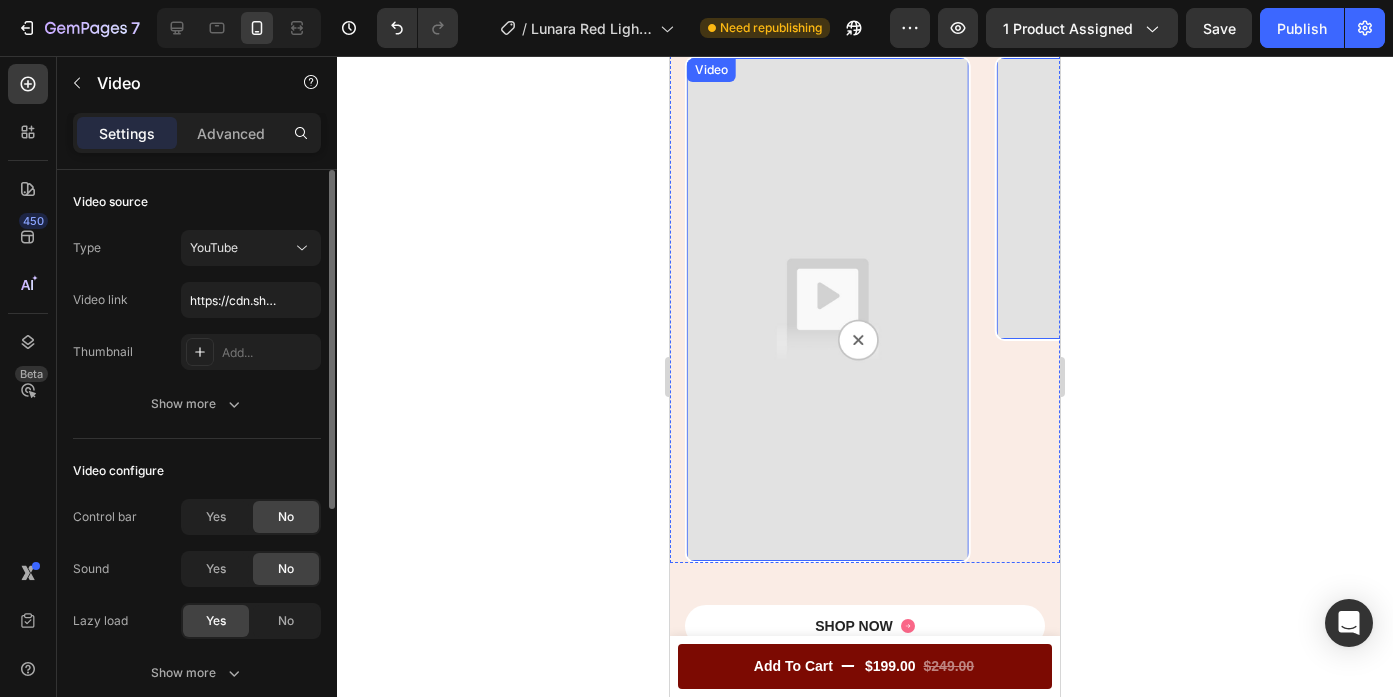 click at bounding box center [827, 309] 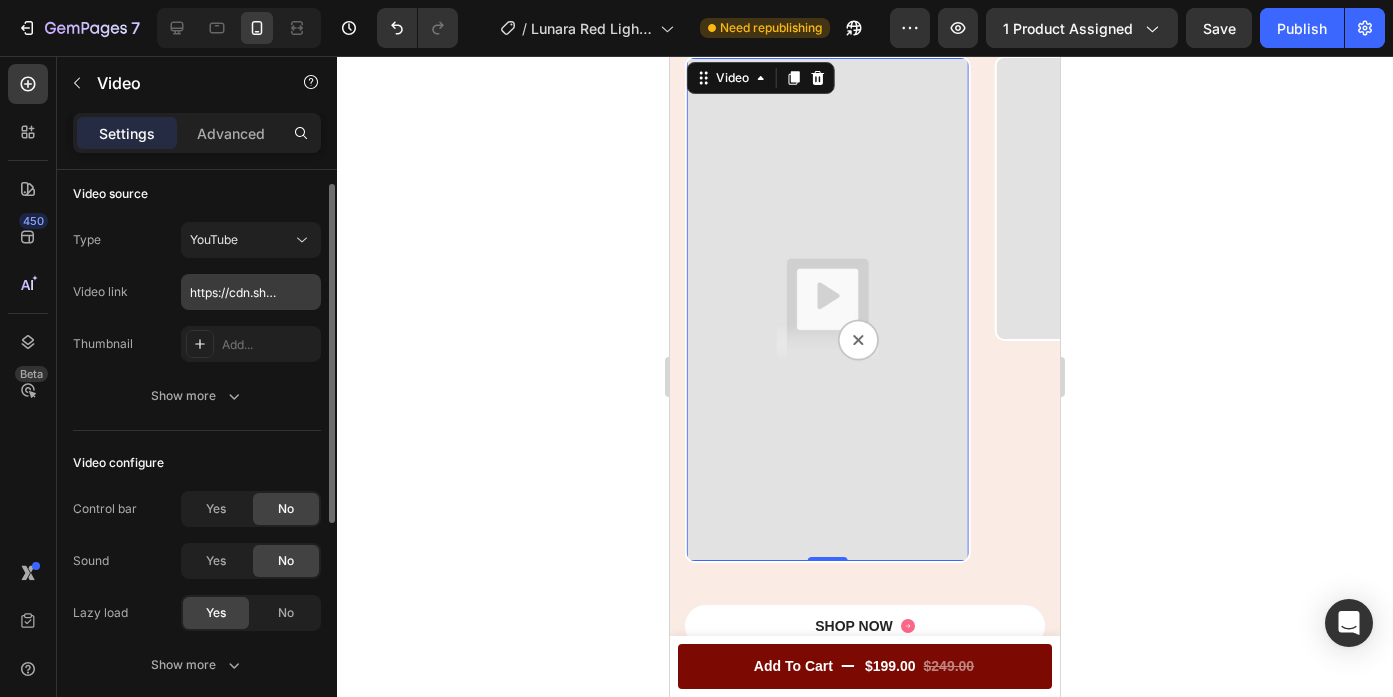 scroll, scrollTop: 14, scrollLeft: 0, axis: vertical 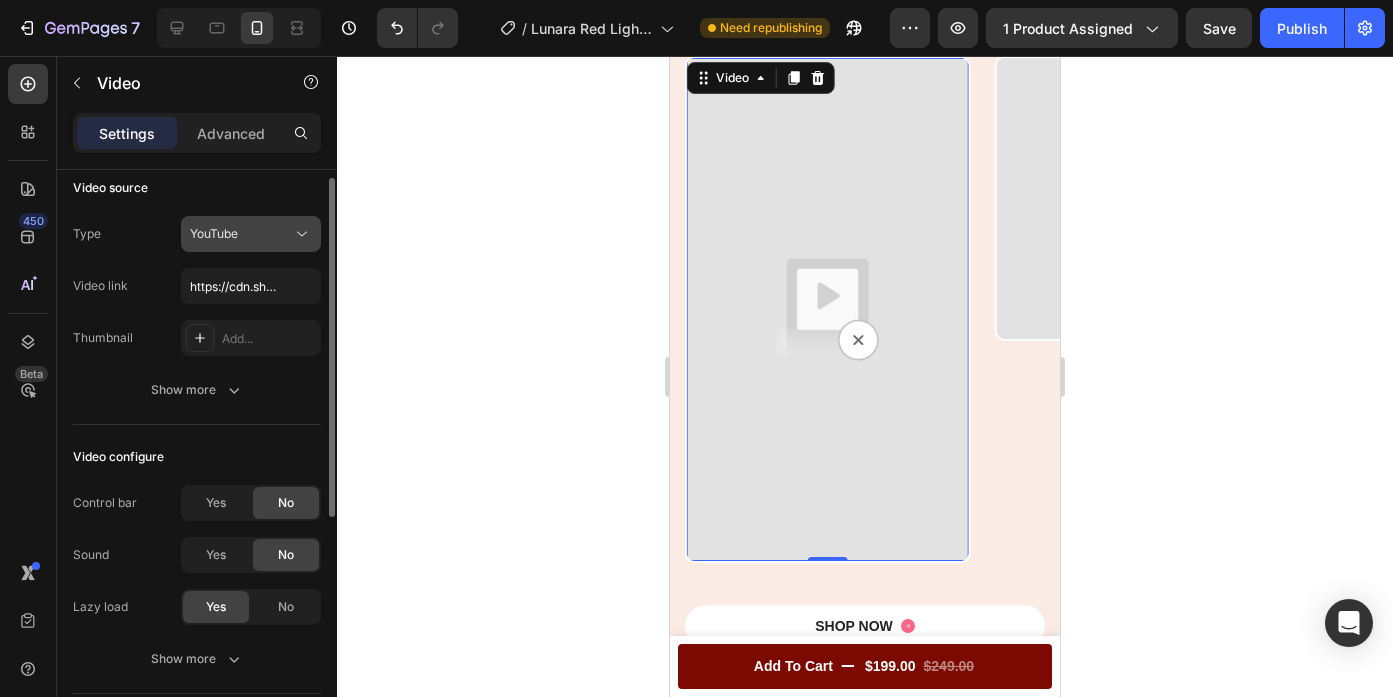 click on "YouTube" at bounding box center [241, 234] 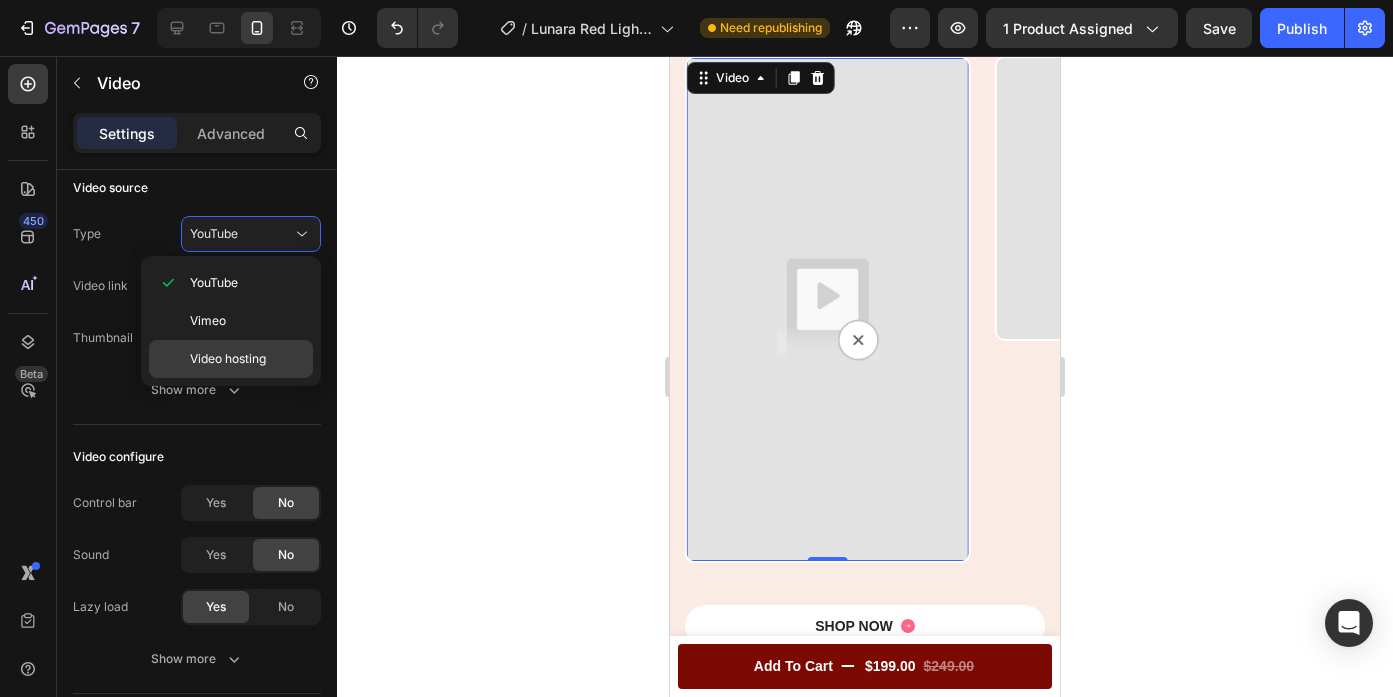 click on "Video hosting" at bounding box center [228, 359] 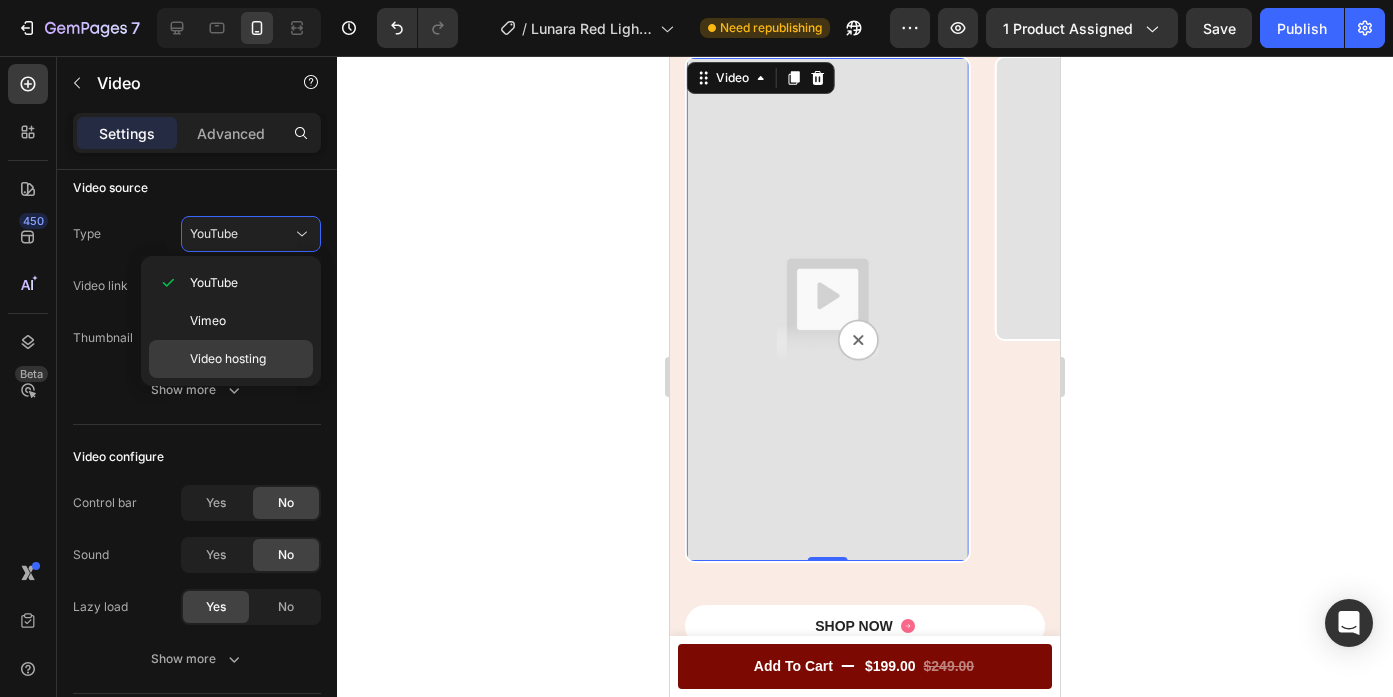 type on "https://media.w3.org/2010/05/sintel/trailer.mp4" 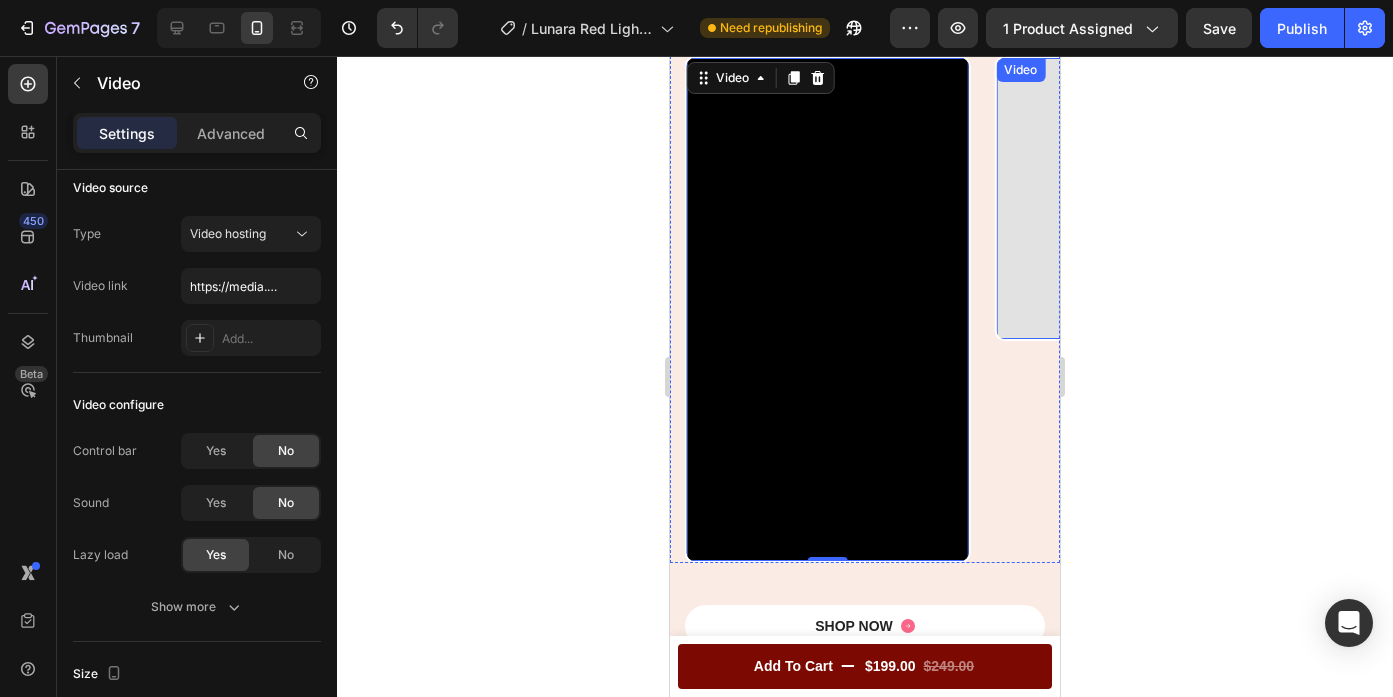 click at bounding box center (1136, 198) 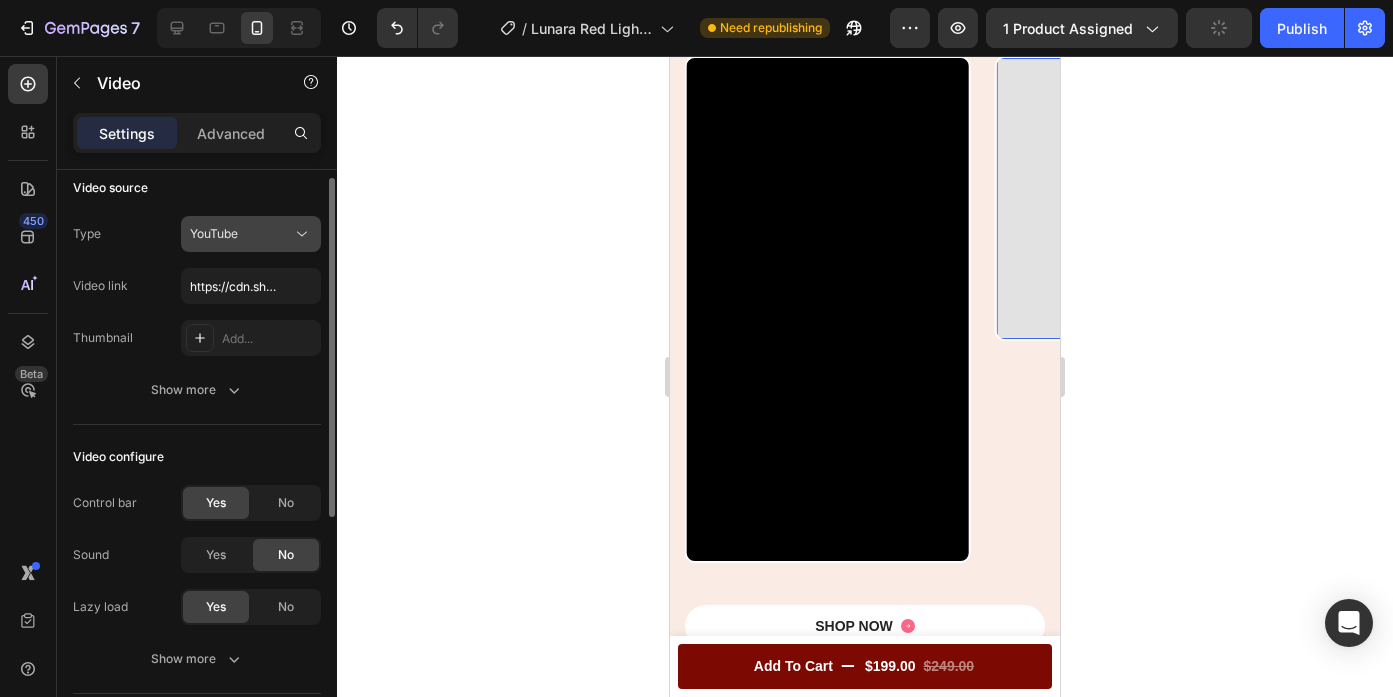 click on "YouTube" at bounding box center (214, 233) 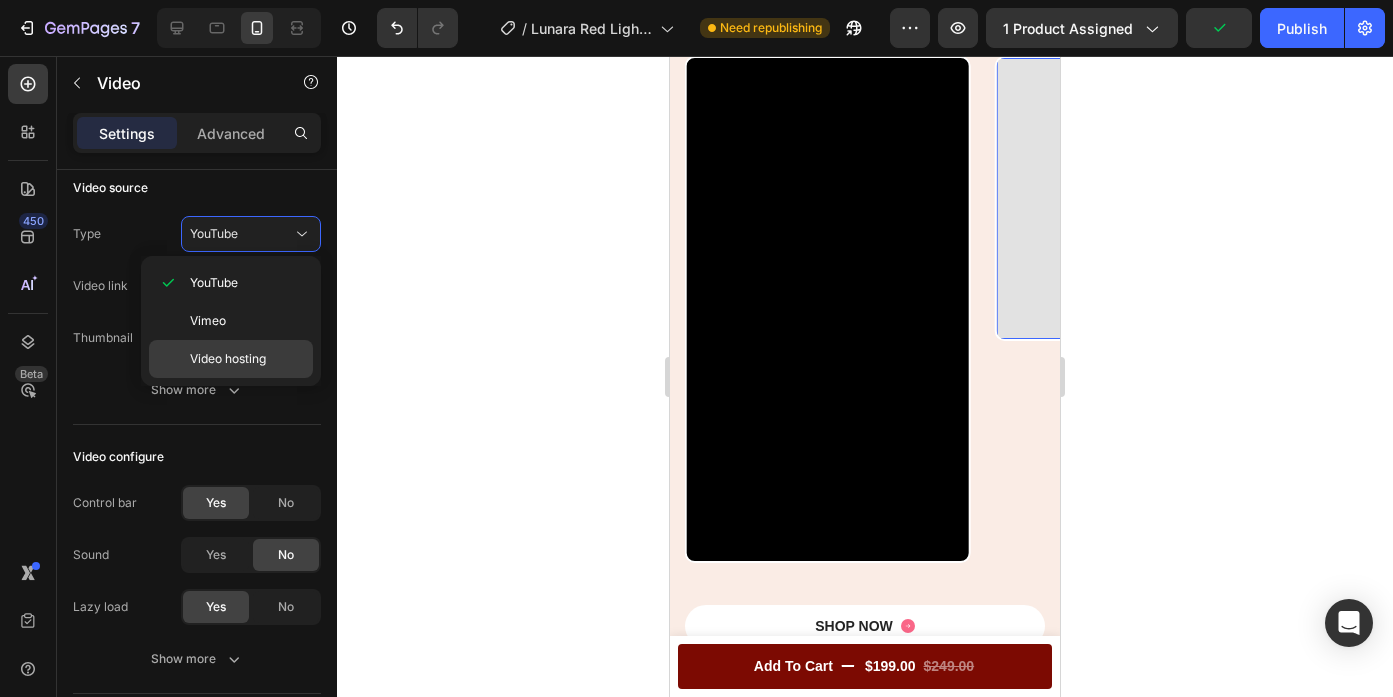 click on "Video hosting" at bounding box center [228, 359] 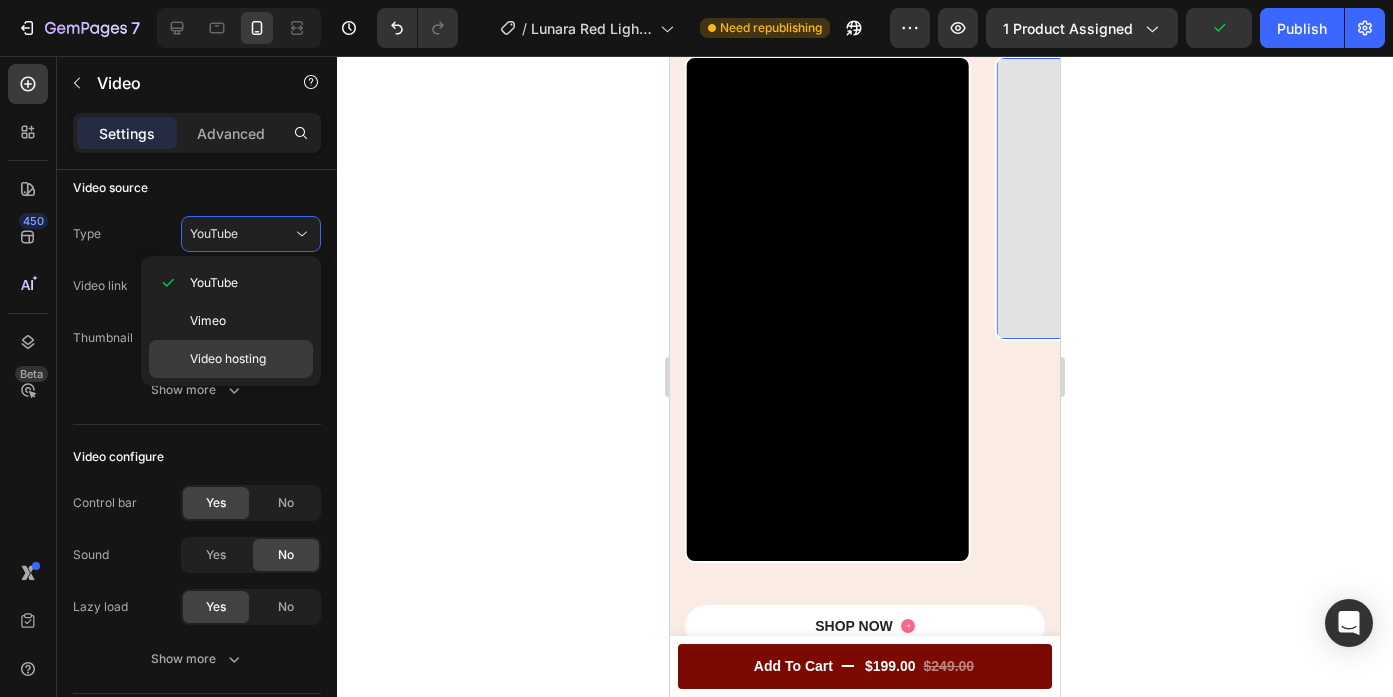 type on "https://media.w3.org/2010/05/sintel/trailer.mp4" 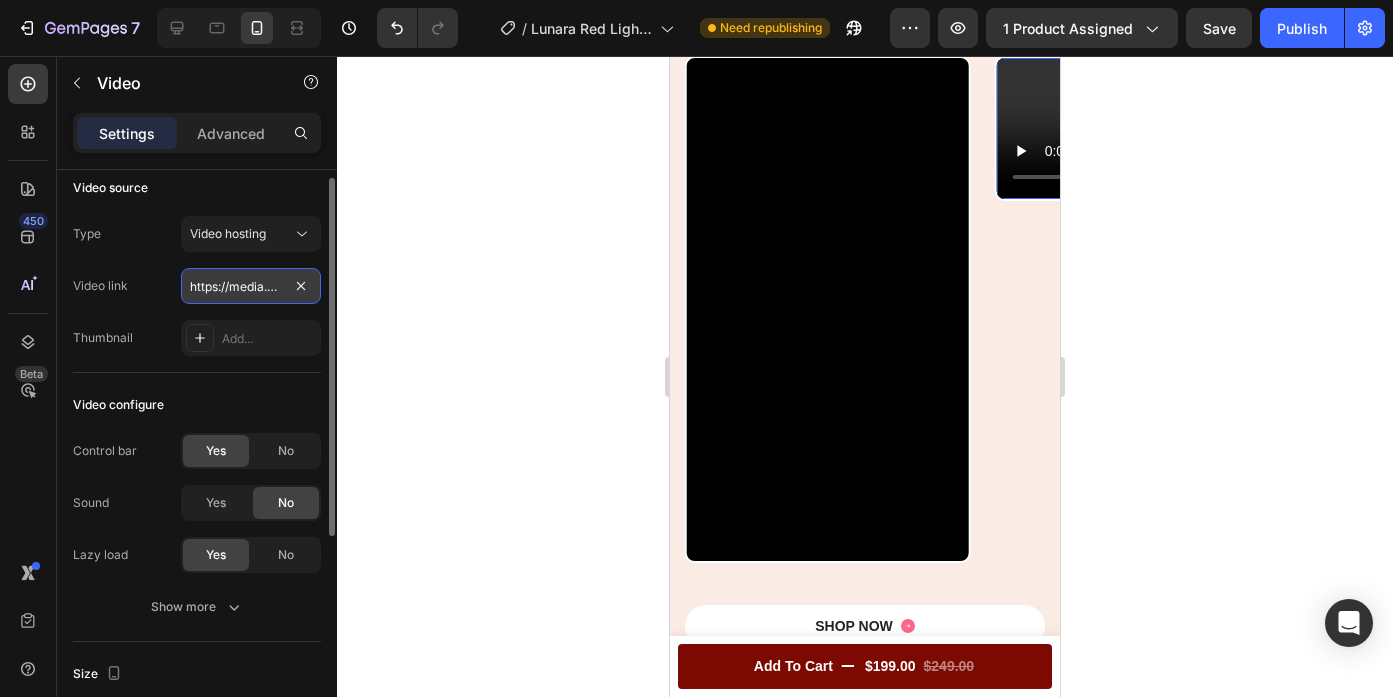 click on "https://media.w3.org/2010/05/sintel/trailer.mp4" at bounding box center [251, 286] 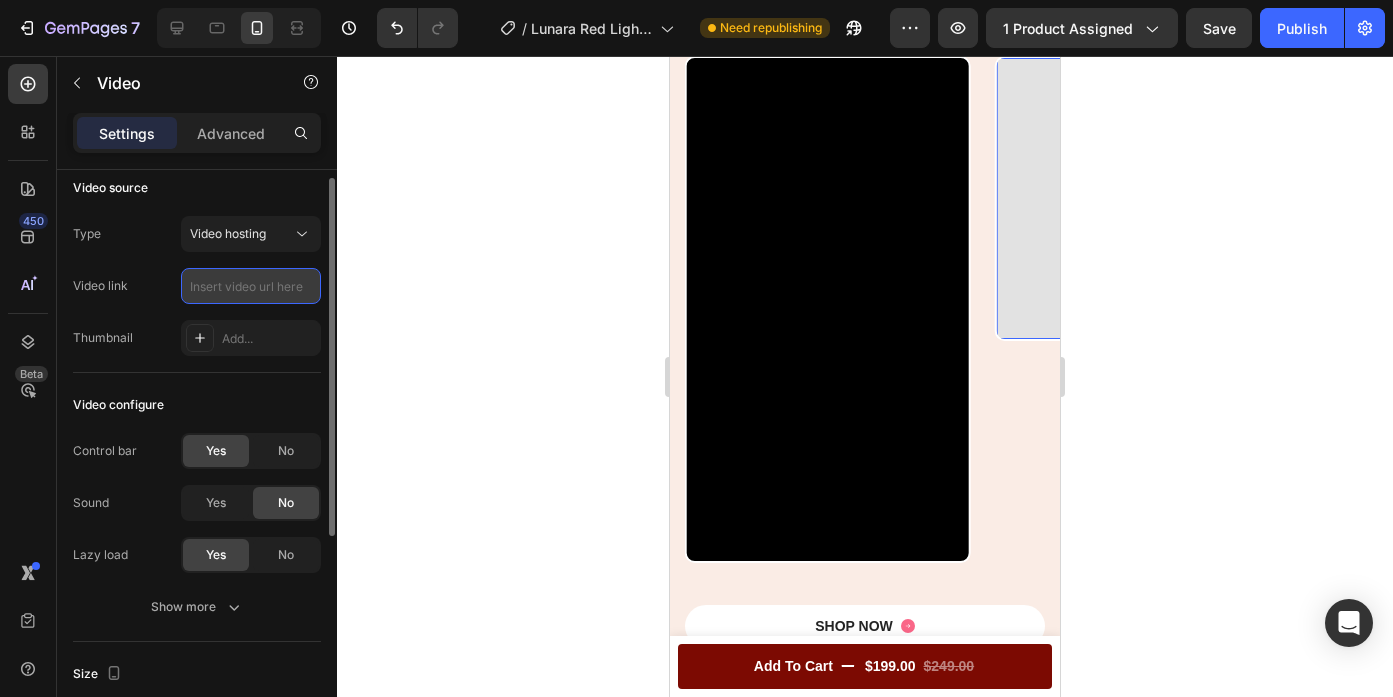 paste on "https://cdn.shopify.com/videos/c/o/v/3bbcabd314514b5892dfff0420036eff.mp4" 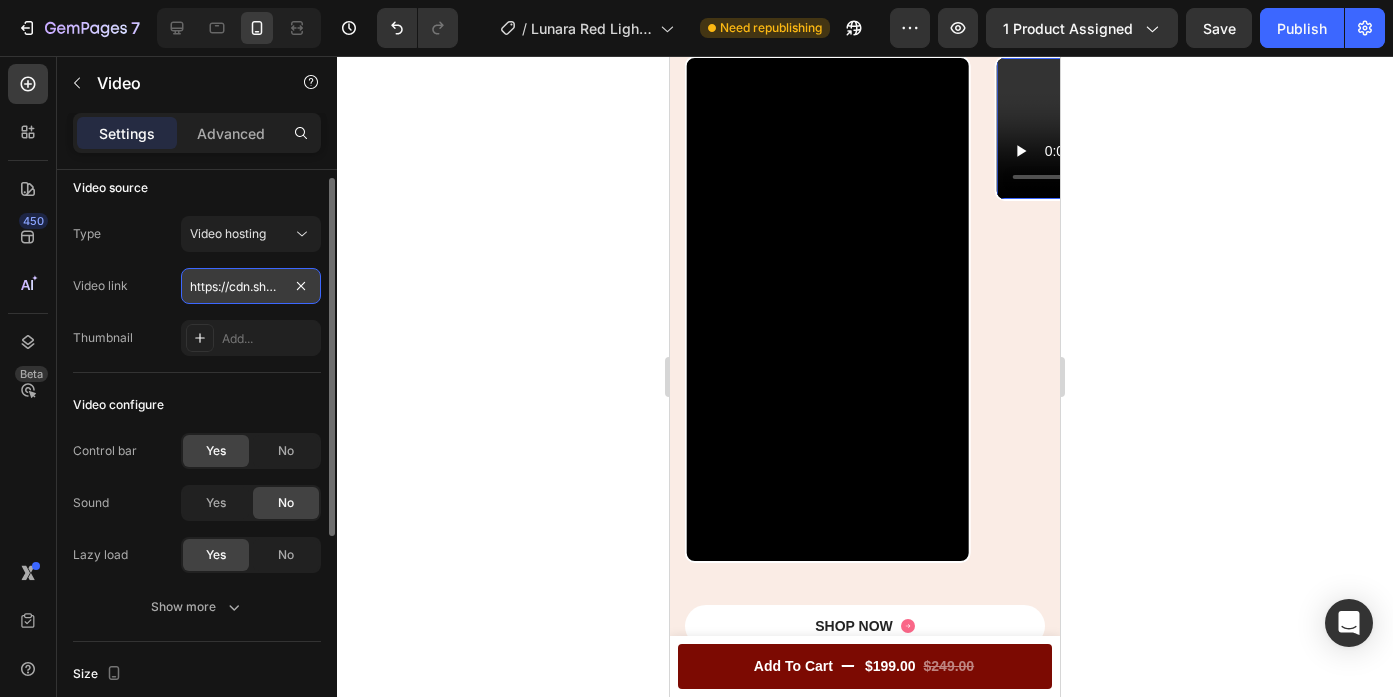scroll, scrollTop: 0, scrollLeft: 367, axis: horizontal 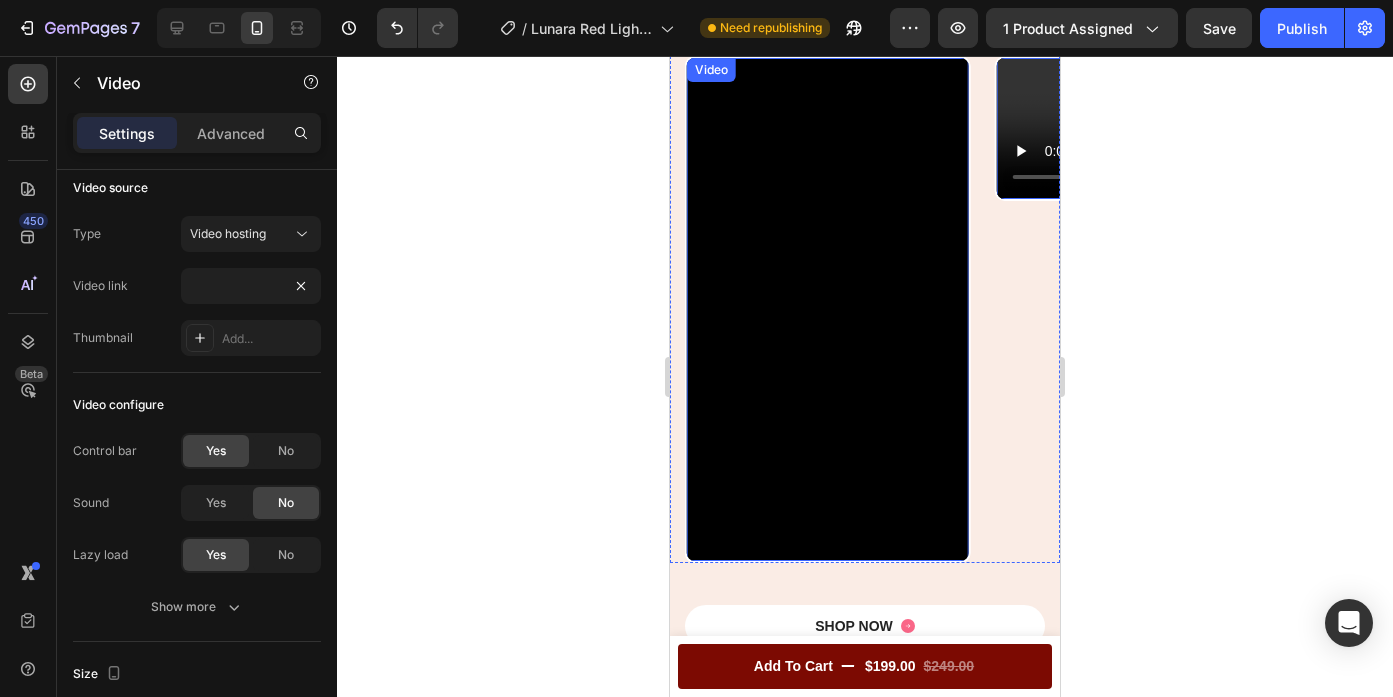 click at bounding box center (827, 308) 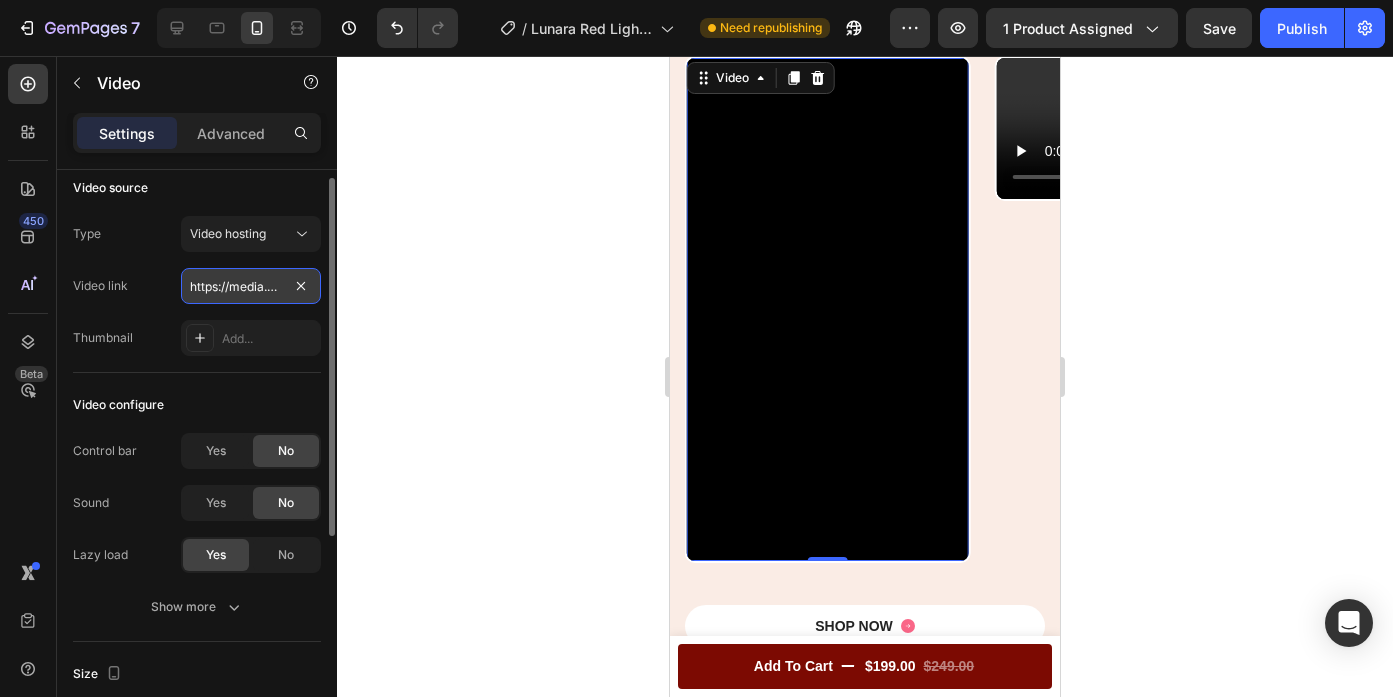 click on "https://media.w3.org/2010/05/sintel/trailer.mp4" at bounding box center (251, 286) 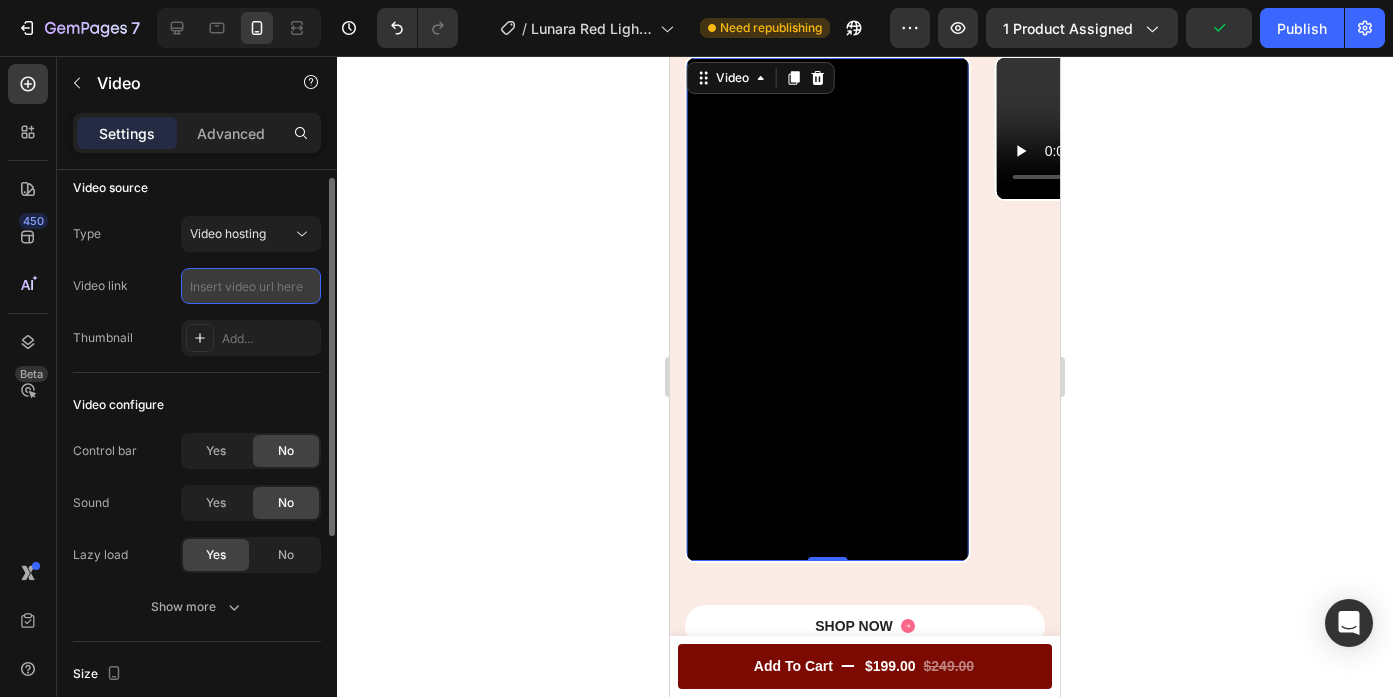 click at bounding box center (251, 286) 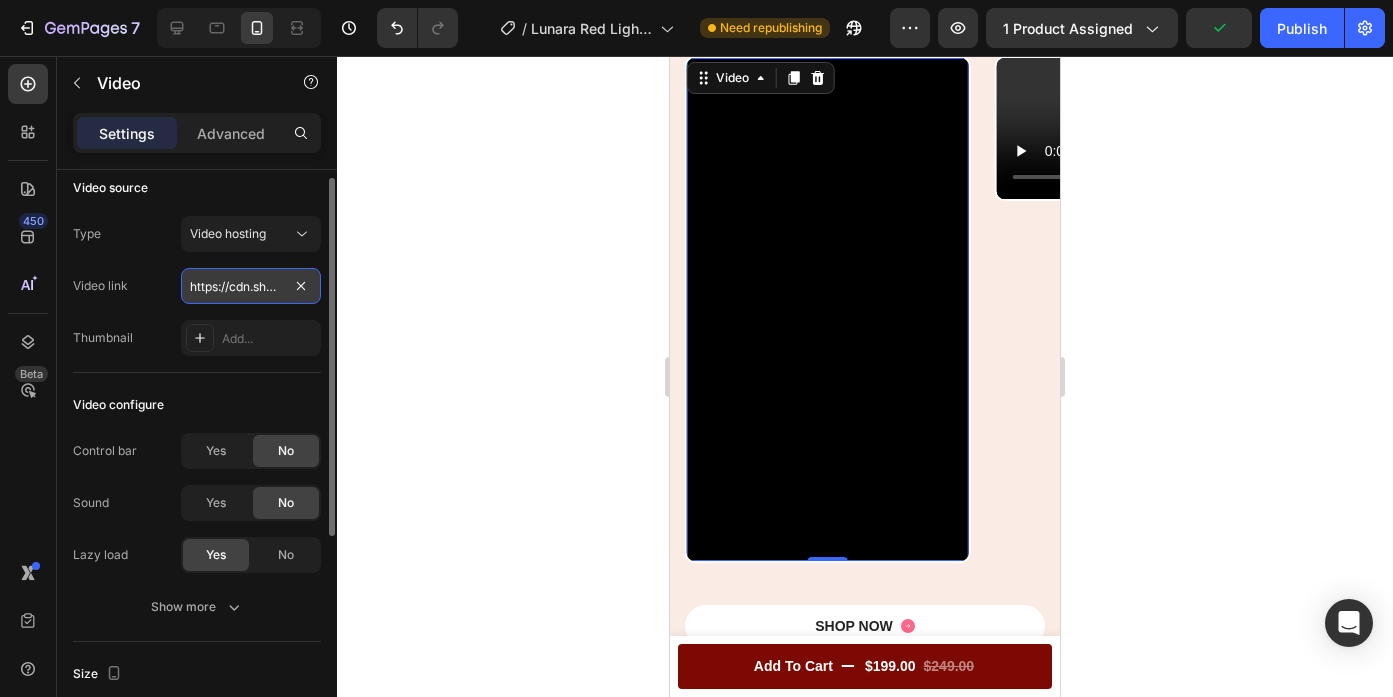 scroll, scrollTop: 0, scrollLeft: 370, axis: horizontal 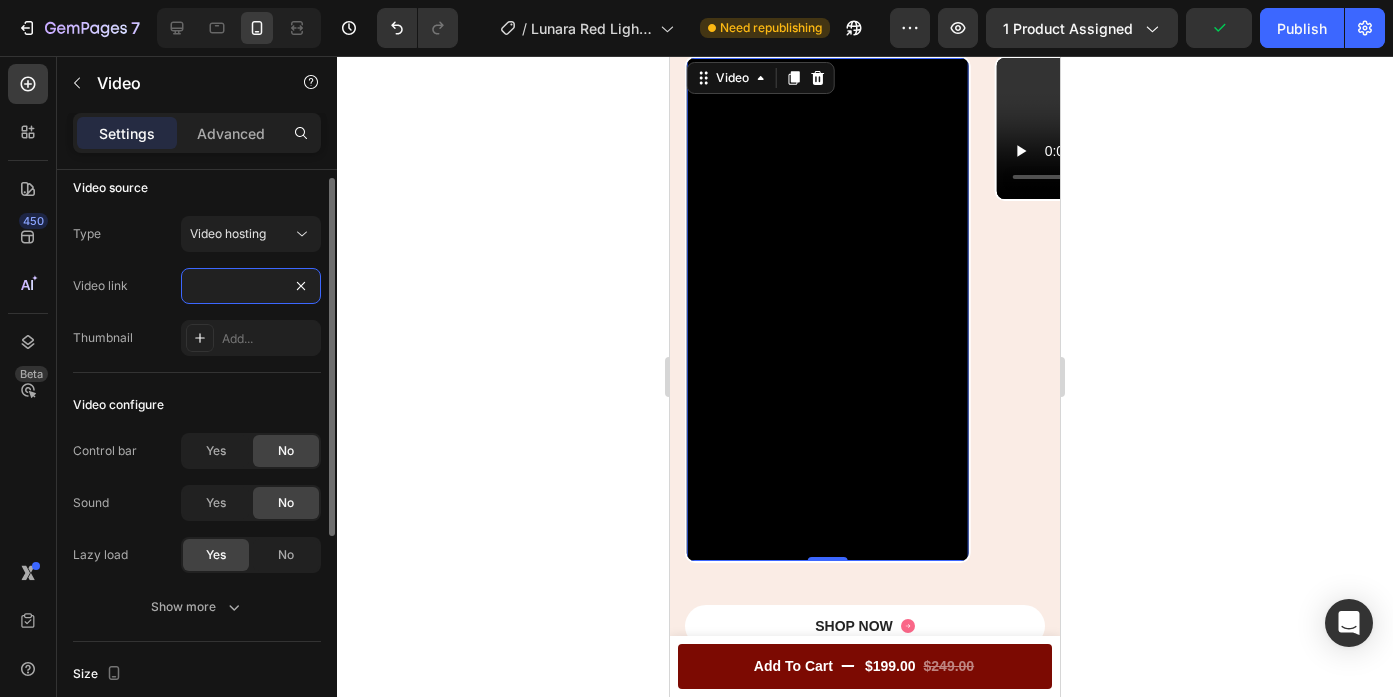 type on "https://cdn.shopify.com/videos/c/o/v/18cb6f74d2f8487a9e9d20e2cbfbf7b8.mp4" 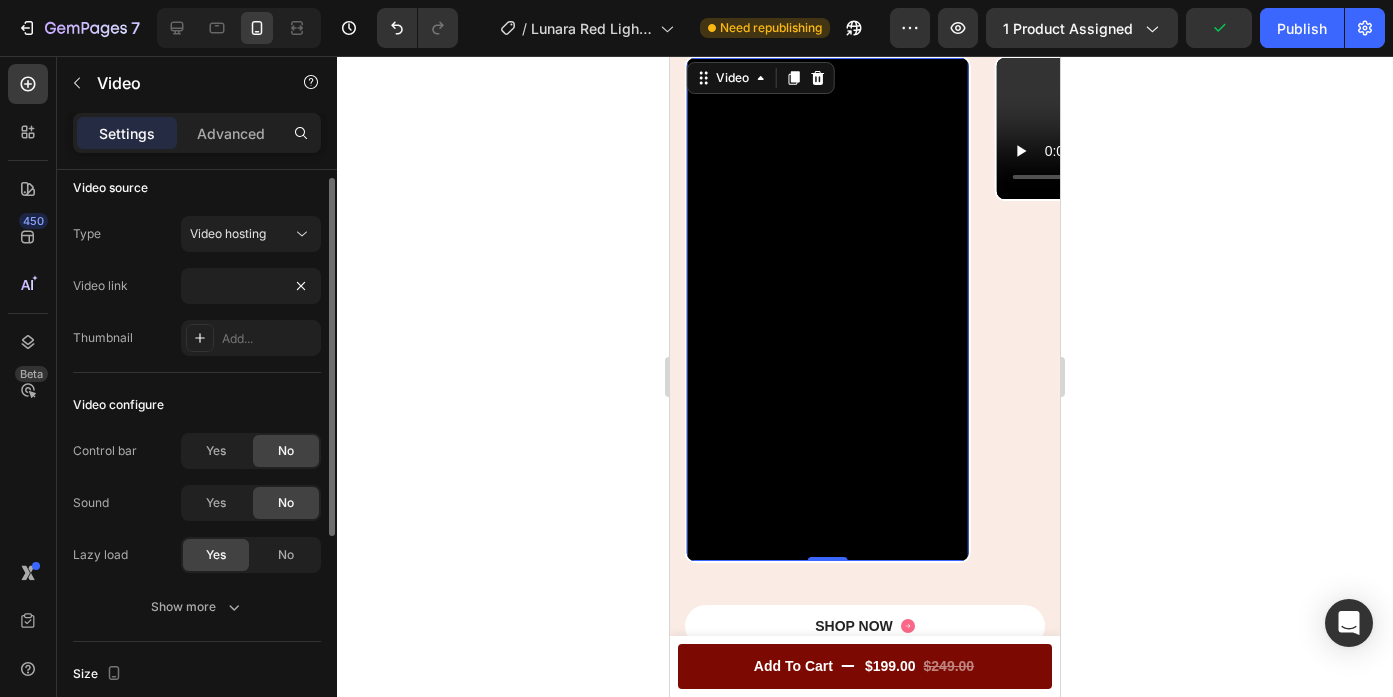 click on "Type Video hosting Video link https://cdn.shopify.com/videos/c/o/v/18cb6f74d2f8487a9e9d20e2cbfbf7b8.mp4 Thumbnail Add..." at bounding box center (197, 286) 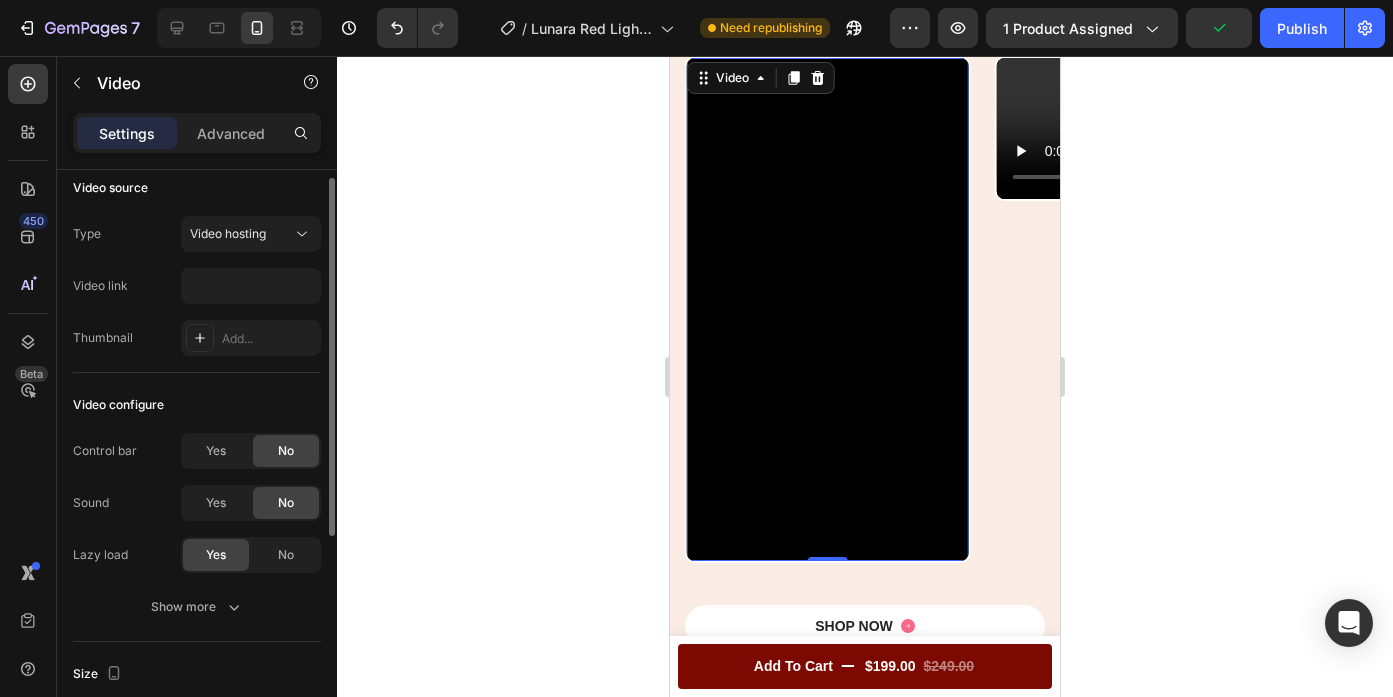 scroll, scrollTop: 0, scrollLeft: 0, axis: both 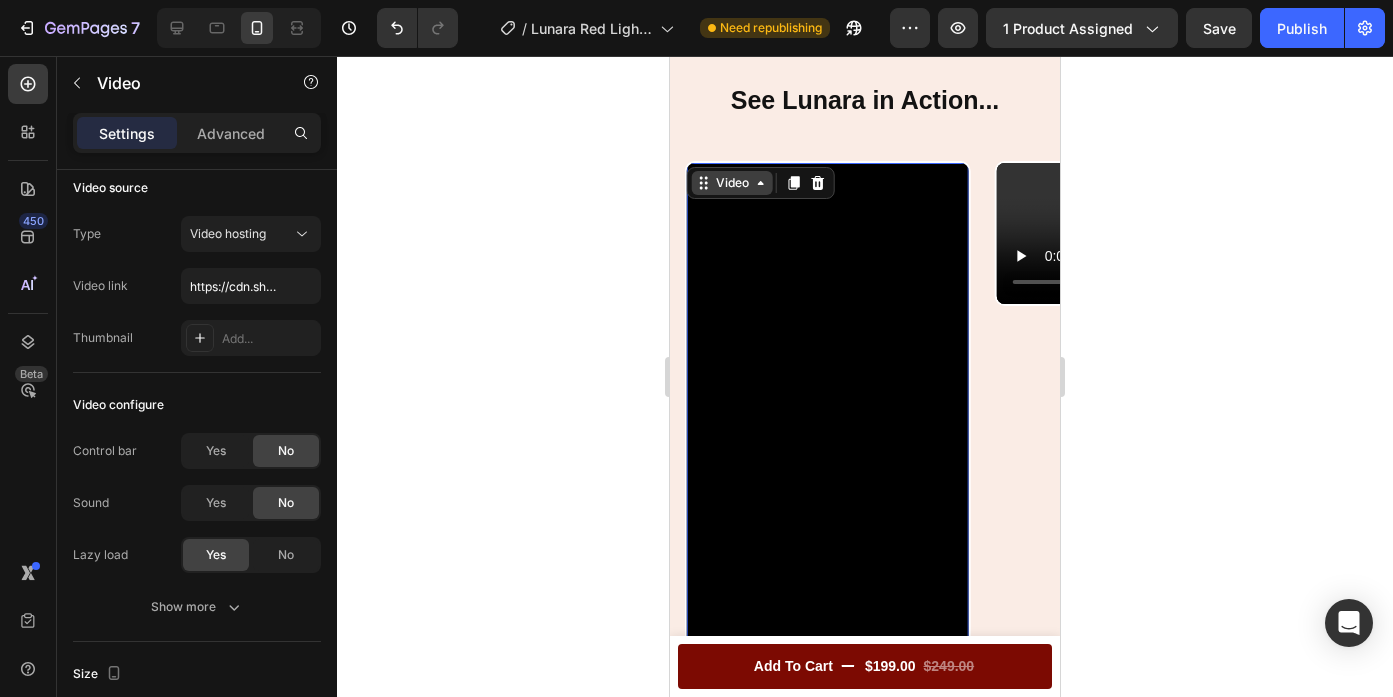 click on "Video" at bounding box center (732, 183) 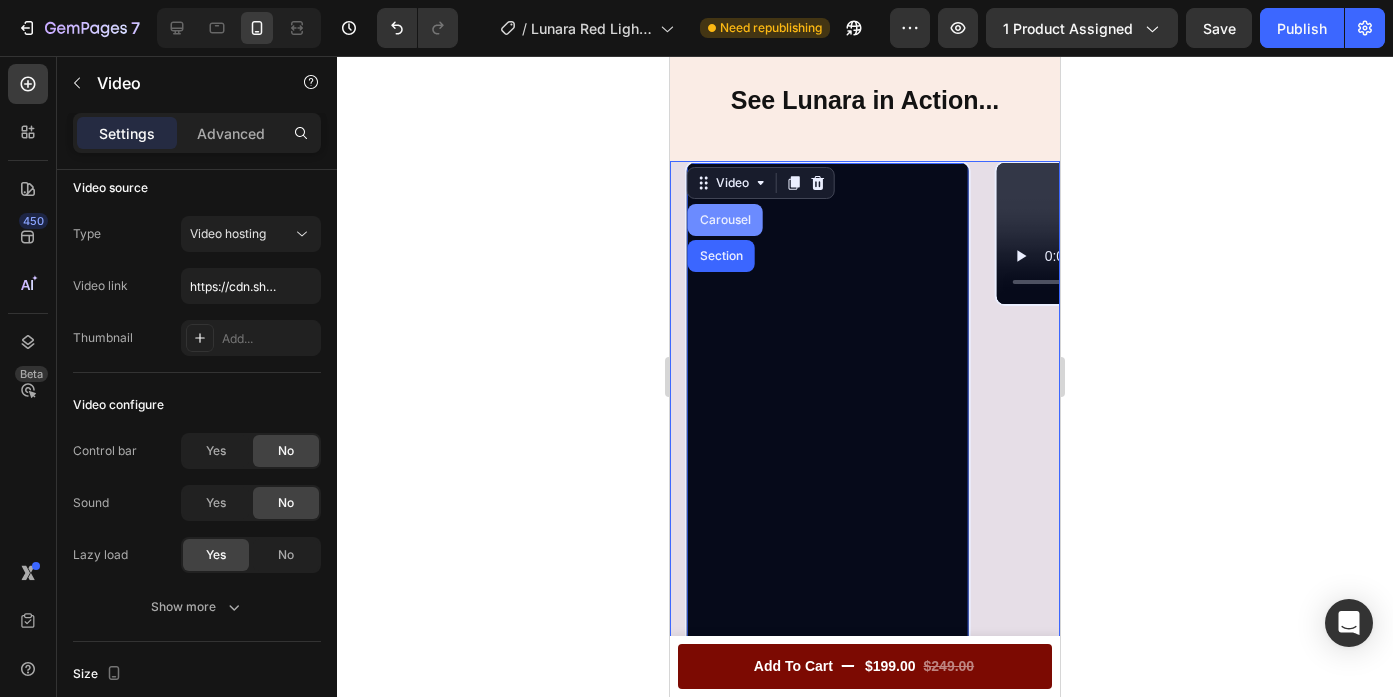 click on "Carousel" at bounding box center [725, 220] 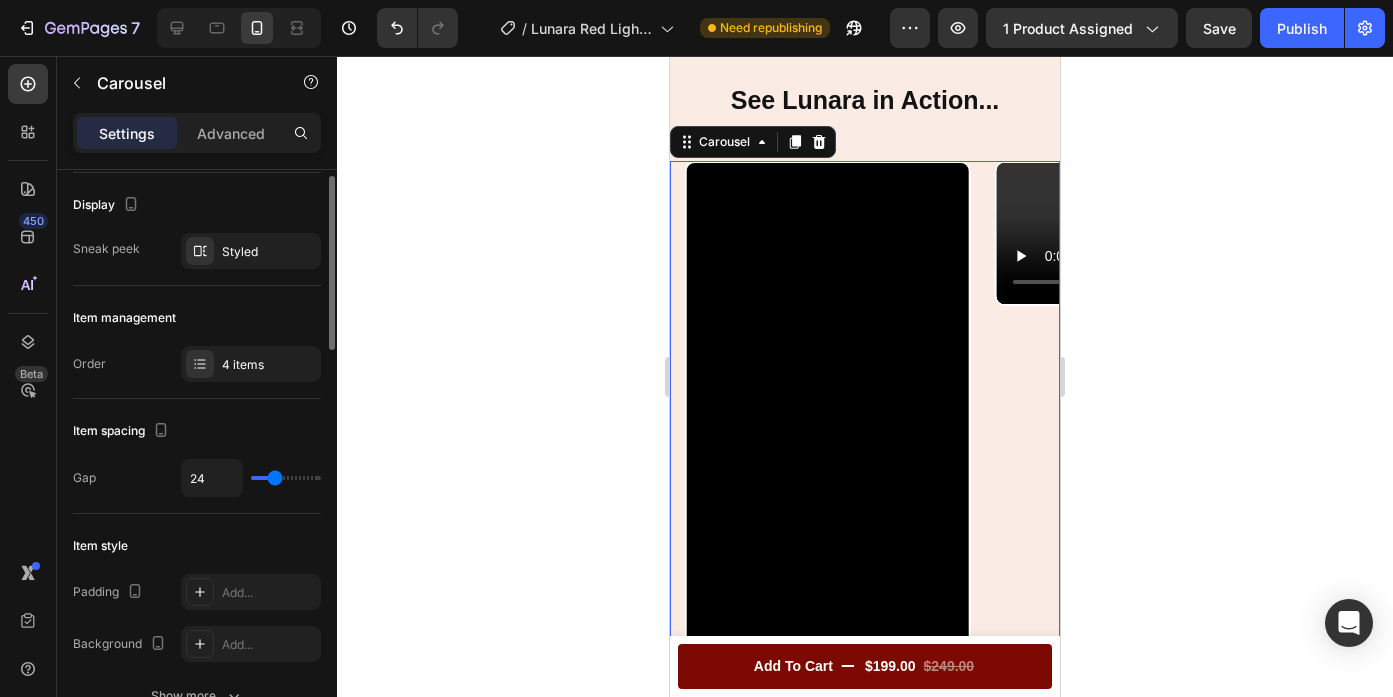 scroll, scrollTop: 162, scrollLeft: 0, axis: vertical 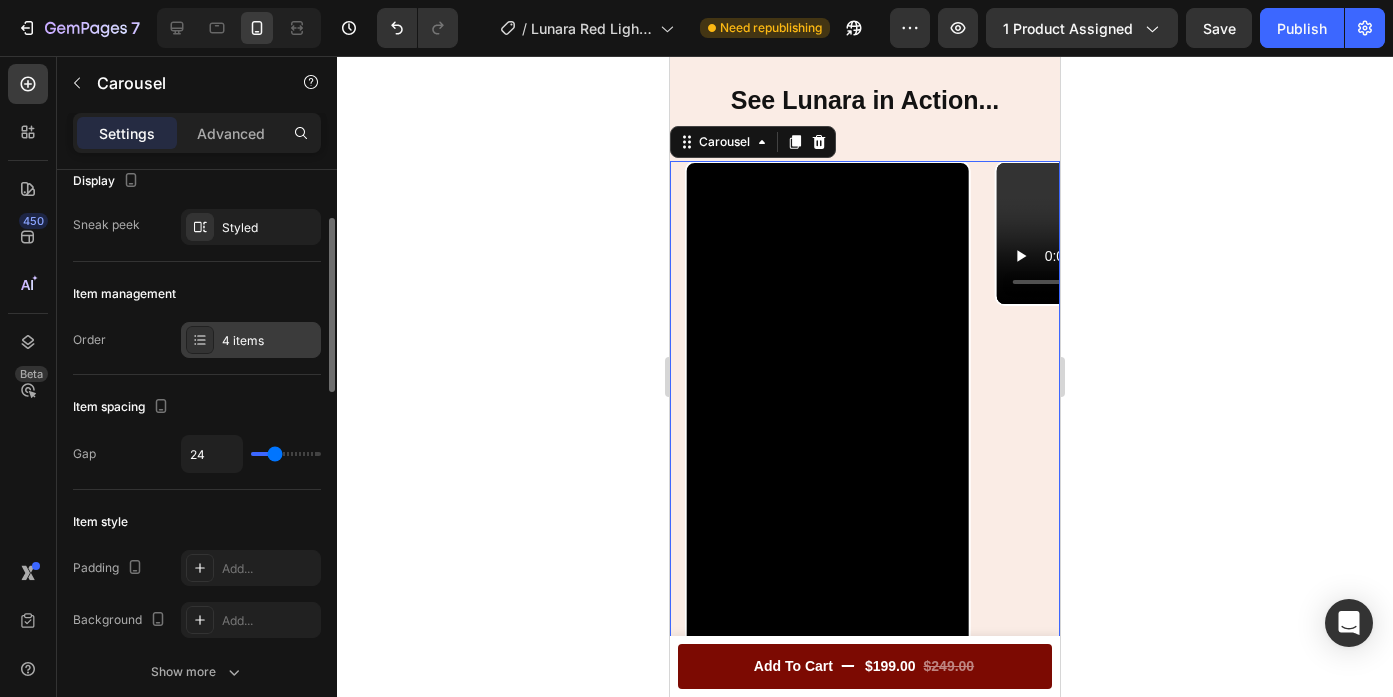 click on "4 items" at bounding box center (269, 341) 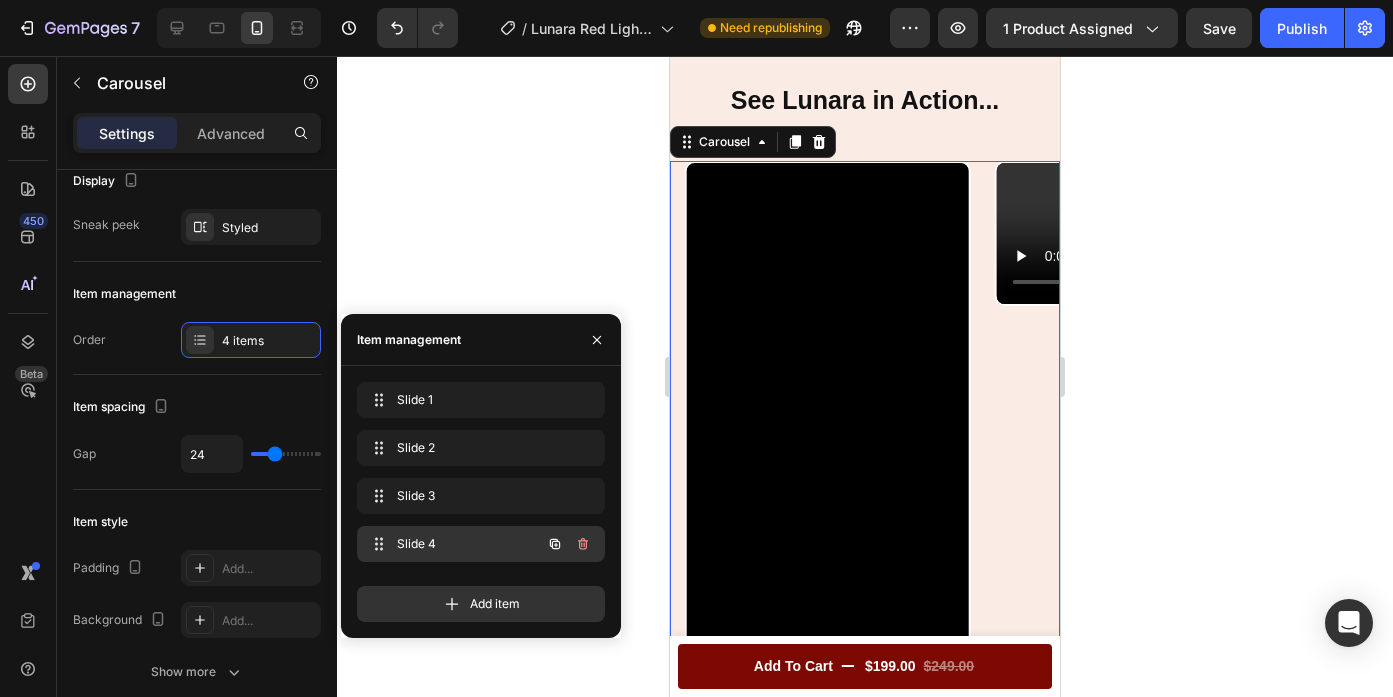 click on "Slide 4" at bounding box center [453, 544] 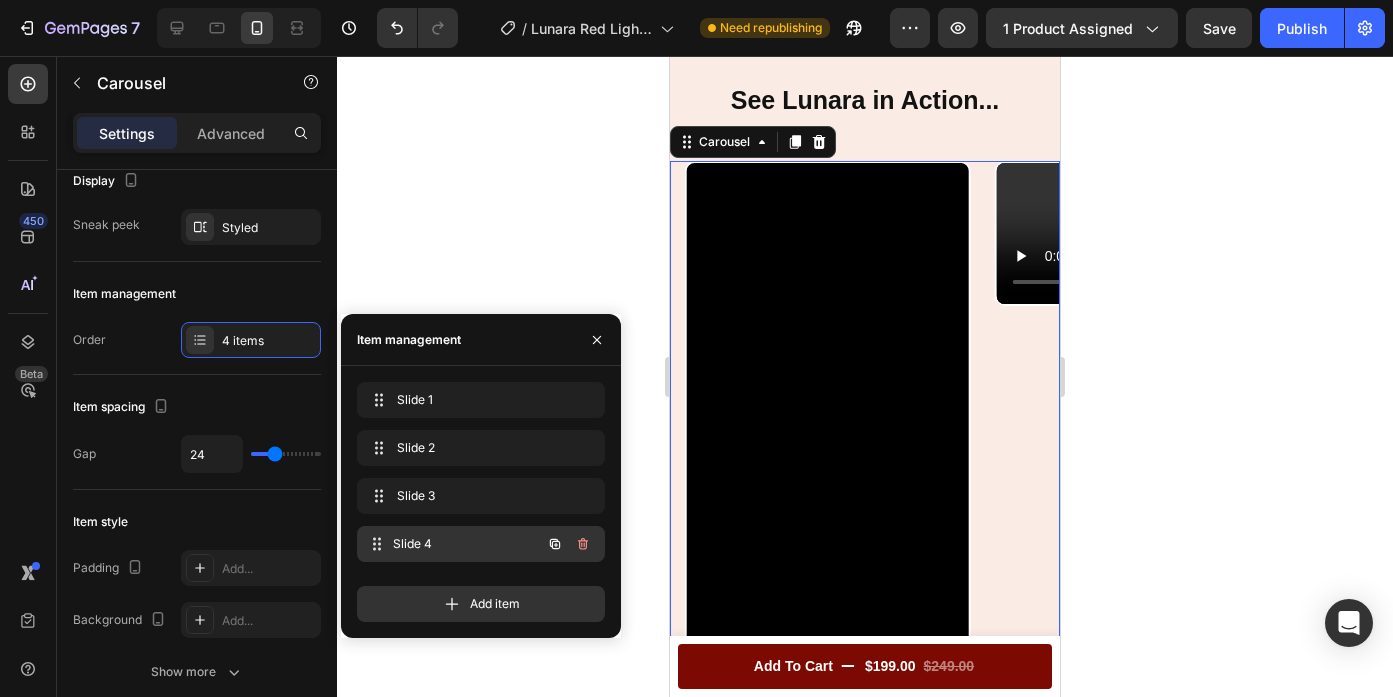 click on "Slide 4" at bounding box center (467, 544) 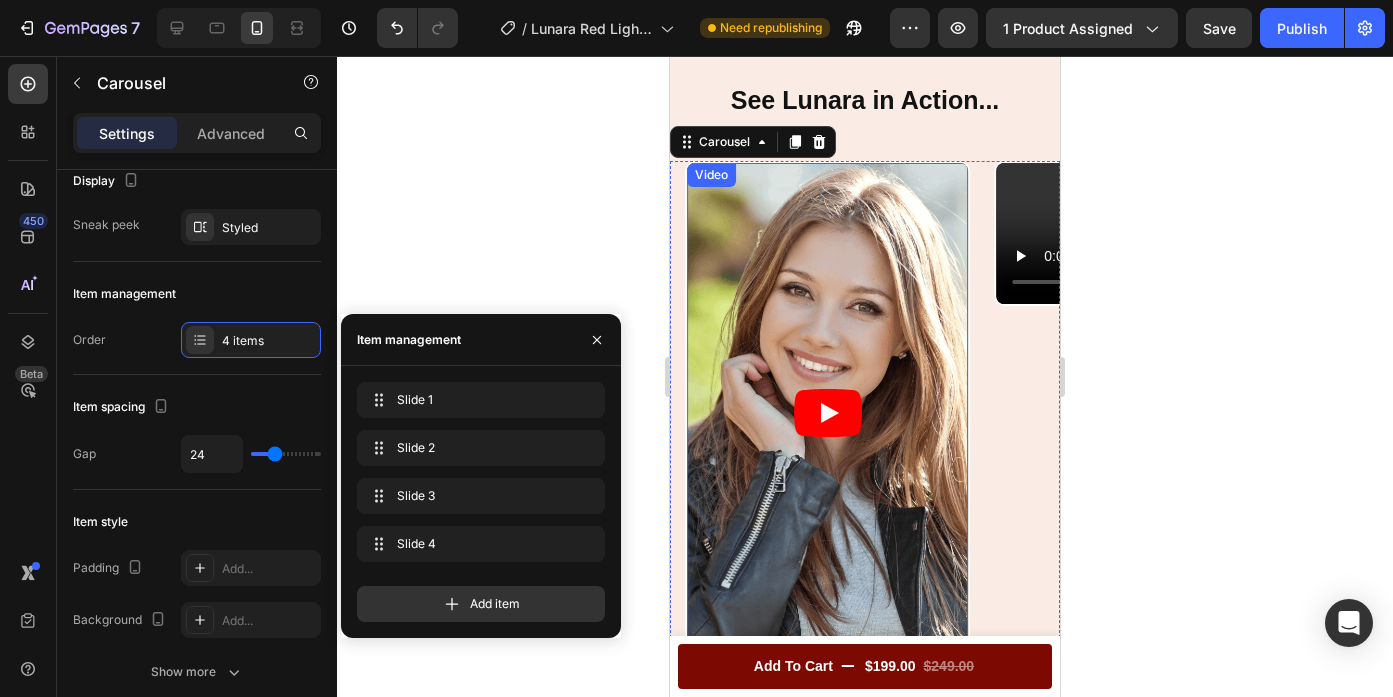 click at bounding box center (827, 413) 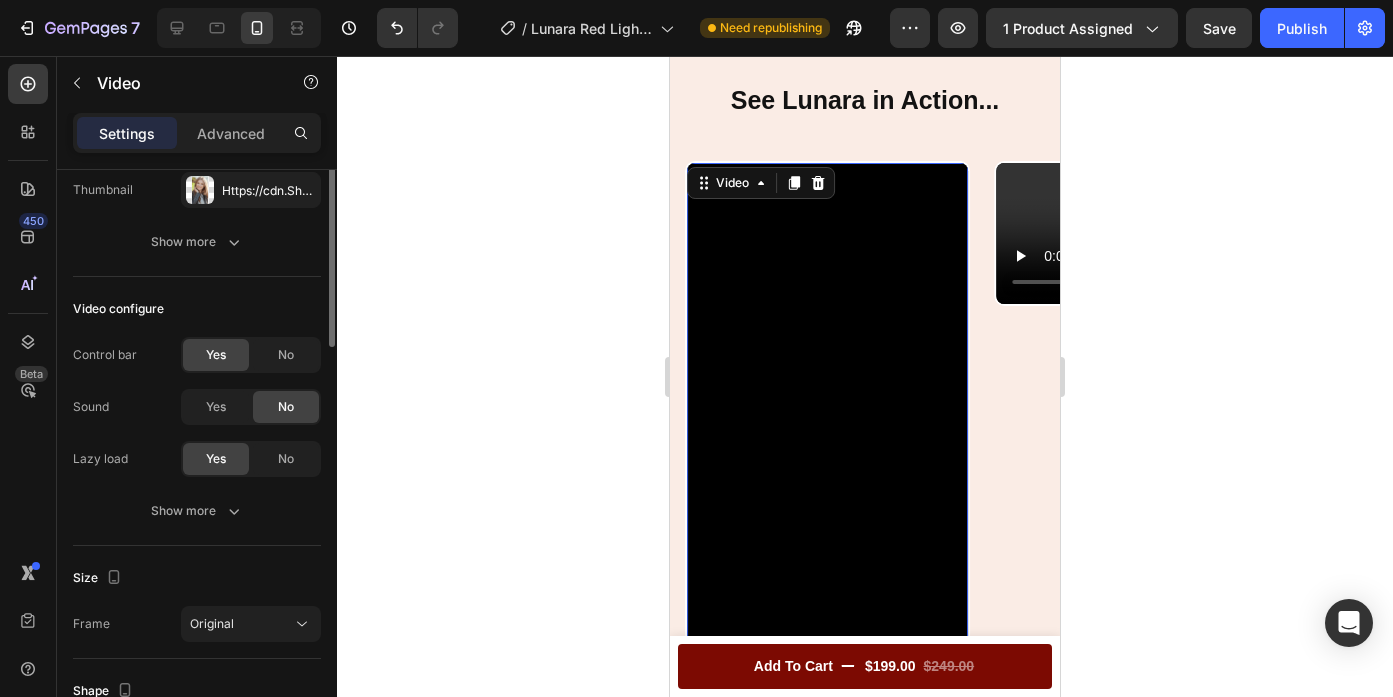 scroll, scrollTop: 0, scrollLeft: 0, axis: both 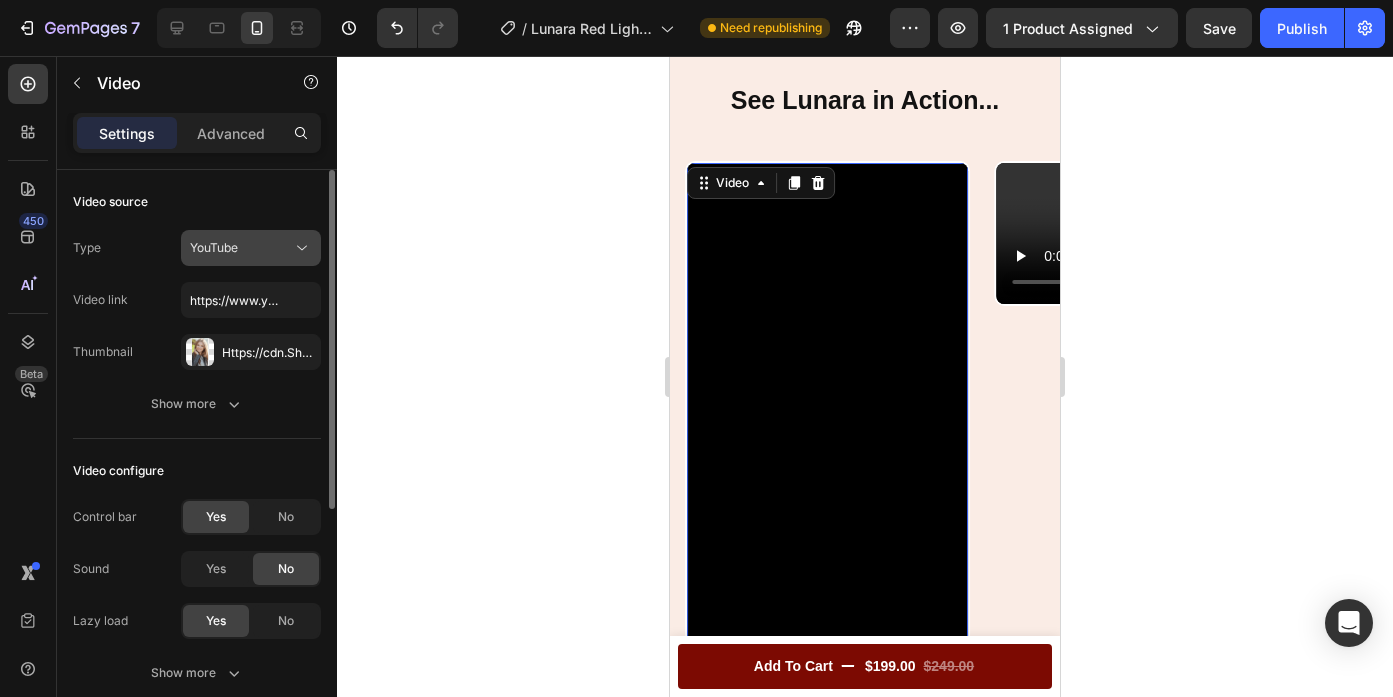 click on "YouTube" at bounding box center [241, 248] 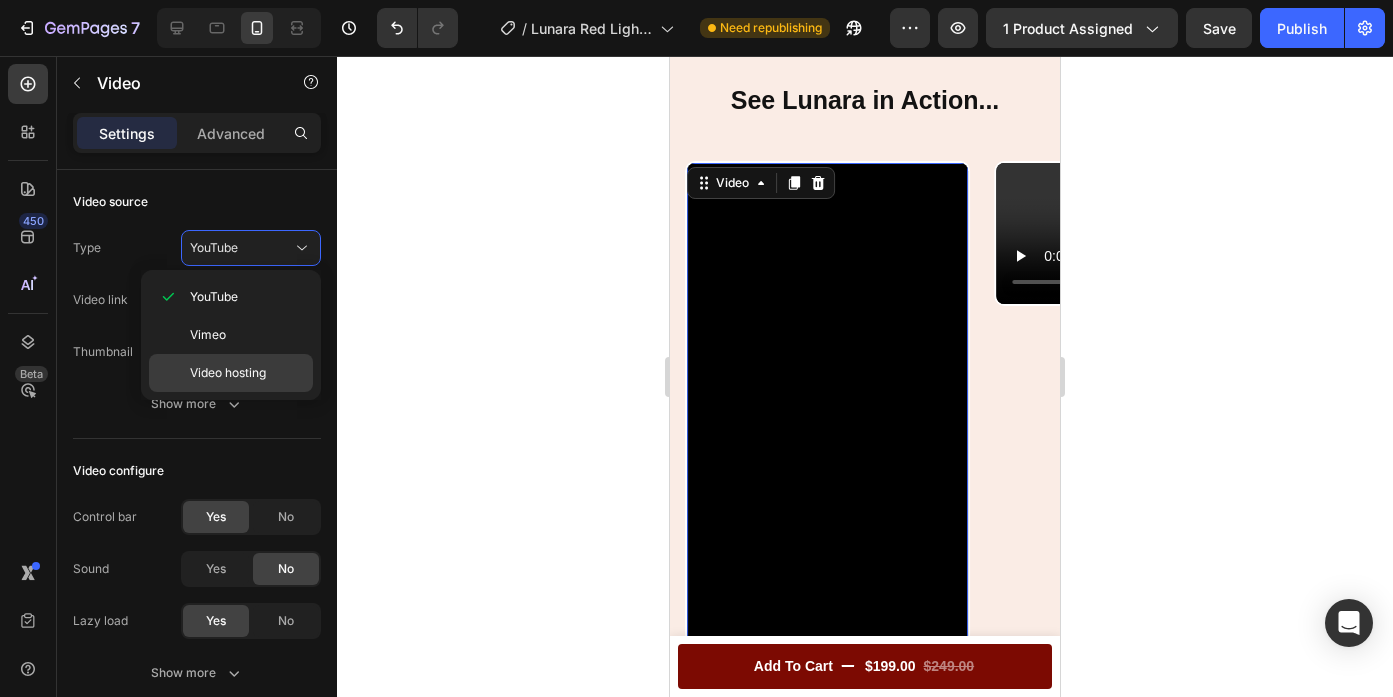 click on "Video hosting" at bounding box center (228, 373) 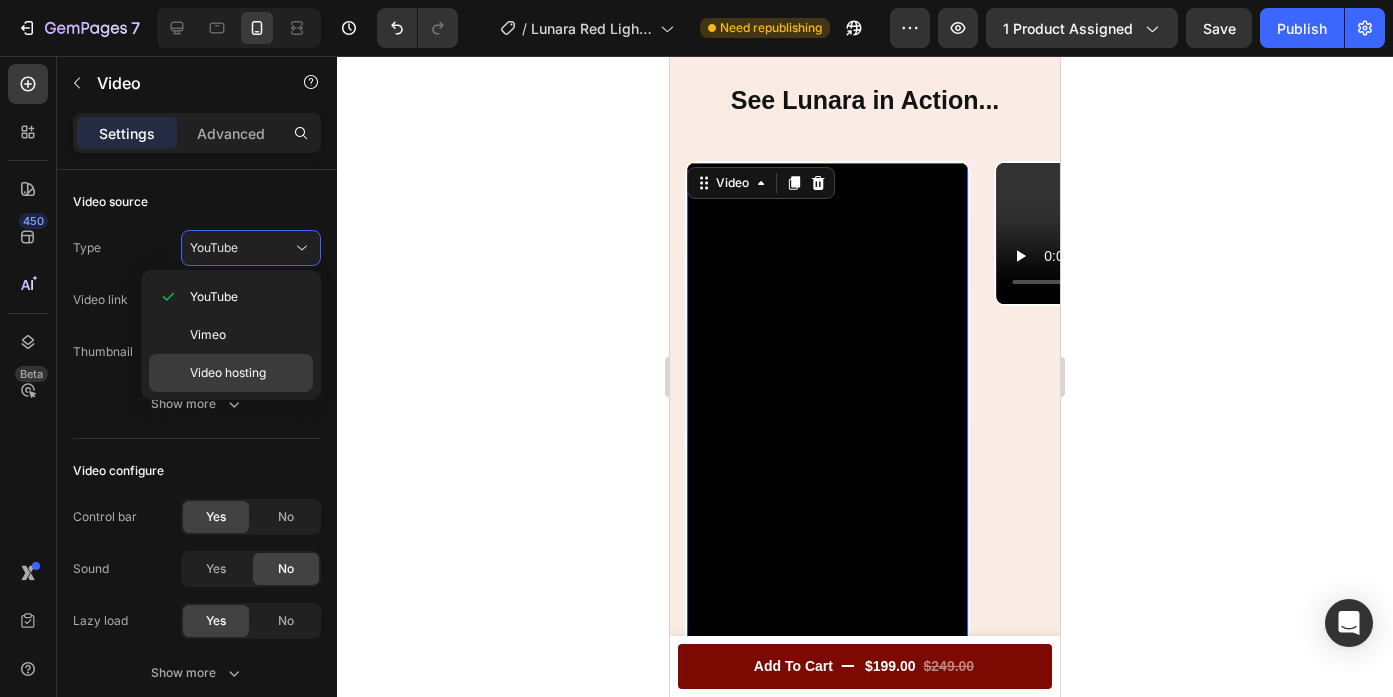 type on "https://media.w3.org/2010/05/sintel/trailer.mp4" 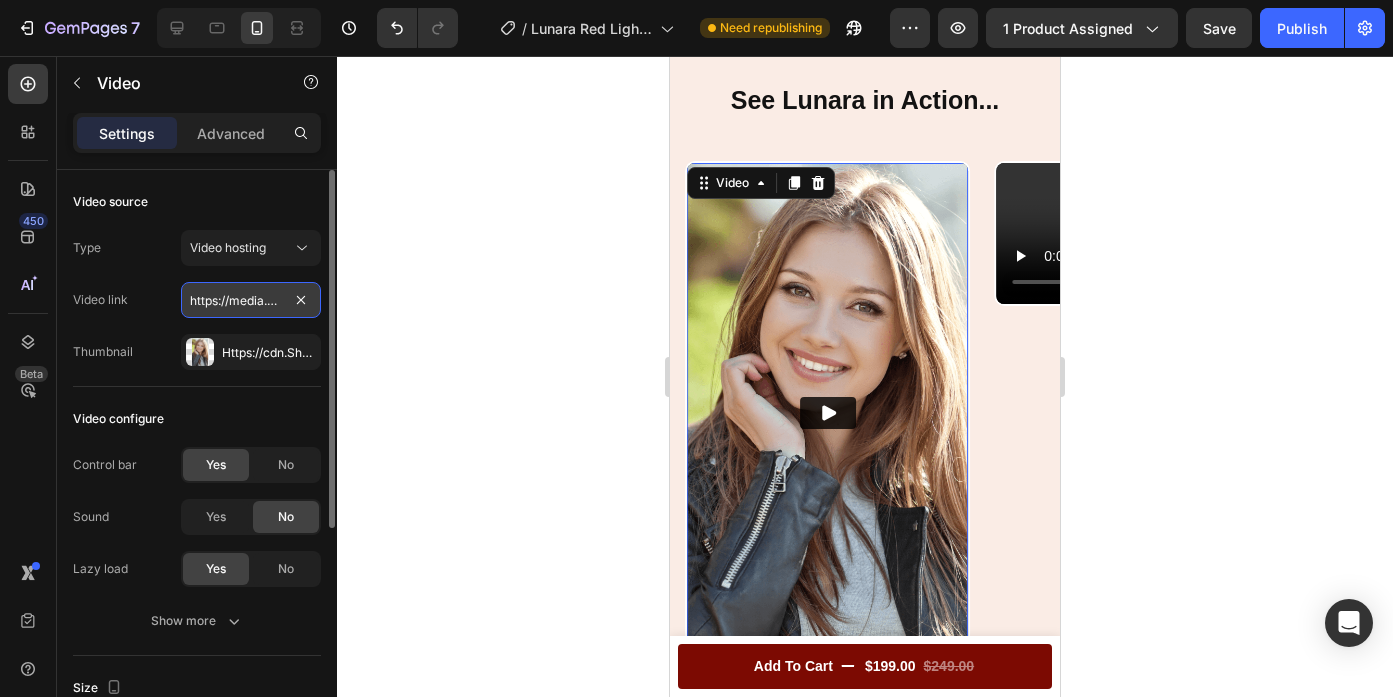 click on "https://media.w3.org/2010/05/sintel/trailer.mp4" at bounding box center [251, 300] 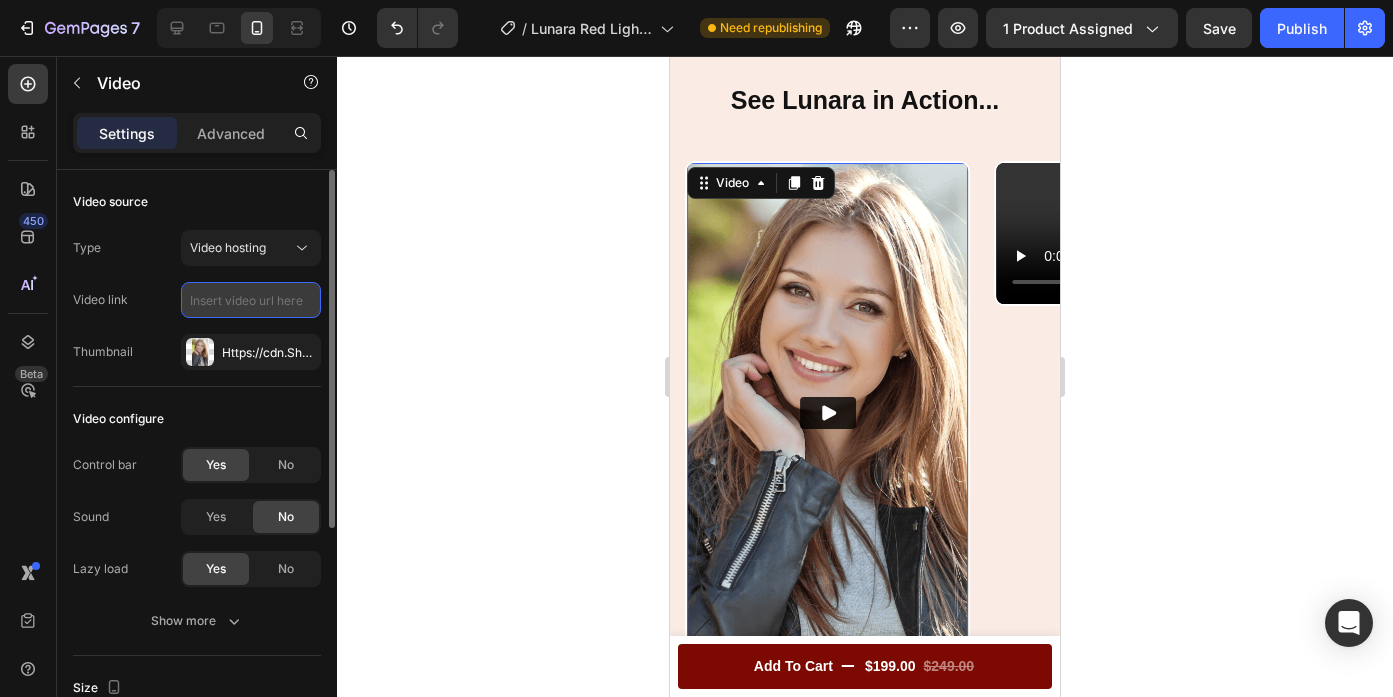 paste on "https://cdn.shopify.com/videos/c/o/v/561d41d502d04b86a1e15f3b9684c479.mp4" 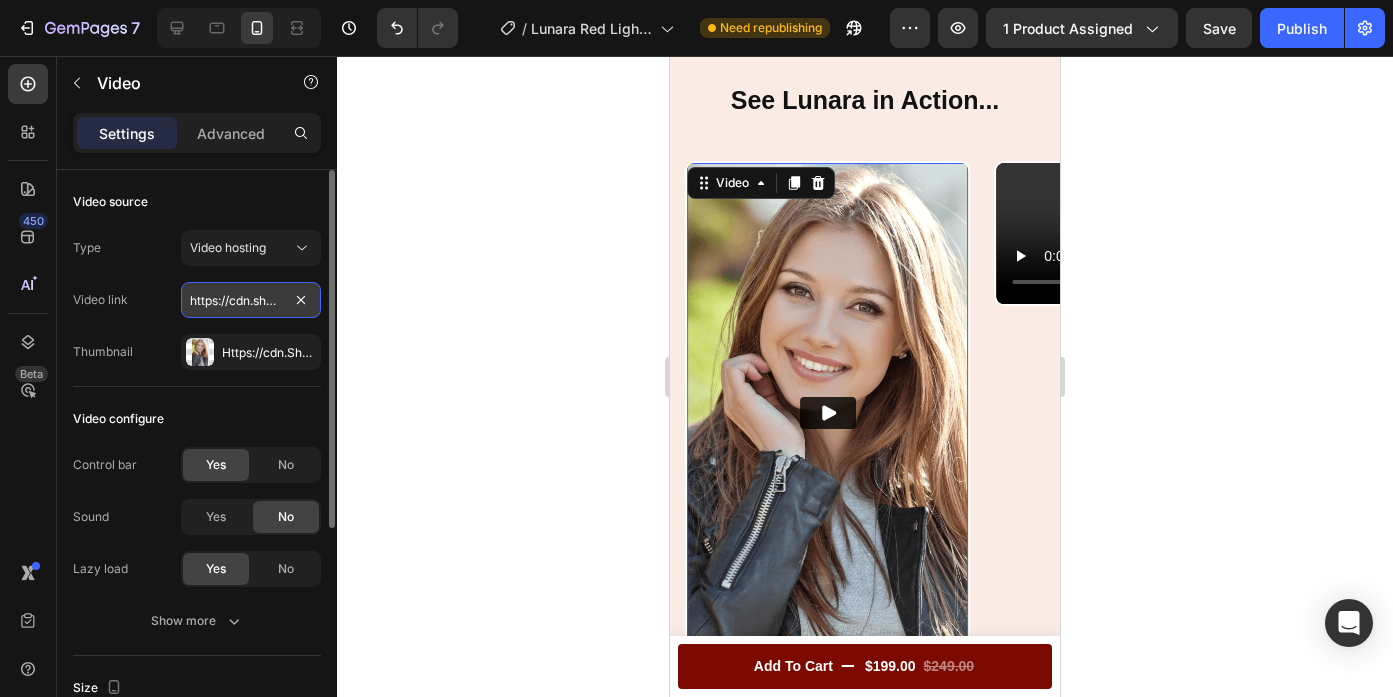 scroll, scrollTop: 0, scrollLeft: 374, axis: horizontal 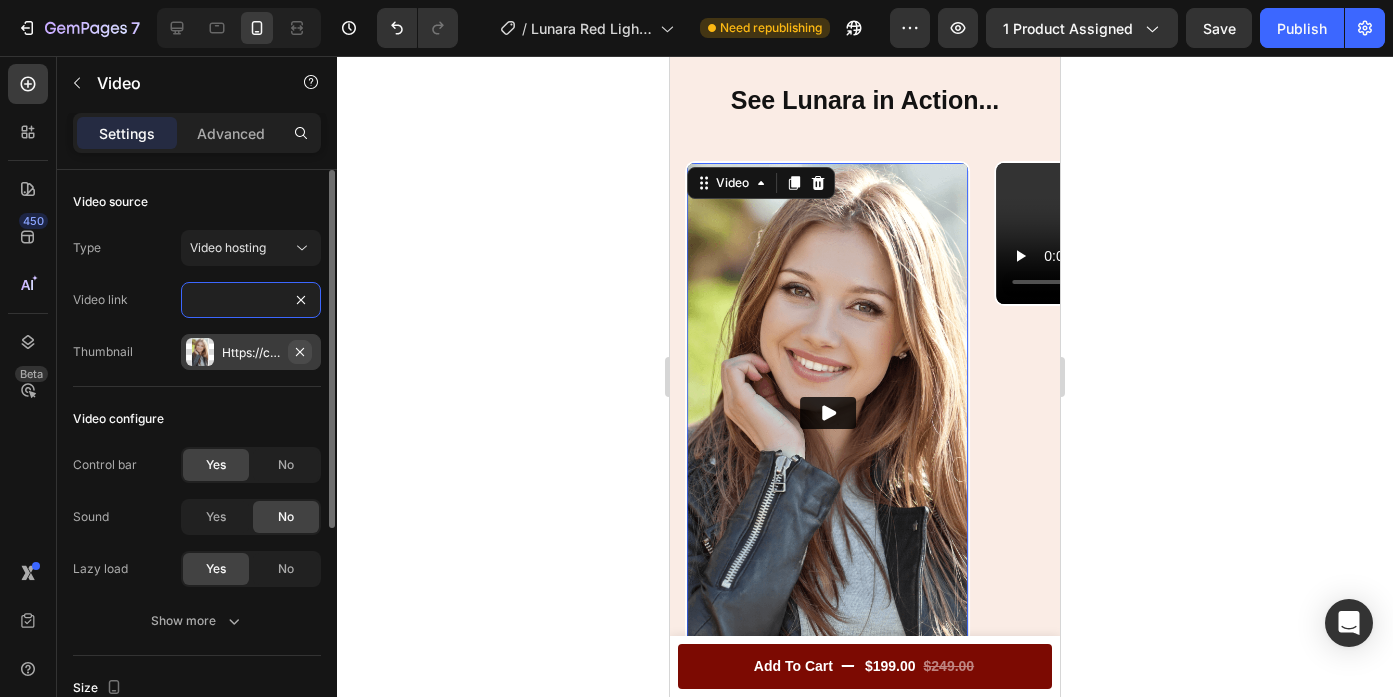 type on "https://cdn.shopify.com/videos/c/o/v/561d41d502d04b86a1e15f3b9684c479.mp4" 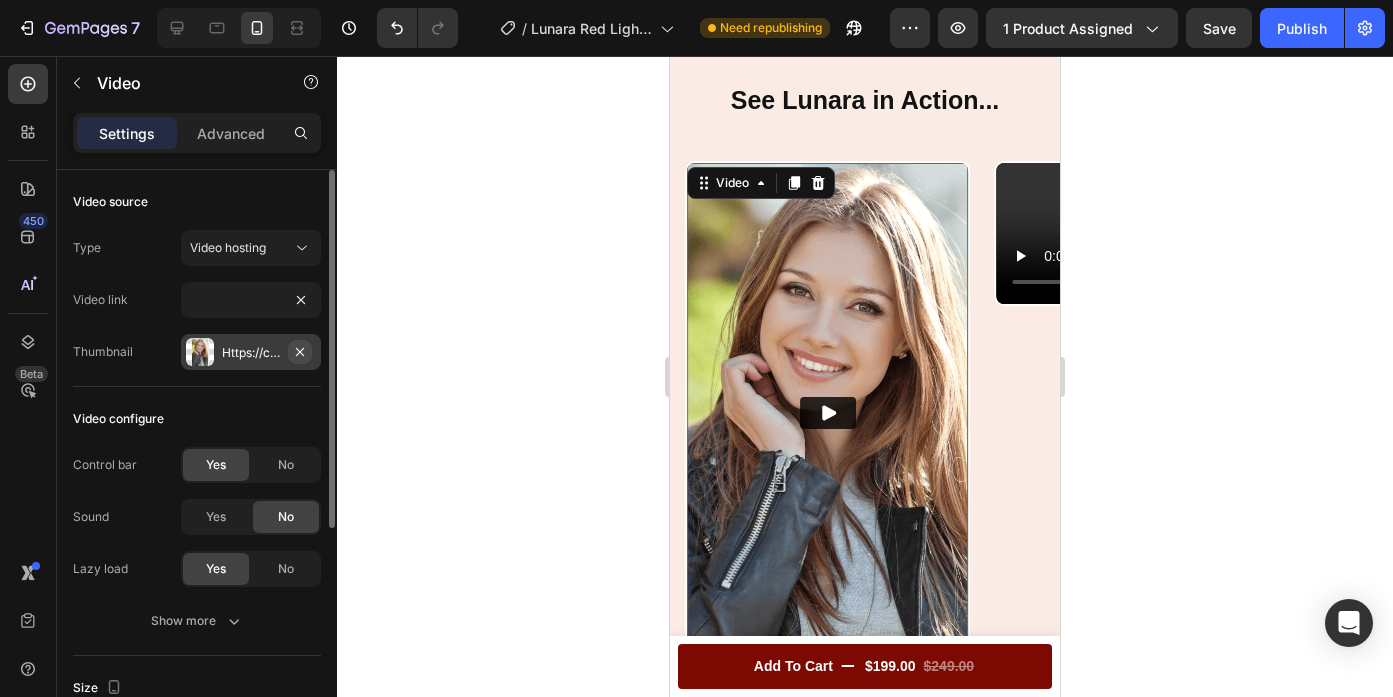 click 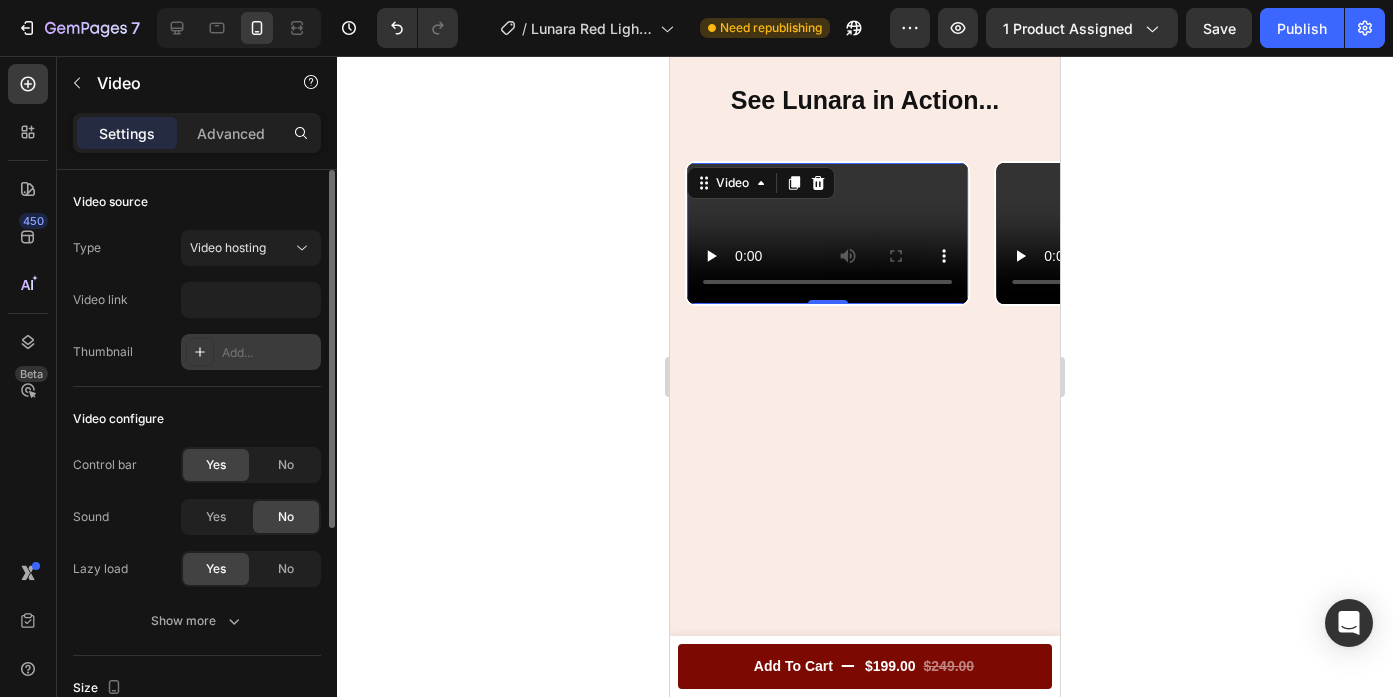 scroll, scrollTop: 0, scrollLeft: 0, axis: both 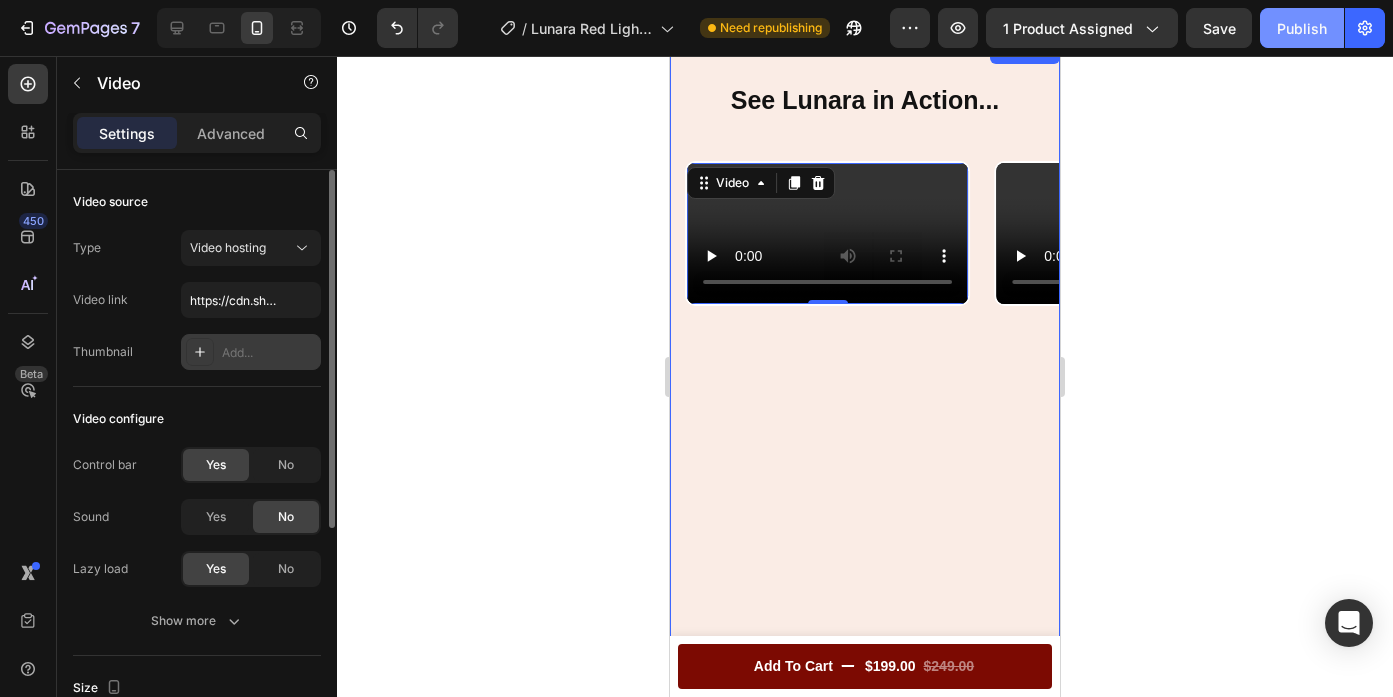 click on "Publish" at bounding box center [1302, 28] 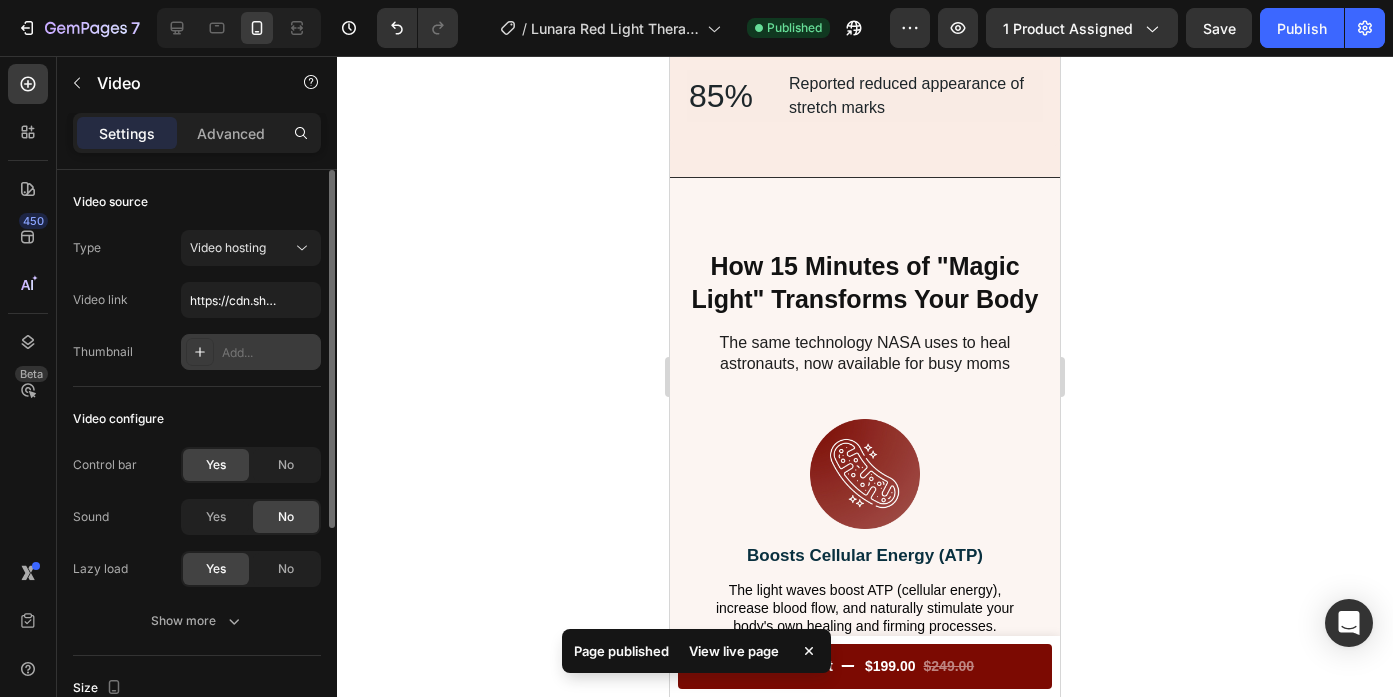 scroll, scrollTop: 3827, scrollLeft: 0, axis: vertical 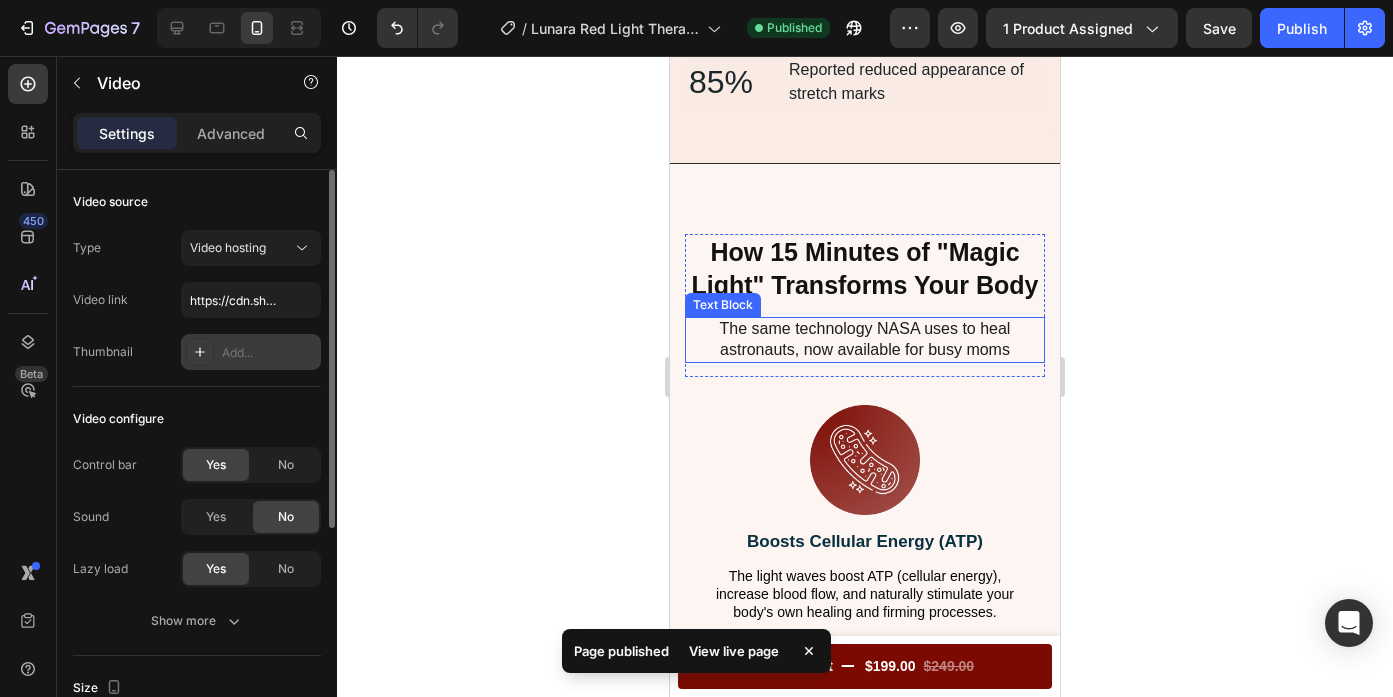 click on "The same technology NASA uses to heal astronauts, now available for busy moms" at bounding box center [865, 339] 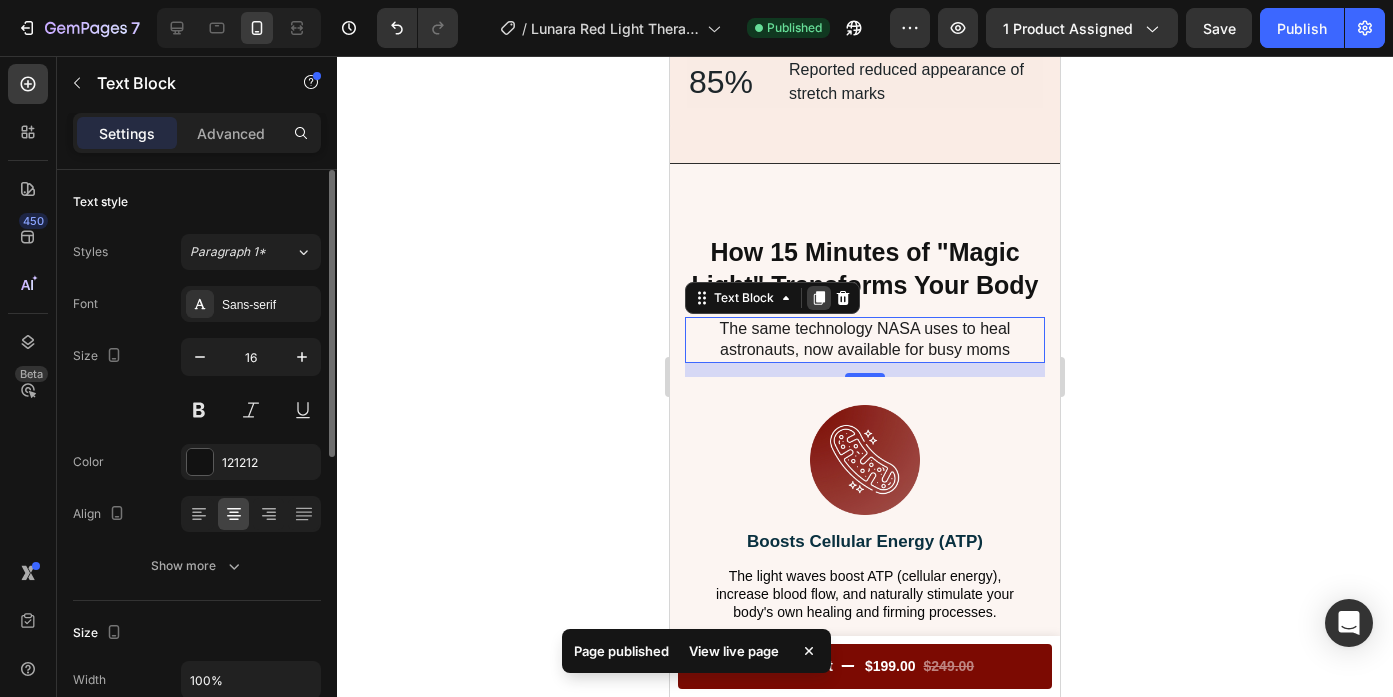 click 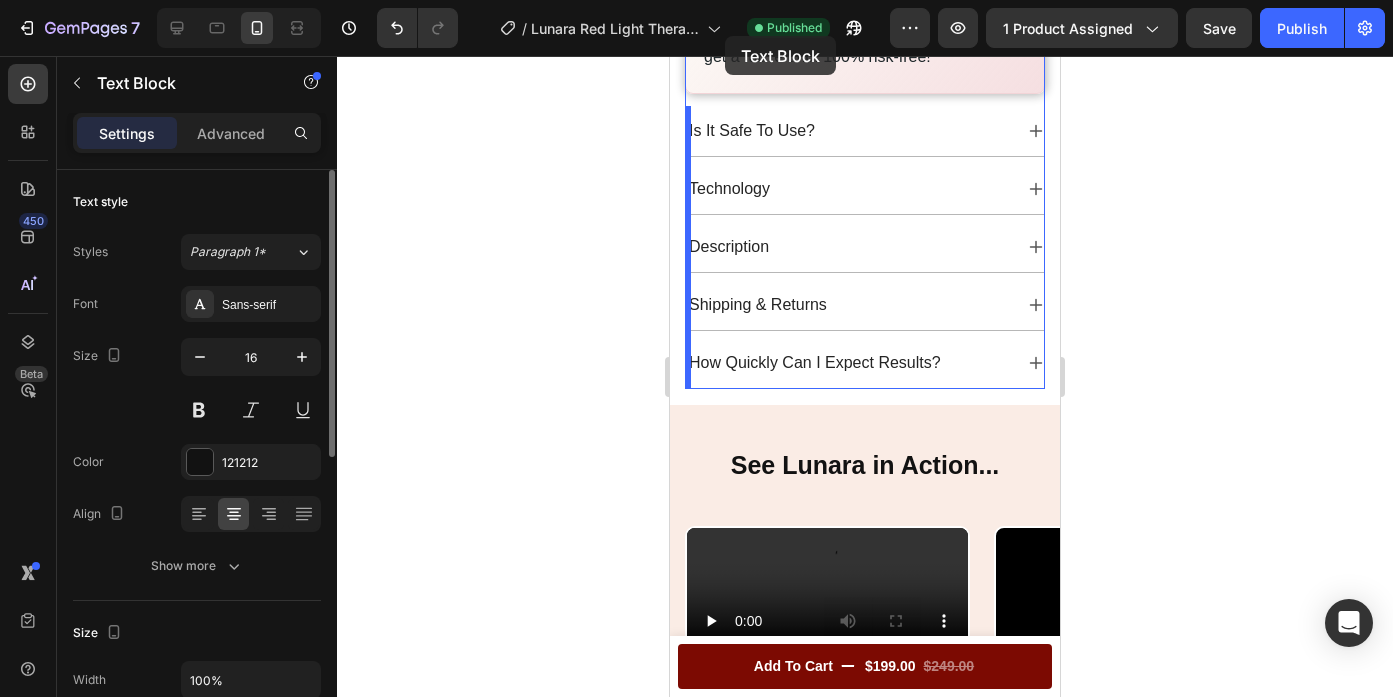 scroll, scrollTop: 1188, scrollLeft: 0, axis: vertical 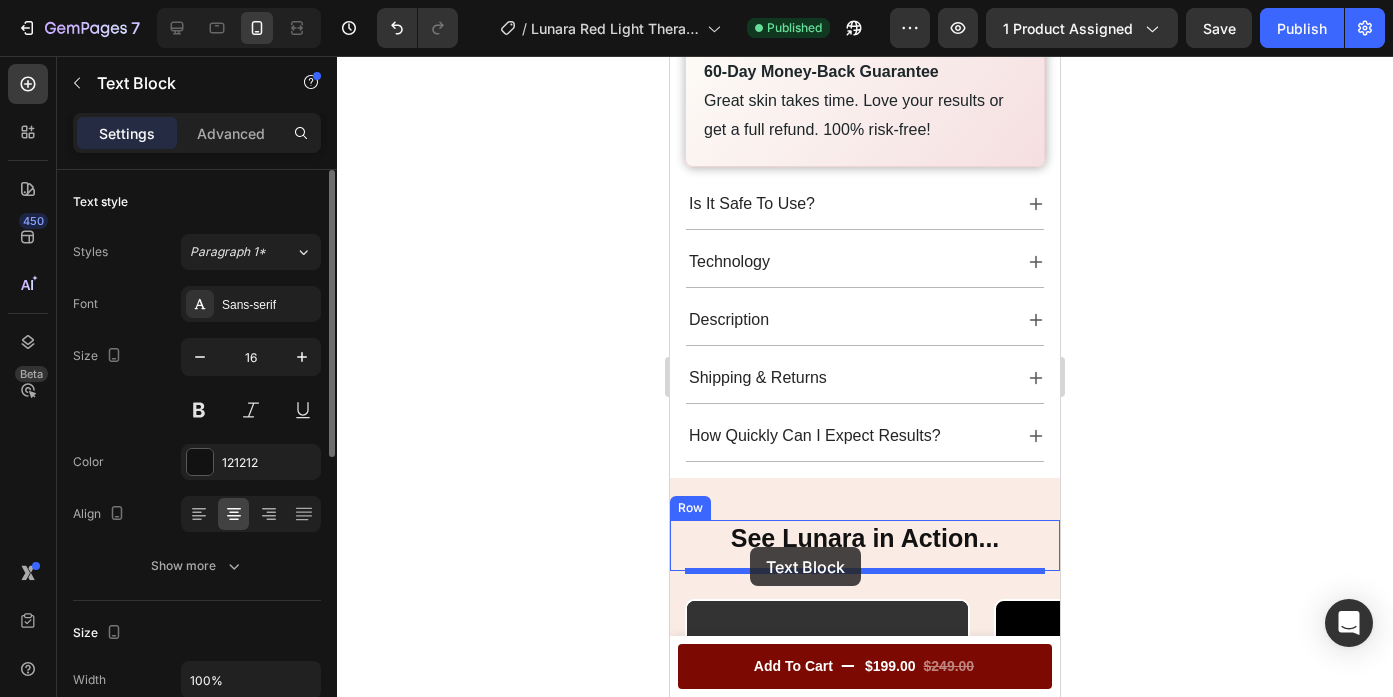 drag, startPoint x: 696, startPoint y: 359, endPoint x: 750, endPoint y: 547, distance: 195.60164 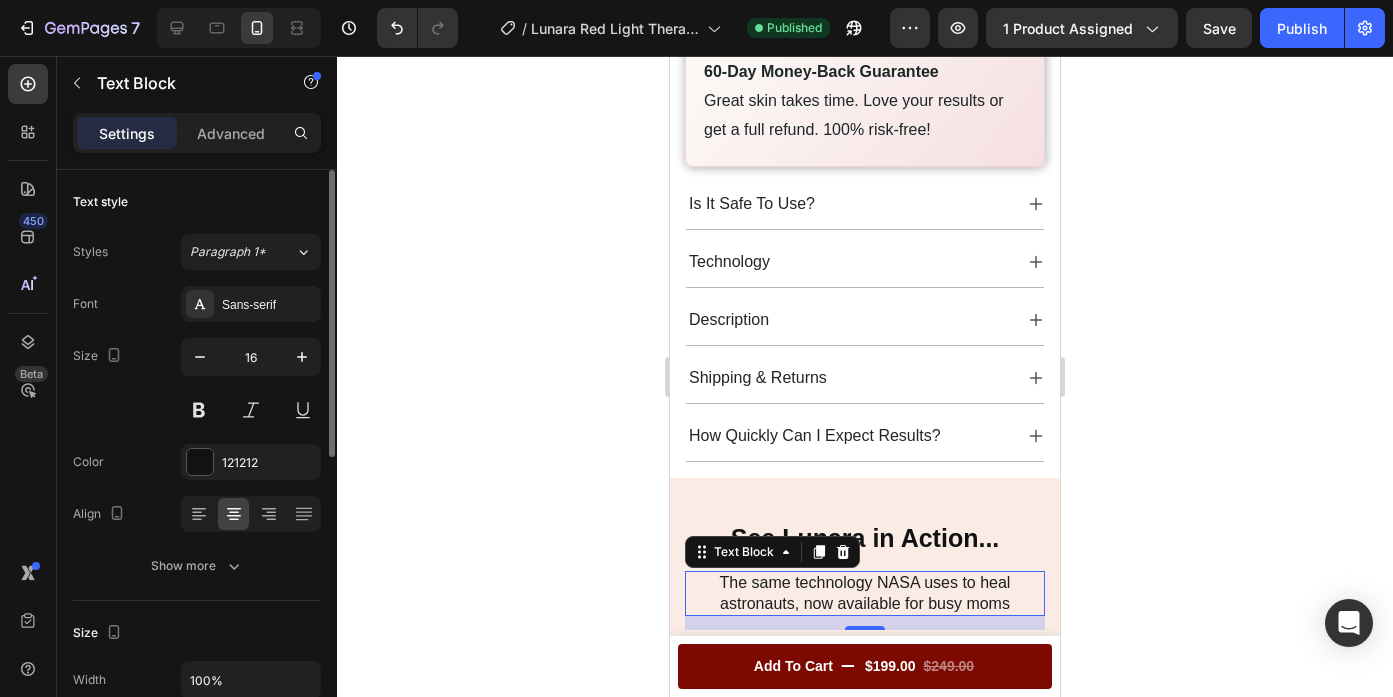 scroll, scrollTop: 1182, scrollLeft: 0, axis: vertical 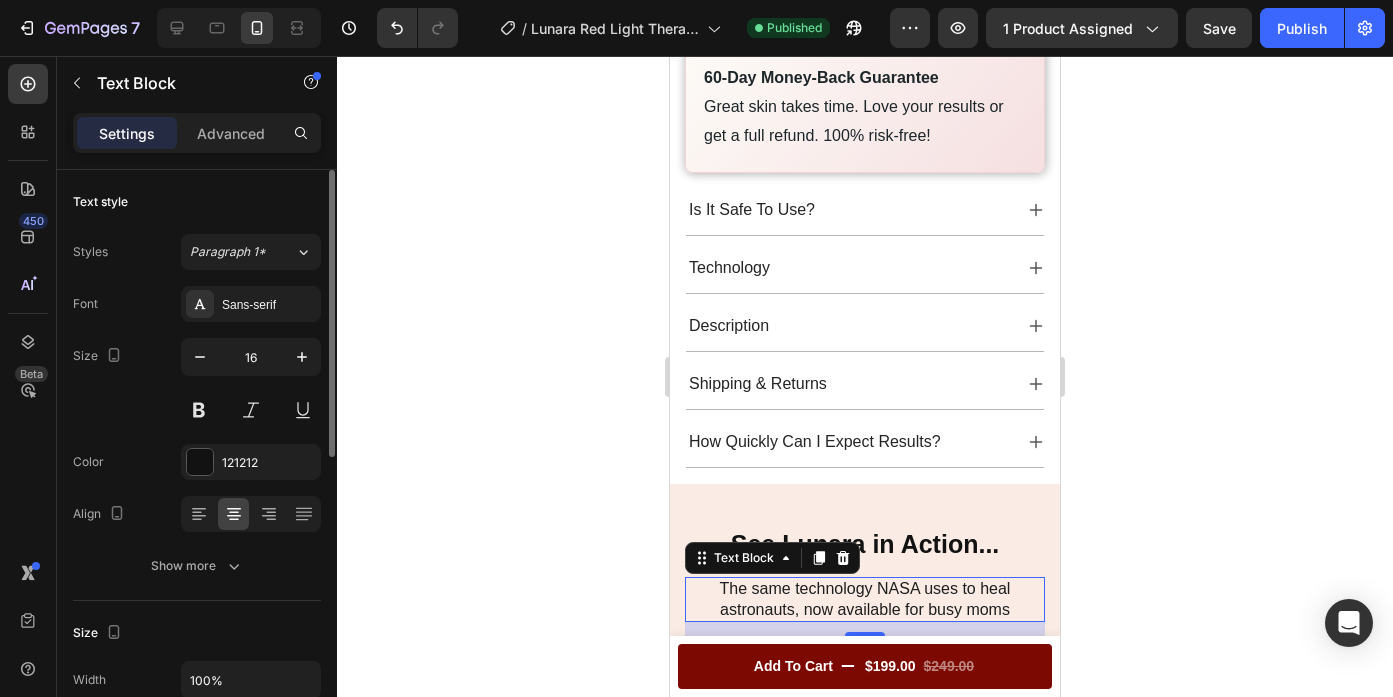 click on "The same technology NASA uses to heal astronauts, now available for busy moms" at bounding box center (865, 599) 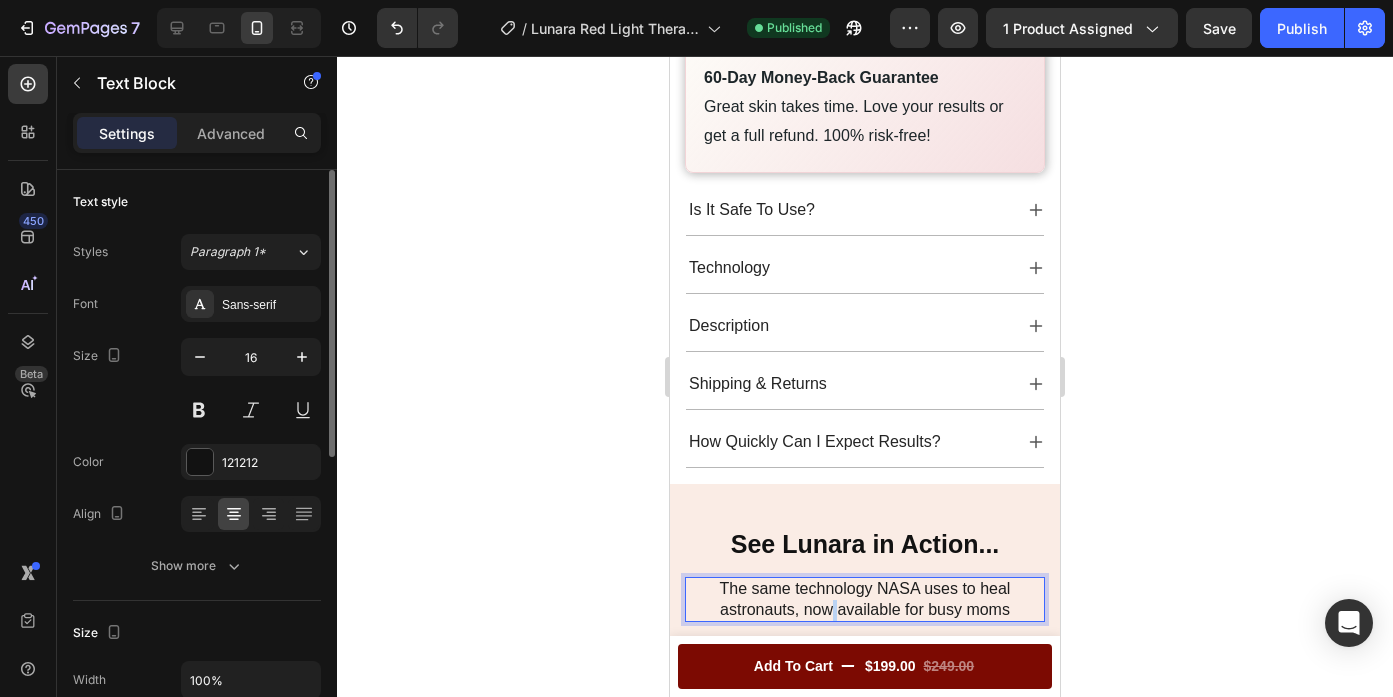 click on "The same technology NASA uses to heal astronauts, now available for busy moms" at bounding box center [865, 599] 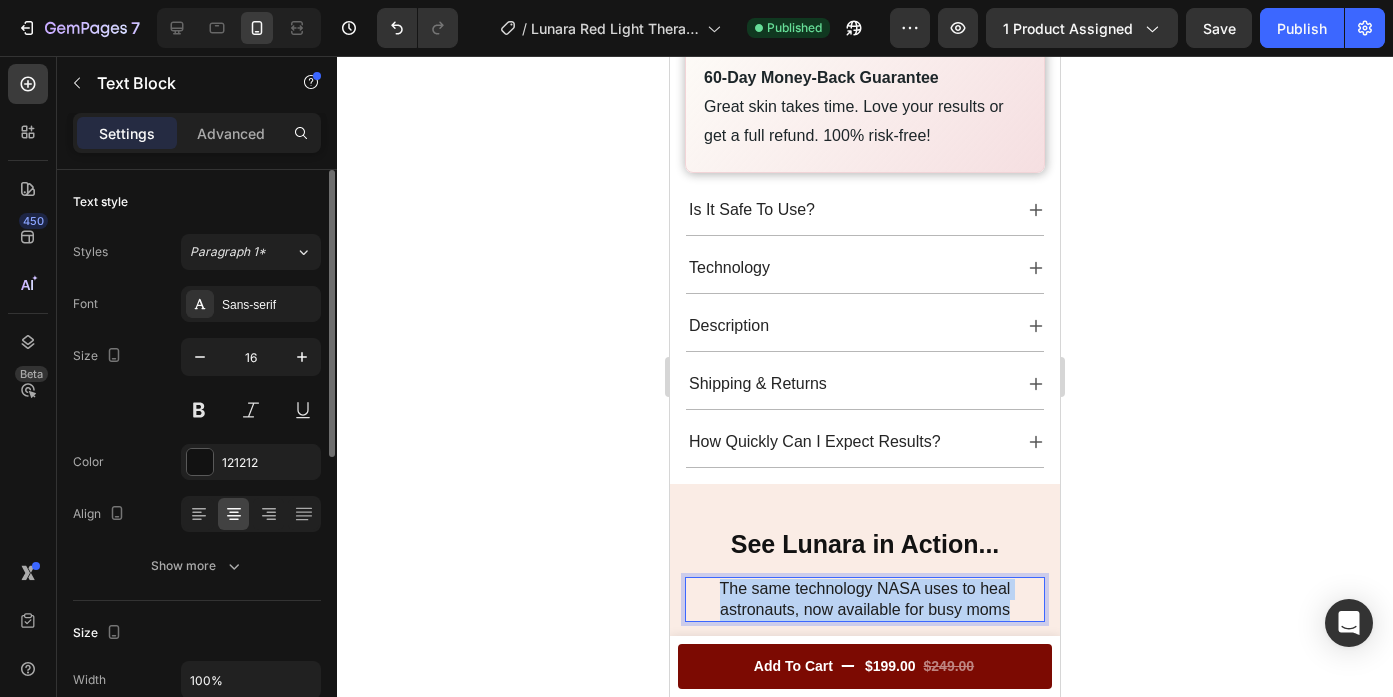 click on "The same technology NASA uses to heal astronauts, now available for busy moms" at bounding box center (865, 599) 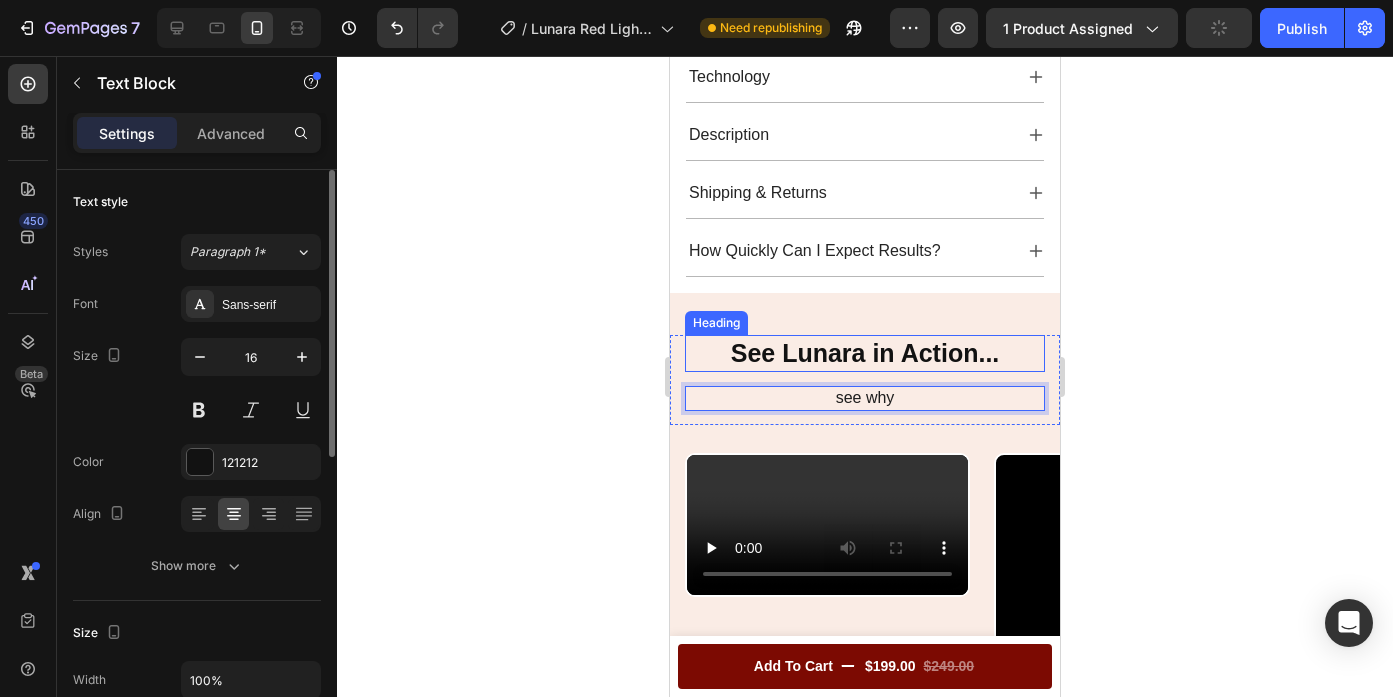 scroll, scrollTop: 1356, scrollLeft: 0, axis: vertical 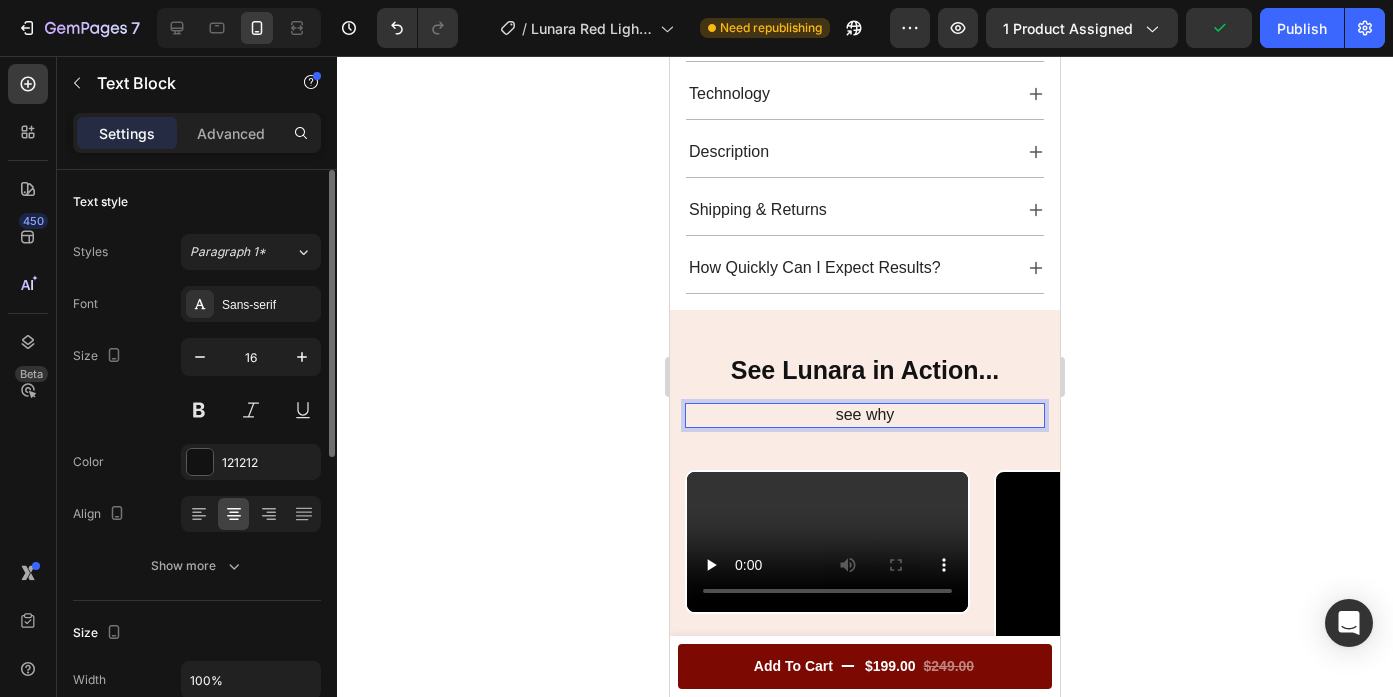 click on "See Lunara in Action..." at bounding box center [865, 370] 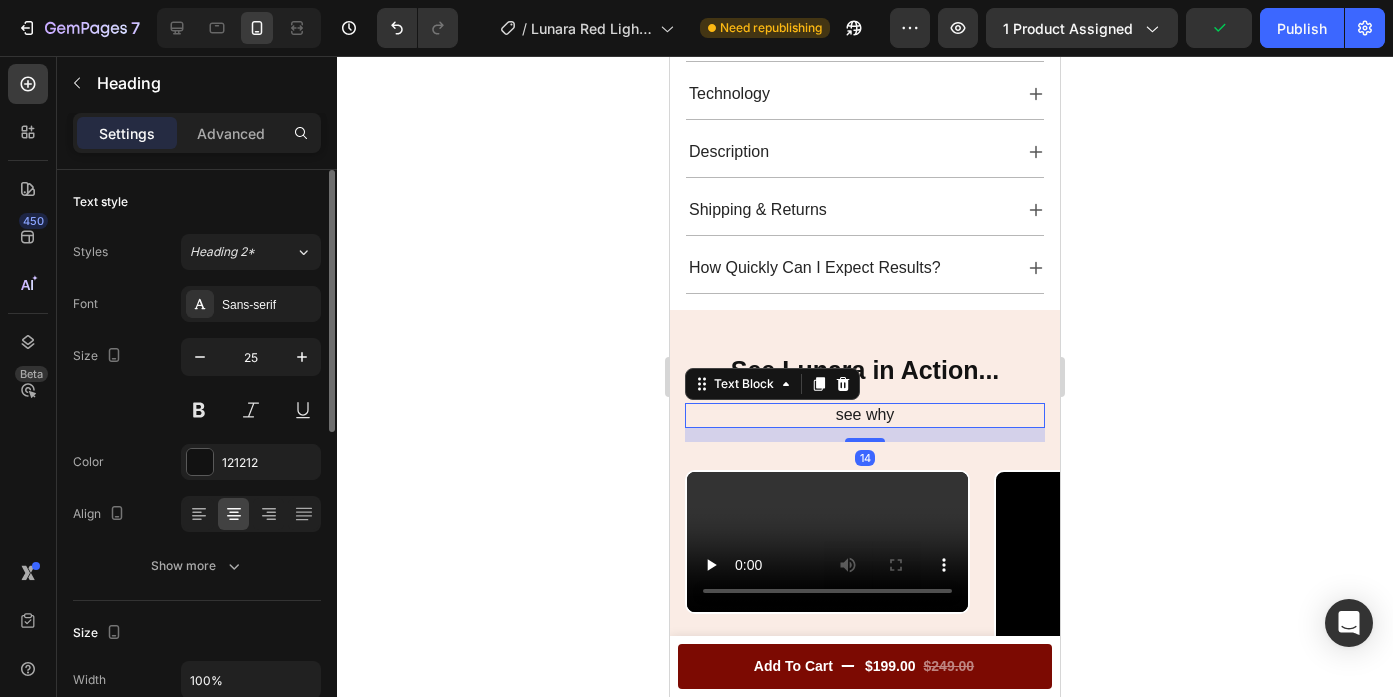click on "see why" at bounding box center (865, 415) 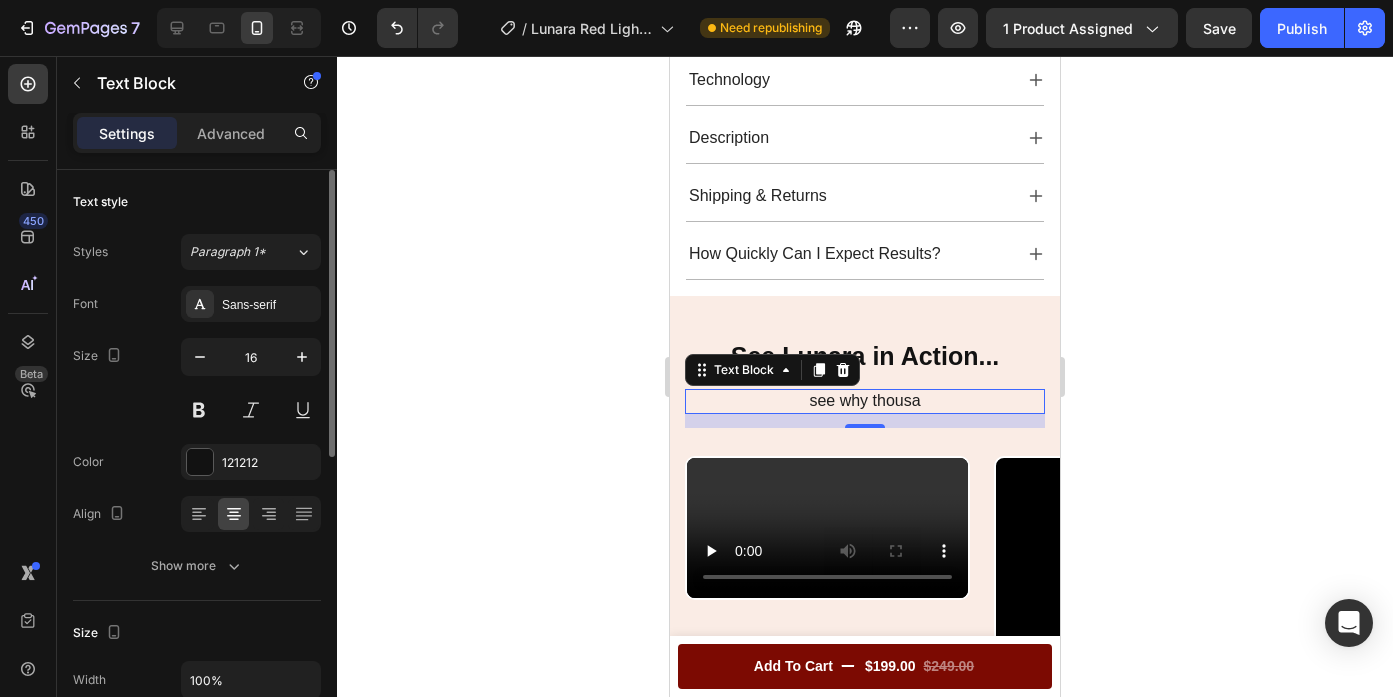 scroll, scrollTop: 1375, scrollLeft: 0, axis: vertical 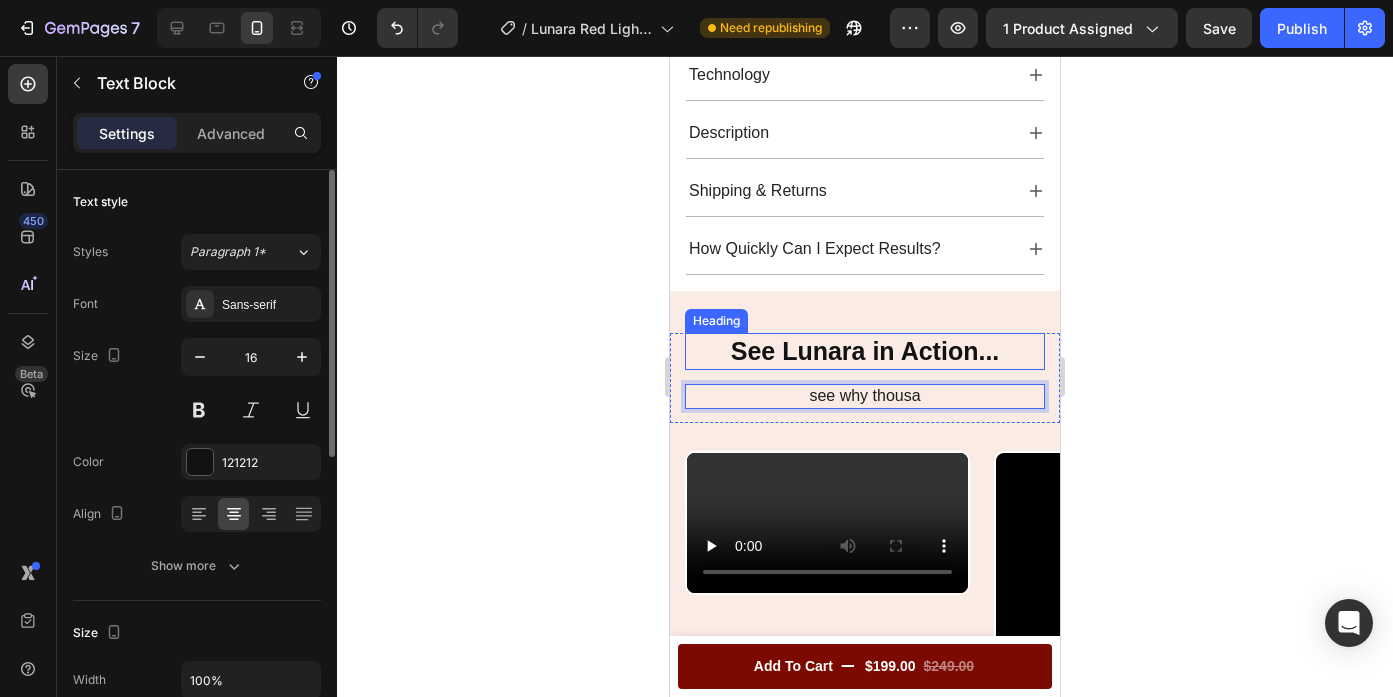 click on "See Lunara in Action..." at bounding box center (865, 351) 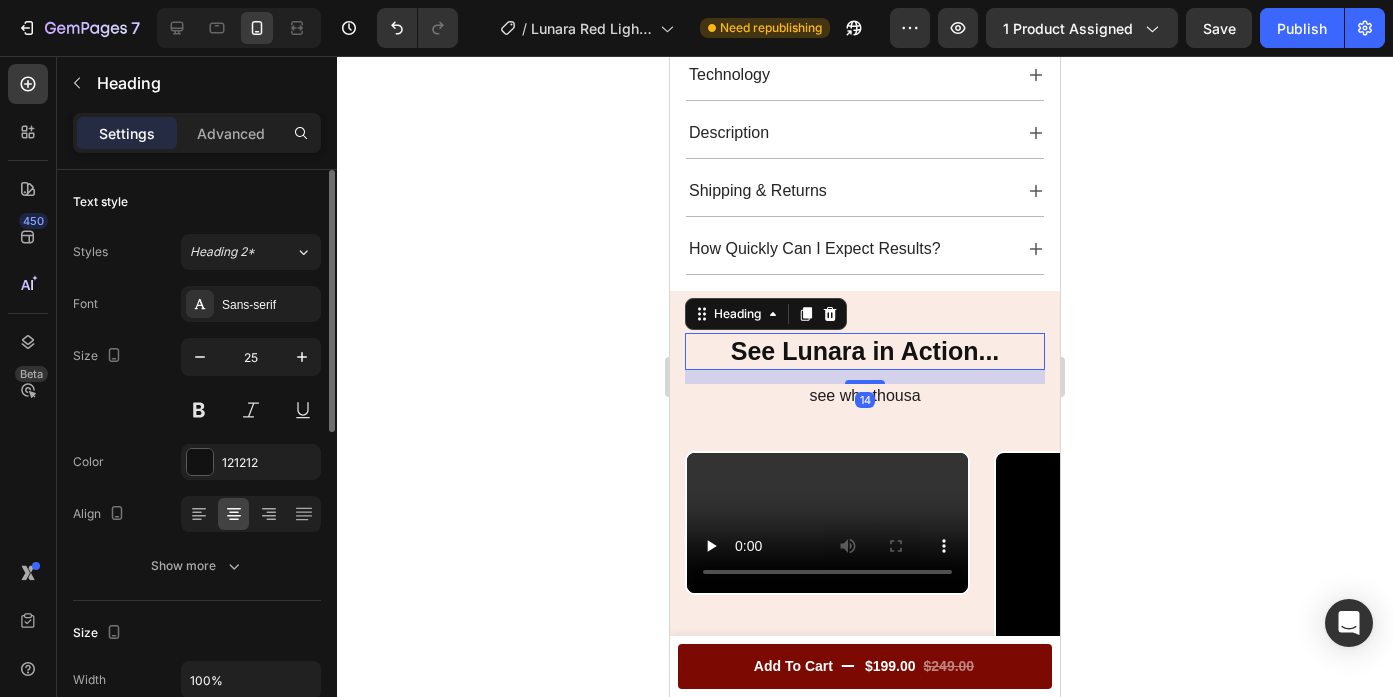 click on "See Lunara in Action..." at bounding box center (865, 351) 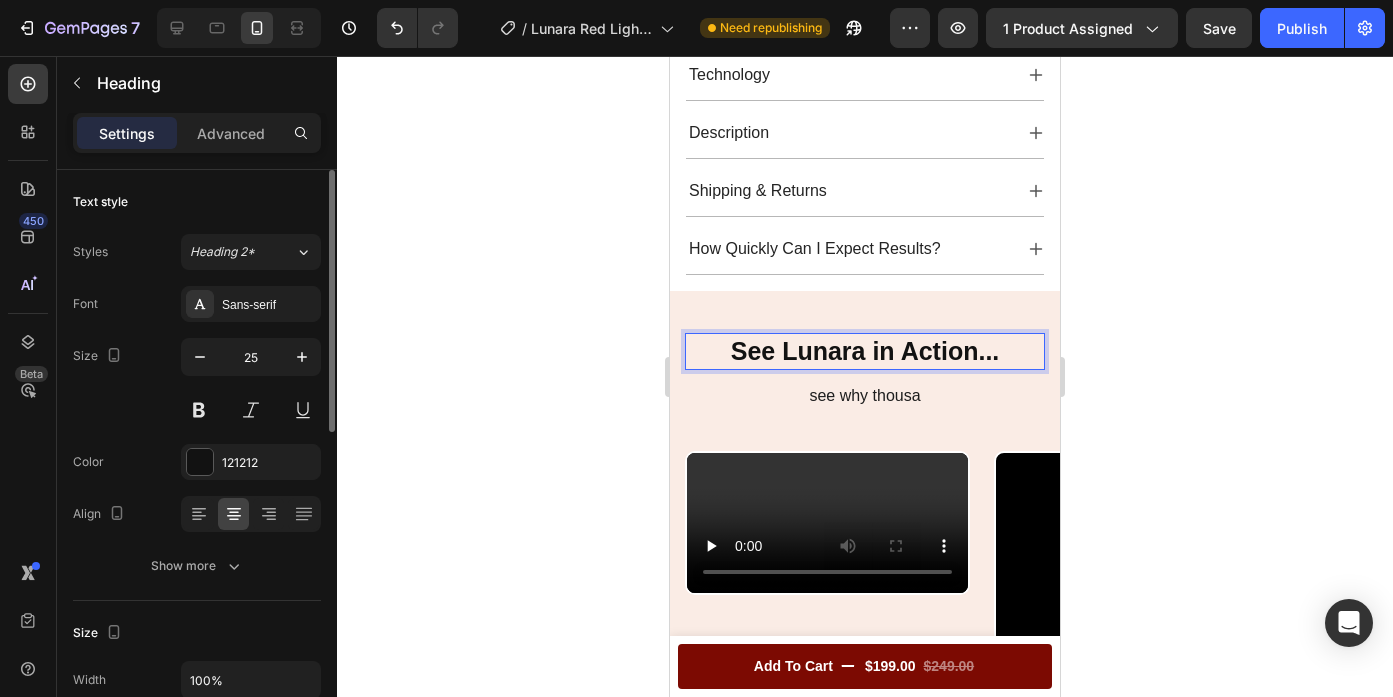 click on "See Lunara in Action..." at bounding box center (865, 351) 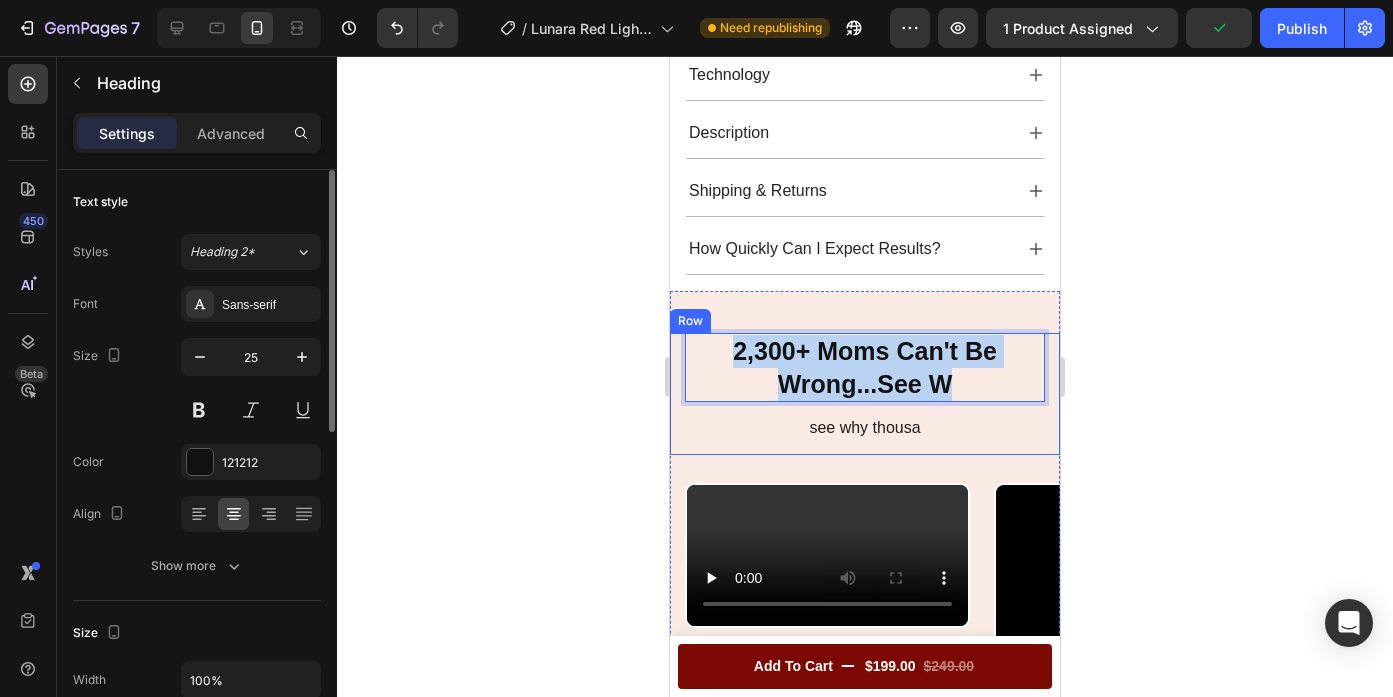 drag, startPoint x: 980, startPoint y: 386, endPoint x: 674, endPoint y: 338, distance: 309.74182 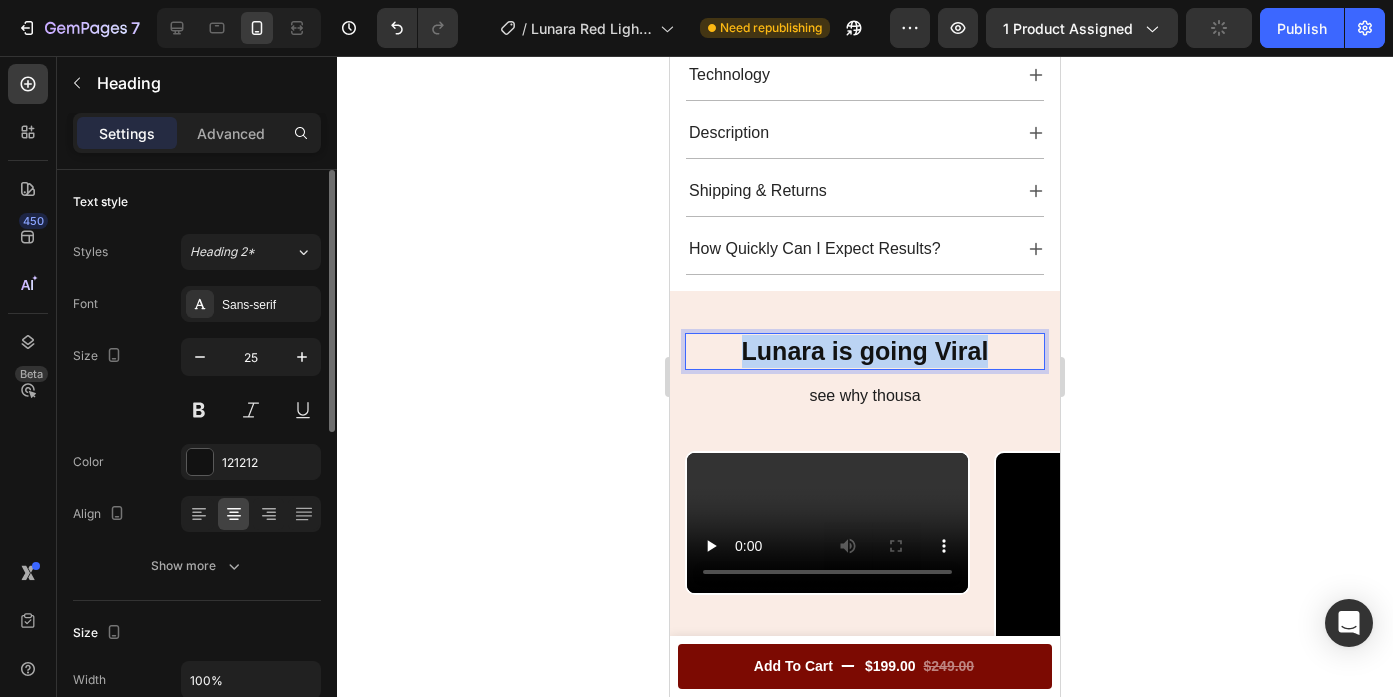 drag, startPoint x: 993, startPoint y: 357, endPoint x: 647, endPoint y: 339, distance: 346.4679 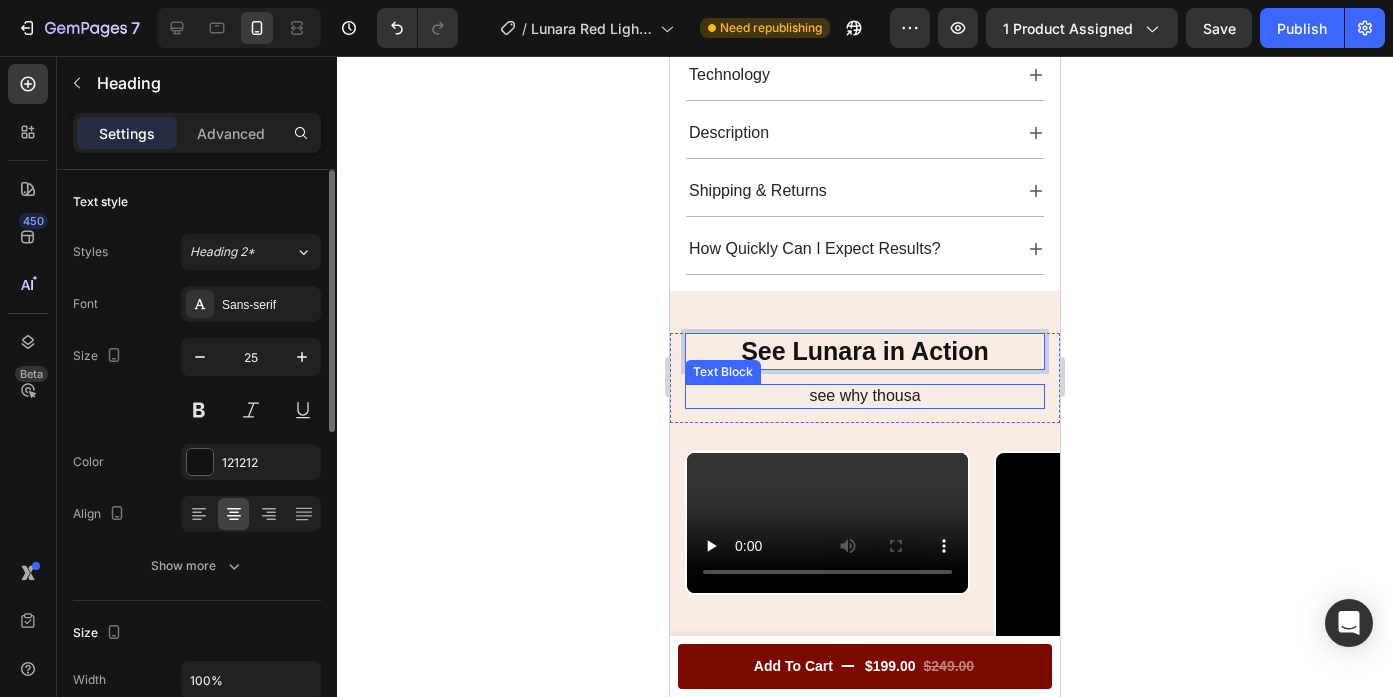 click on "see why thousa" at bounding box center [864, 395] 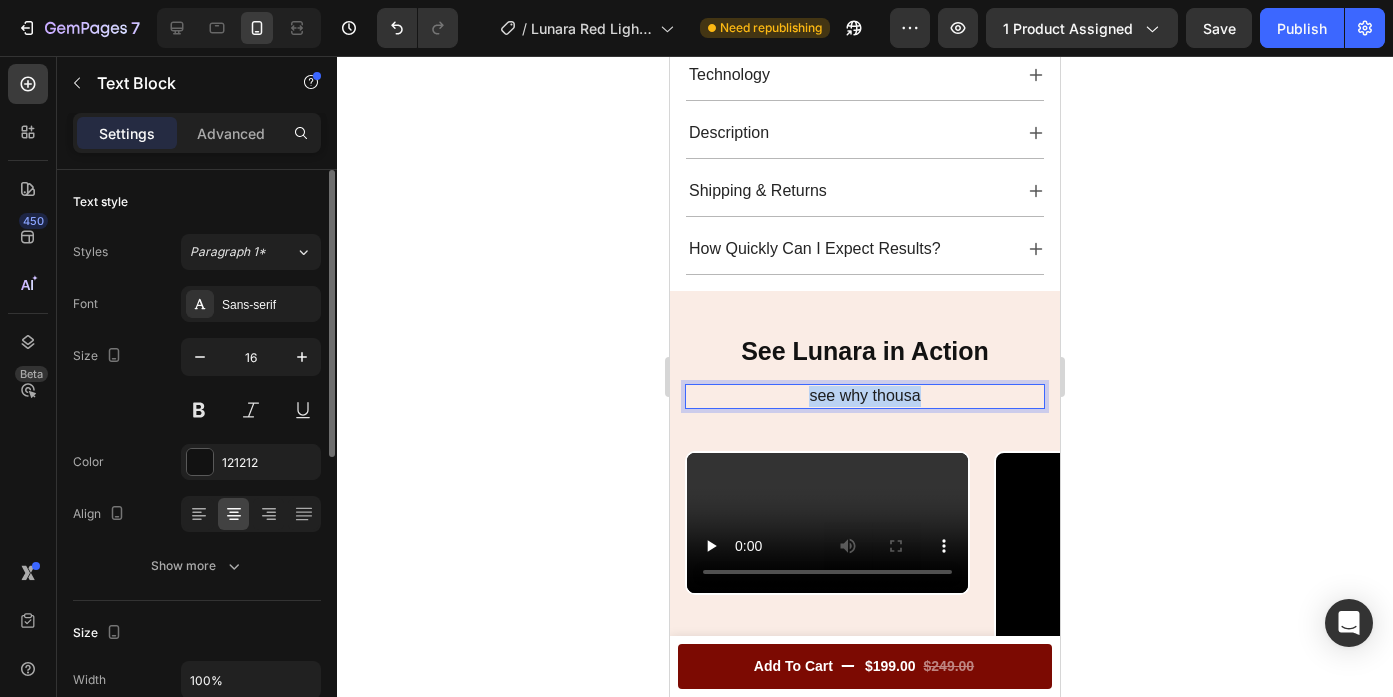 click on "see why thousa" at bounding box center [864, 395] 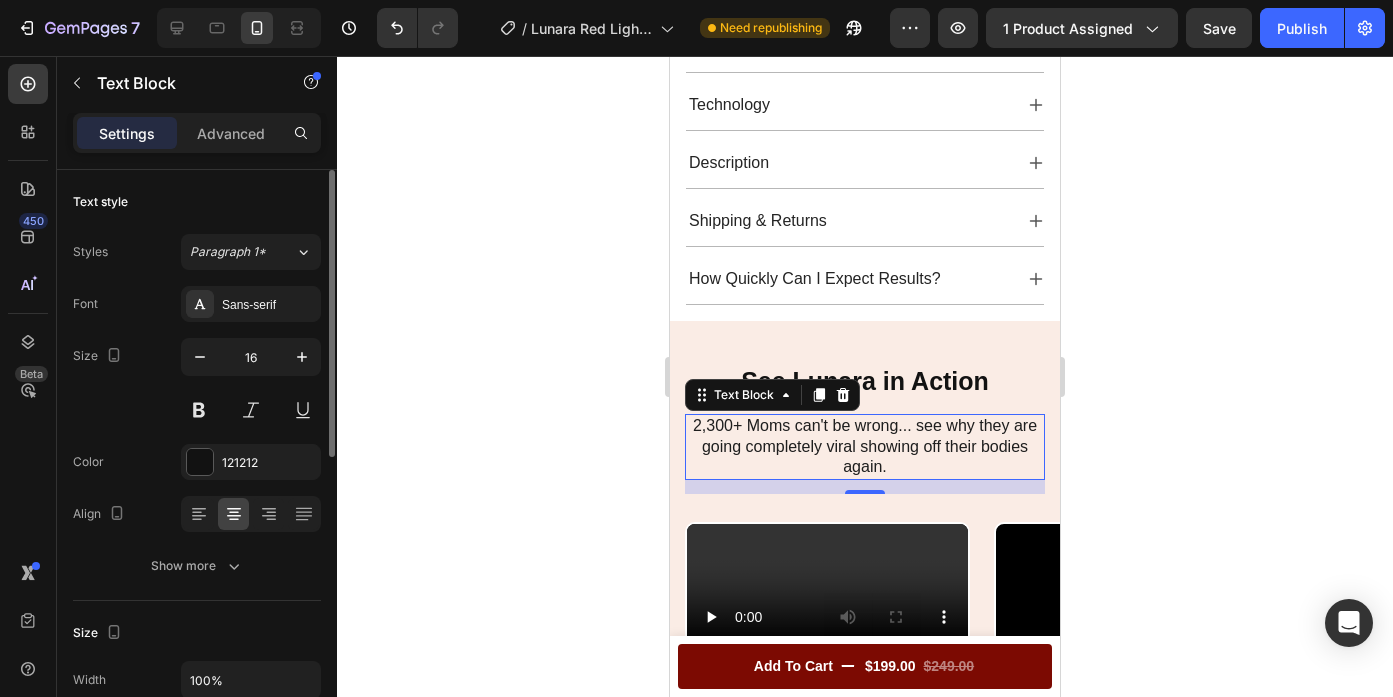 scroll, scrollTop: 1186, scrollLeft: 0, axis: vertical 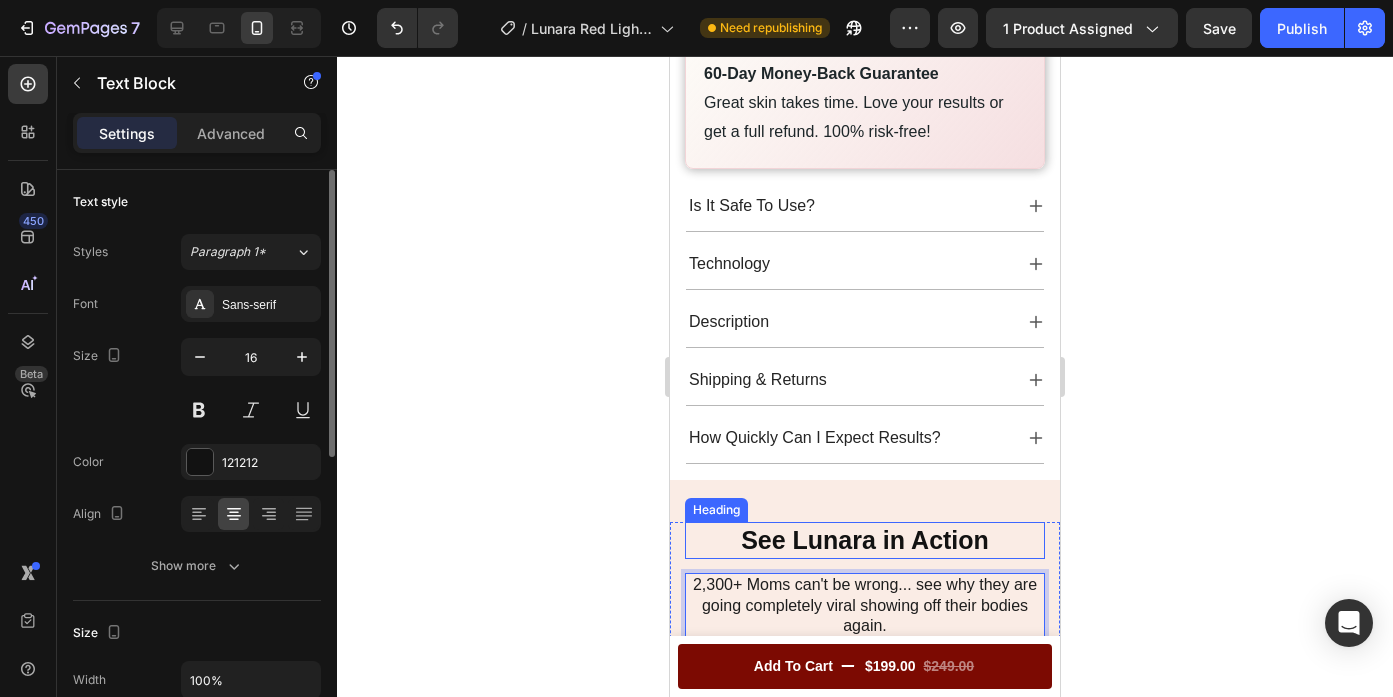 click on "See Lunara in Action" at bounding box center (865, 540) 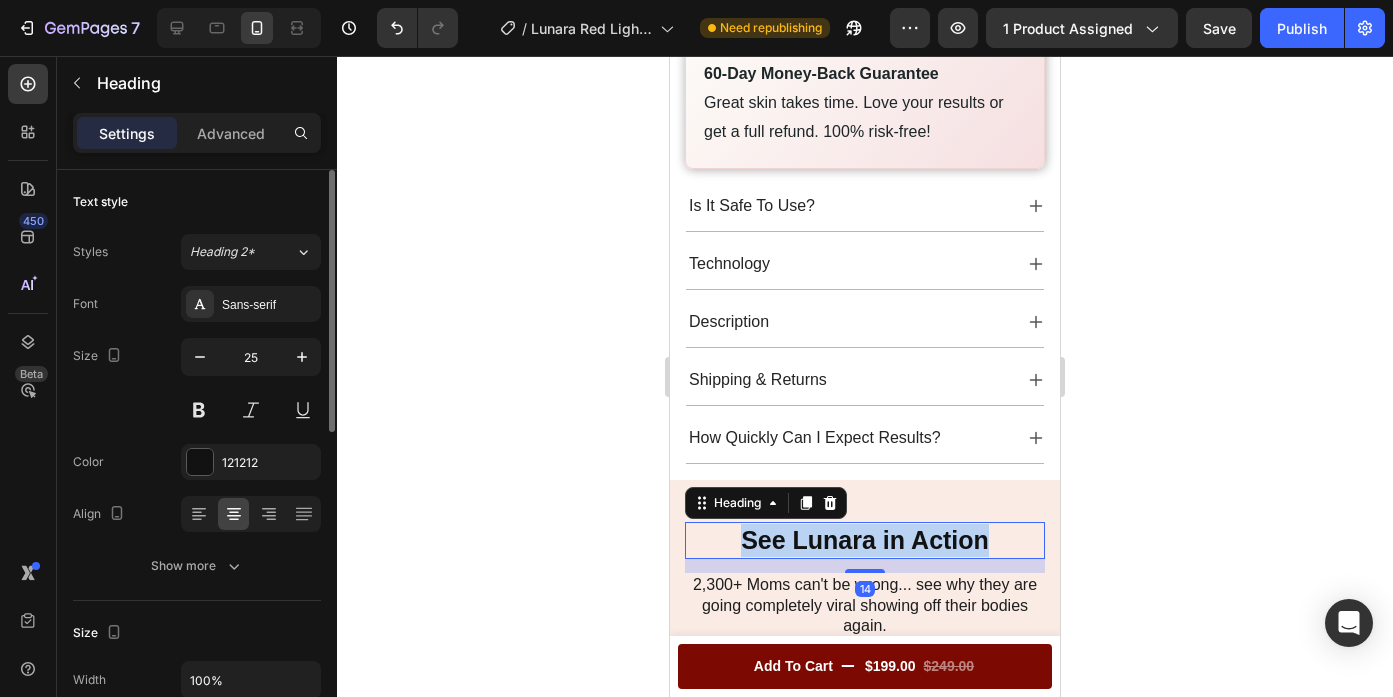 click on "See Lunara in Action" at bounding box center (865, 540) 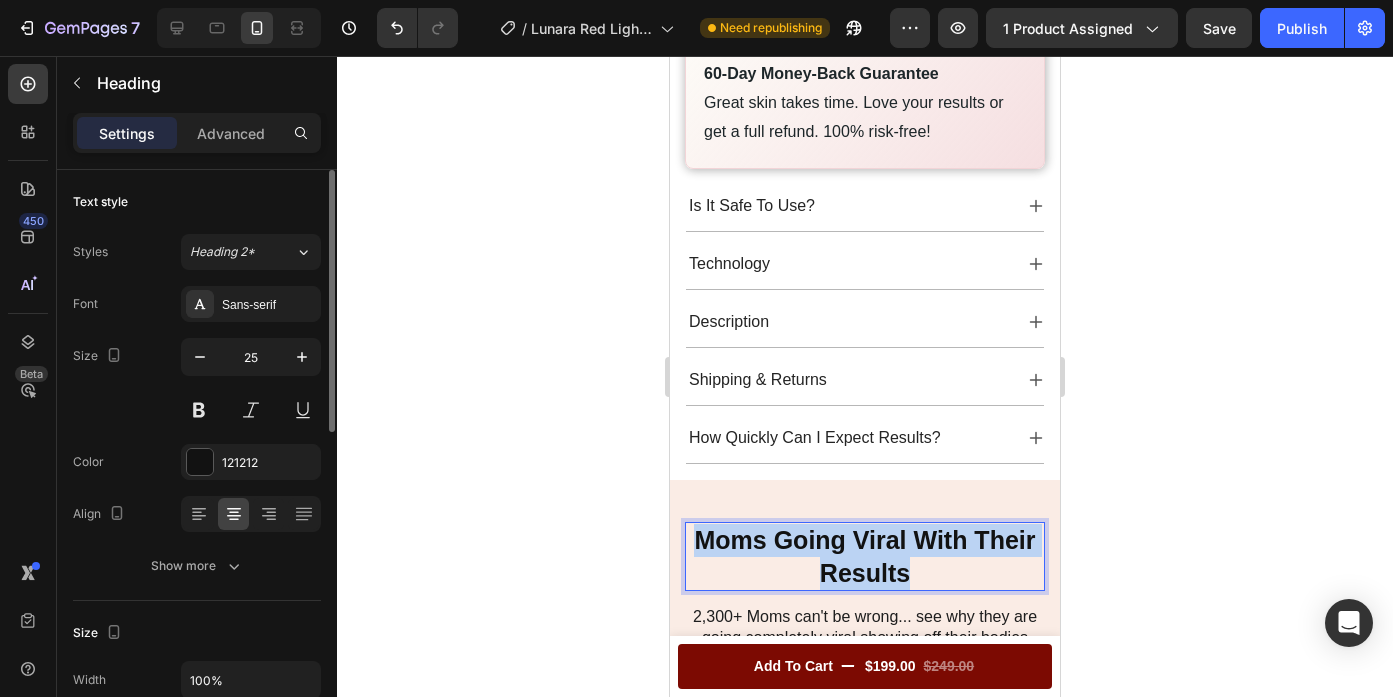 drag, startPoint x: 932, startPoint y: 573, endPoint x: 643, endPoint y: 533, distance: 291.75504 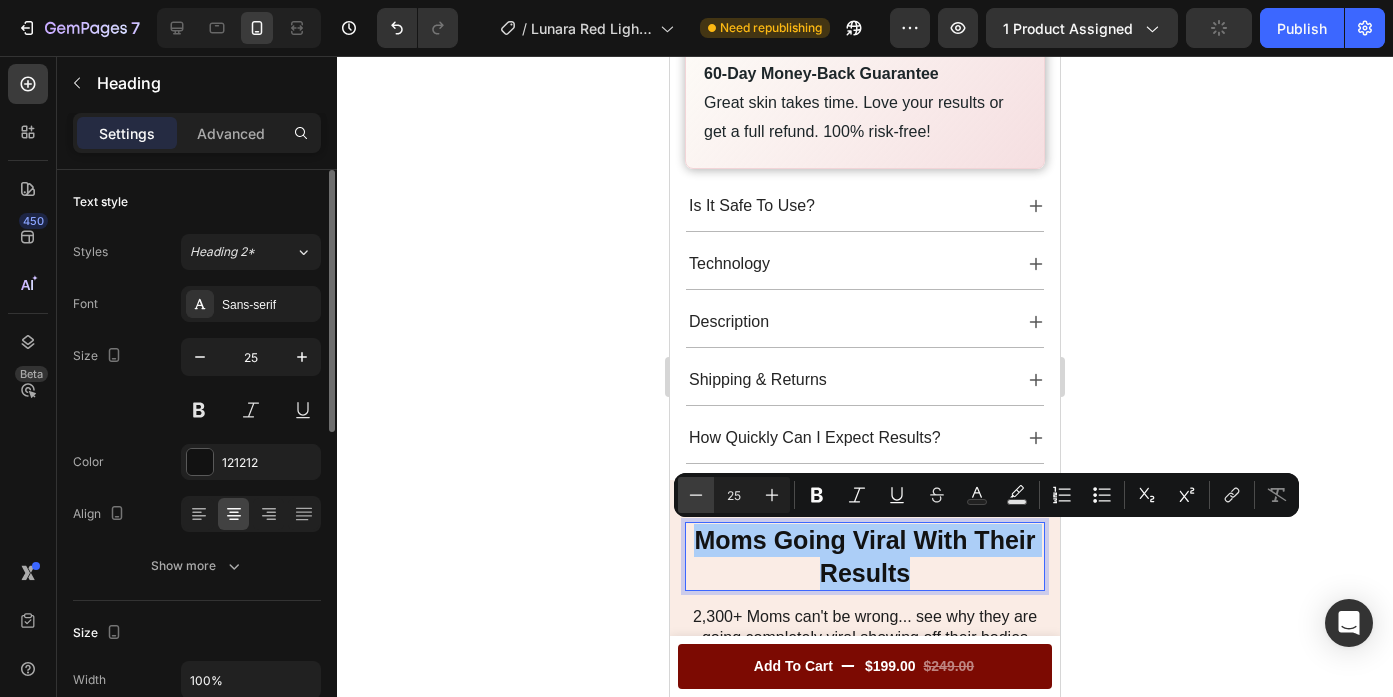 click 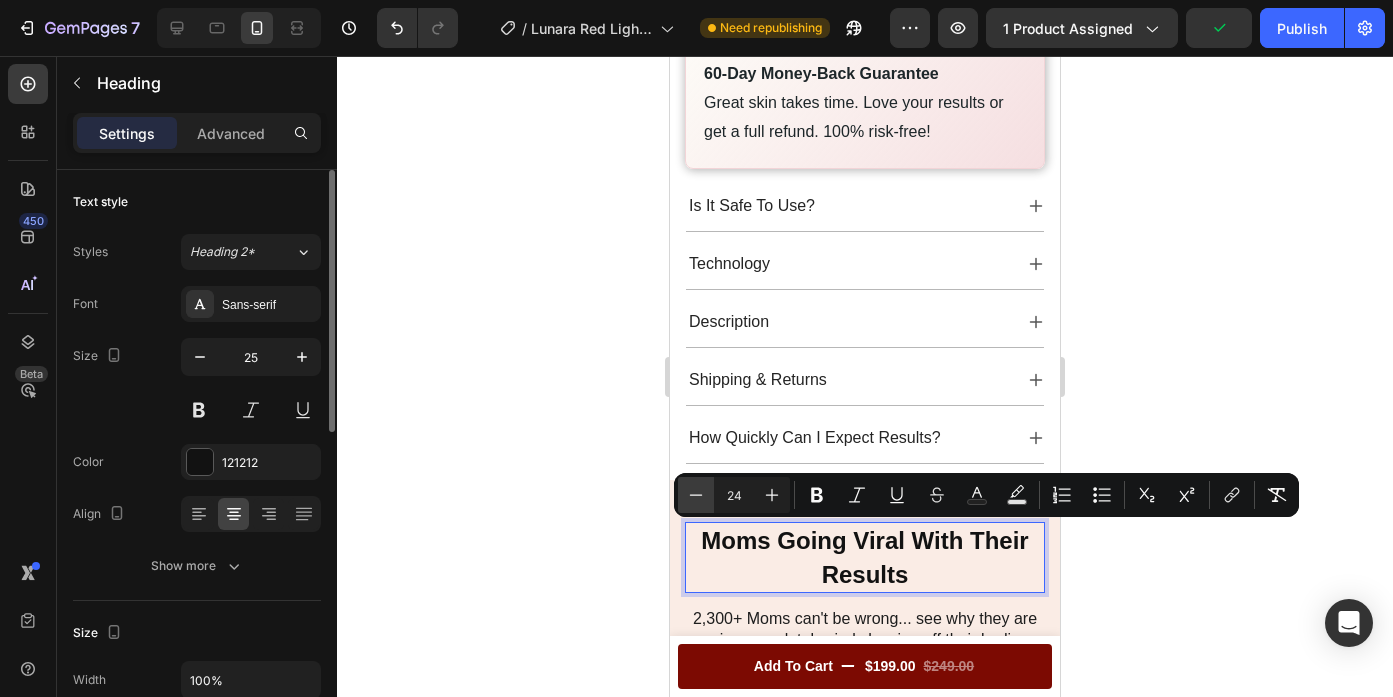 click 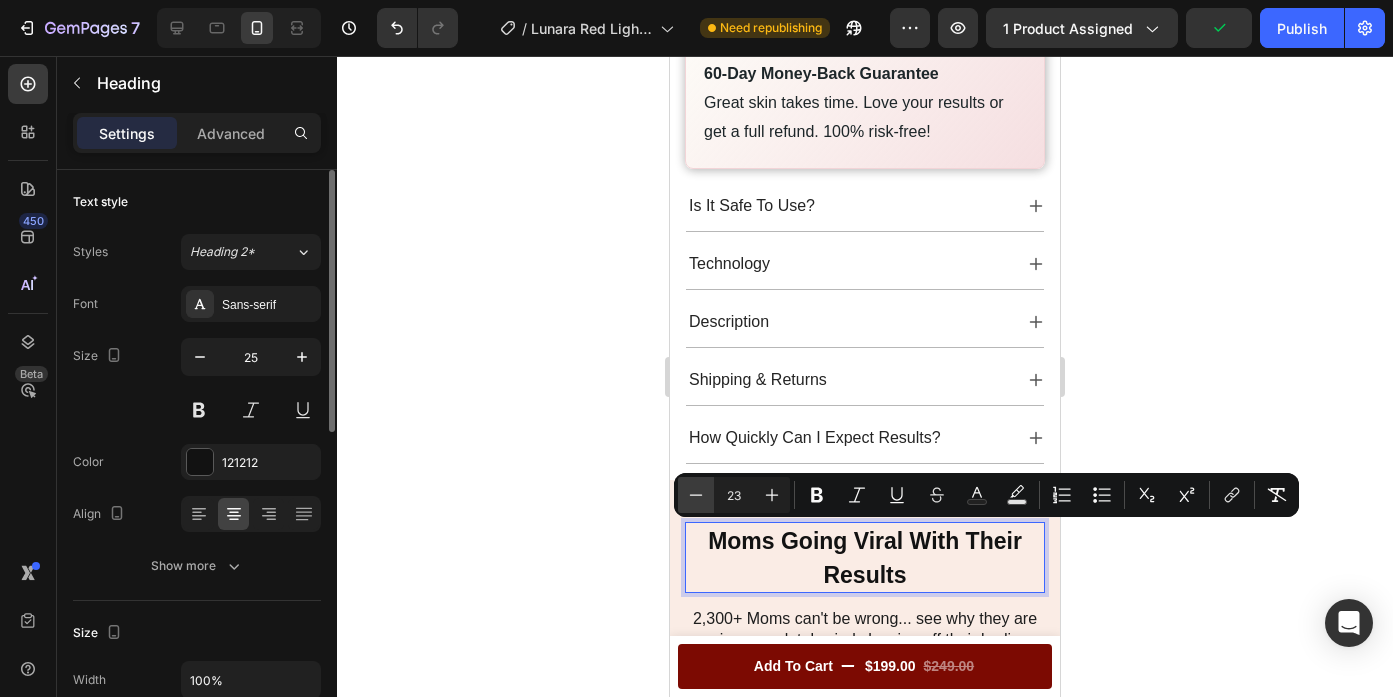 click 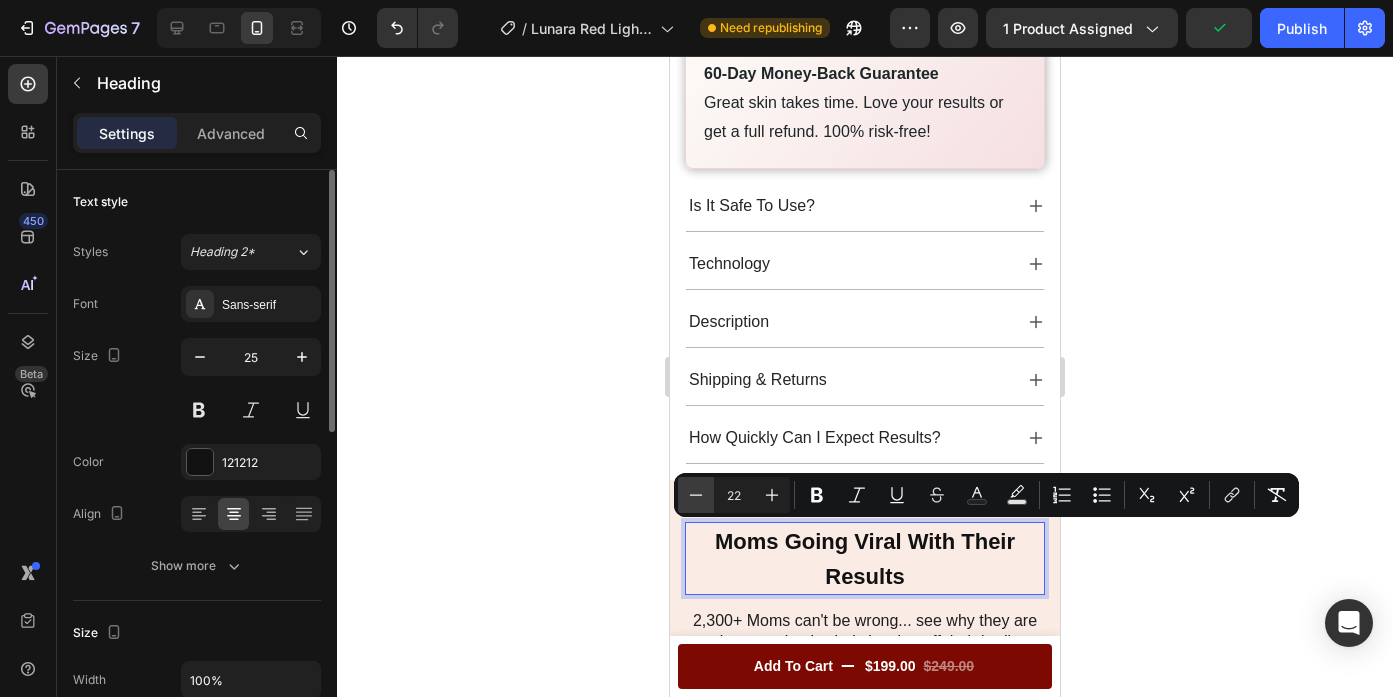 click 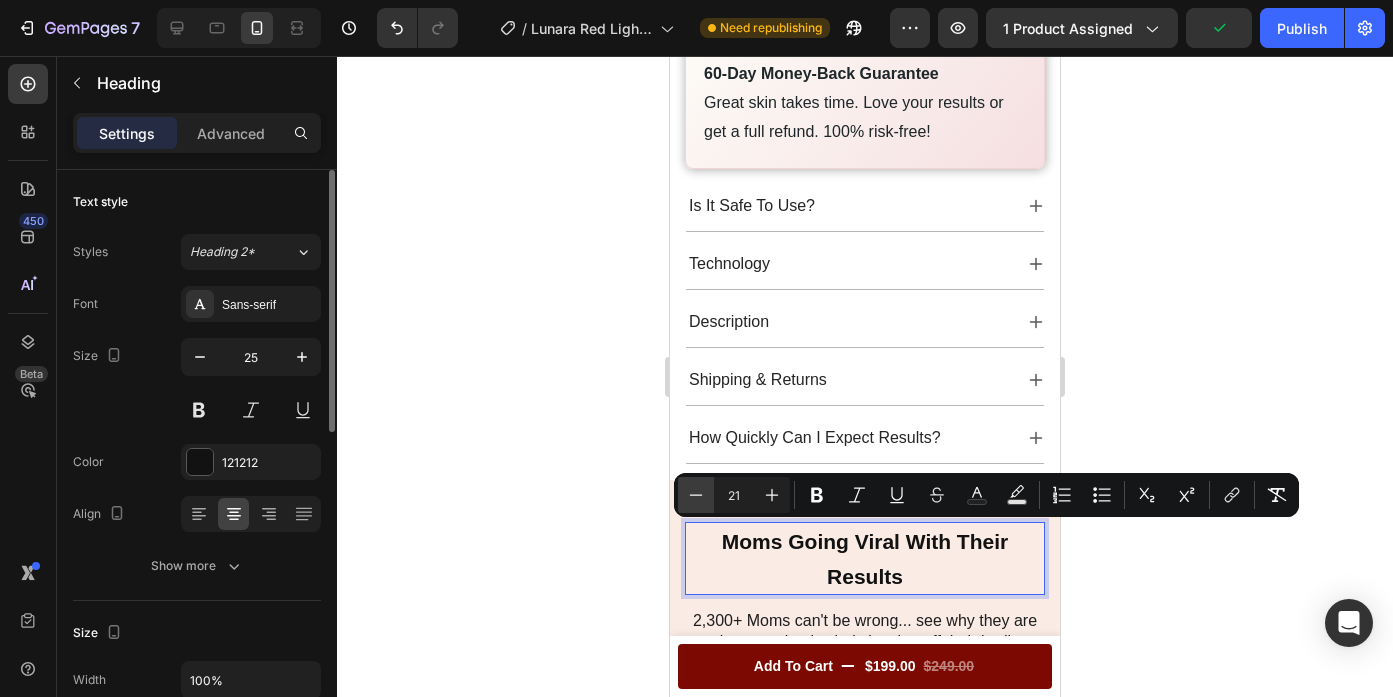 click 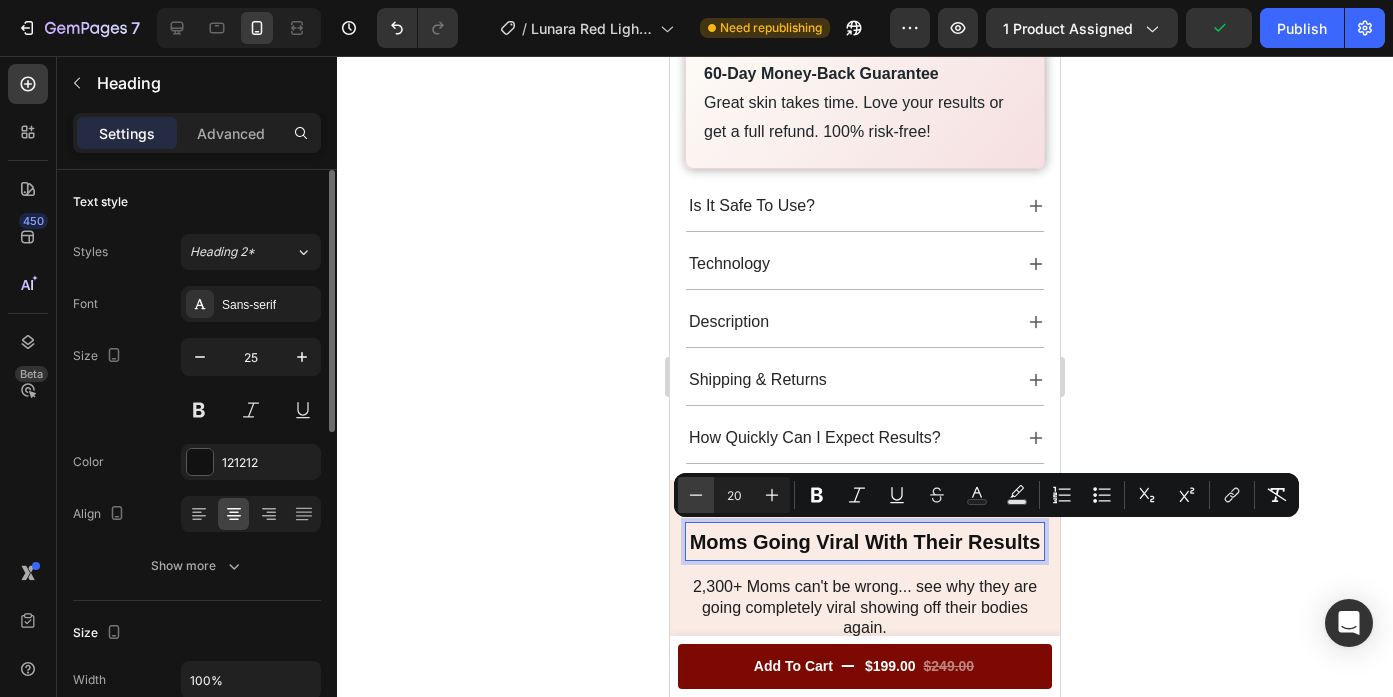 click 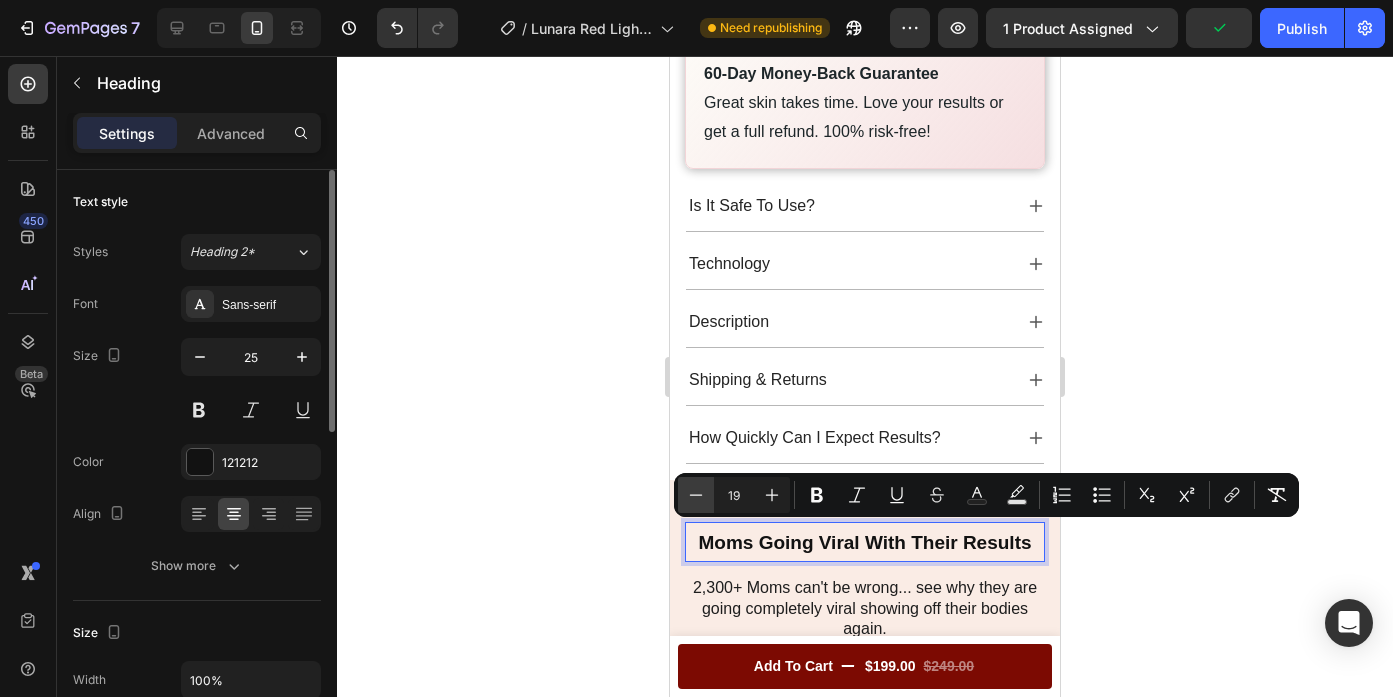 click 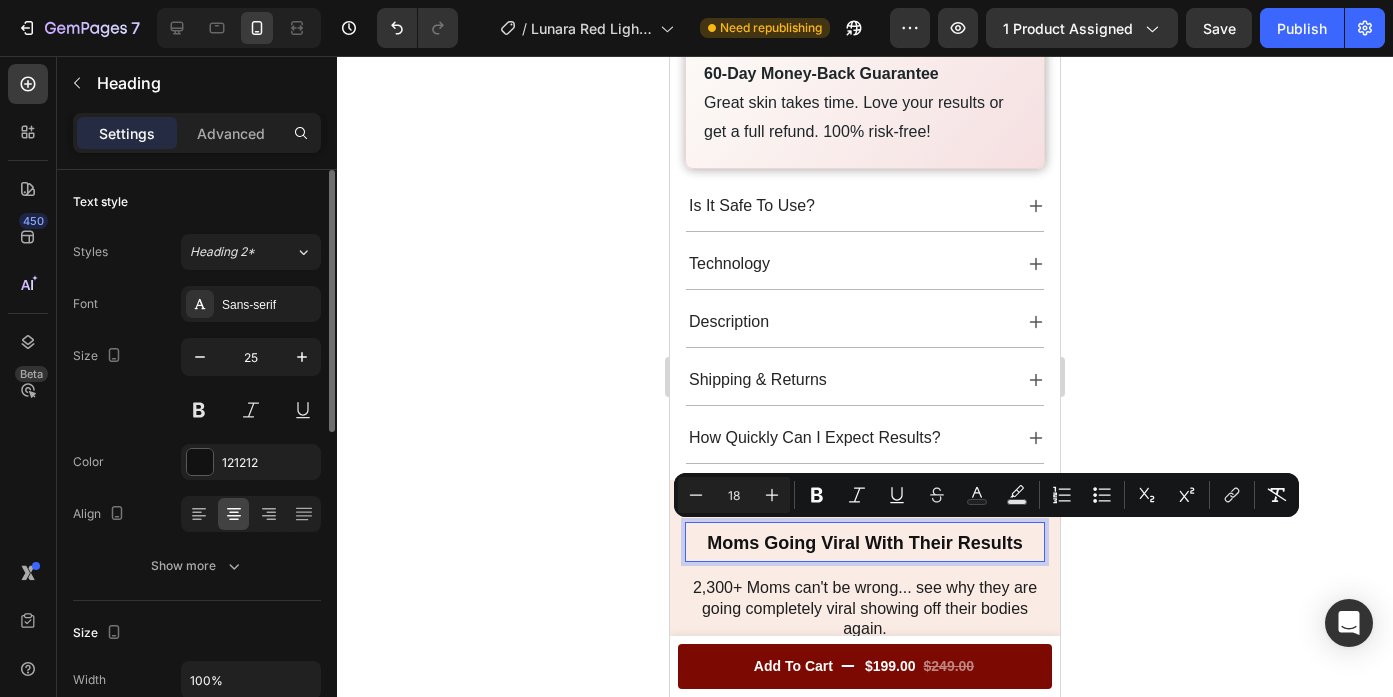 click 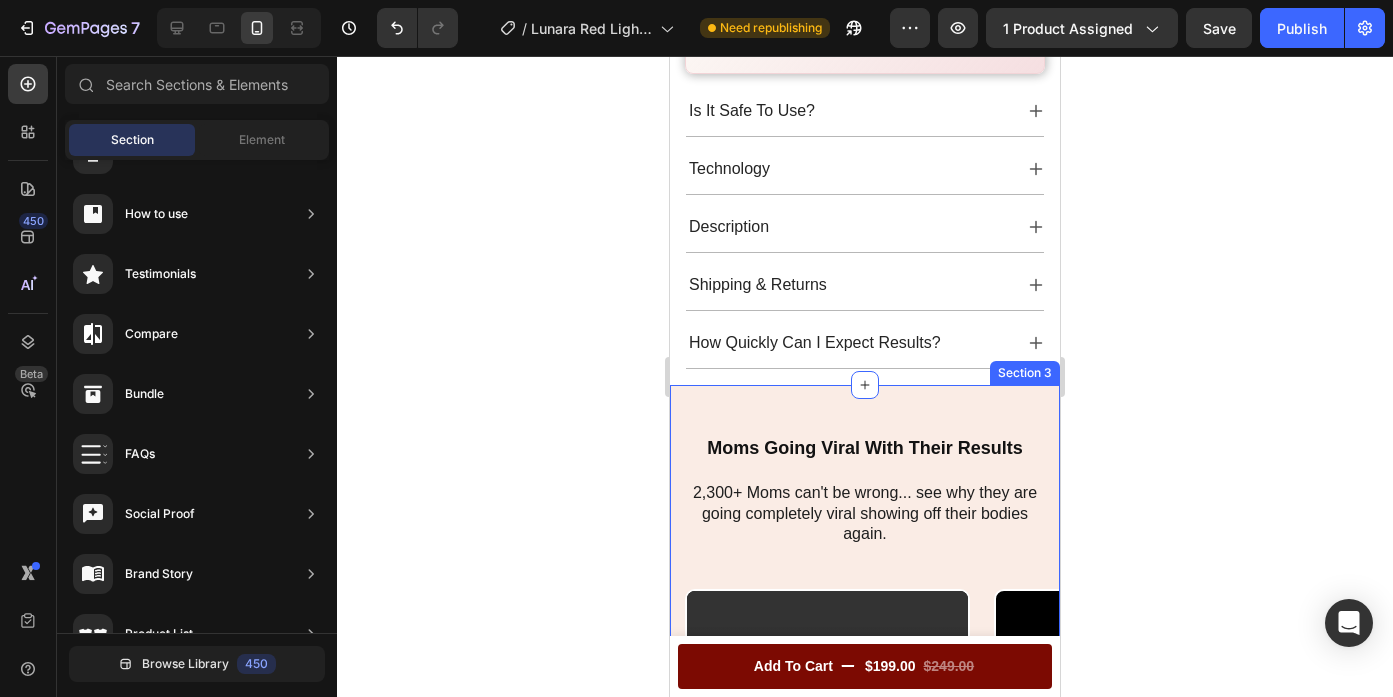scroll, scrollTop: 1318, scrollLeft: 0, axis: vertical 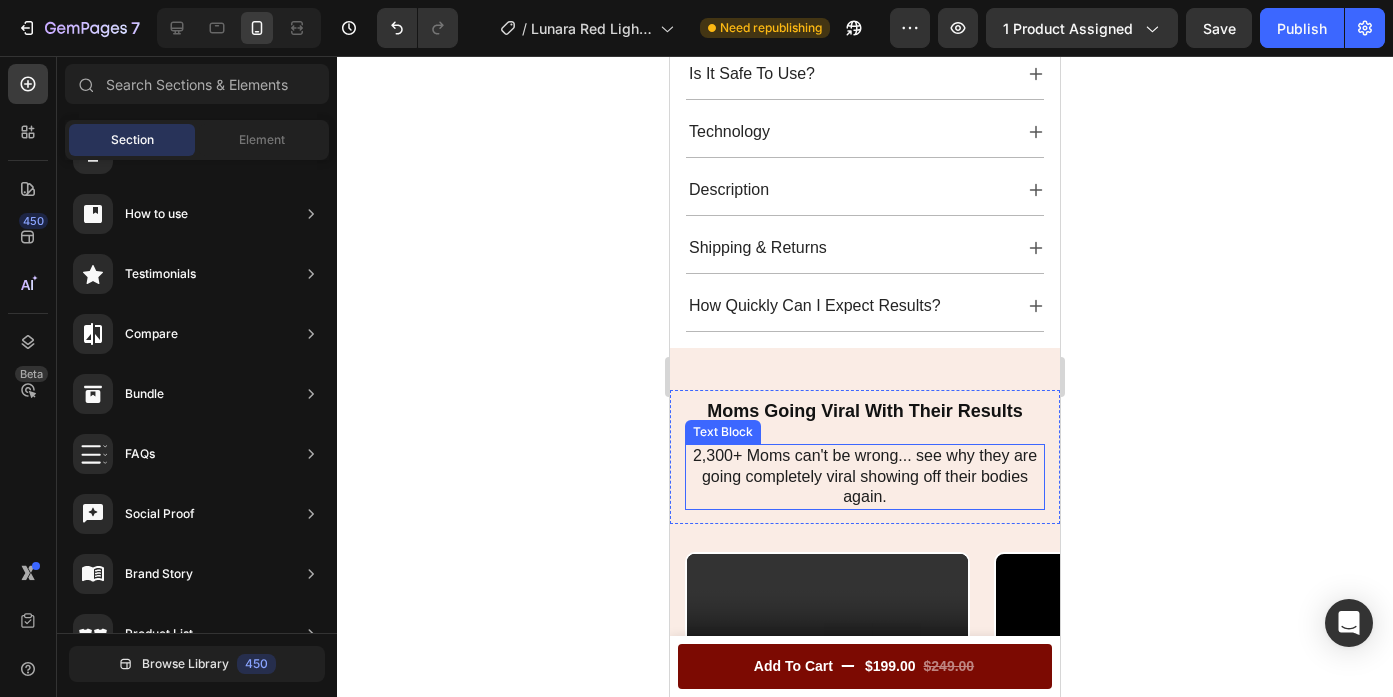 click on "2,300+ Moms can't be wrong... see why they are going completely viral showing off their bodies again." at bounding box center (865, 476) 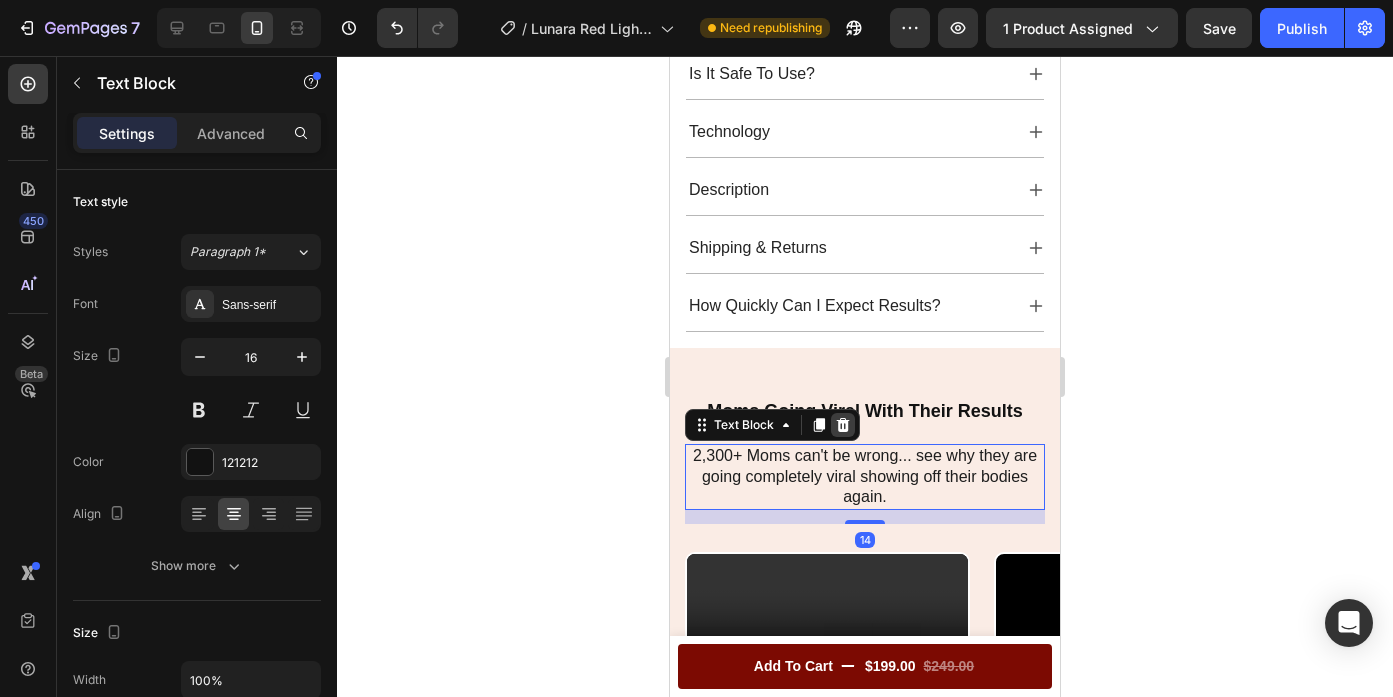 click 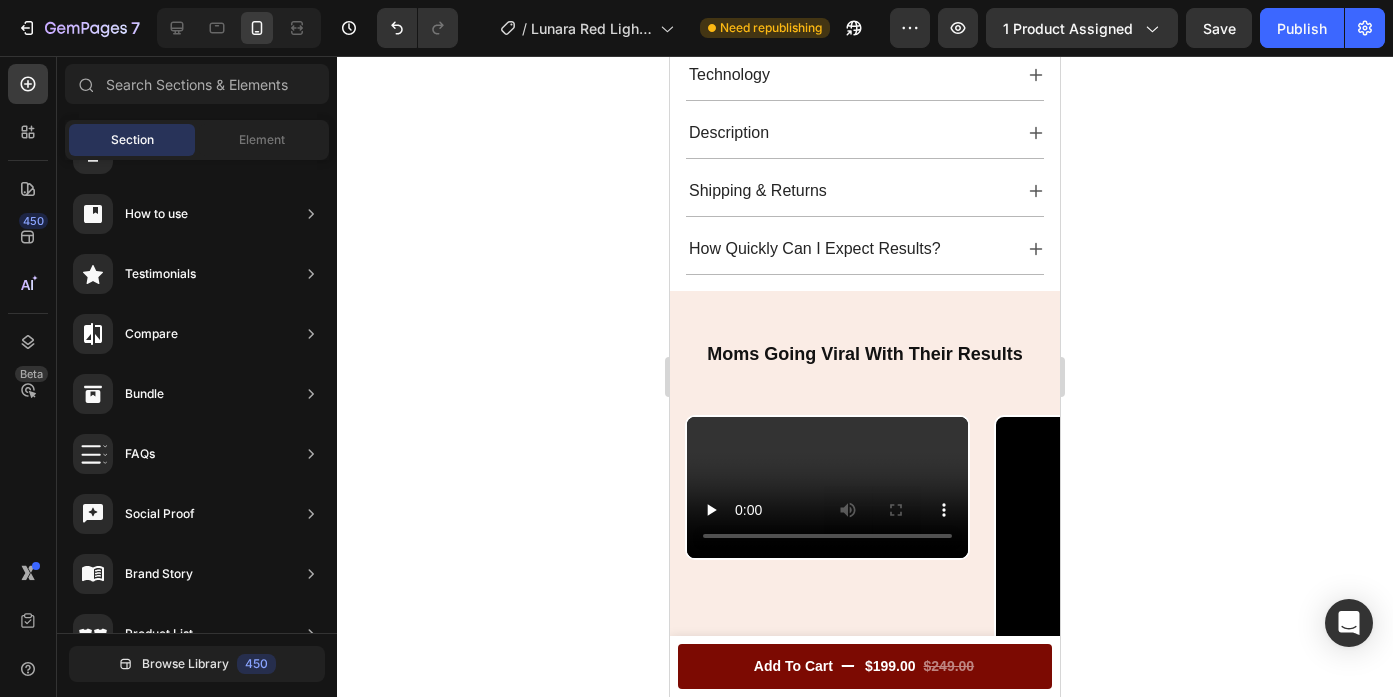 scroll, scrollTop: 1404, scrollLeft: 0, axis: vertical 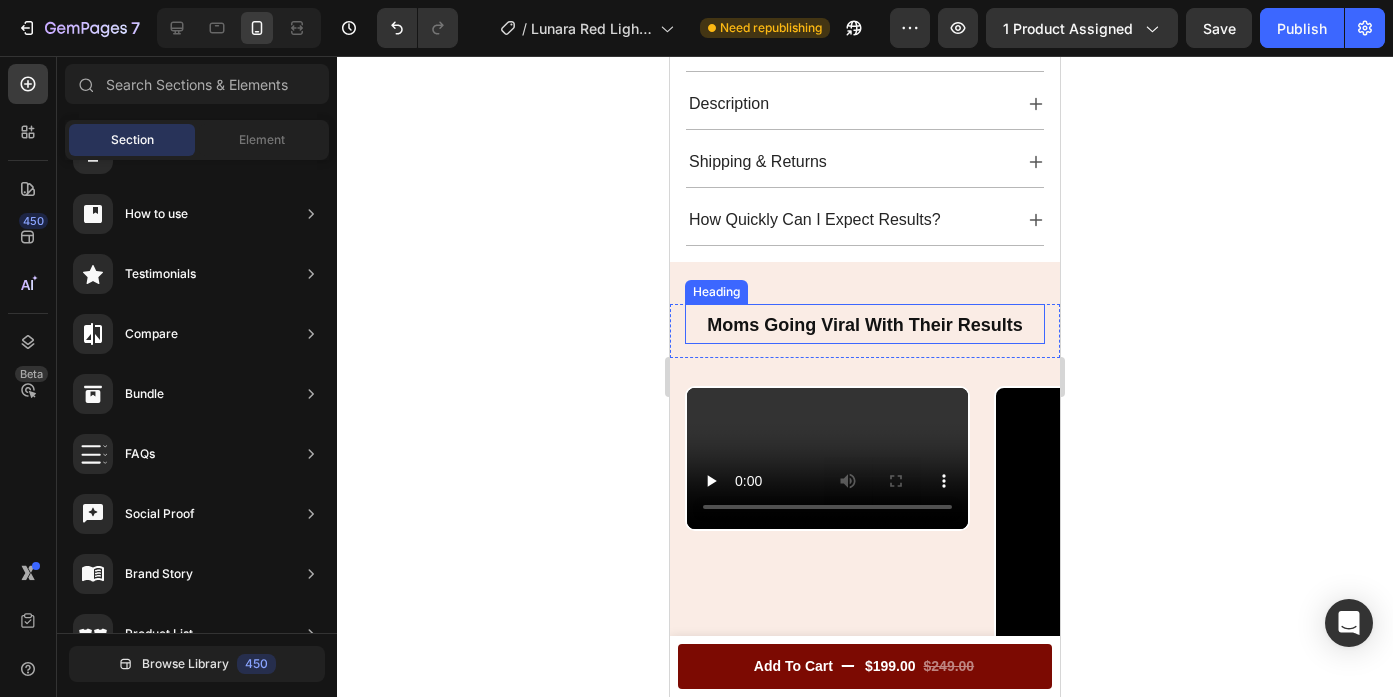 click on "Moms Going Viral With Their Results" at bounding box center (865, 325) 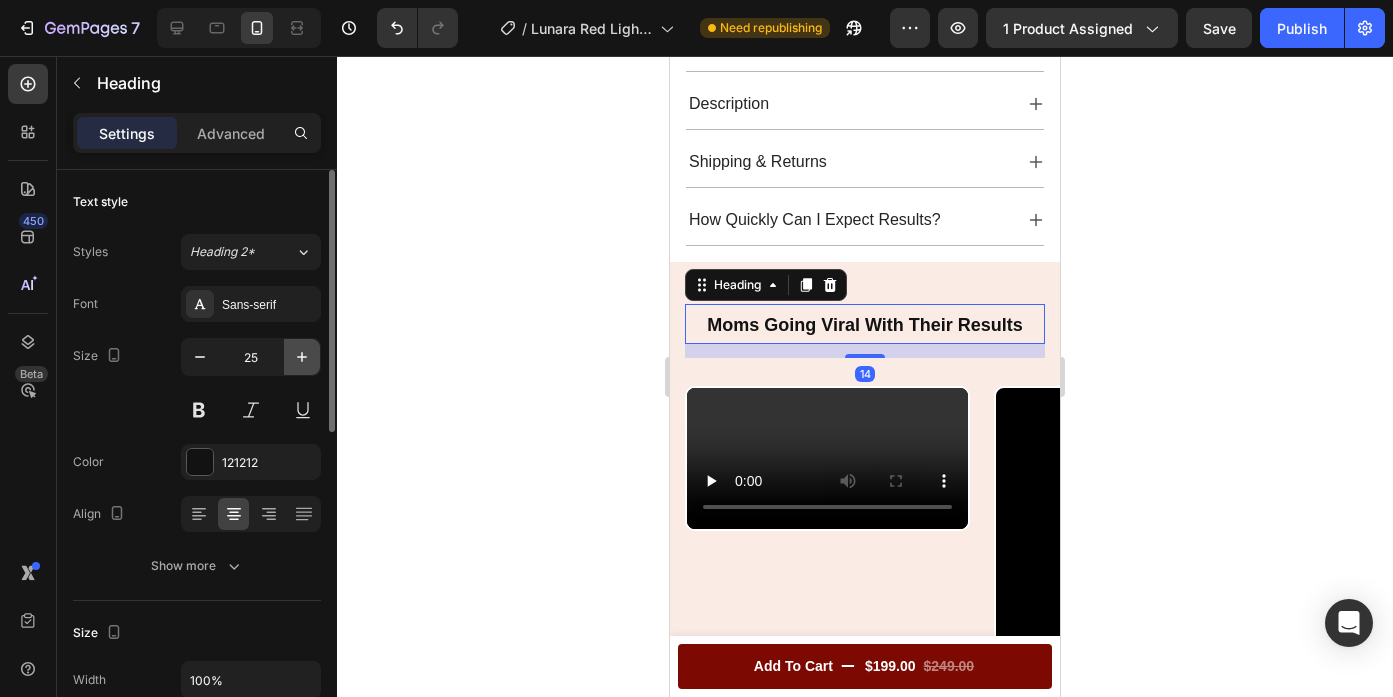 click at bounding box center [302, 357] 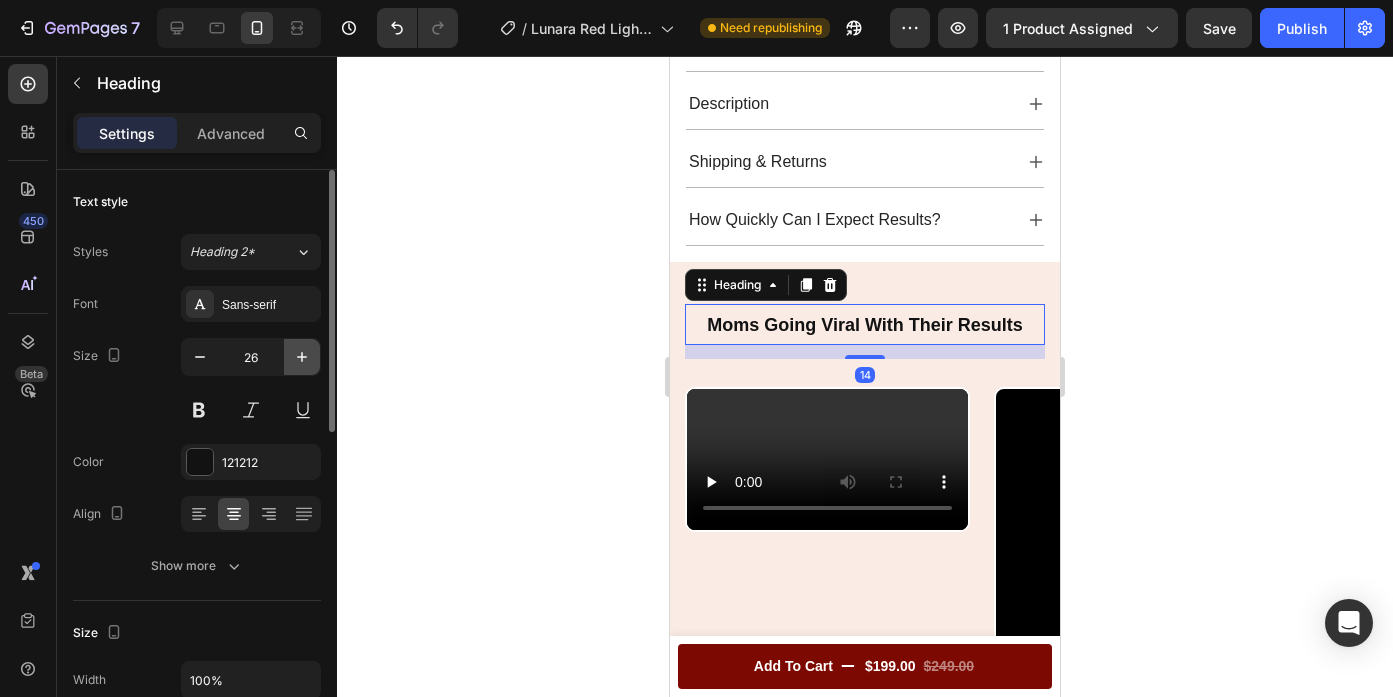 click at bounding box center [302, 357] 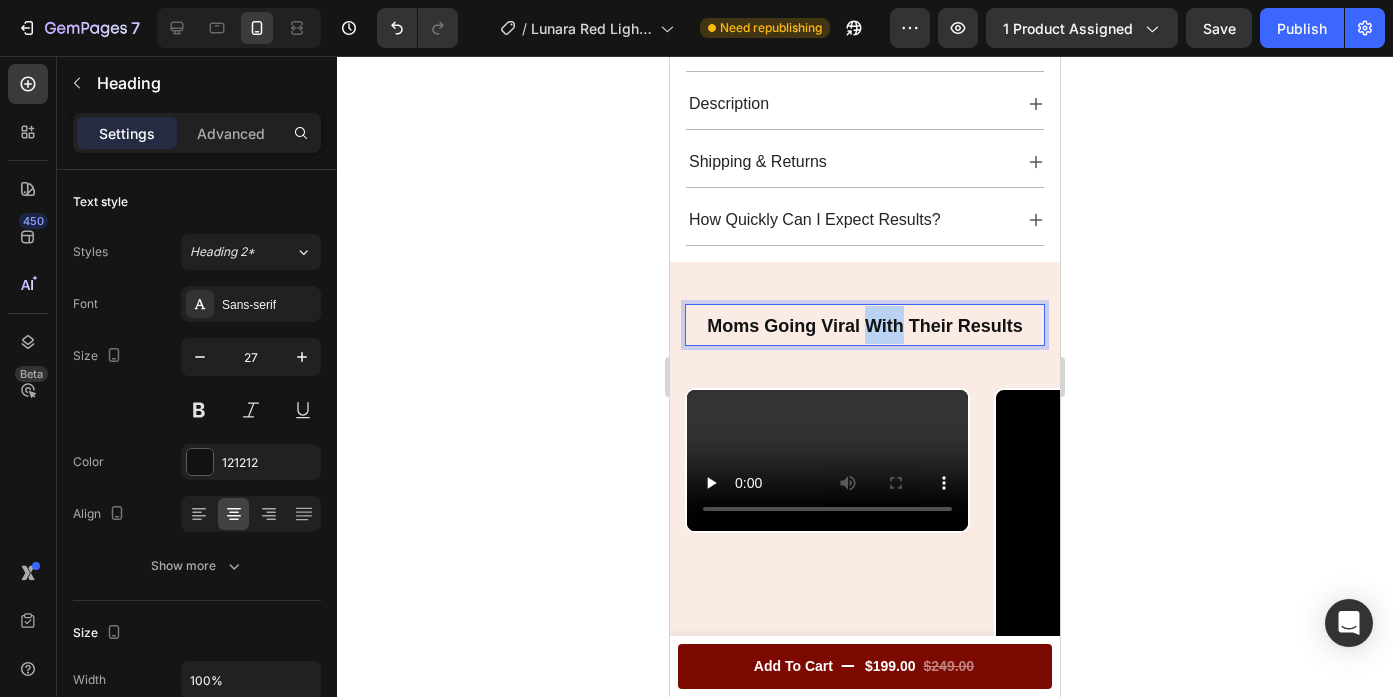 click on "Moms Going Viral With Their Results" at bounding box center (865, 326) 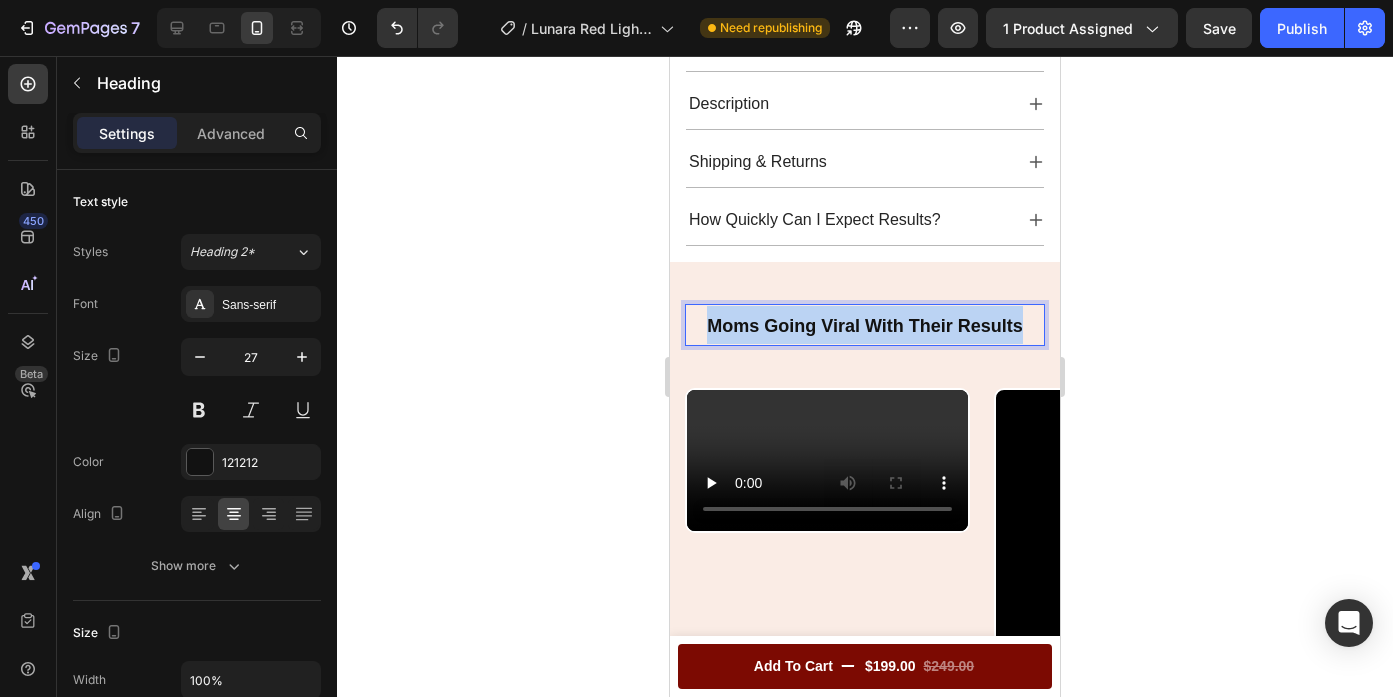click on "Moms Going Viral With Their Results" at bounding box center [865, 326] 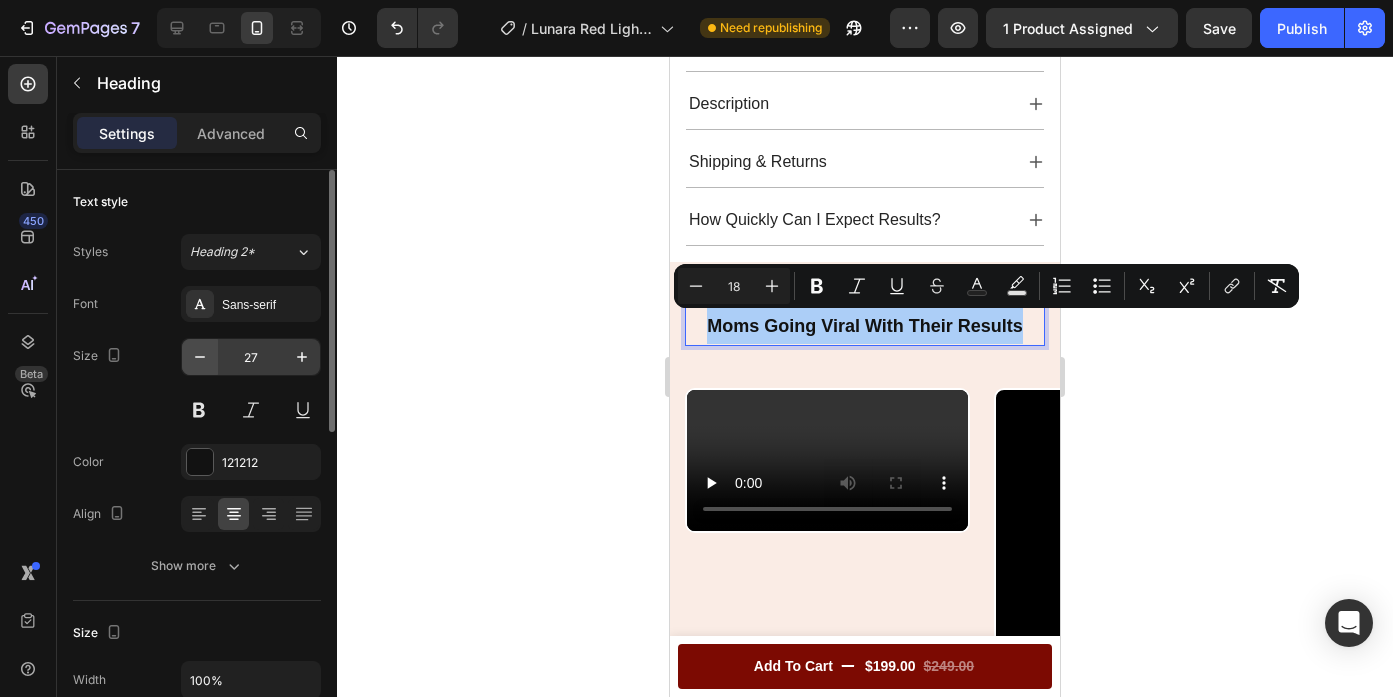 click 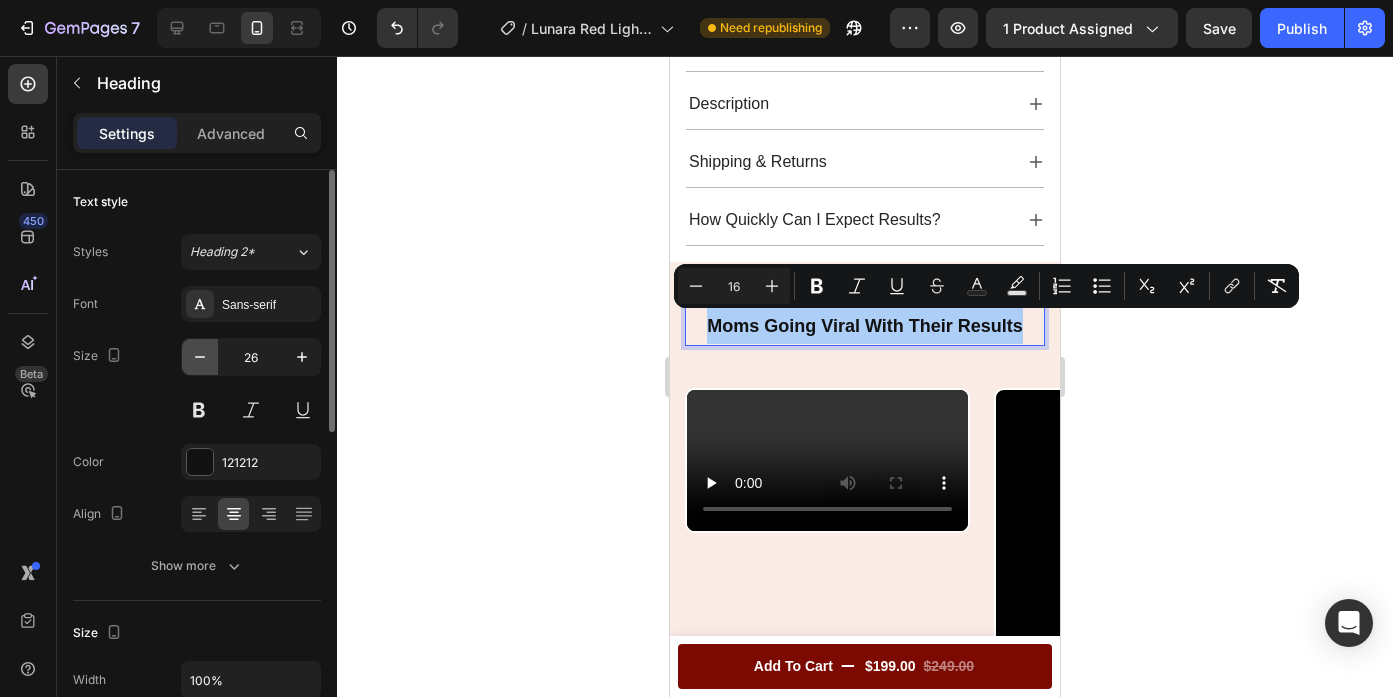 click 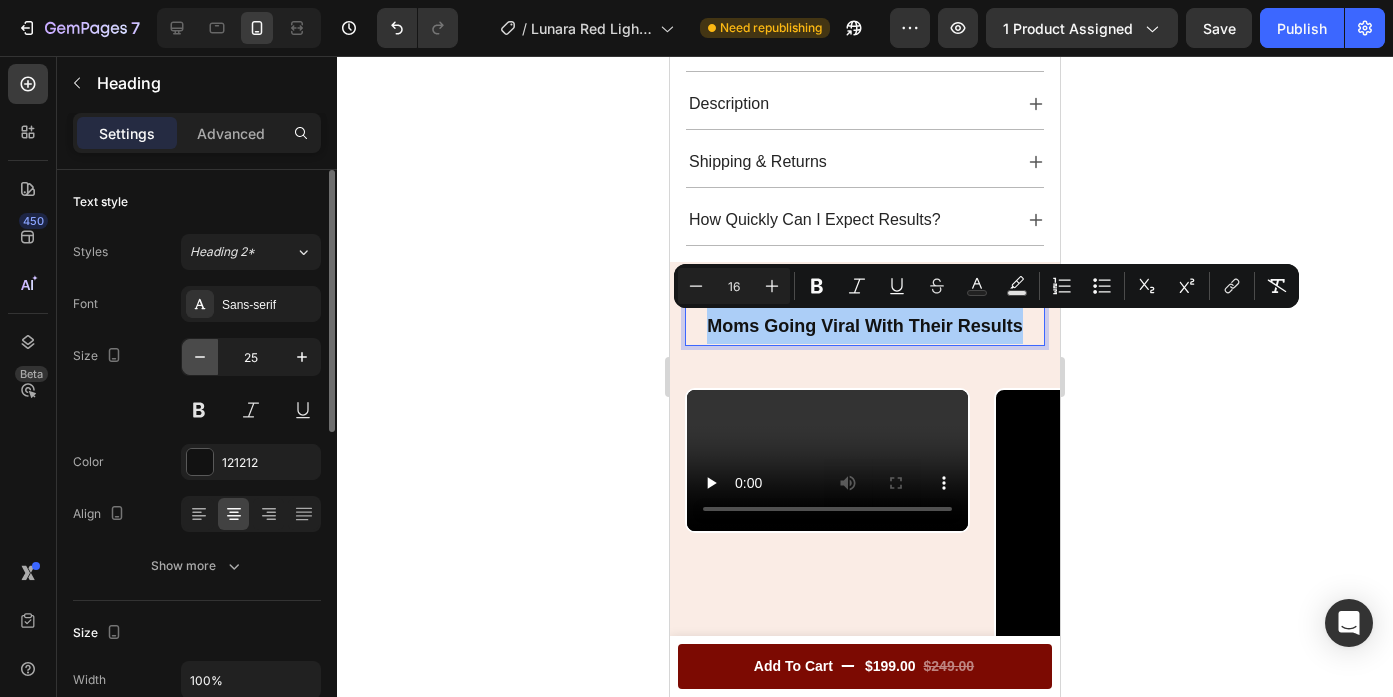 click 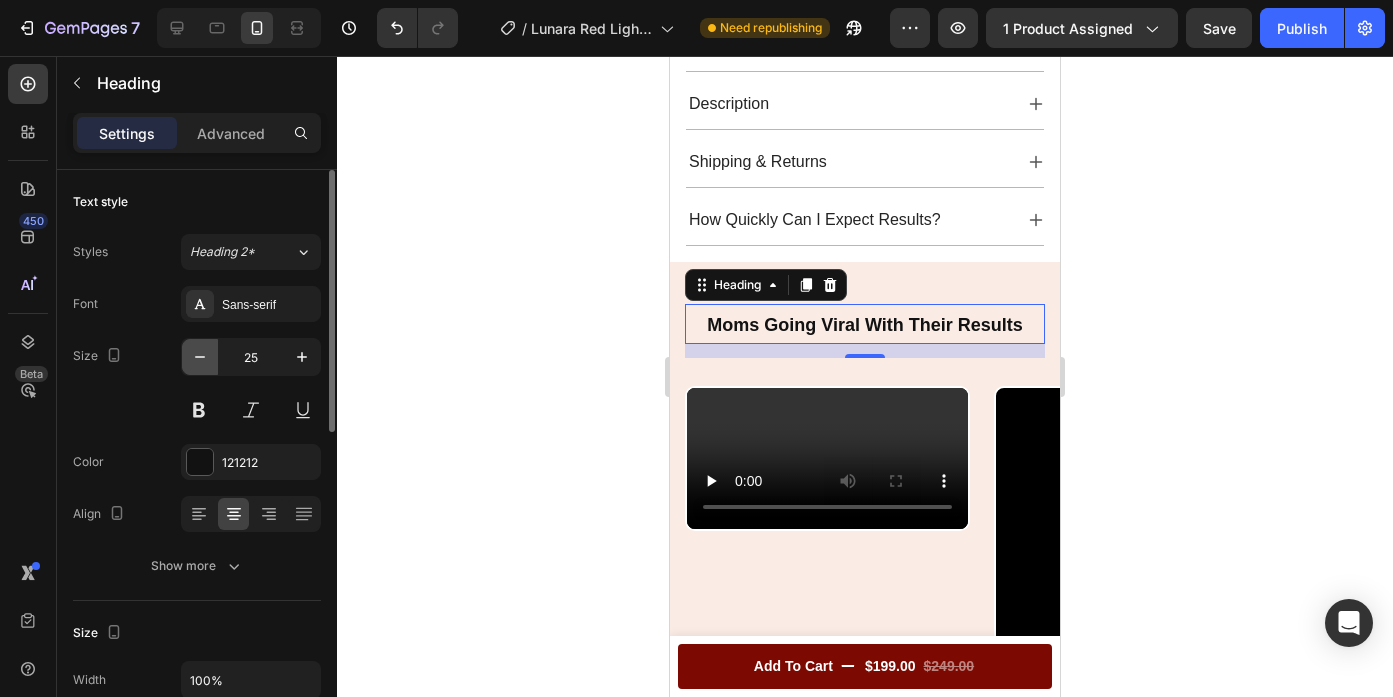 click 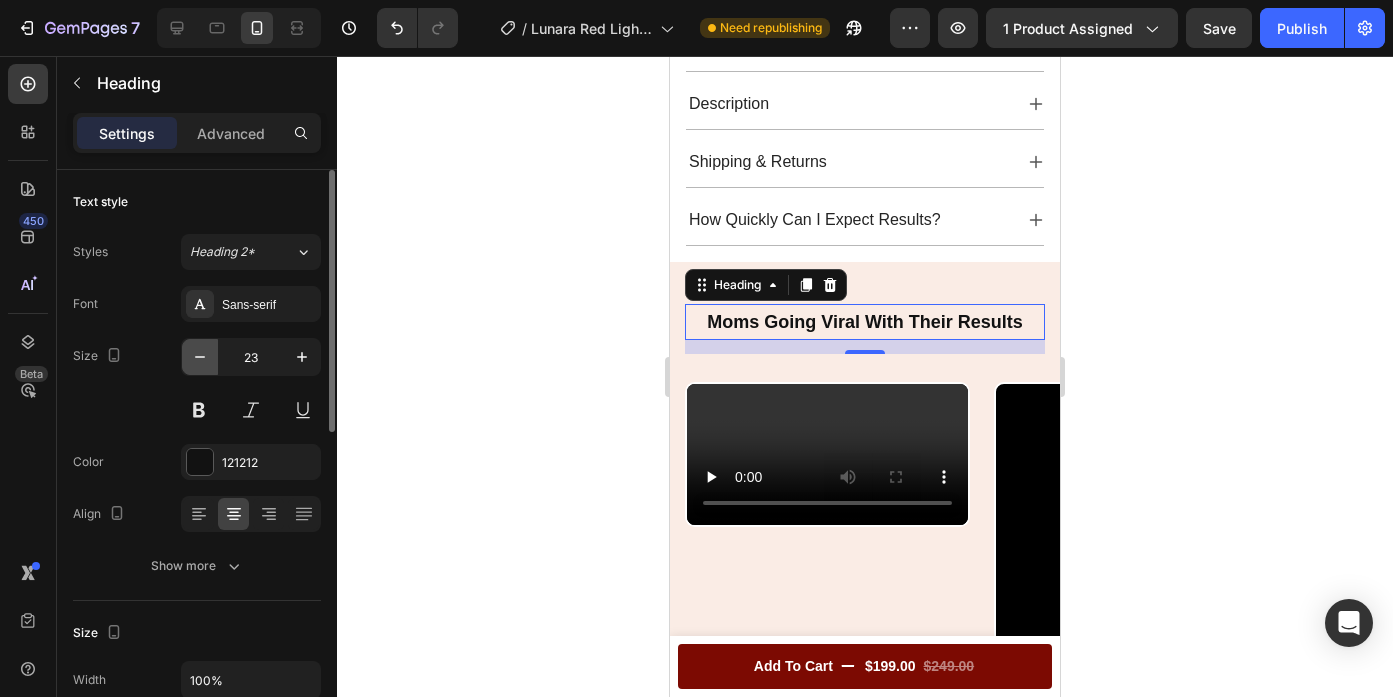 click 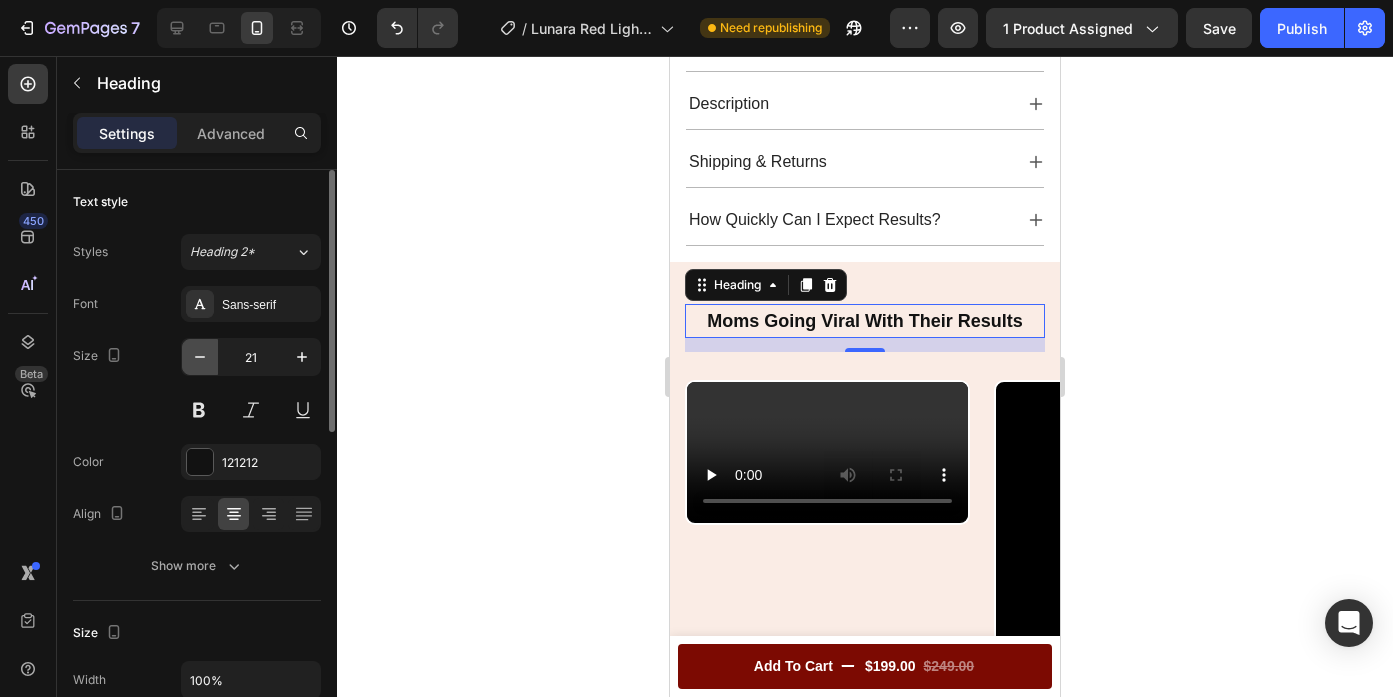 click 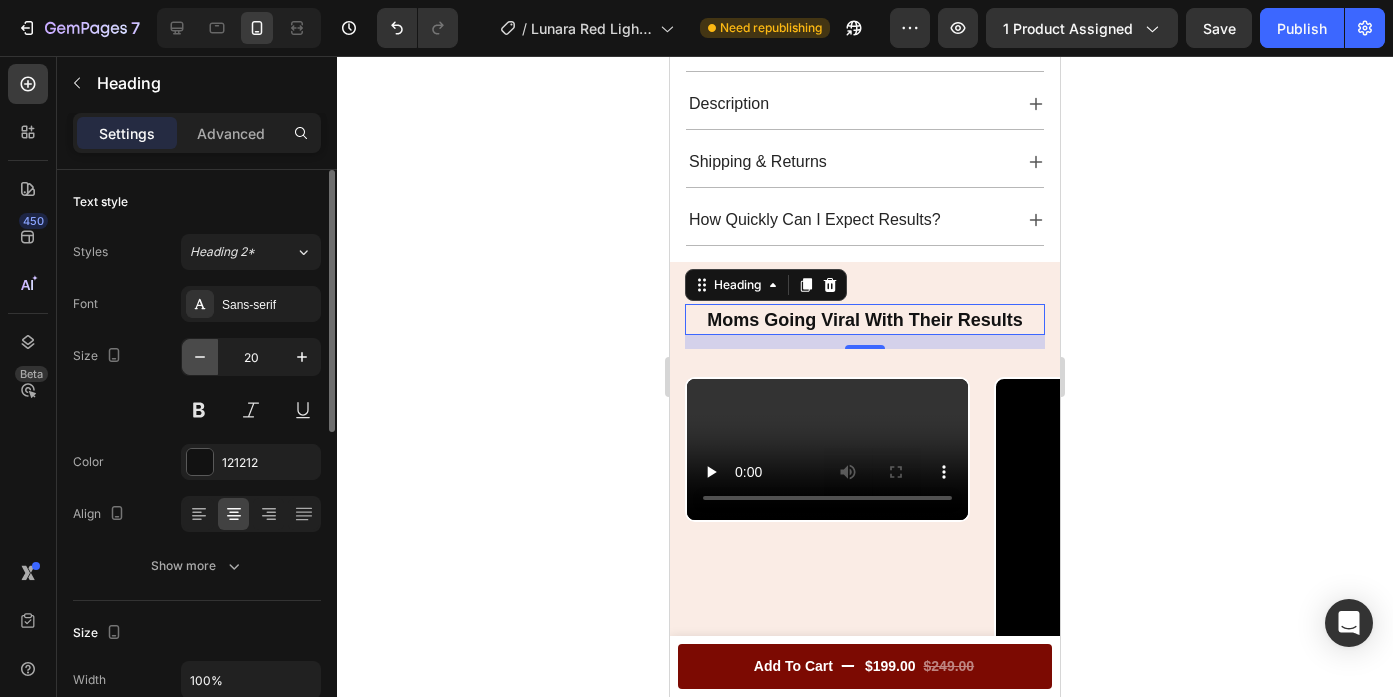 click 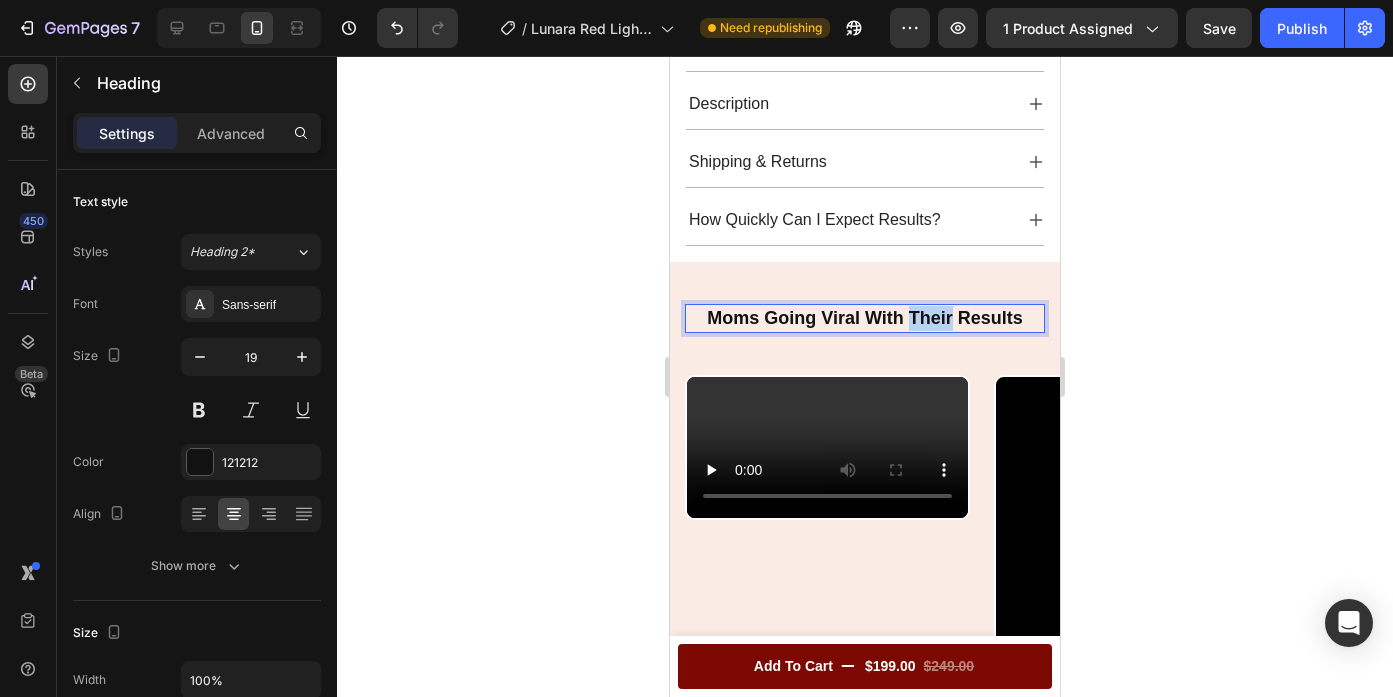 click on "Moms Going Viral With Their Results" at bounding box center [865, 318] 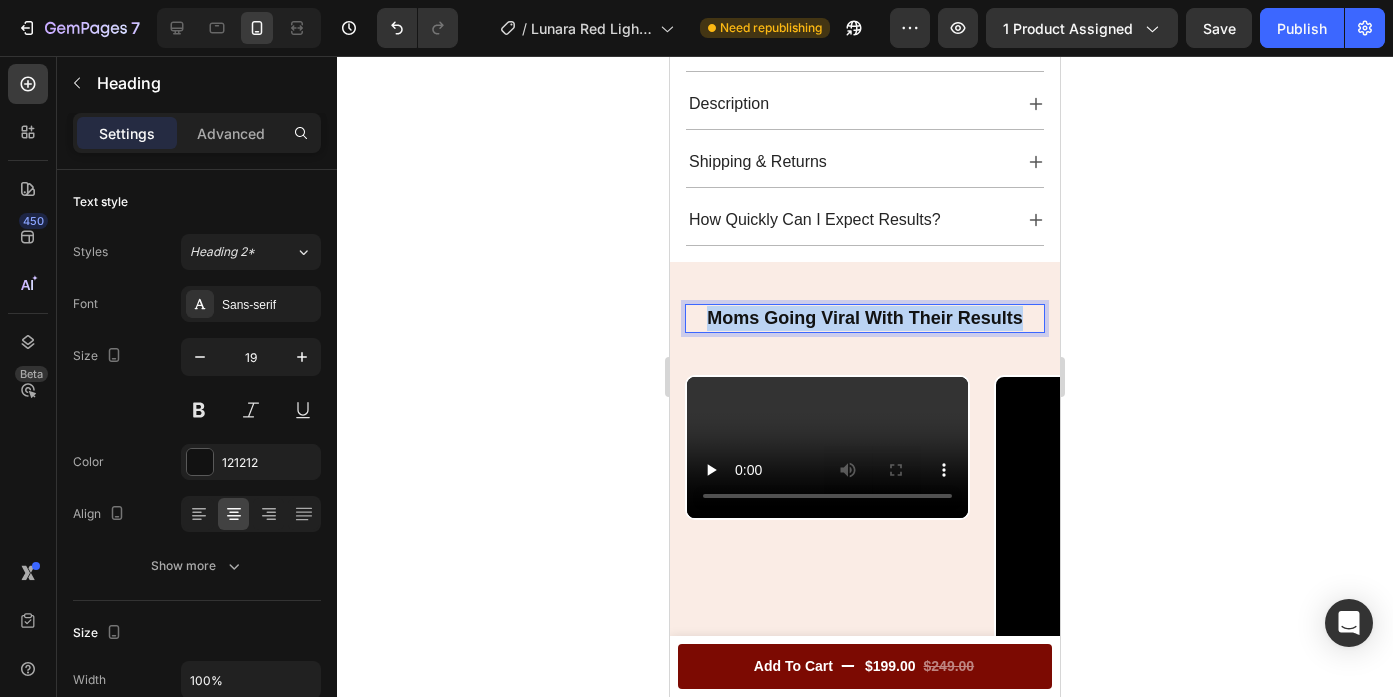 click on "Moms Going Viral With Their Results" at bounding box center (865, 318) 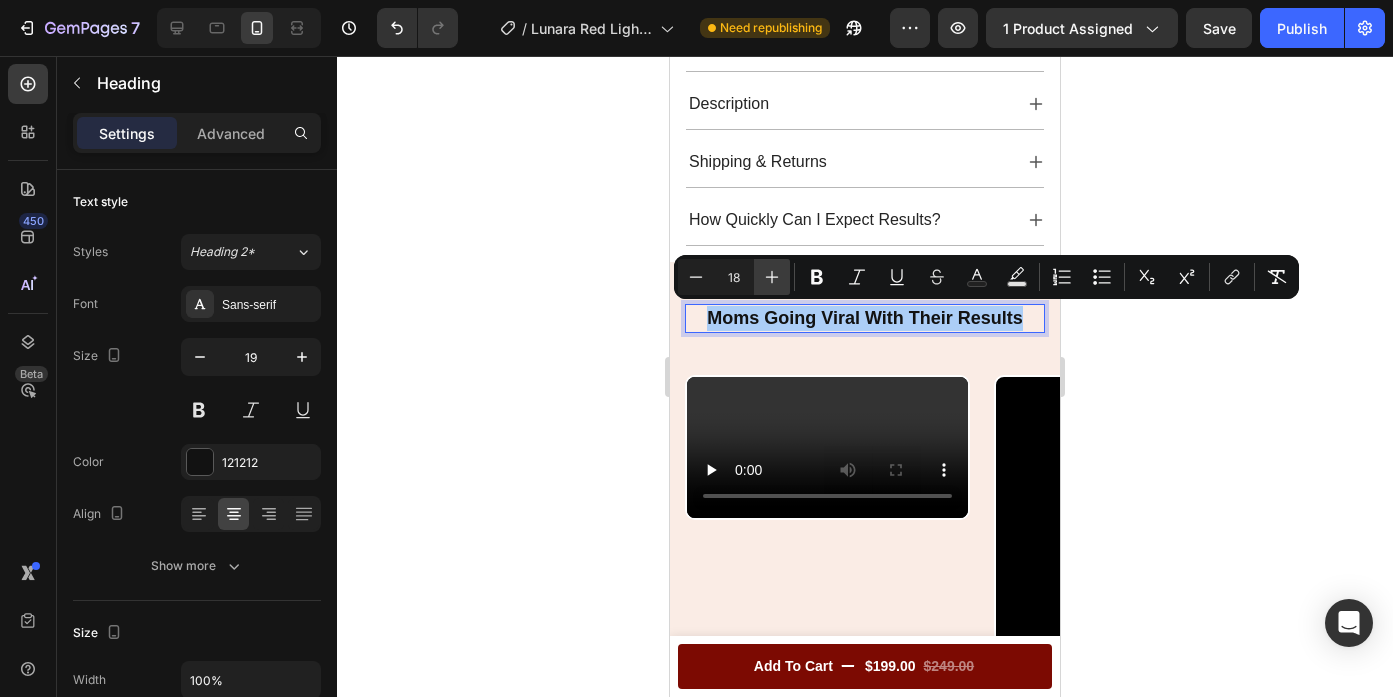 click 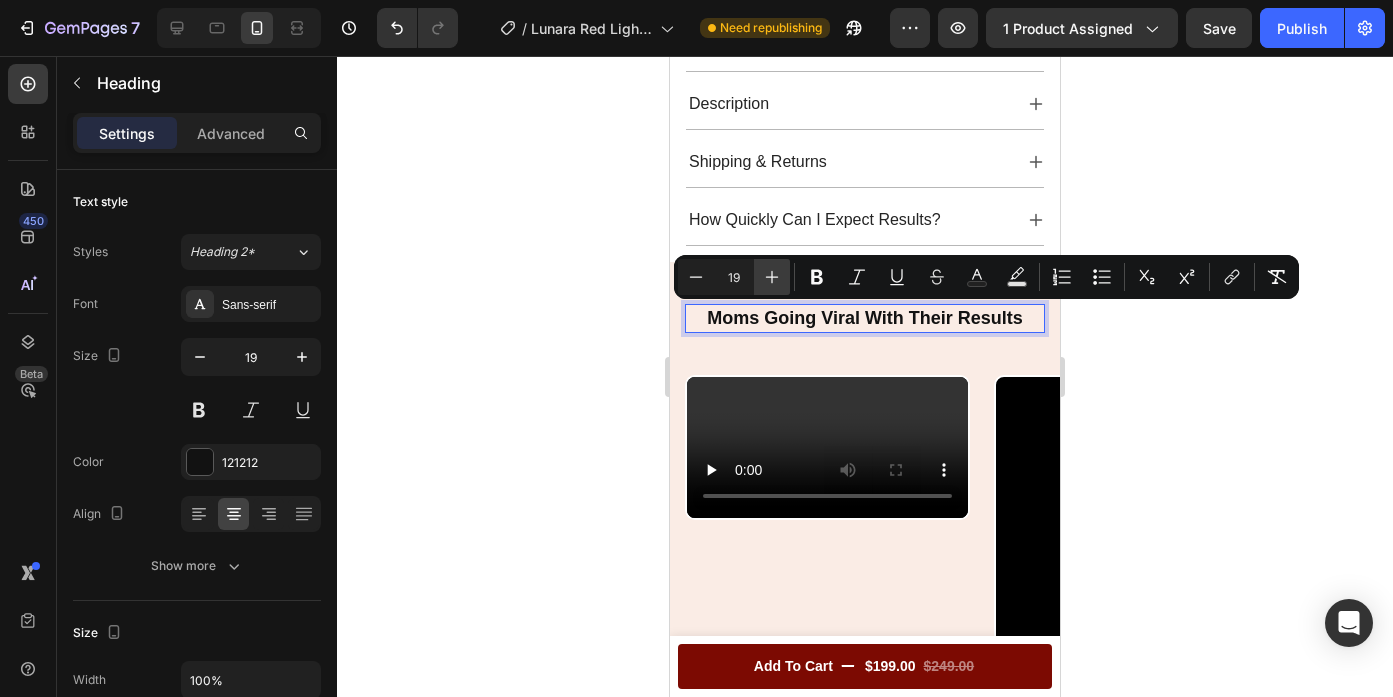 click 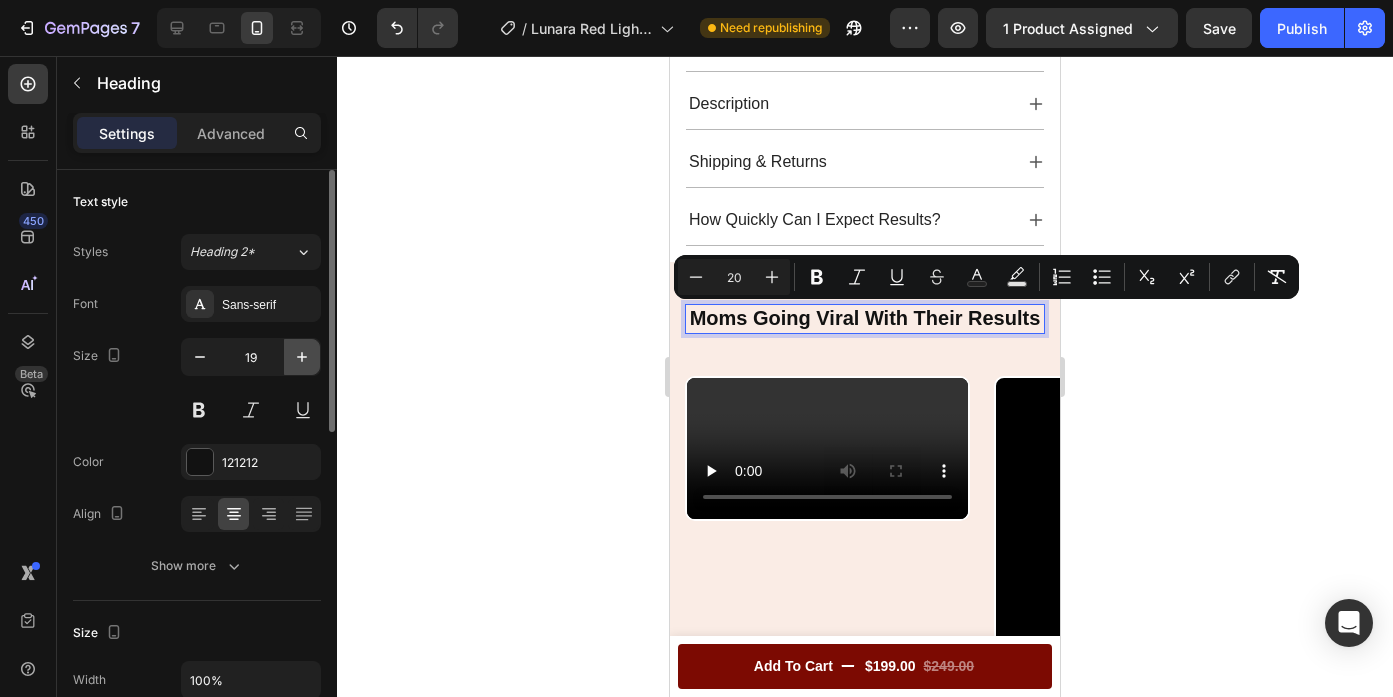 click 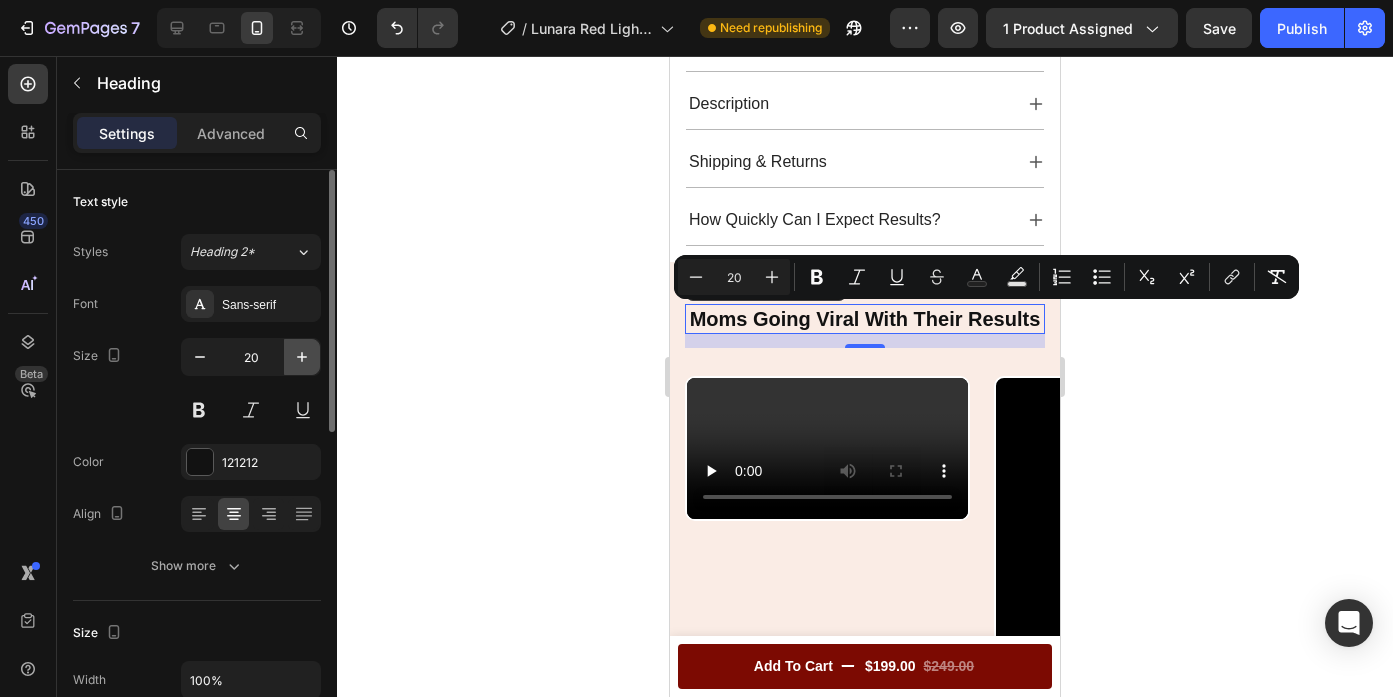 type on "21" 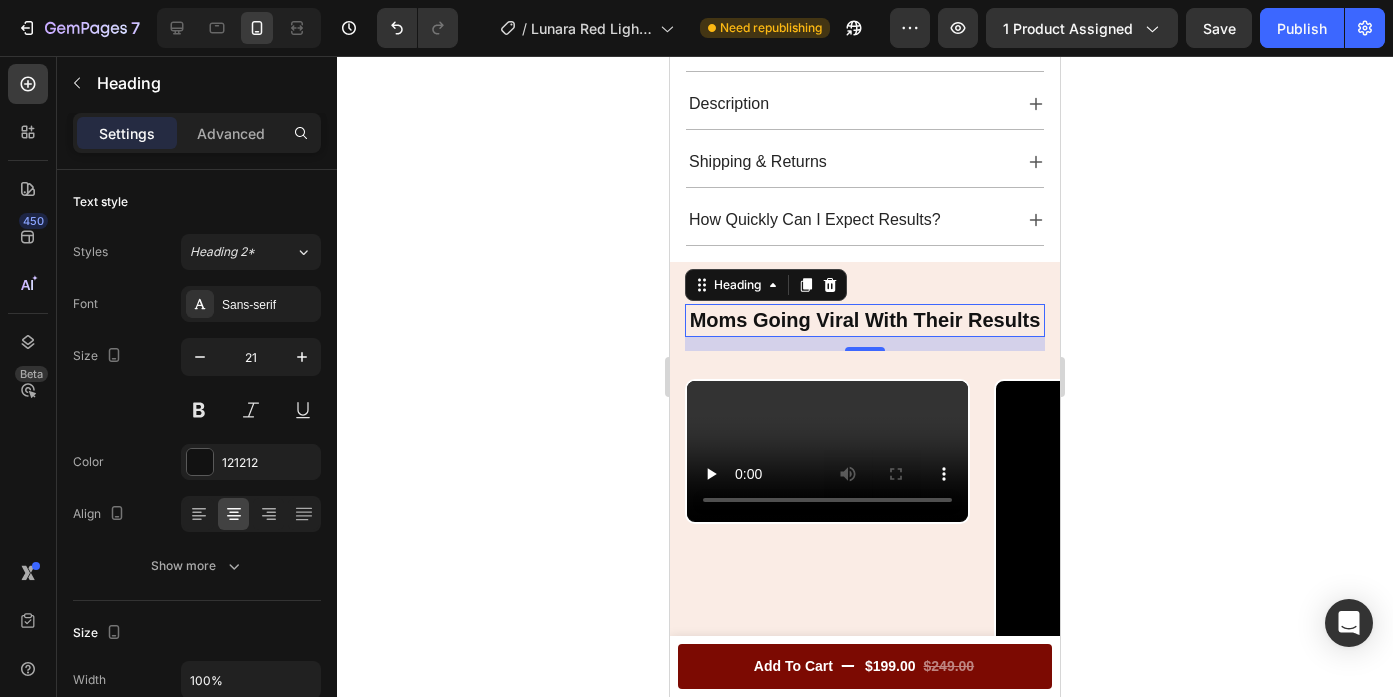 click 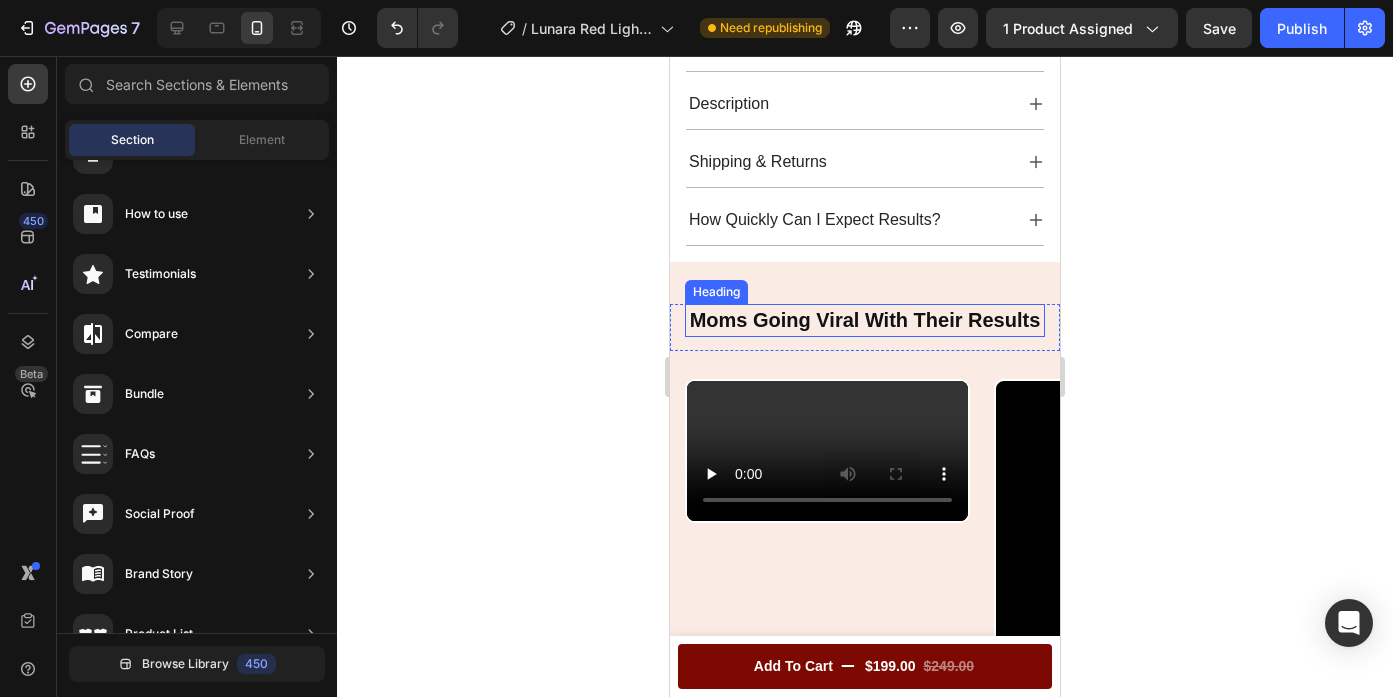 click on "Moms Going Viral With Their Results" at bounding box center (865, 320) 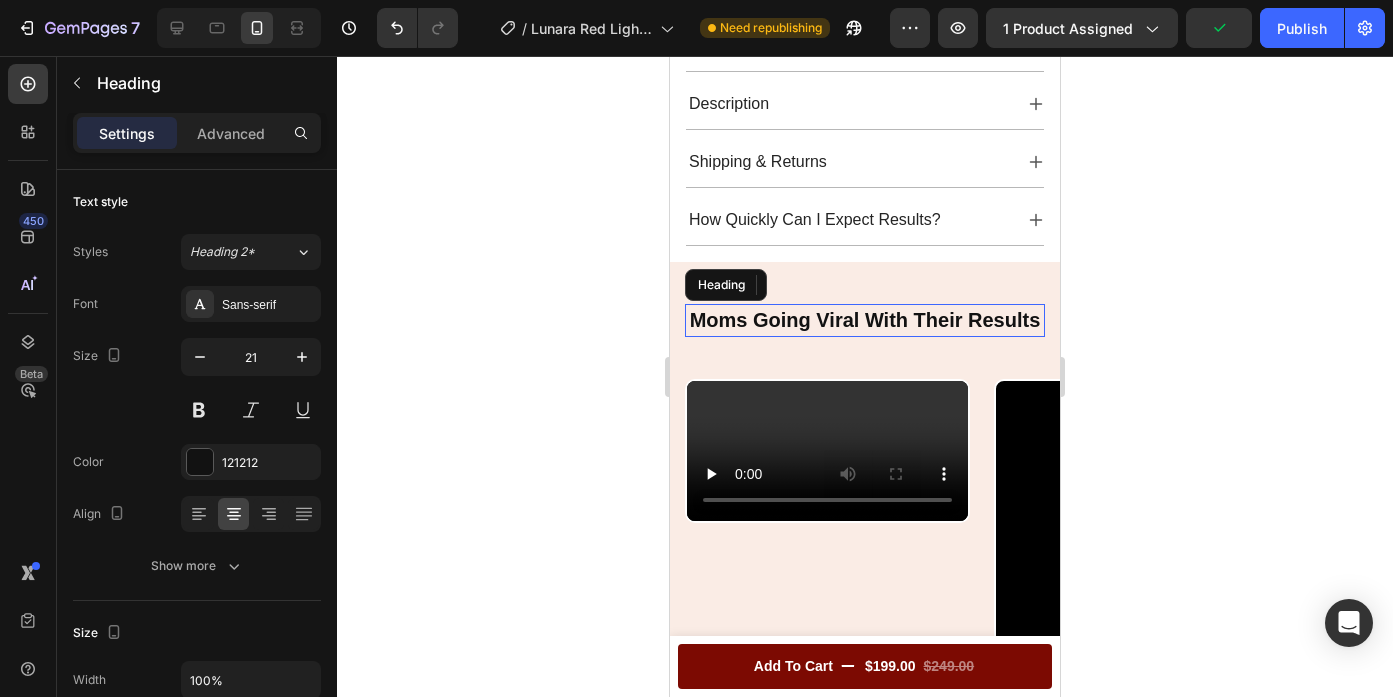 click on "Moms Going Viral With Their Results" at bounding box center [865, 320] 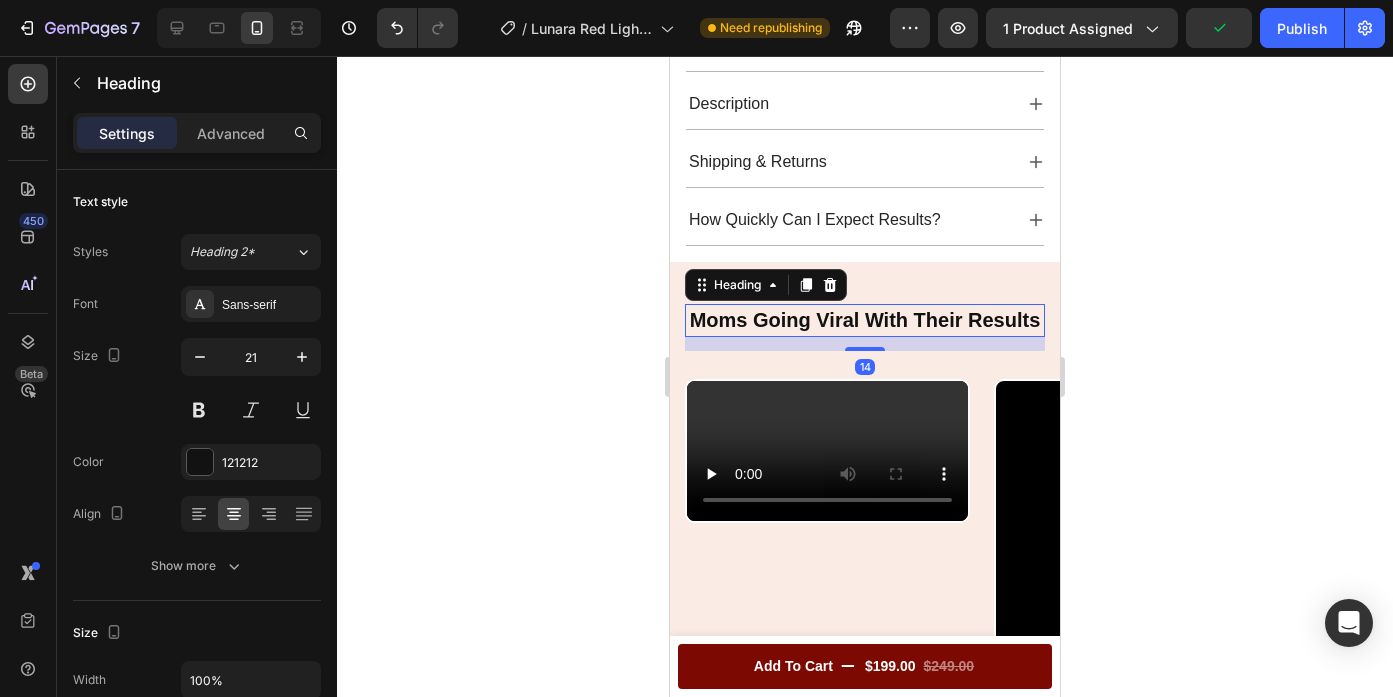 drag, startPoint x: 856, startPoint y: 346, endPoint x: 856, endPoint y: 323, distance: 23 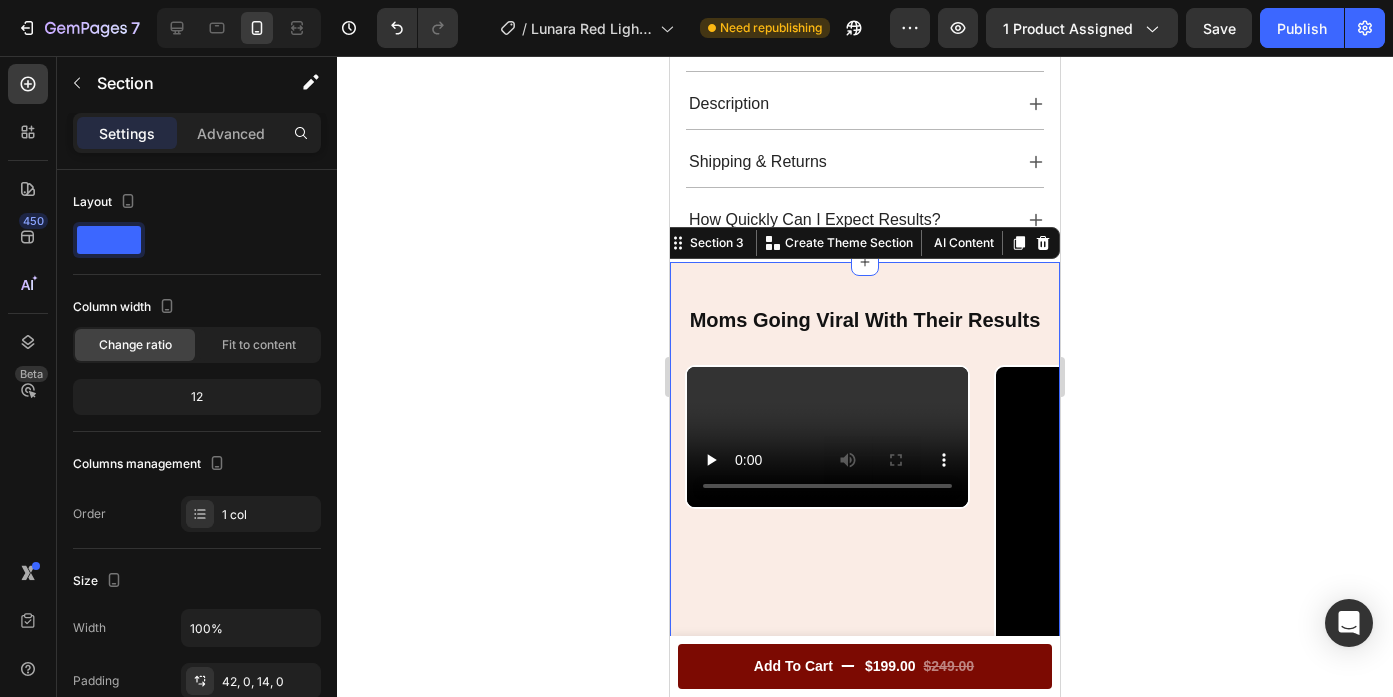 click on "⁠⁠⁠⁠⁠⁠⁠ Moms Going Viral With Their Results Heading Row Video Video Video Video Carousel
SHOP NOW Button 30-day money-back guarantee included  Text Block Row Section 3   You can create reusable sections Create Theme Section AI Content Write with GemAI What would you like to describe here? Tone and Voice Persuasive Product Collagen Boost Firming Cream Show more Generate" at bounding box center (865, 643) 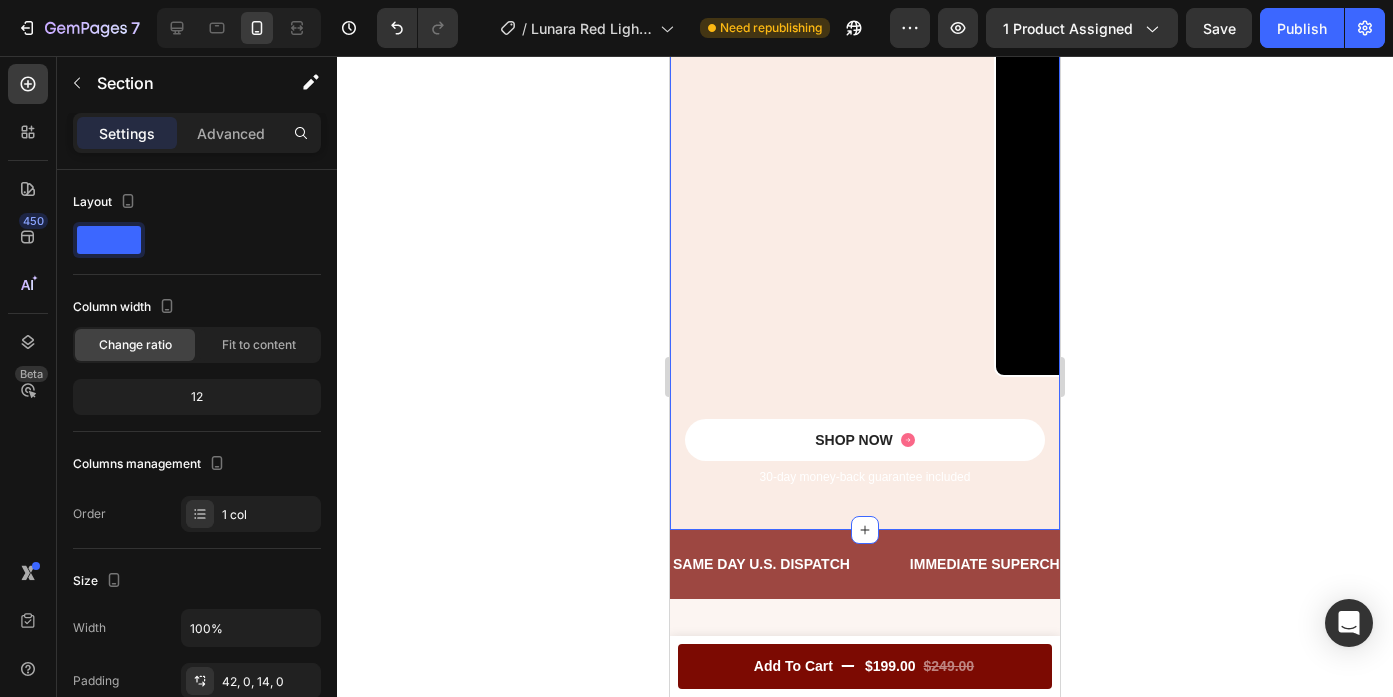 scroll, scrollTop: 1843, scrollLeft: 0, axis: vertical 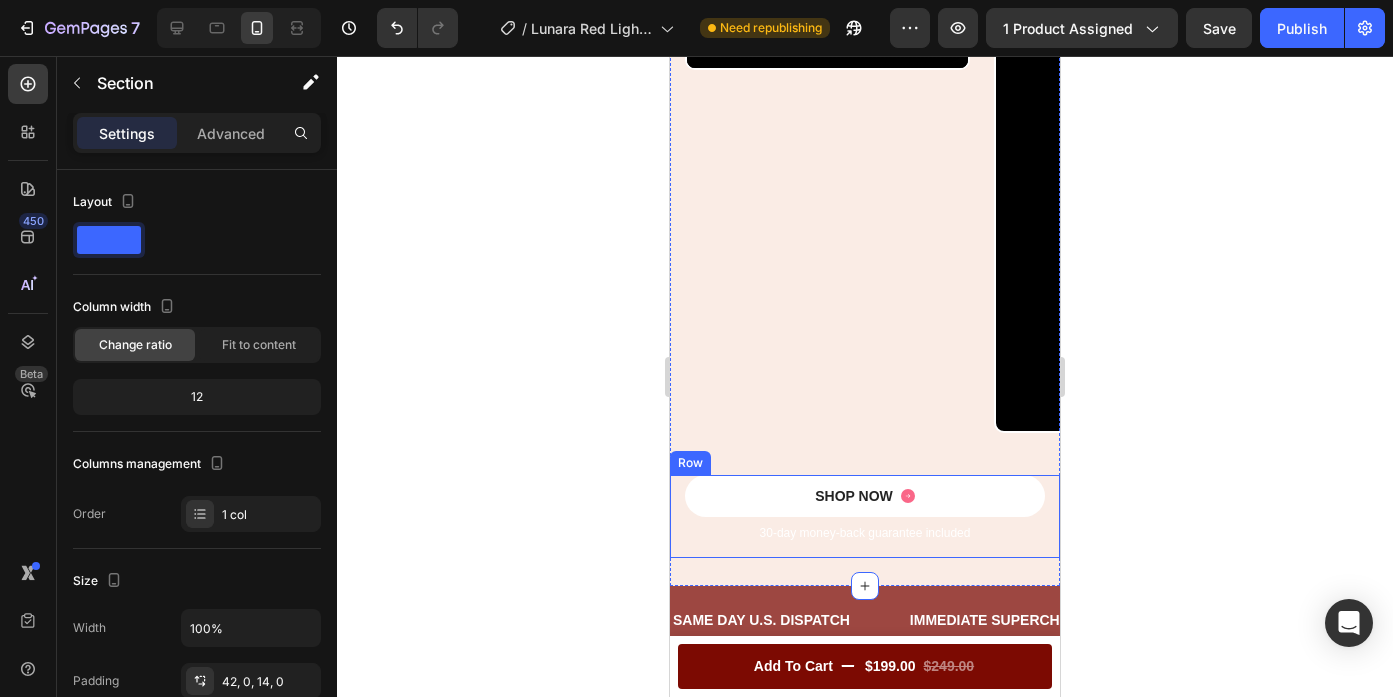 click on "SHOP NOW Button 30-day money-back guarantee included  Text Block" at bounding box center (865, 516) 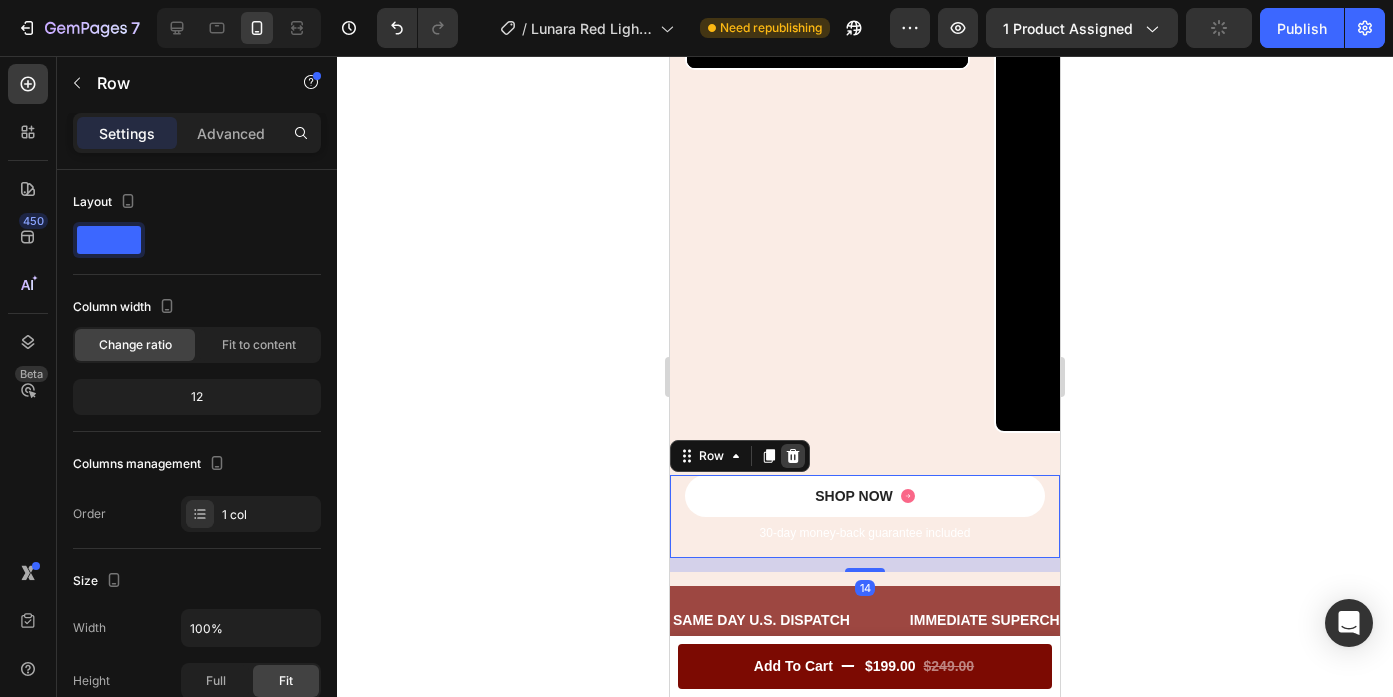 click 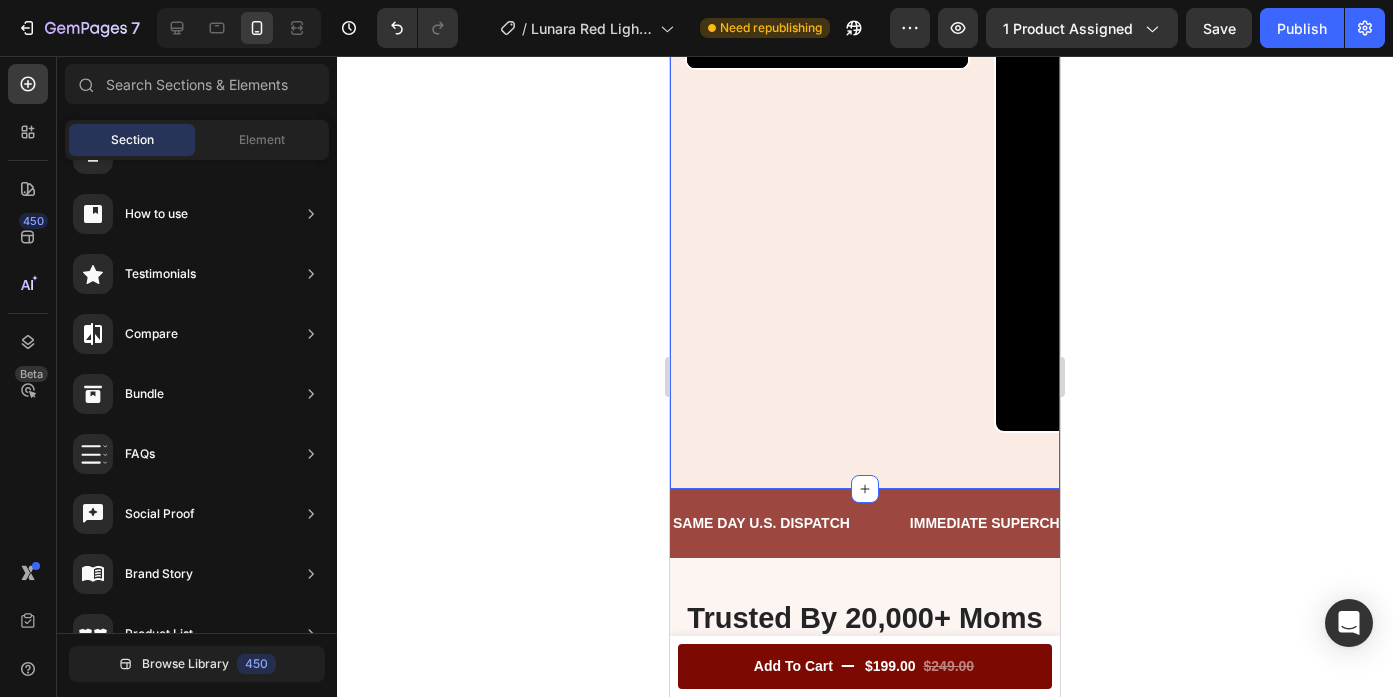 click on "Video Video Video Video Carousel" at bounding box center [865, 200] 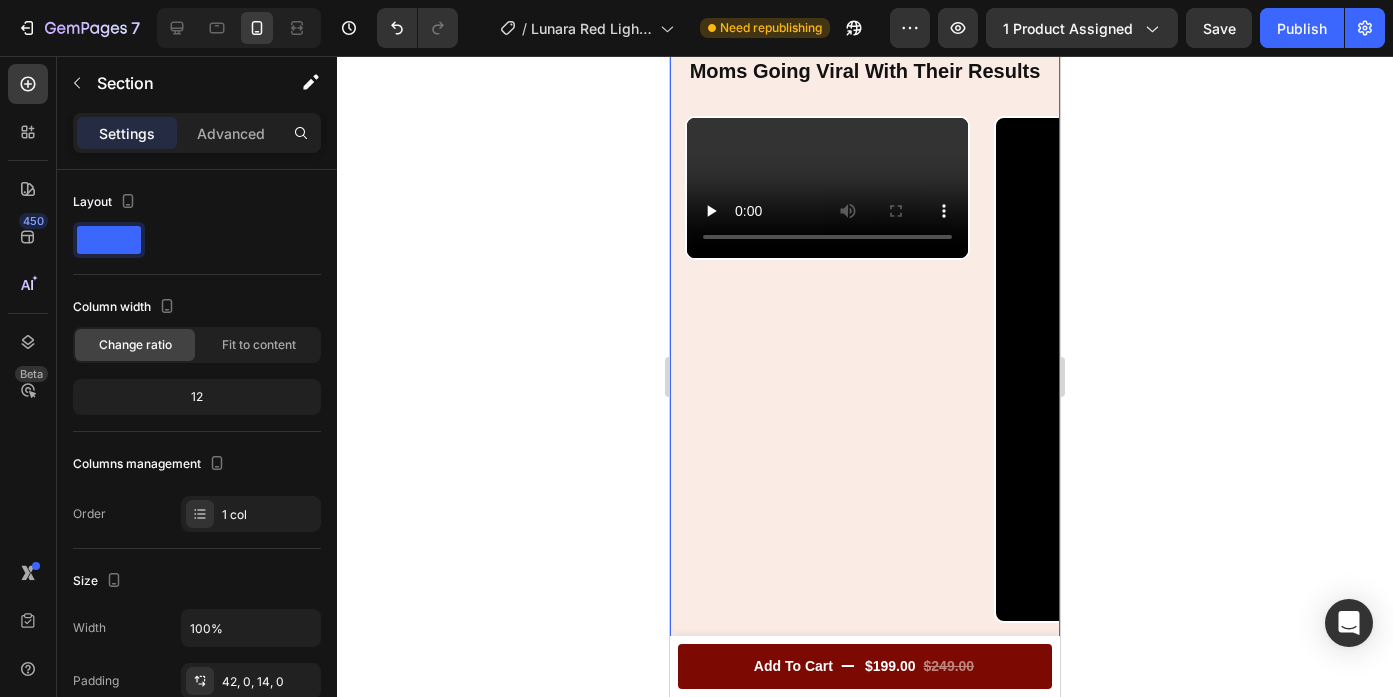scroll, scrollTop: 1573, scrollLeft: 0, axis: vertical 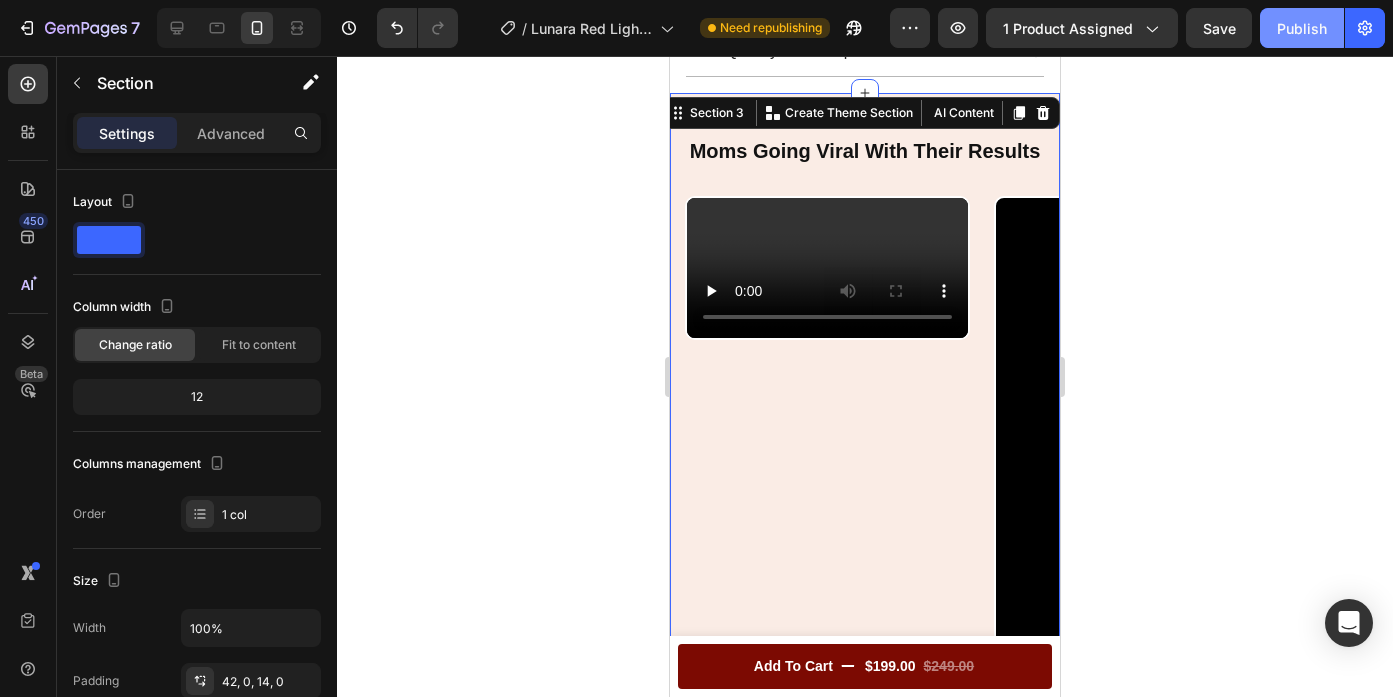 click on "Publish" at bounding box center (1302, 28) 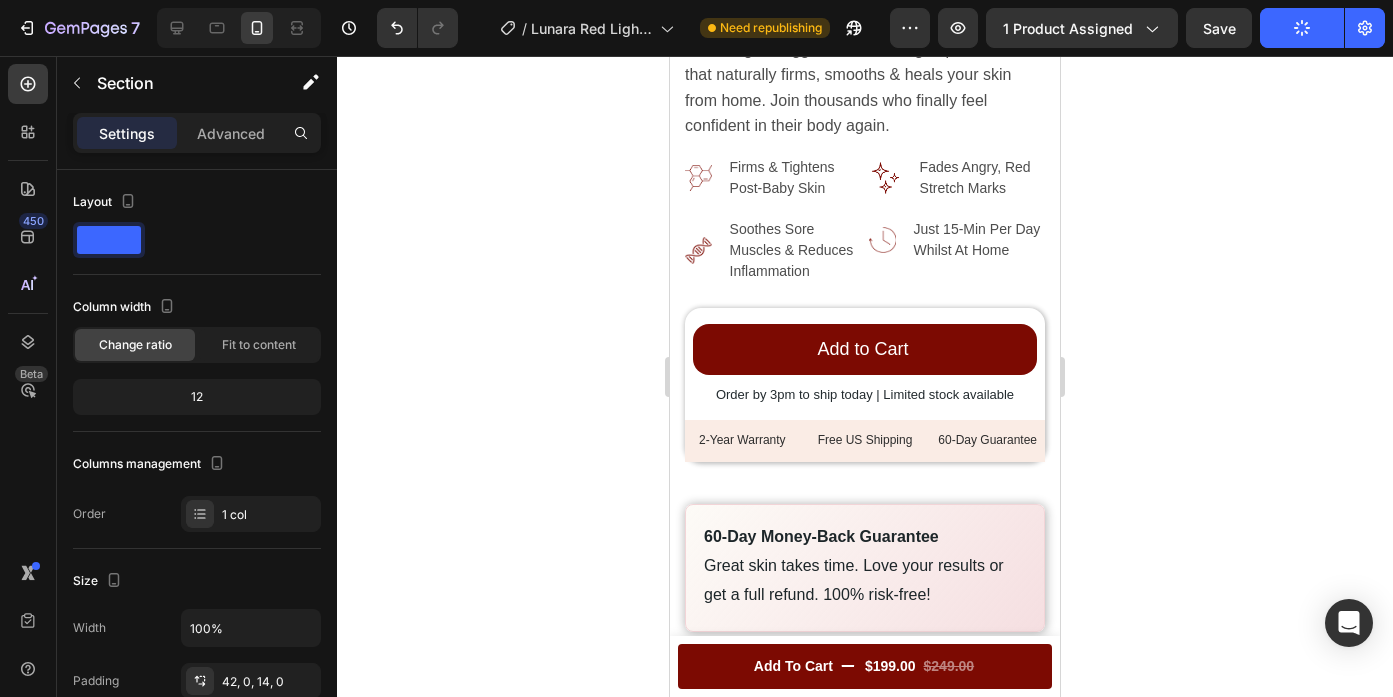 scroll, scrollTop: 722, scrollLeft: 0, axis: vertical 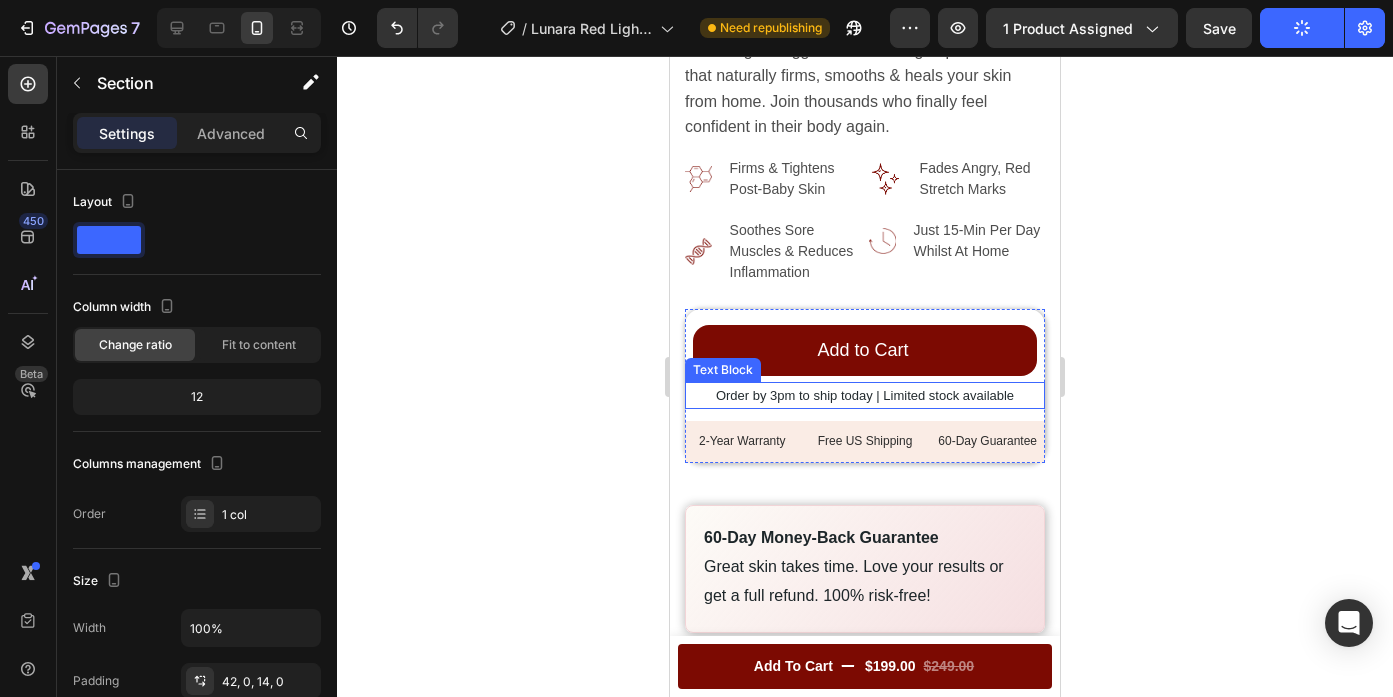 click on "Order by 3pm to ship today   | Limited stock available" at bounding box center [865, 395] 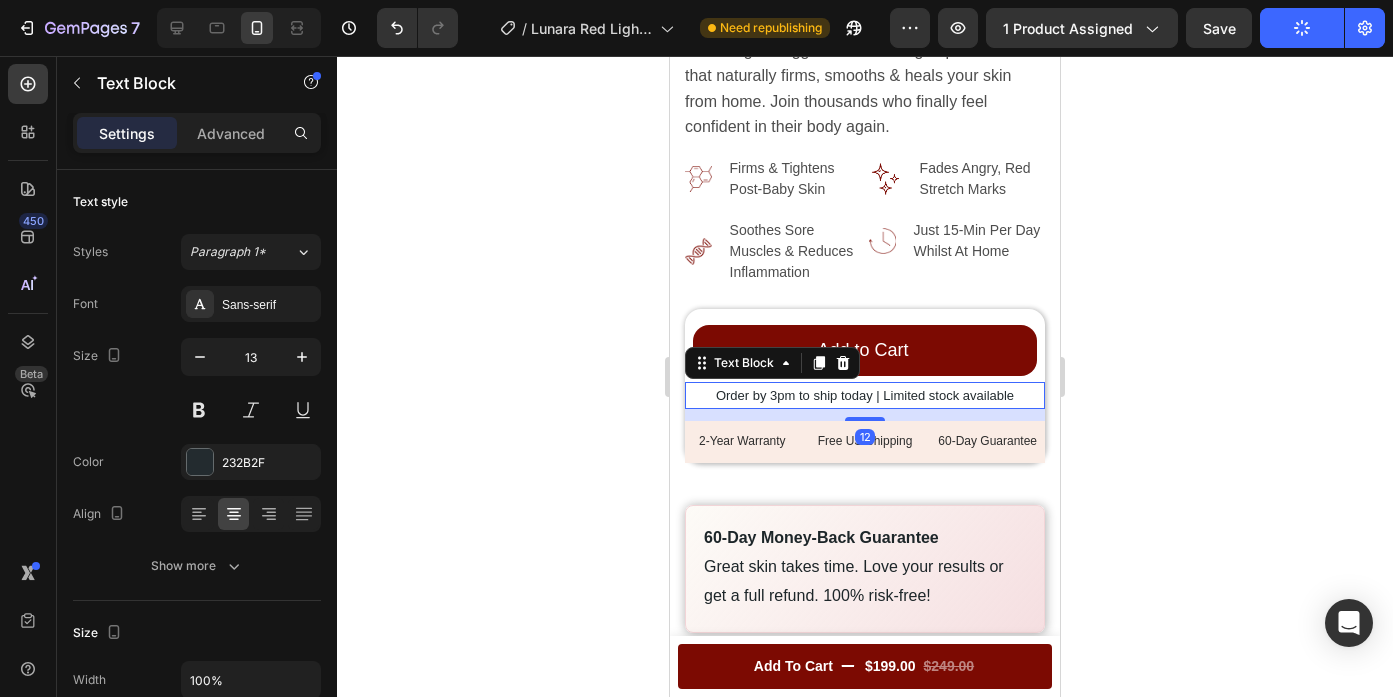 click on "Order by 3pm to ship today   | Limited stock available" at bounding box center [865, 395] 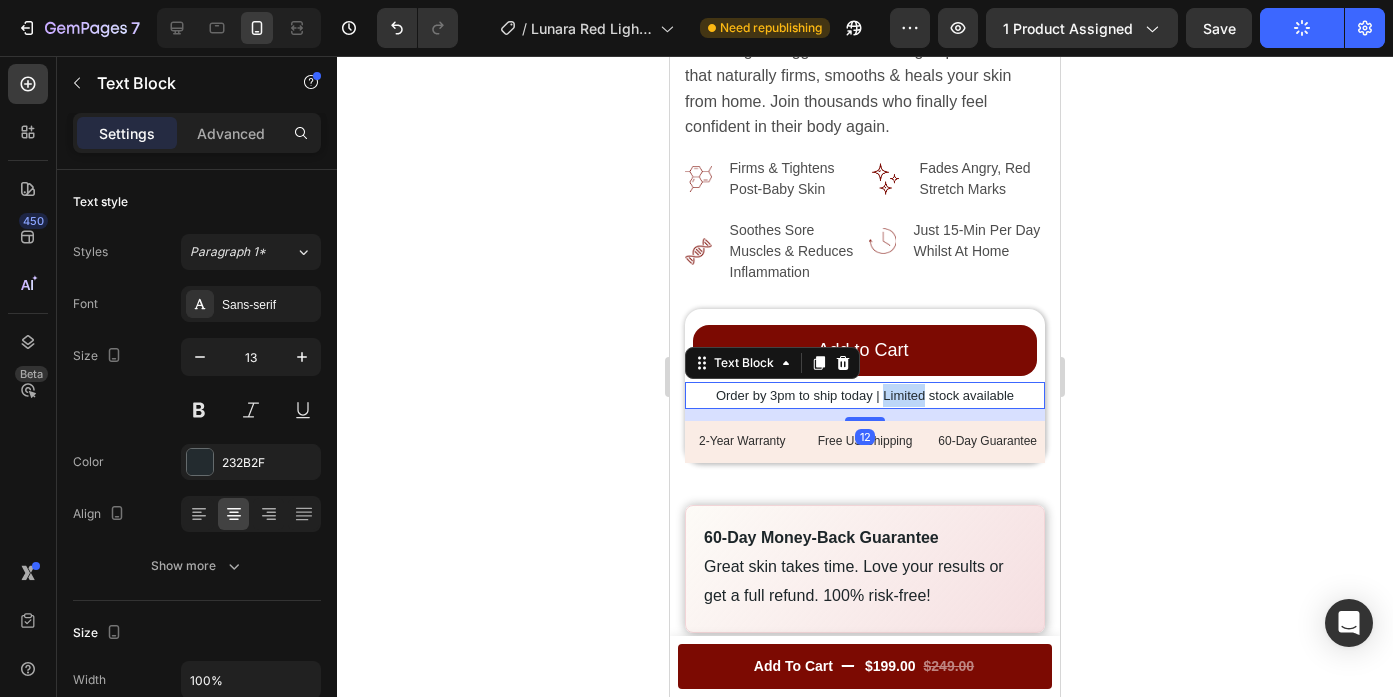 click on "Order by 3pm to ship today   | Limited stock available" at bounding box center [865, 395] 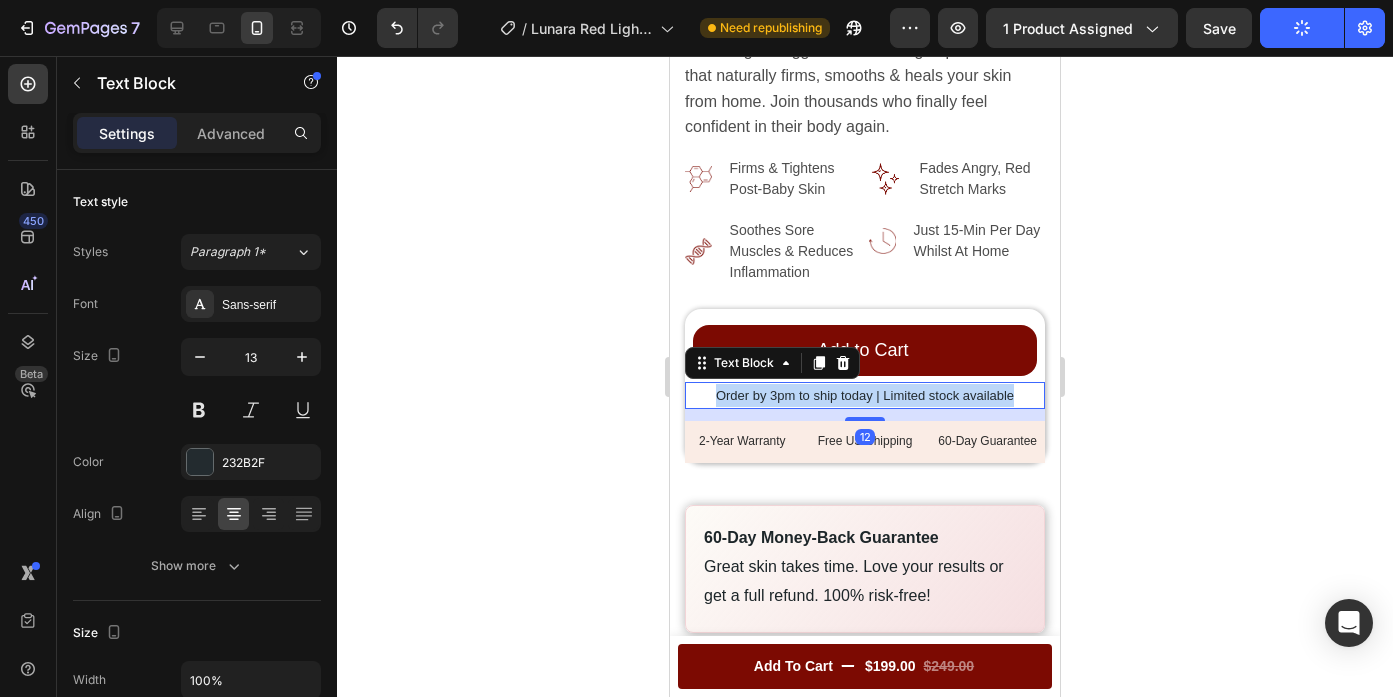 click on "Order by 3pm to ship today   | Limited stock available" at bounding box center (865, 395) 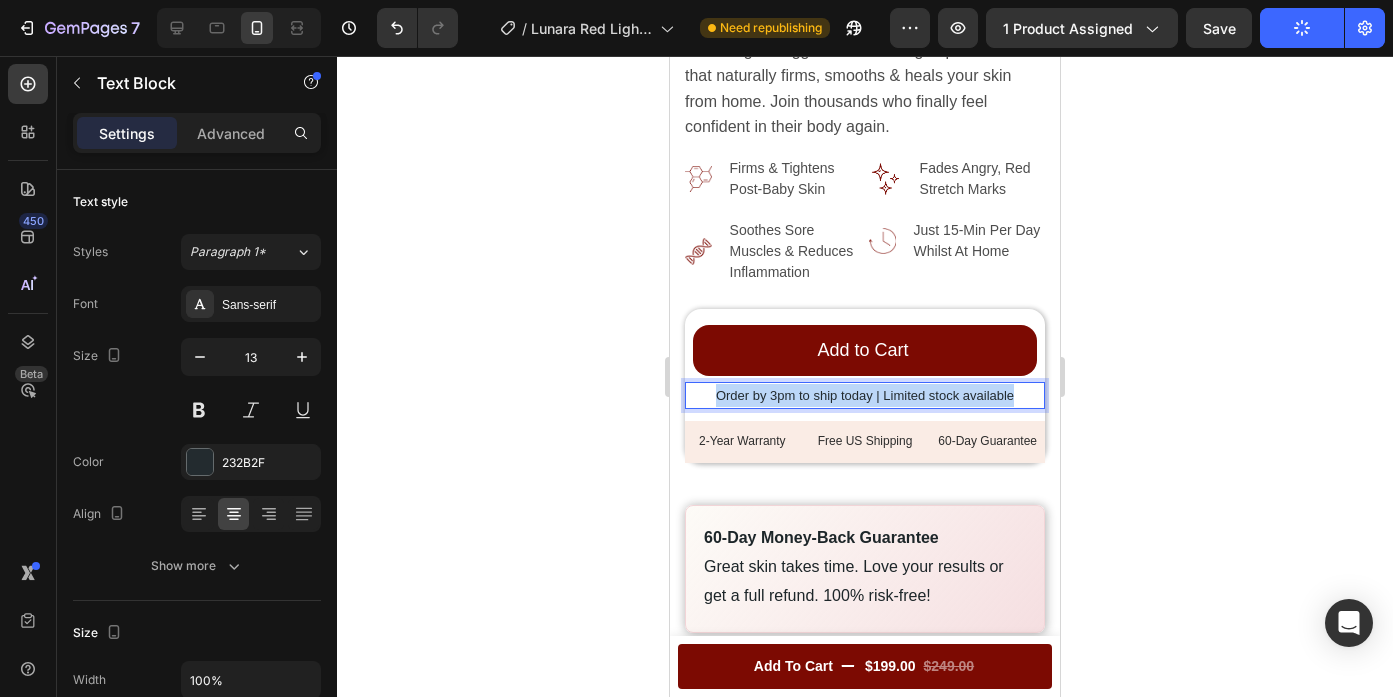 click on "Order by 3pm to ship today   | Limited stock available" at bounding box center (865, 395) 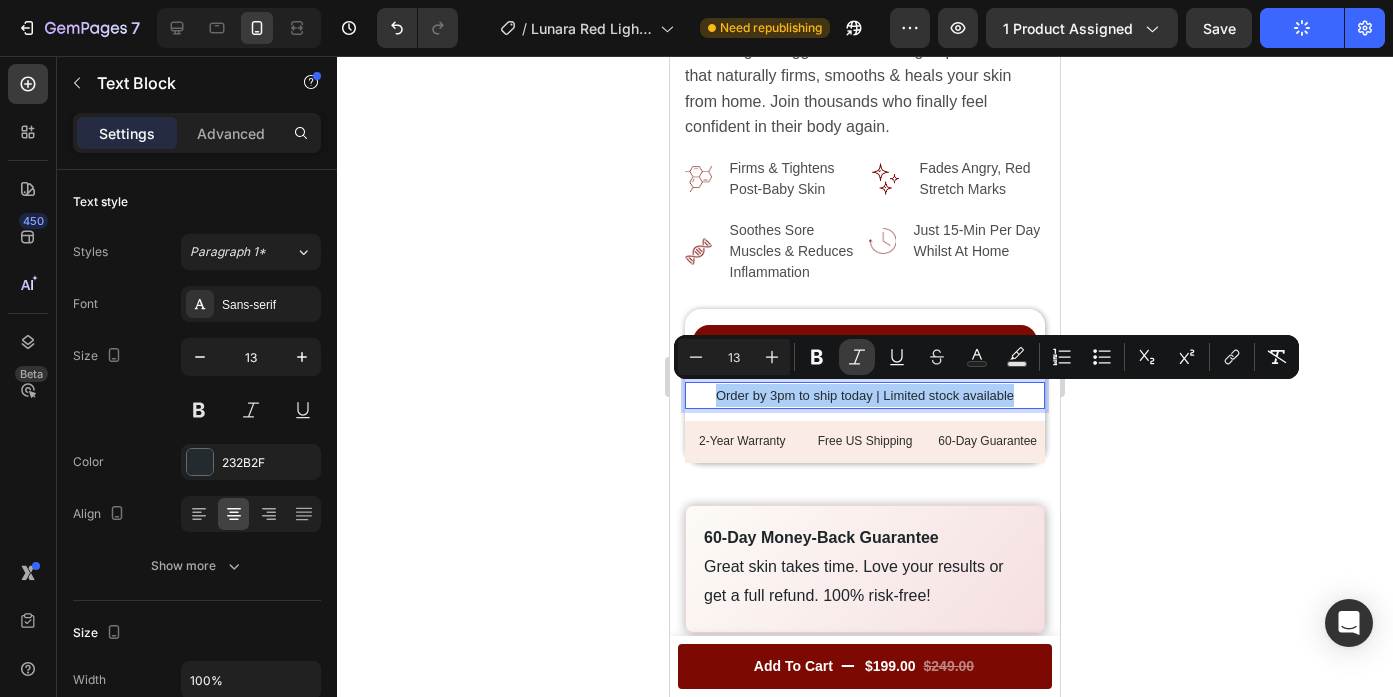 click 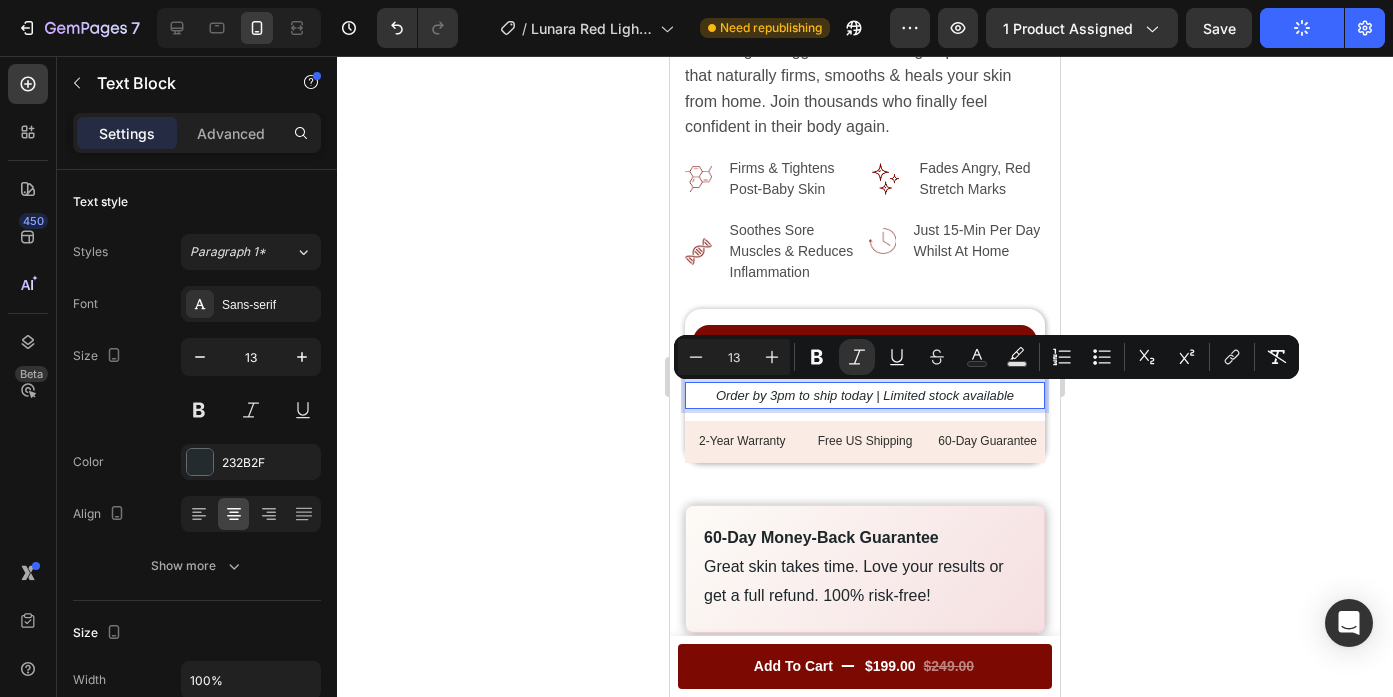 click 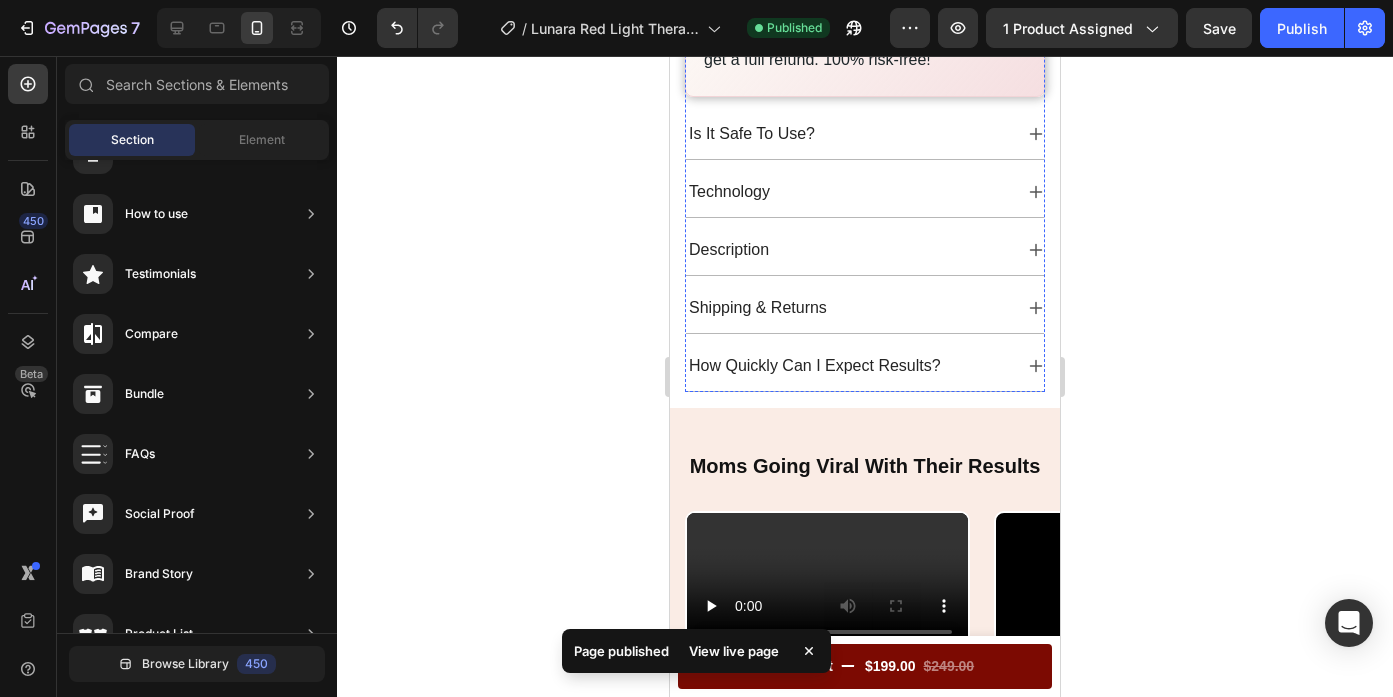 scroll, scrollTop: 1277, scrollLeft: 0, axis: vertical 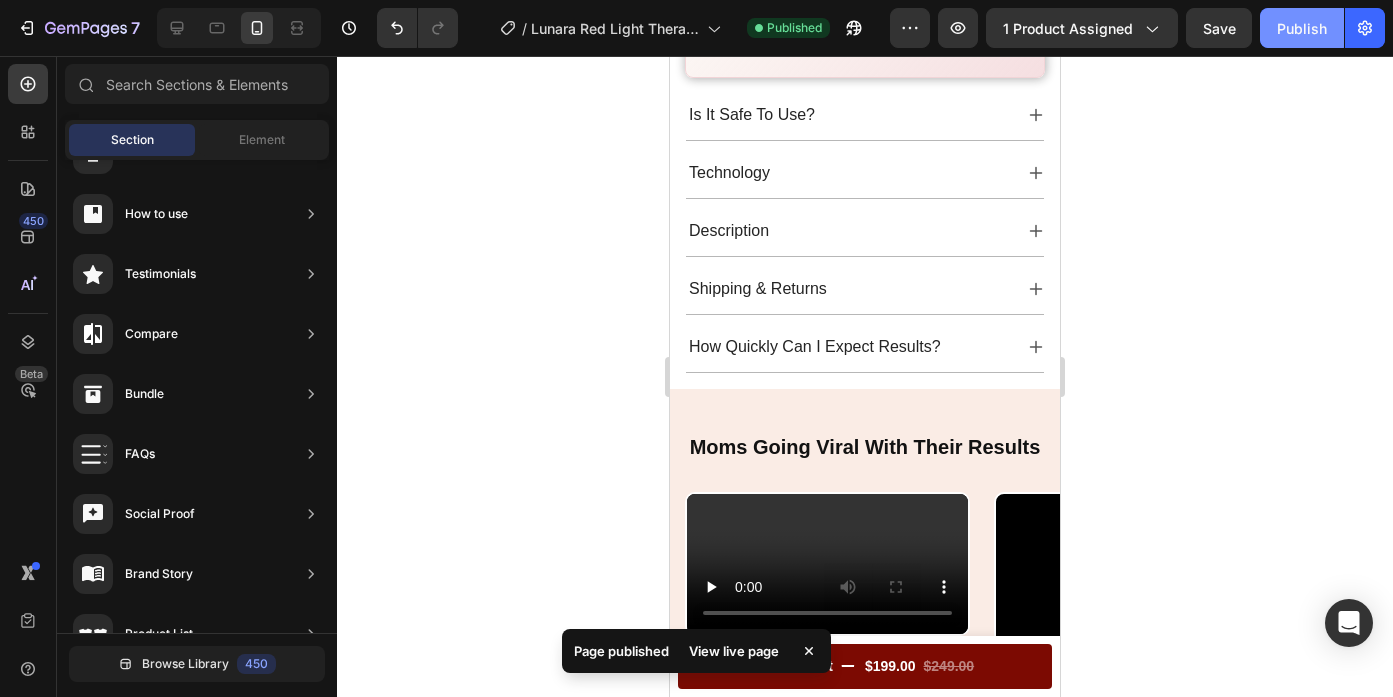 click on "Publish" at bounding box center (1302, 28) 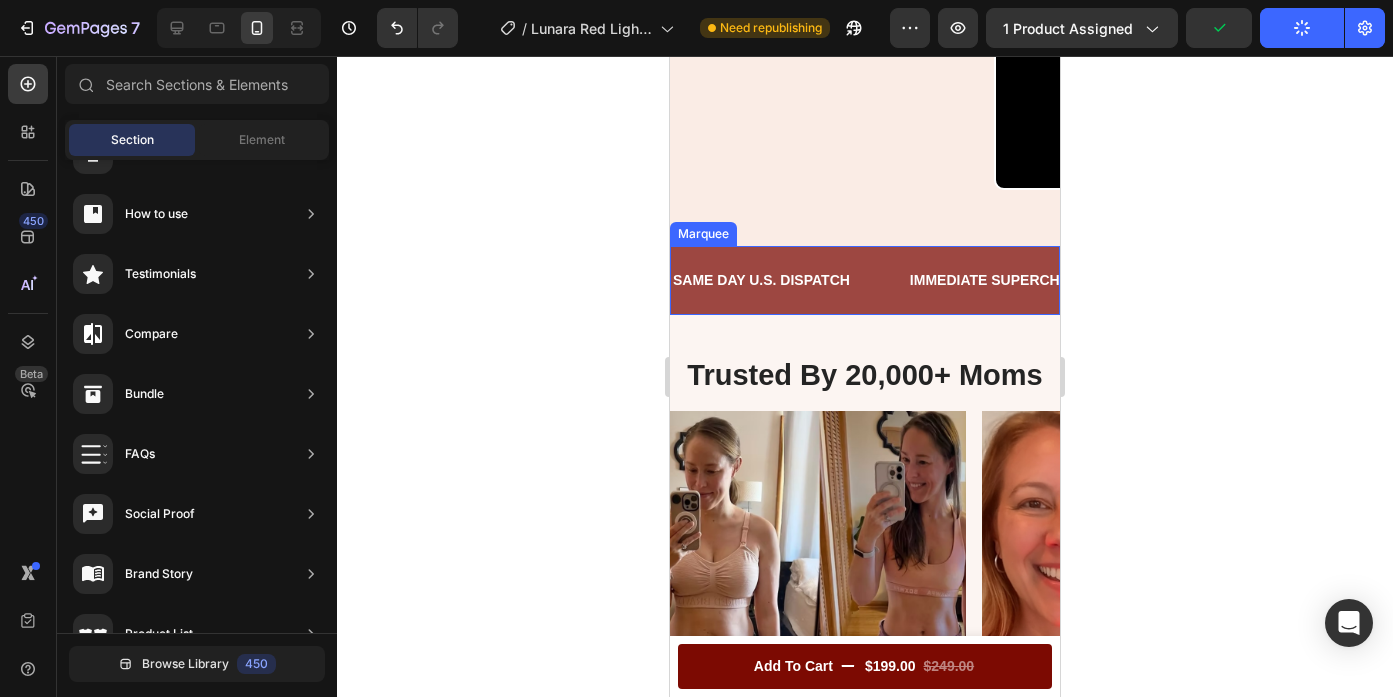 scroll, scrollTop: 2145, scrollLeft: 0, axis: vertical 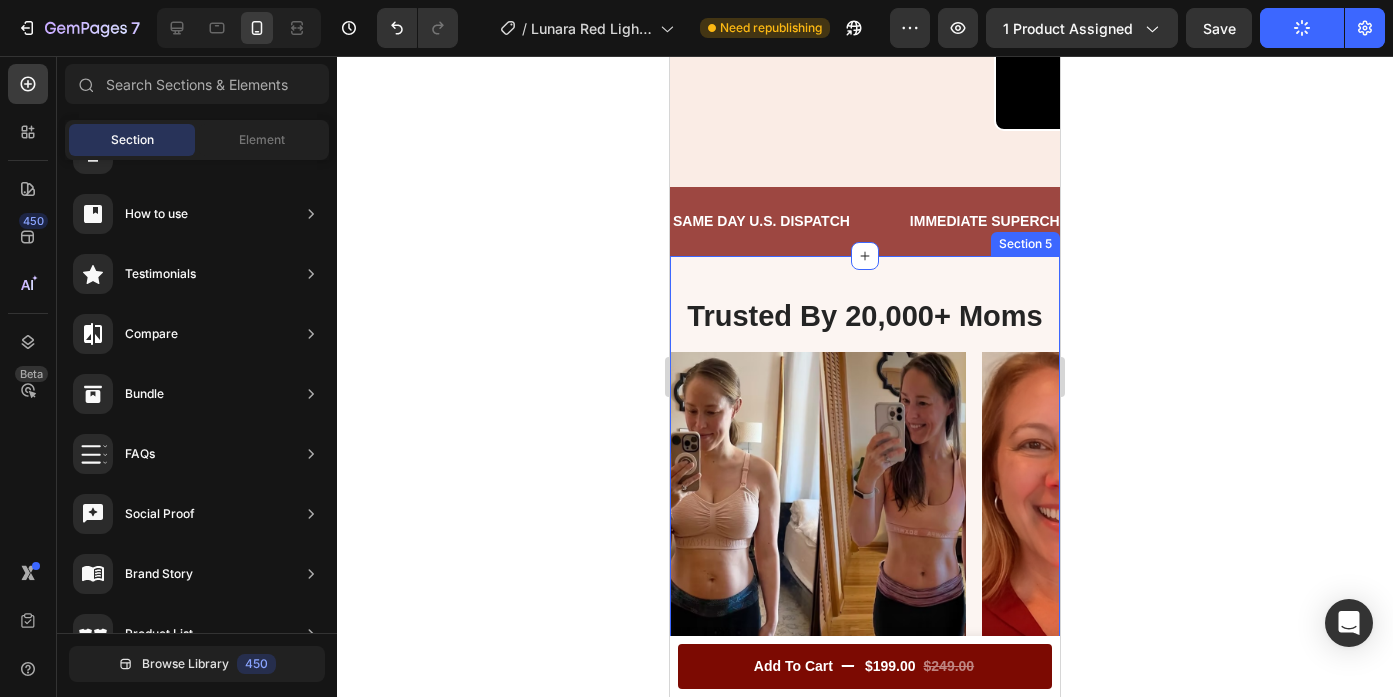 click on "Trusted By 20,000+ Moms Heading Row Image I finally feel like myself again   After my second baby, I hated my saggy belly. I tried every cream but nothing worked. My sister got me Lunara and I'm so grateful—six weeks in, my skin feels firmer and I can finally wear fitted tops without hiding! — [NAME], Mom of 2 Text Block Row Image I was ready to give up   I've wasted hundreds on creams that don't work. When I saw Lunara, I almost didn't buy it—another expensive gadget? But I was desperate. Best decision ever. My loose skin is tightening and I feel confident again. — [NAME], Age [AGE] Text Block Row Image My pre-baby body is coming back   I'm [AGE] and had my first baby 8 months ago. I was so frustrated—my belly still looked 4 months pregnant! My mom got me Lunara and told me to be patient. She was right. My stretch marks are fading and that pouch is finally shrinking! — [NAME], Age [AGE] Text Block Row Image Finally something that works   Text Block Row Carousel                Title Line" at bounding box center (865, 653) 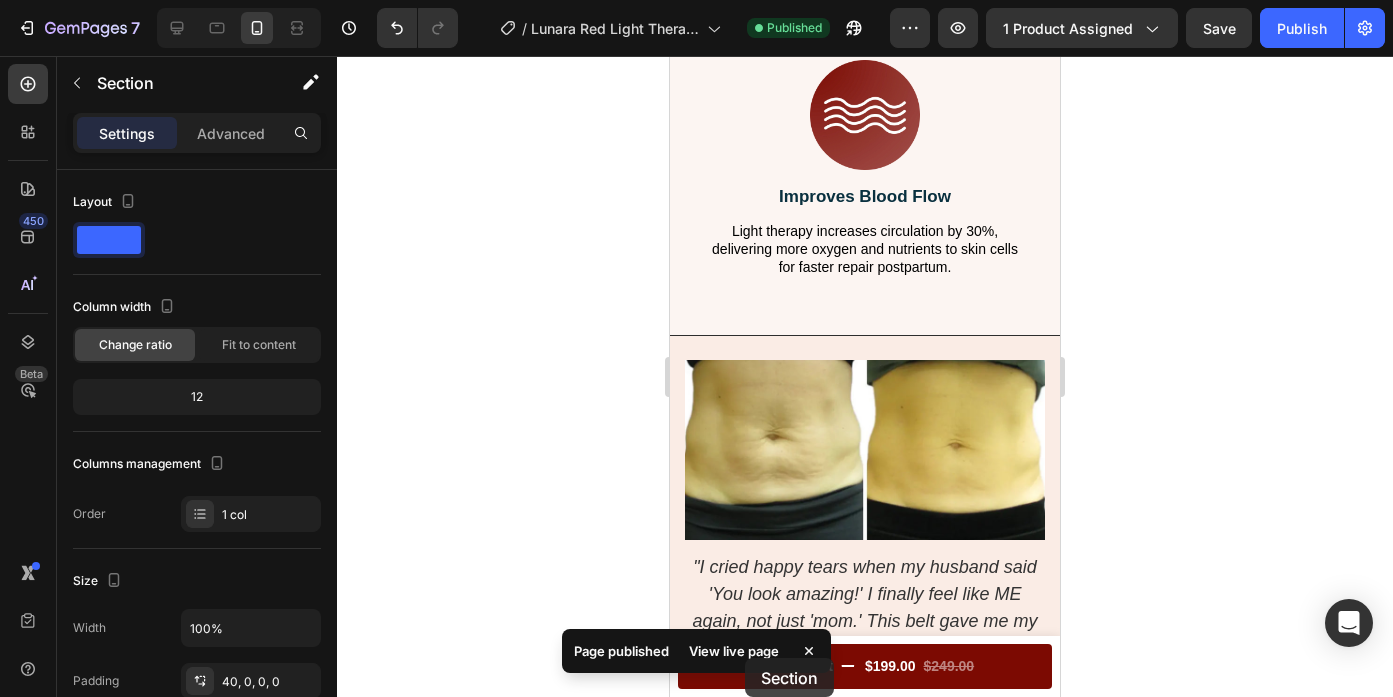 scroll, scrollTop: 4838, scrollLeft: 0, axis: vertical 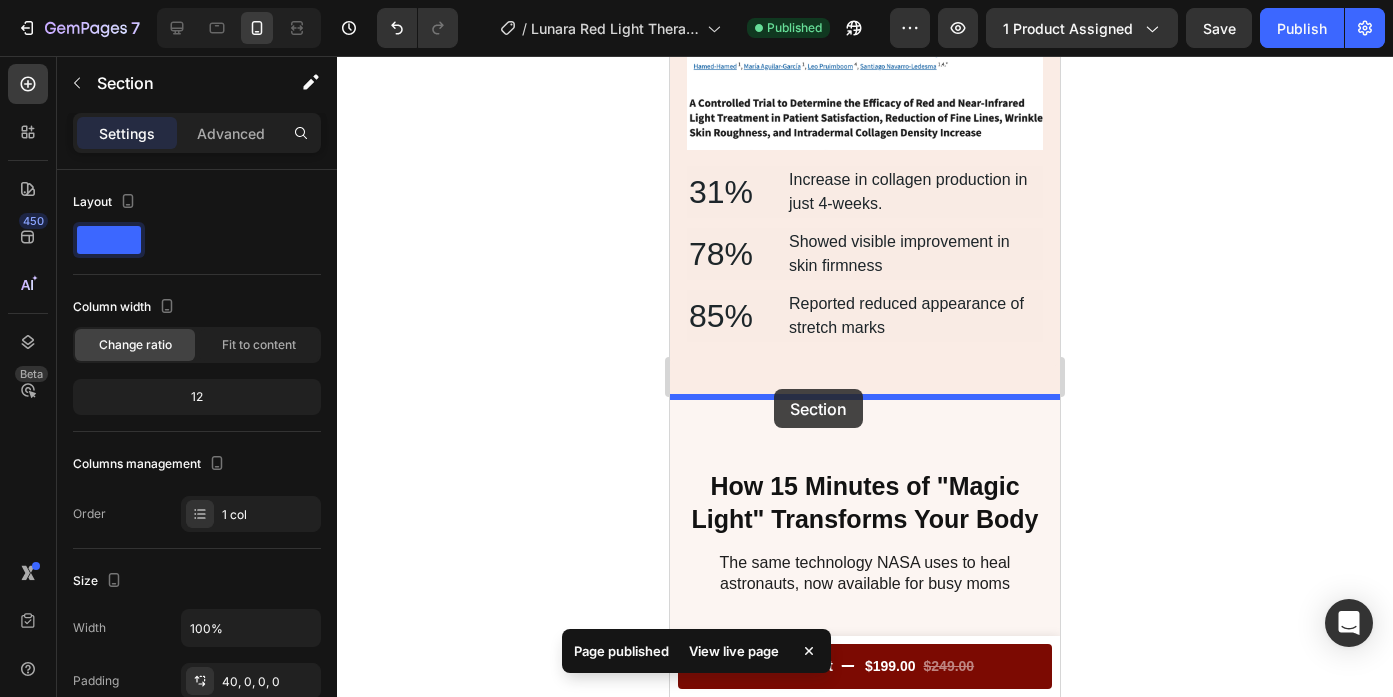 drag, startPoint x: 682, startPoint y: 236, endPoint x: 774, endPoint y: 388, distance: 177.67386 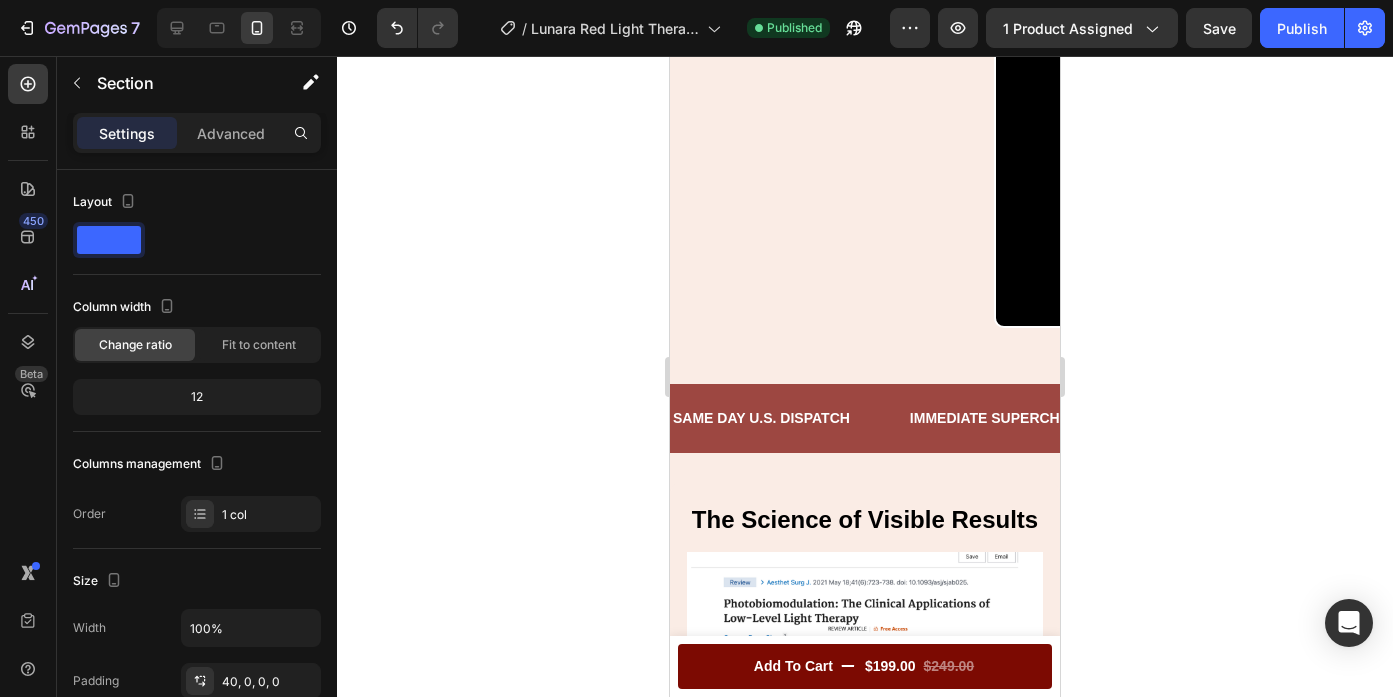 scroll, scrollTop: 1912, scrollLeft: 0, axis: vertical 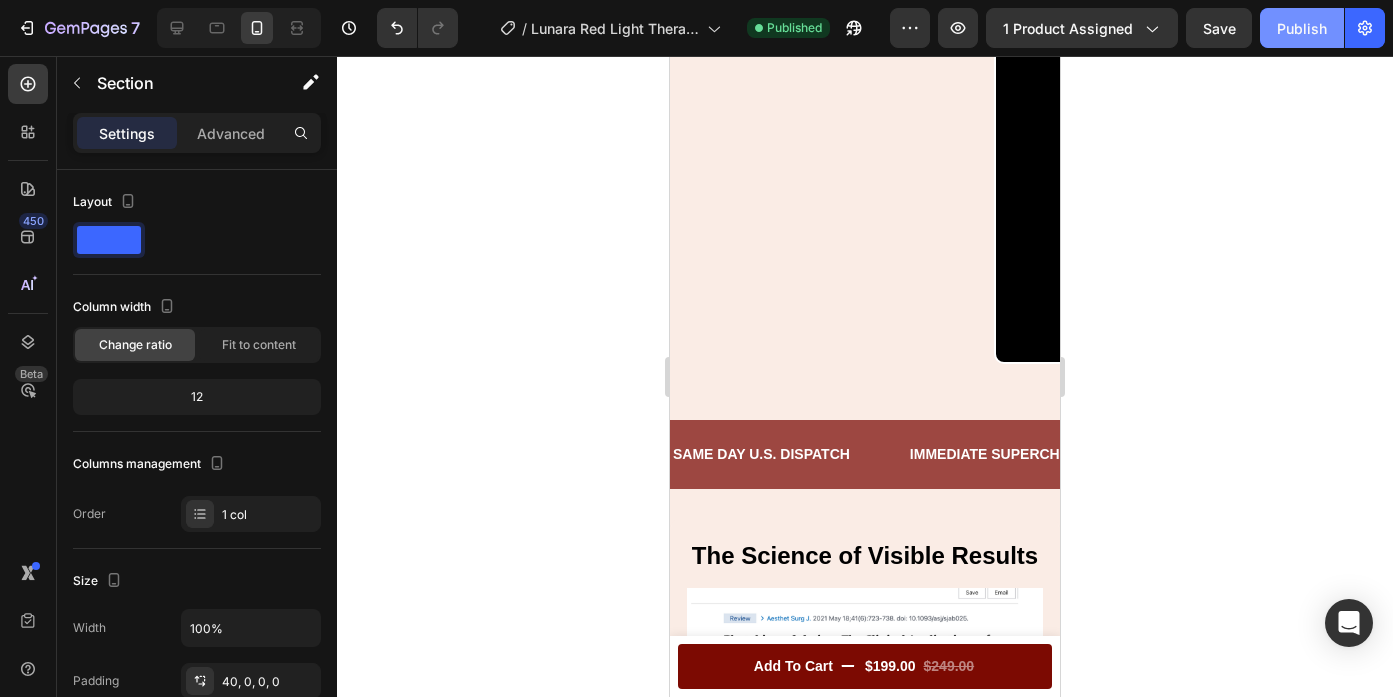 click on "Publish" at bounding box center (1302, 28) 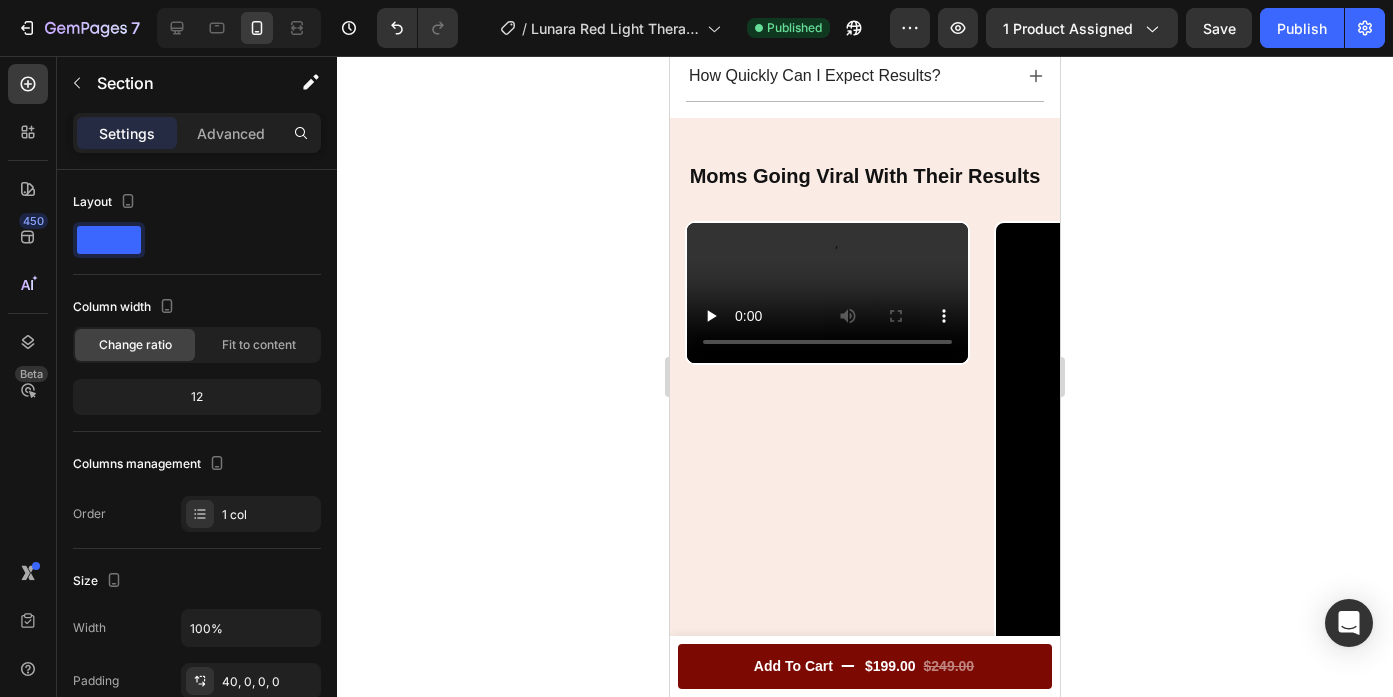 scroll, scrollTop: 1547, scrollLeft: 0, axis: vertical 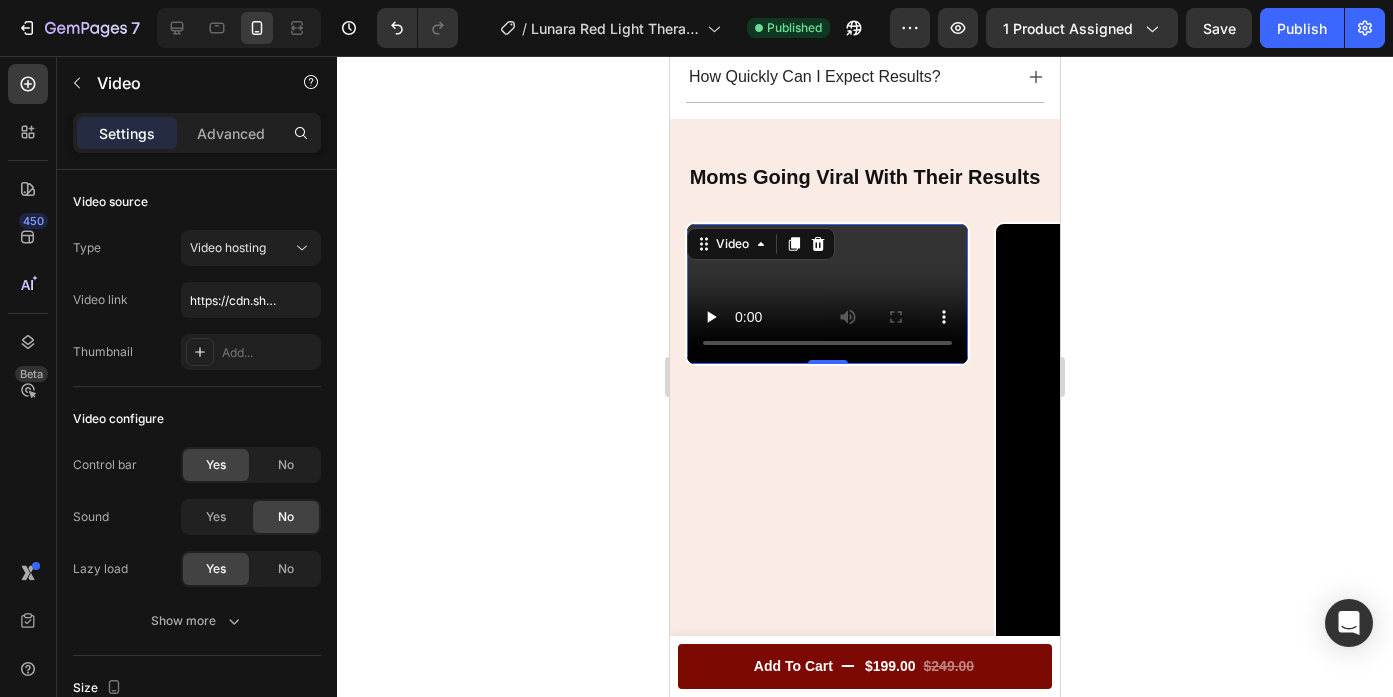 click at bounding box center (827, 294) 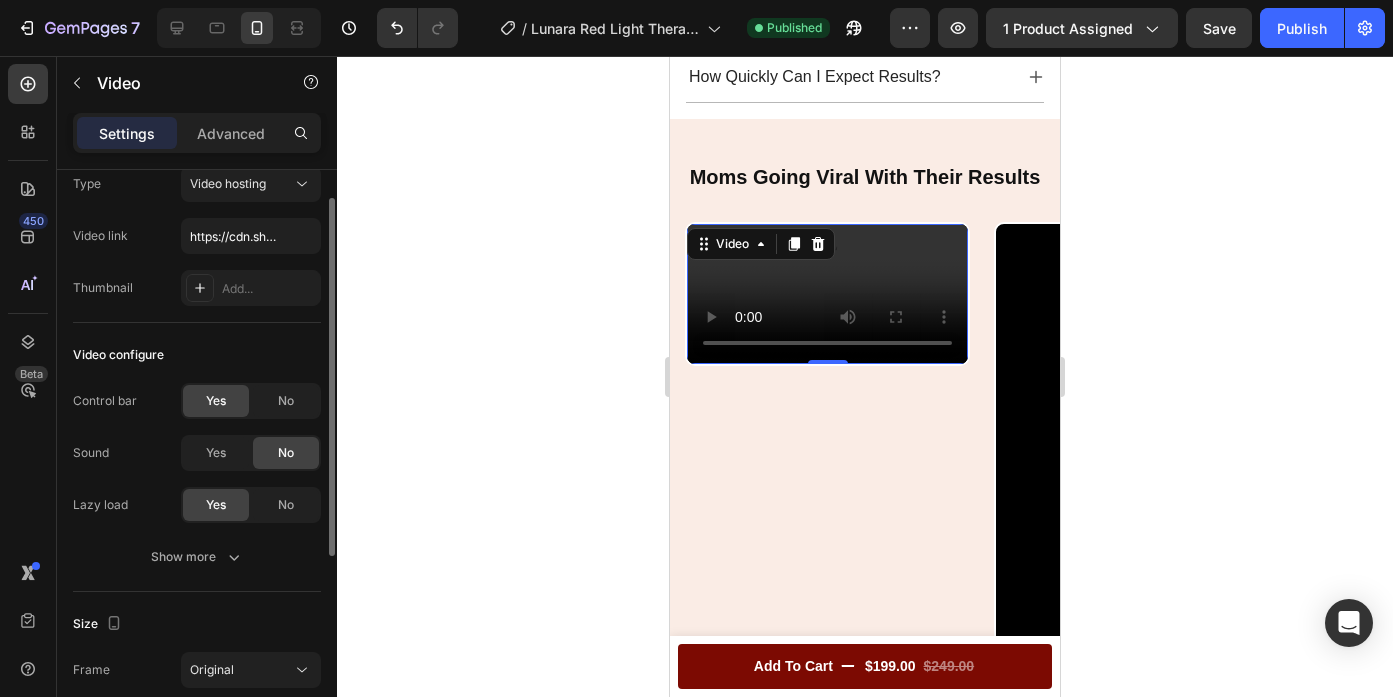 scroll, scrollTop: 147, scrollLeft: 0, axis: vertical 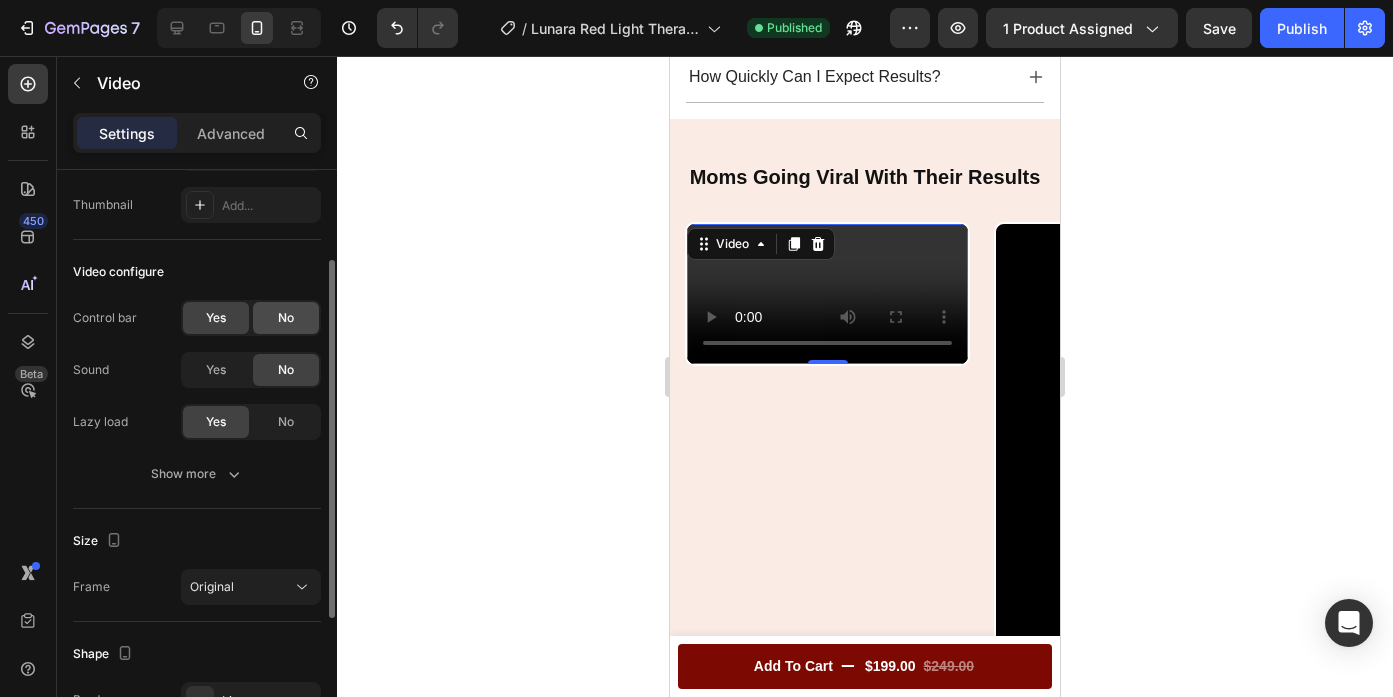 click on "No" 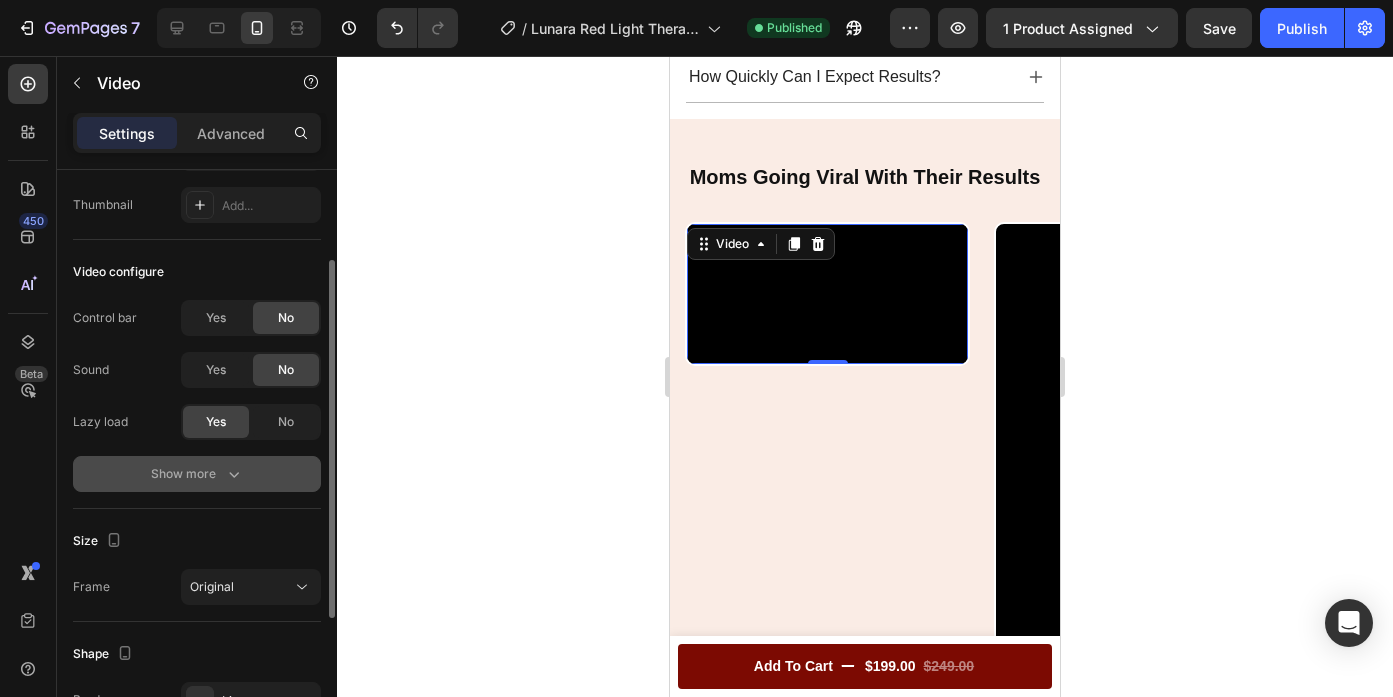 click on "Show more" at bounding box center (197, 474) 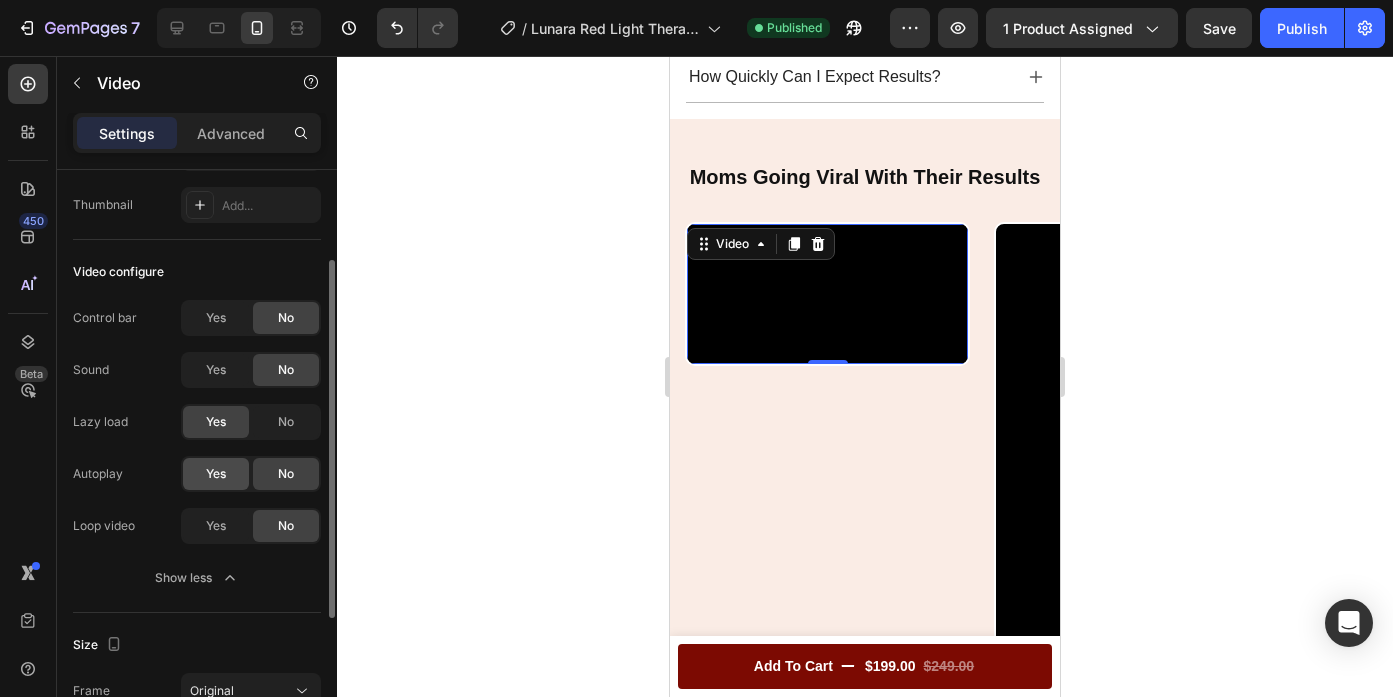 click on "Yes" 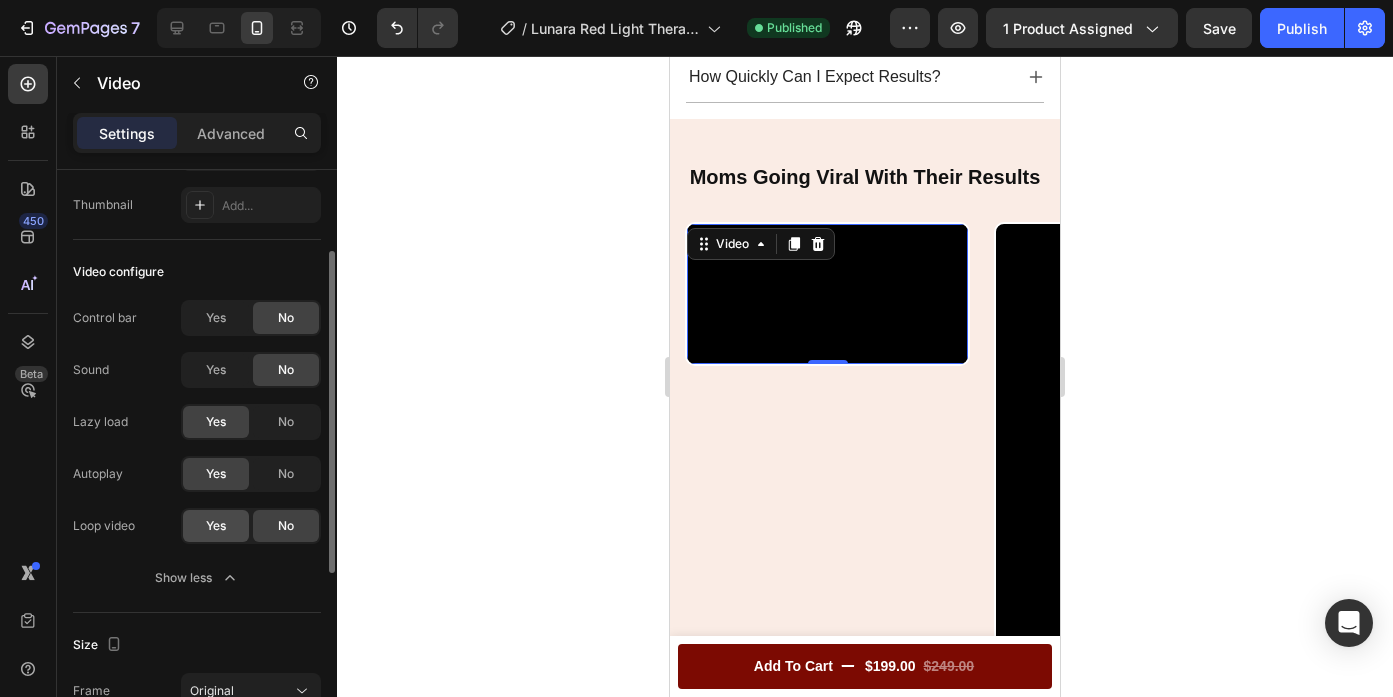 click on "Yes" 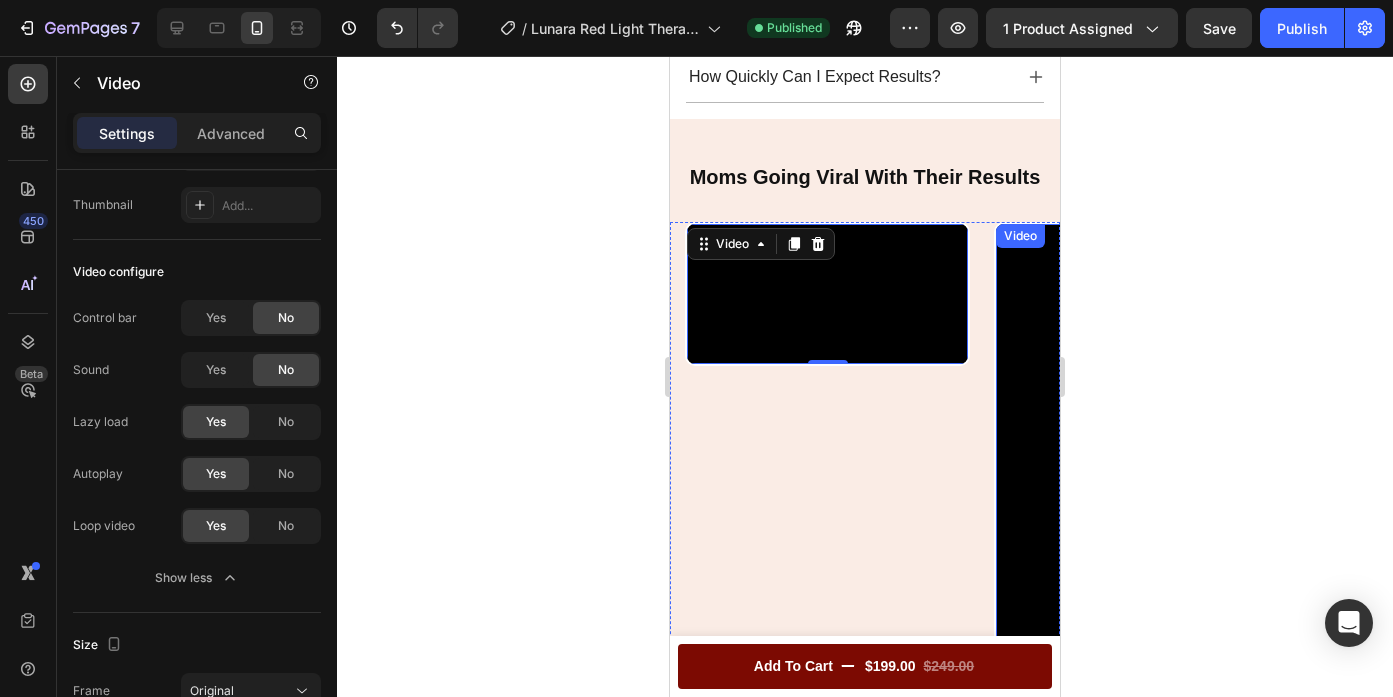 click at bounding box center [1136, 474] 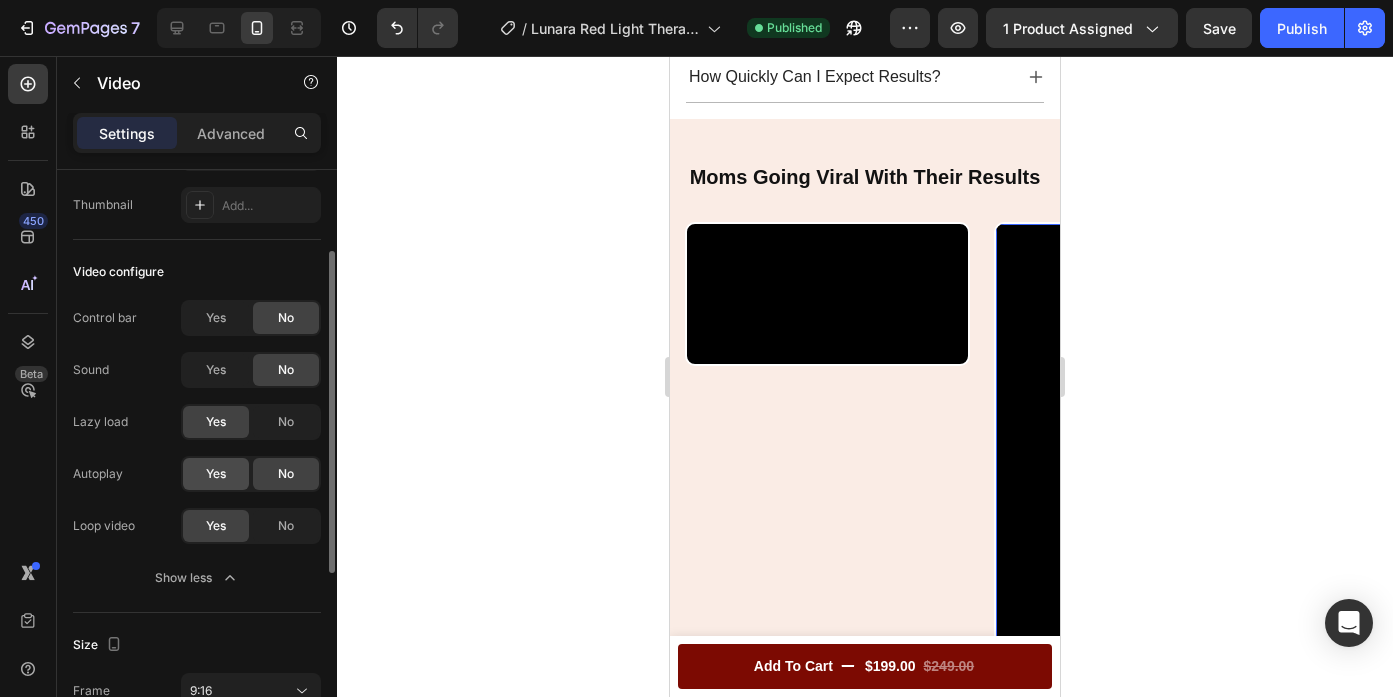 click on "Yes" 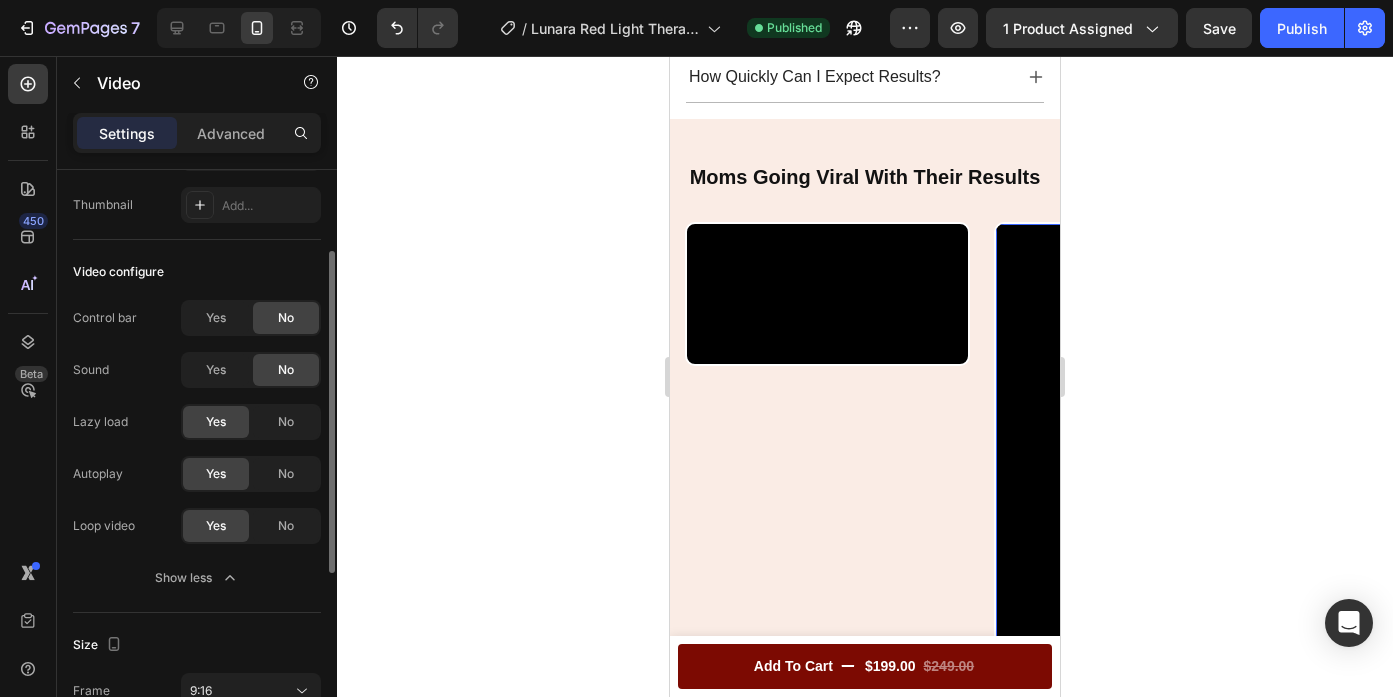 click on "No" 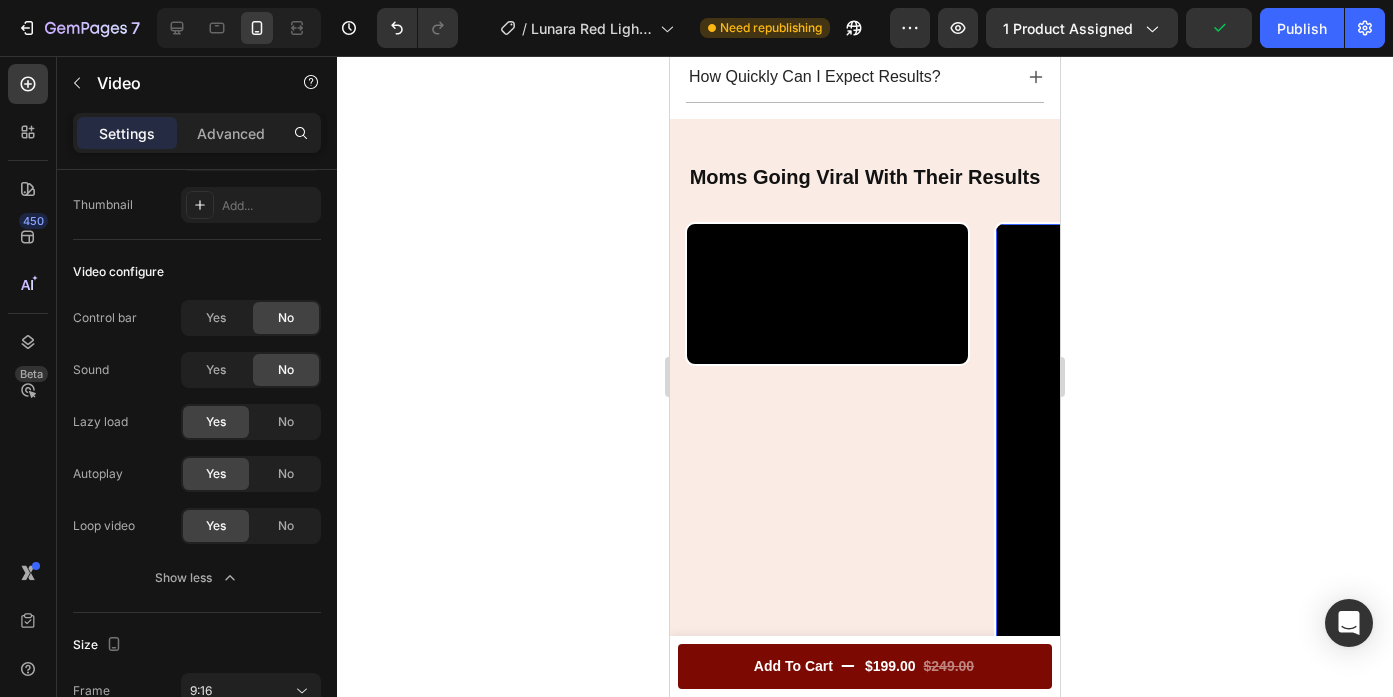 click at bounding box center [1136, 474] 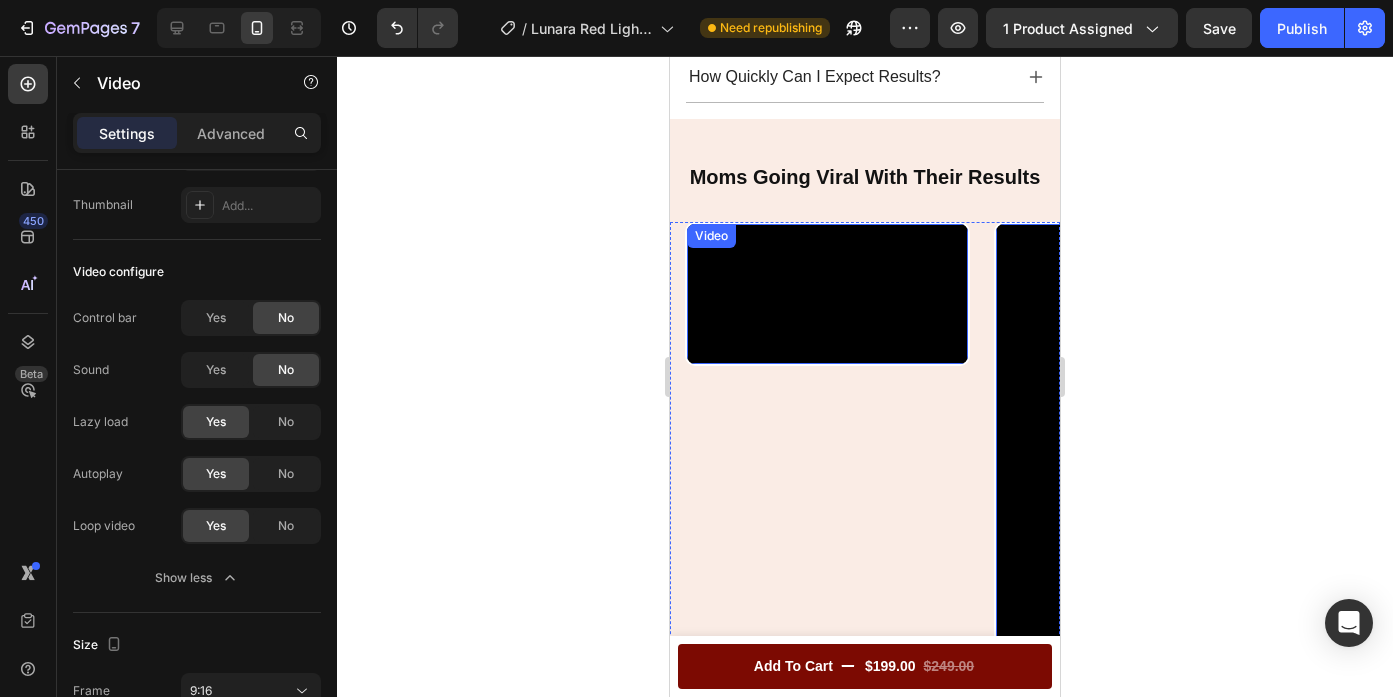click at bounding box center [827, 294] 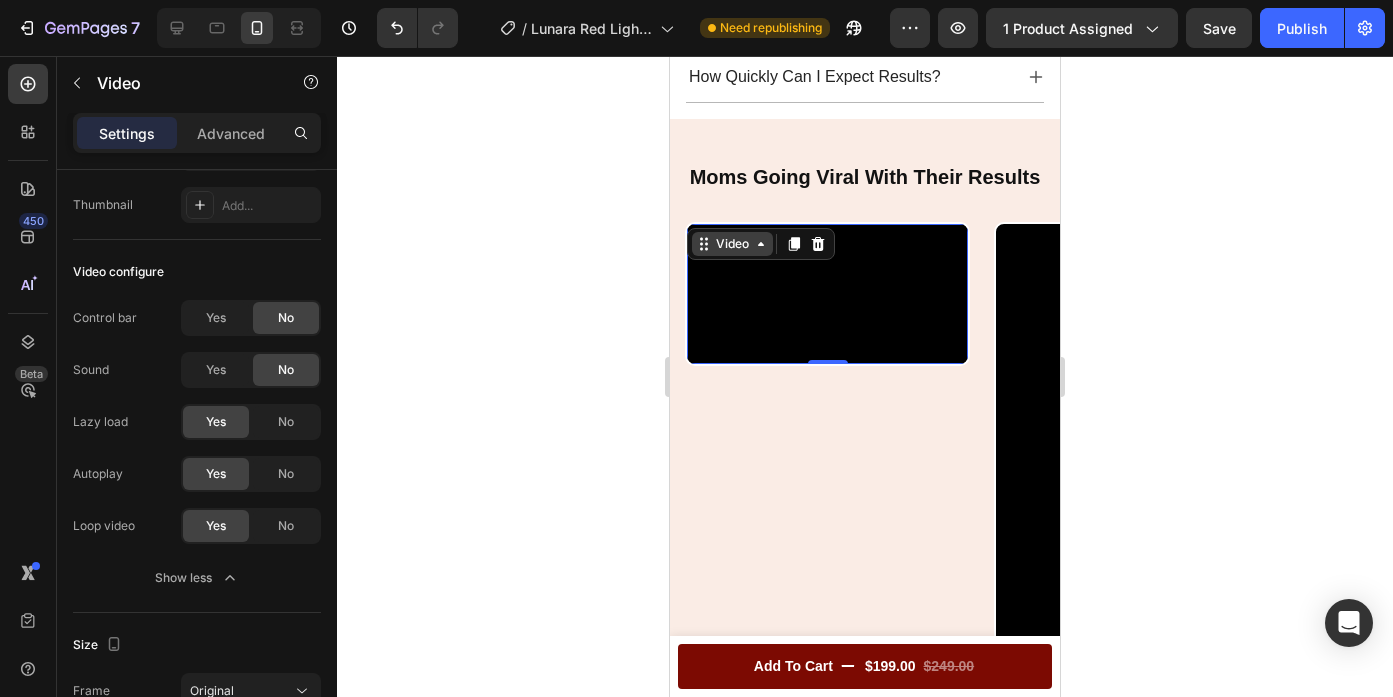 click on "Video" at bounding box center [732, 244] 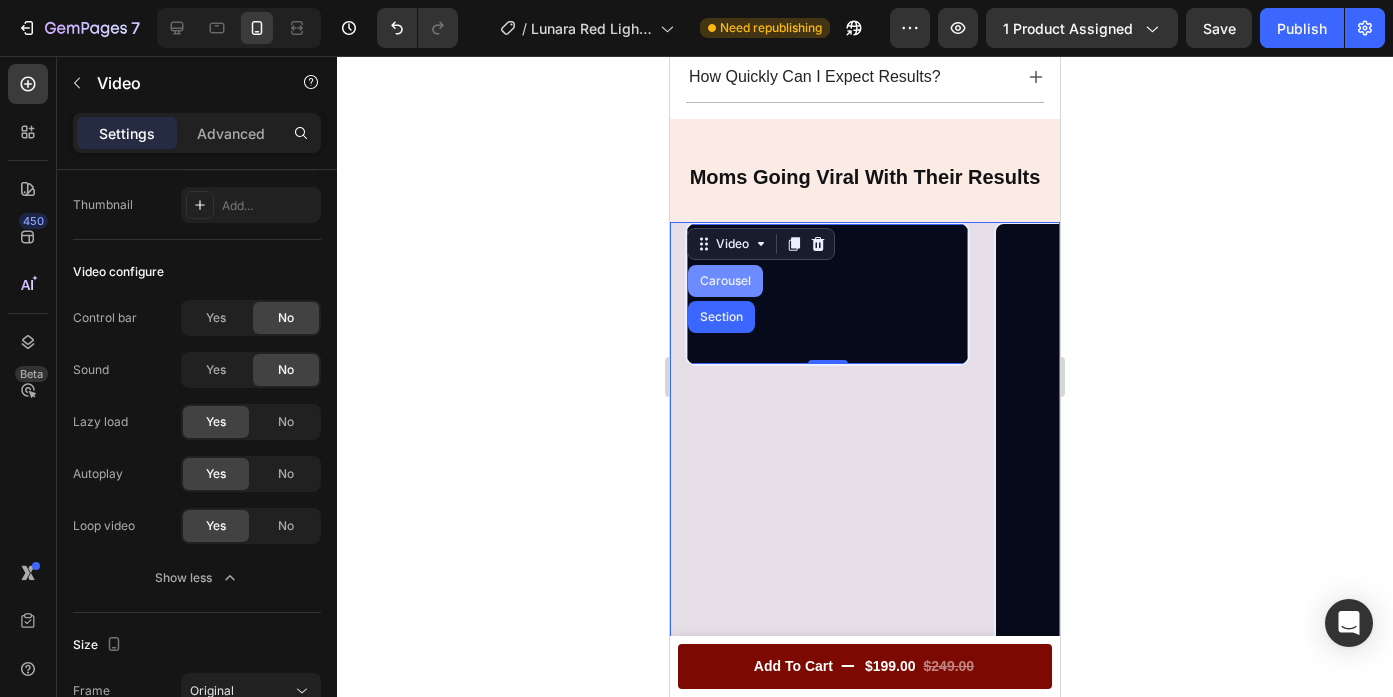 click on "Carousel" at bounding box center [725, 281] 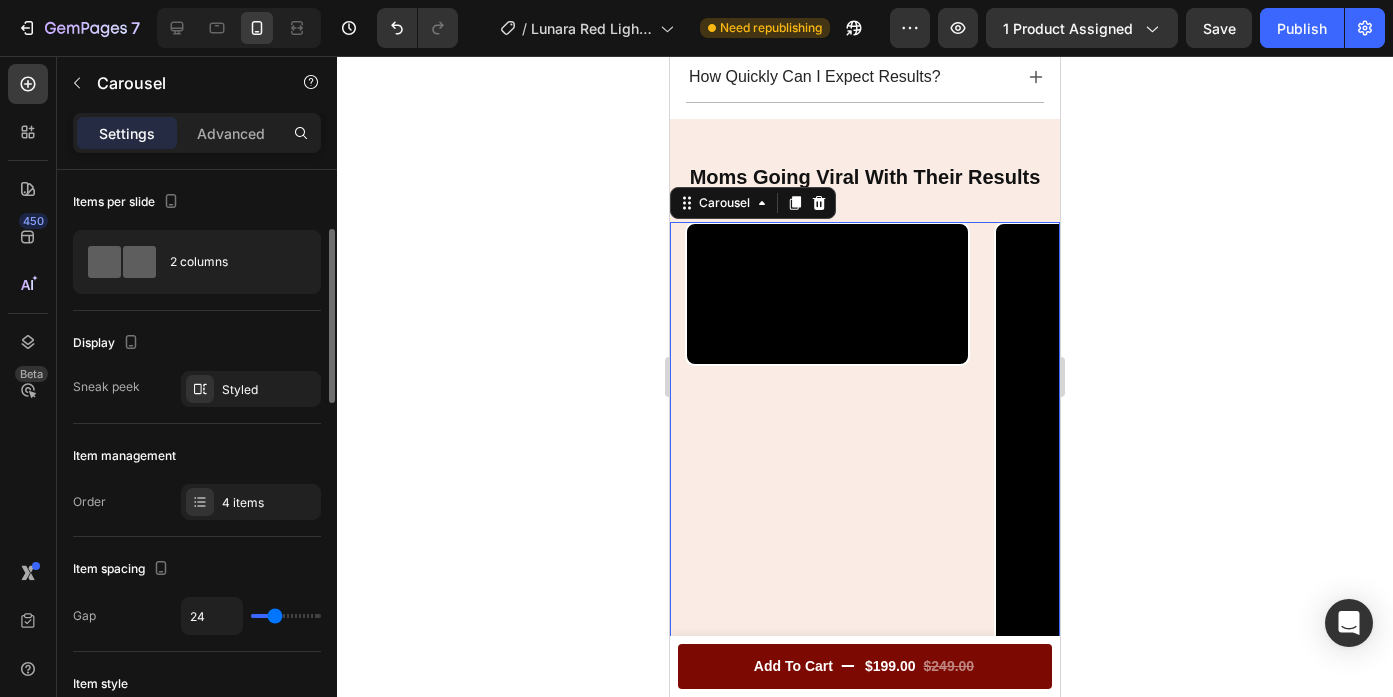 scroll, scrollTop: 164, scrollLeft: 0, axis: vertical 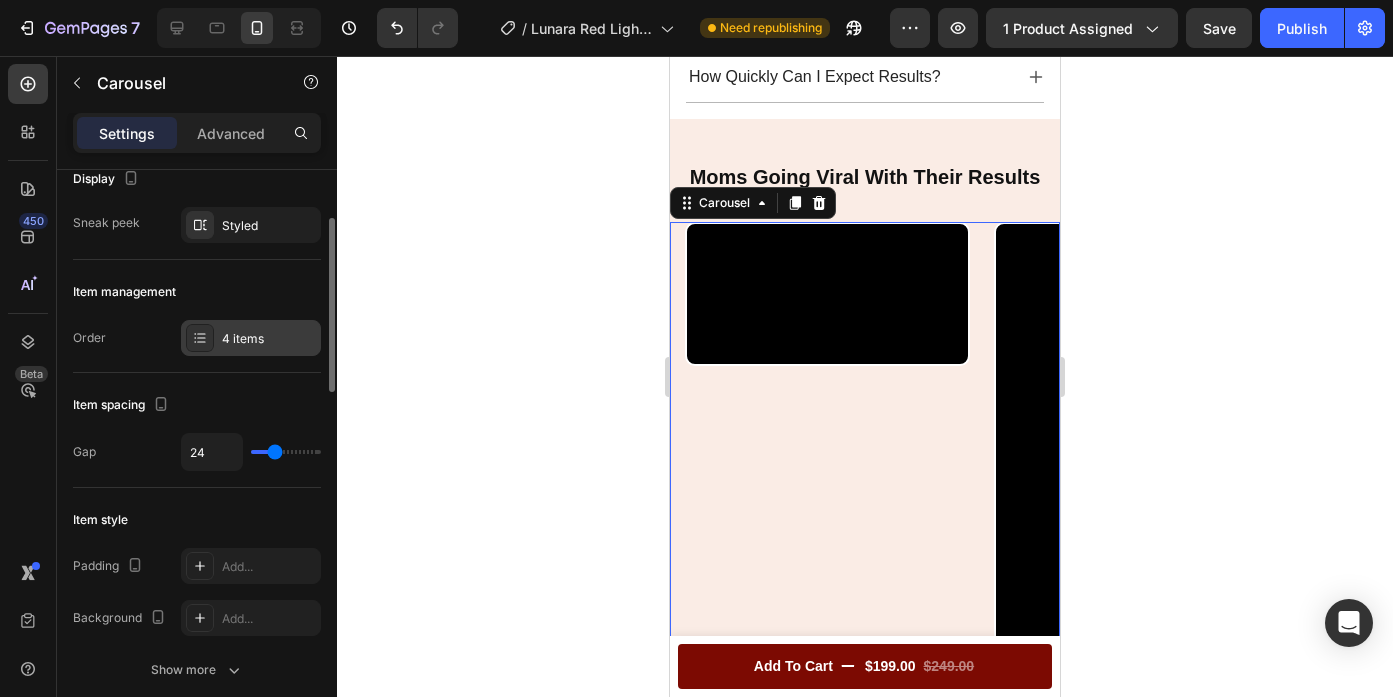 click on "4 items" at bounding box center [269, 339] 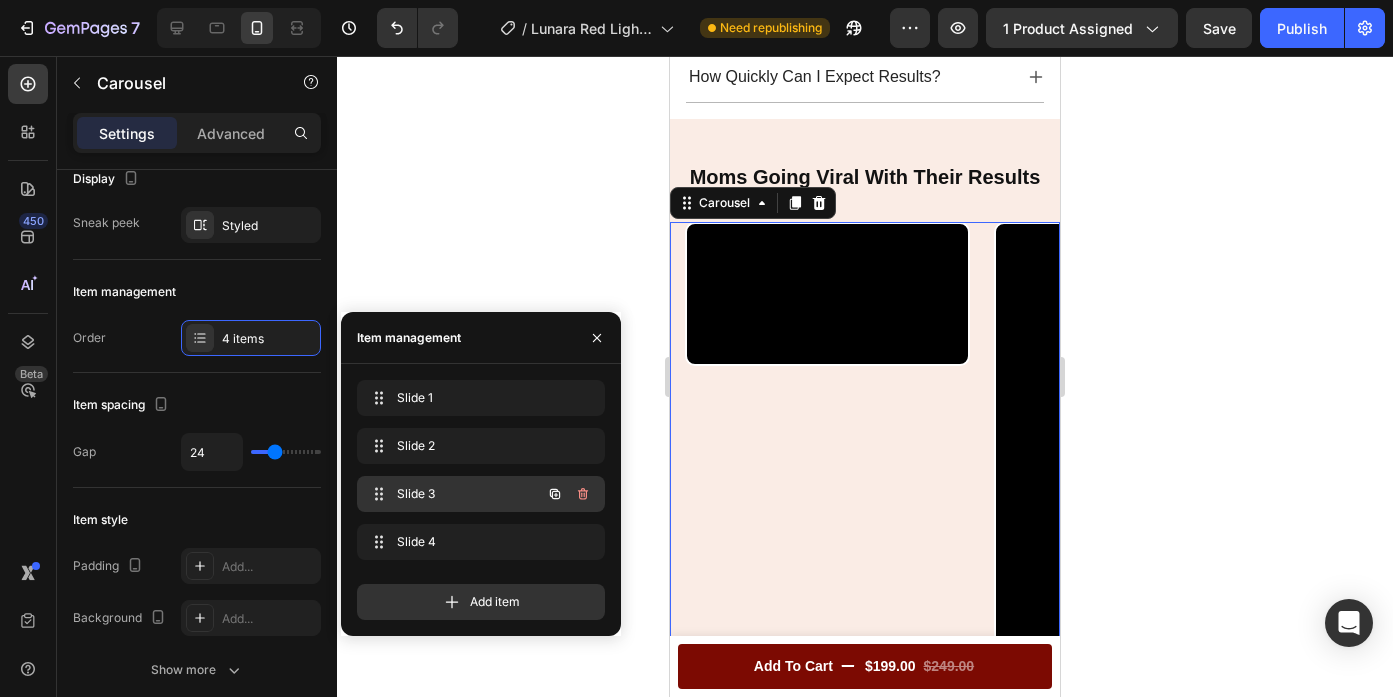 click on "Slide 3 Slide 3" at bounding box center (453, 494) 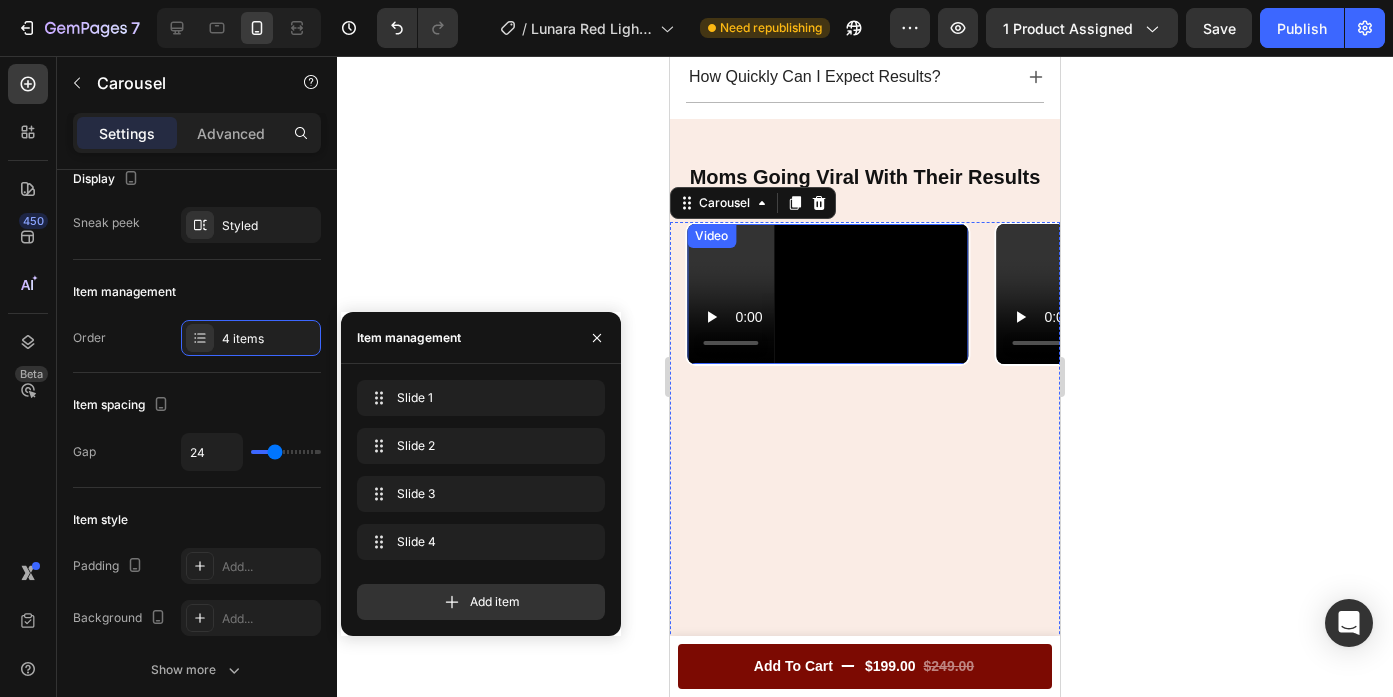 click at bounding box center (827, 294) 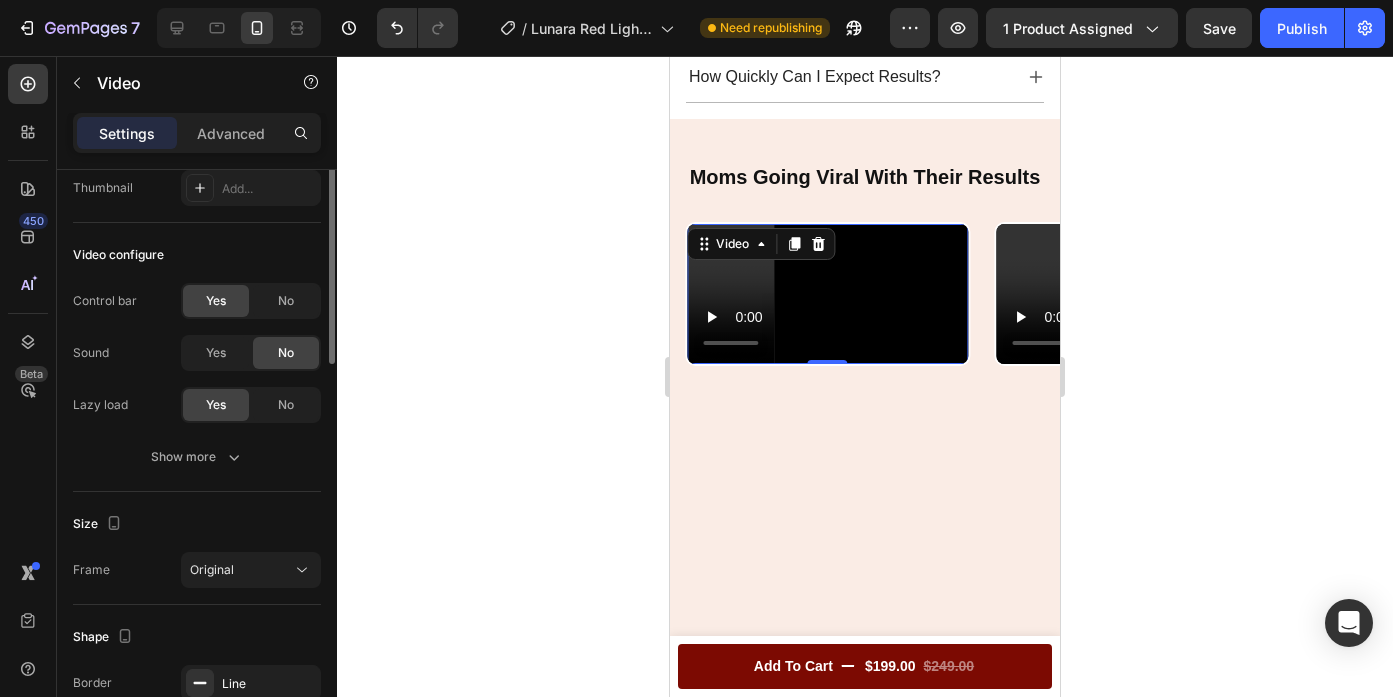 scroll, scrollTop: 0, scrollLeft: 0, axis: both 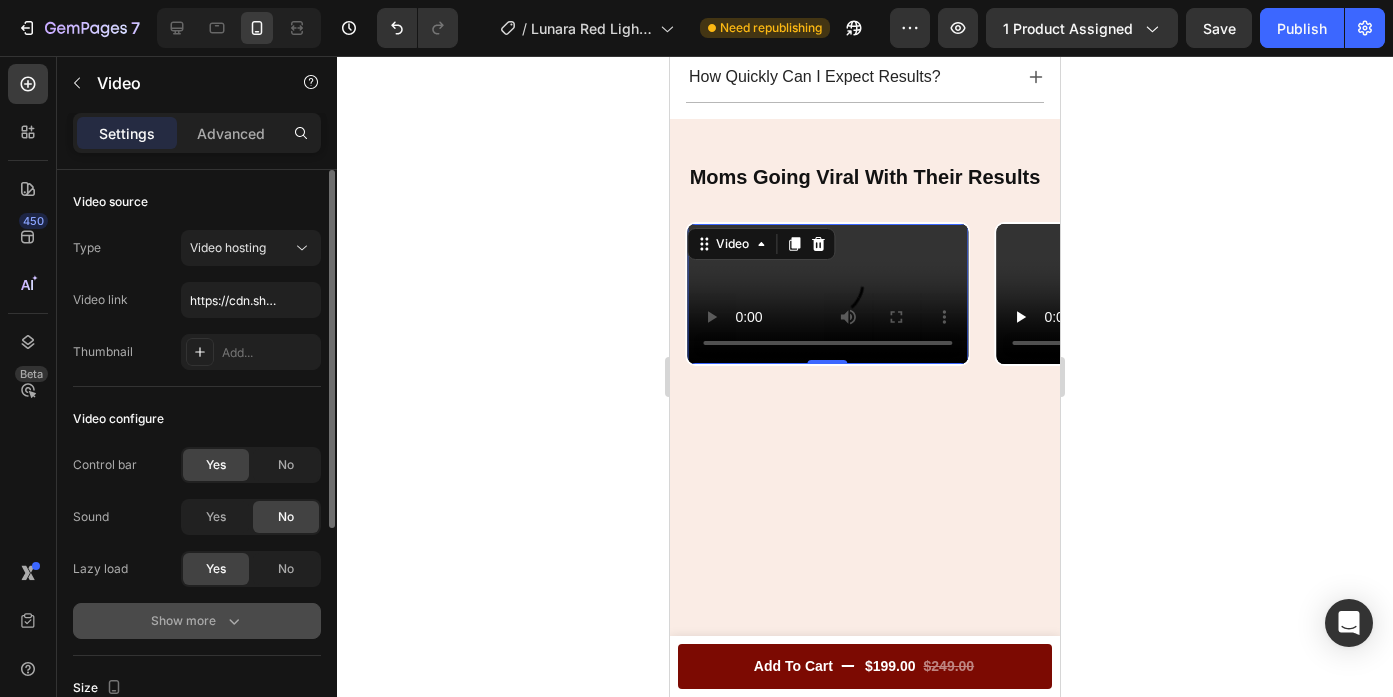 click on "Show more" at bounding box center (197, 621) 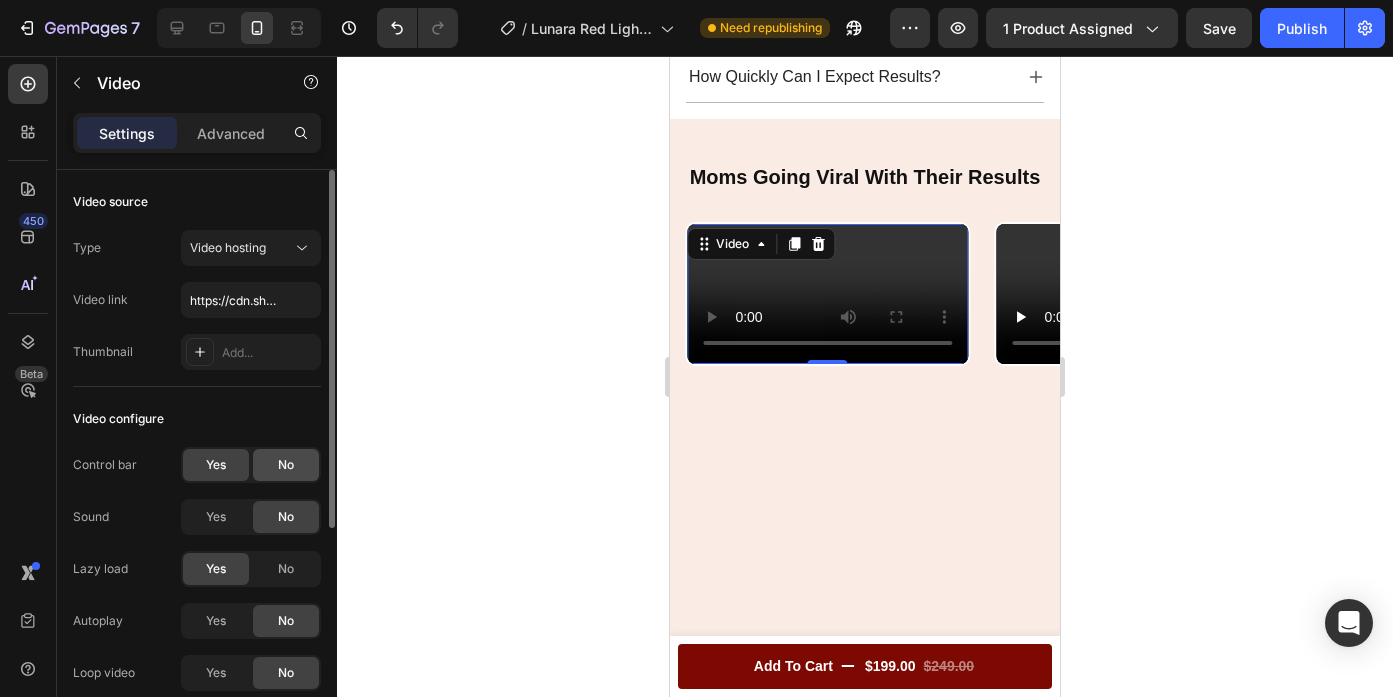 click on "No" 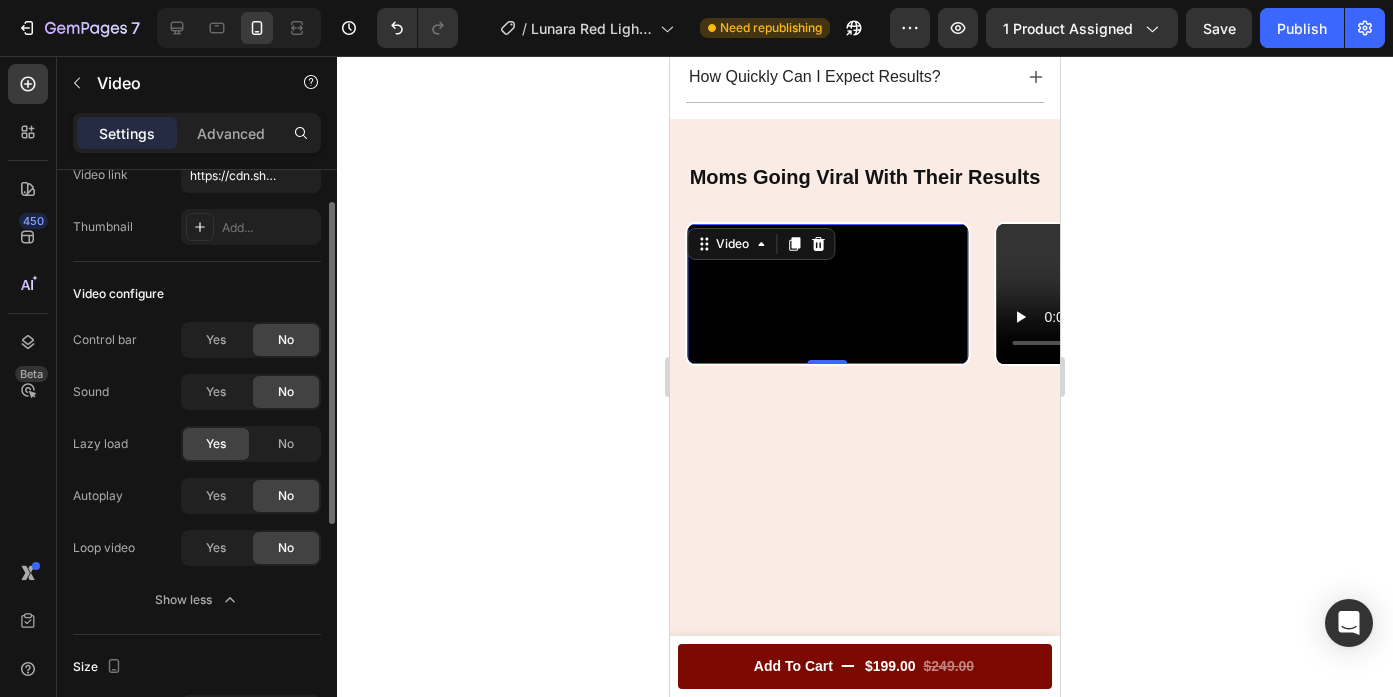 scroll, scrollTop: 146, scrollLeft: 0, axis: vertical 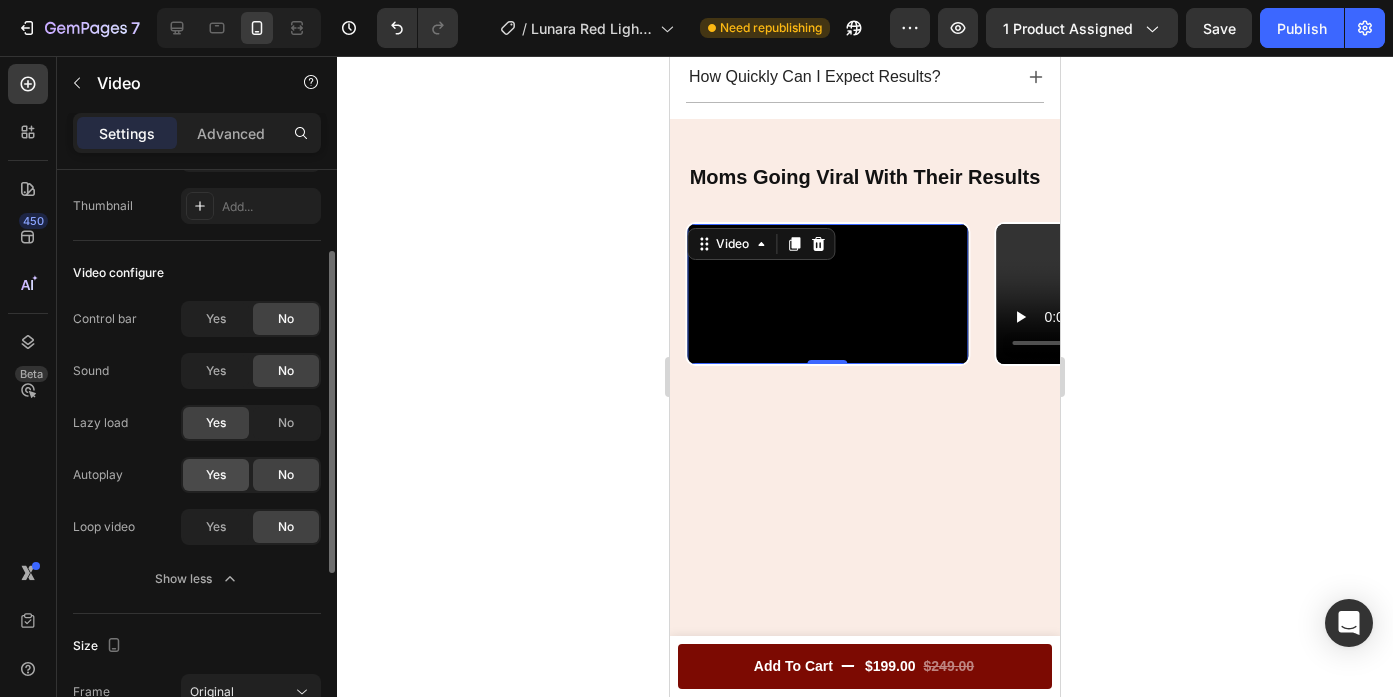 click on "Yes" 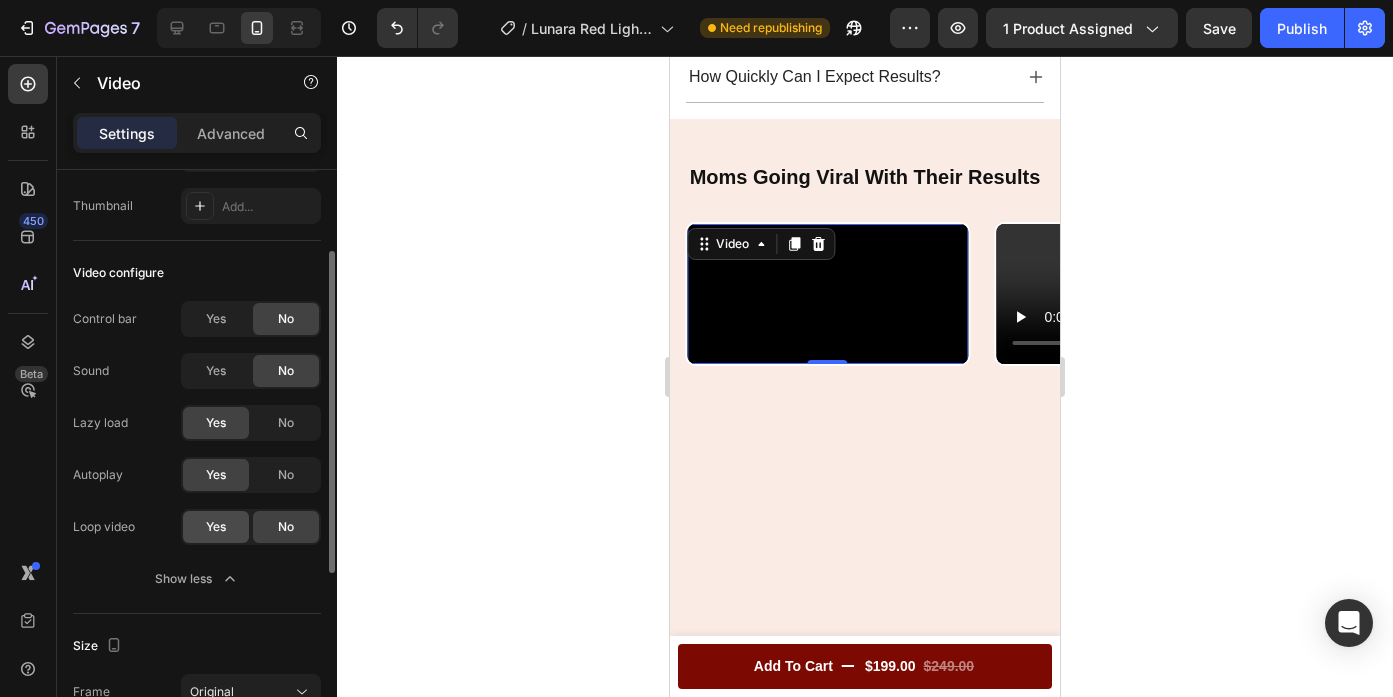 click on "Yes" 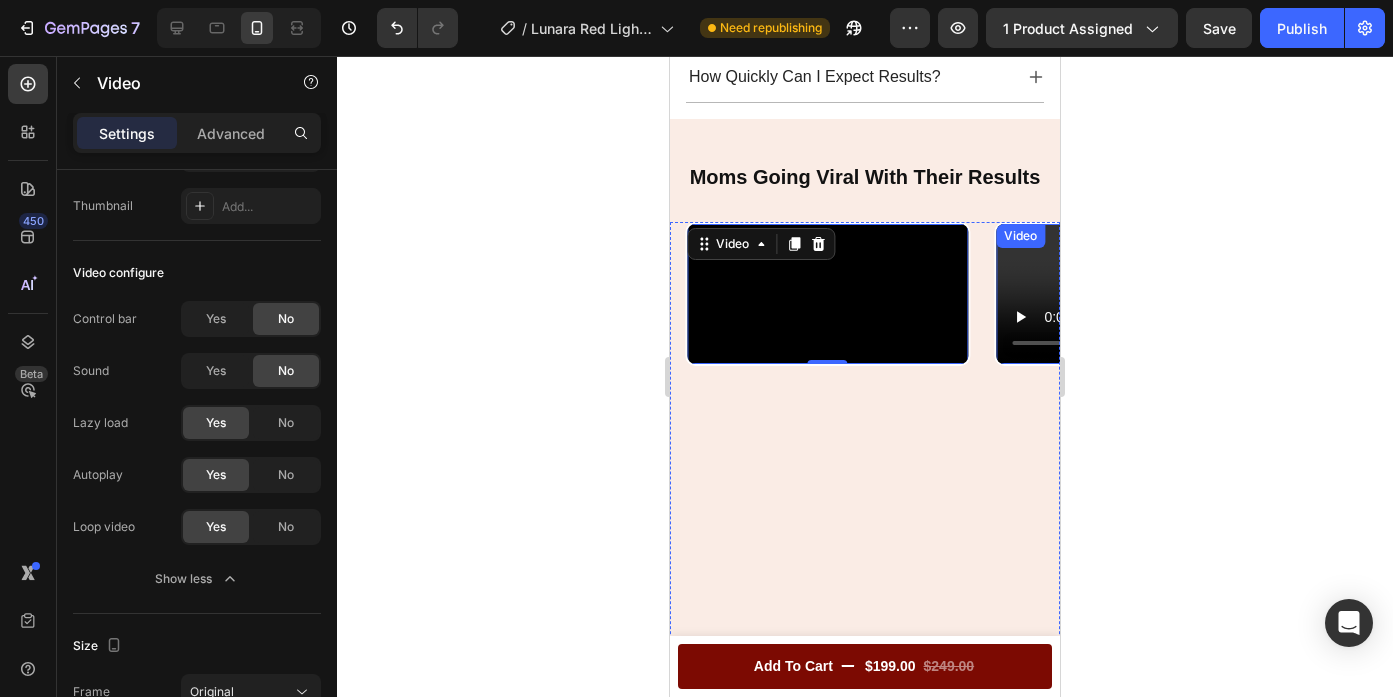 click at bounding box center (1136, 294) 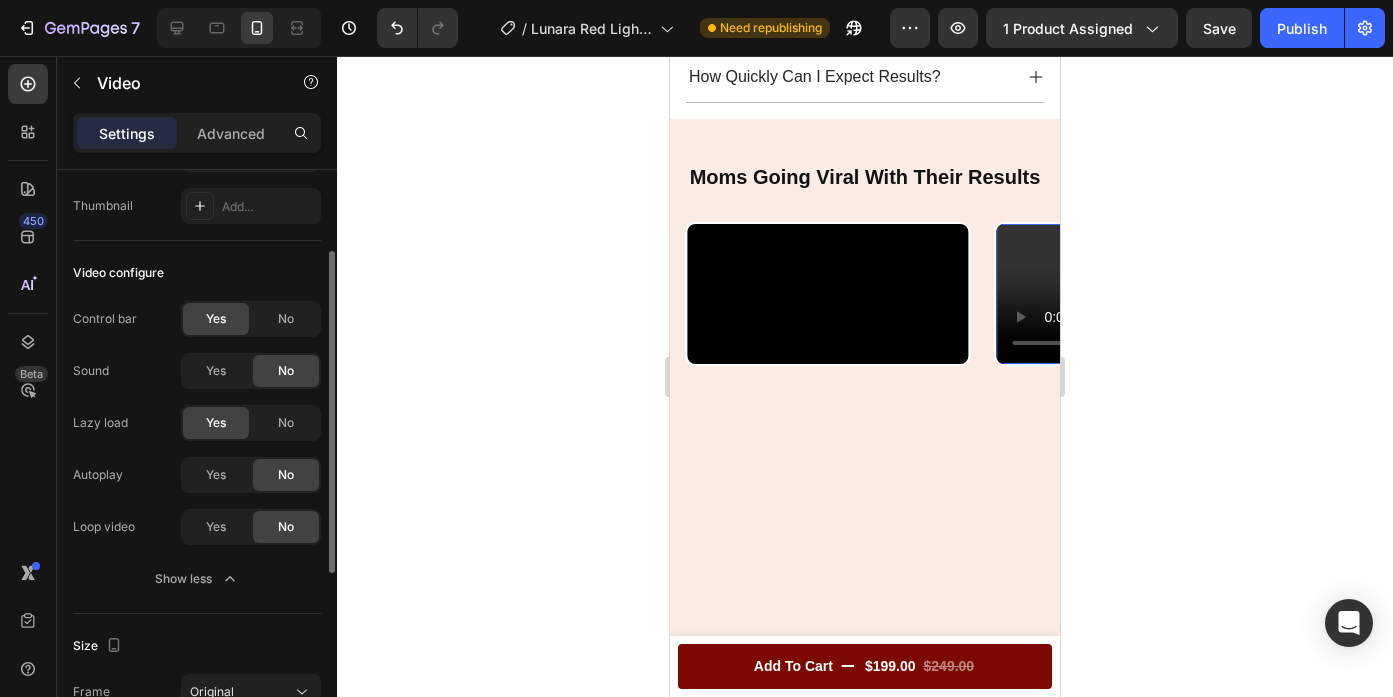 drag, startPoint x: 283, startPoint y: 325, endPoint x: 285, endPoint y: 335, distance: 10.198039 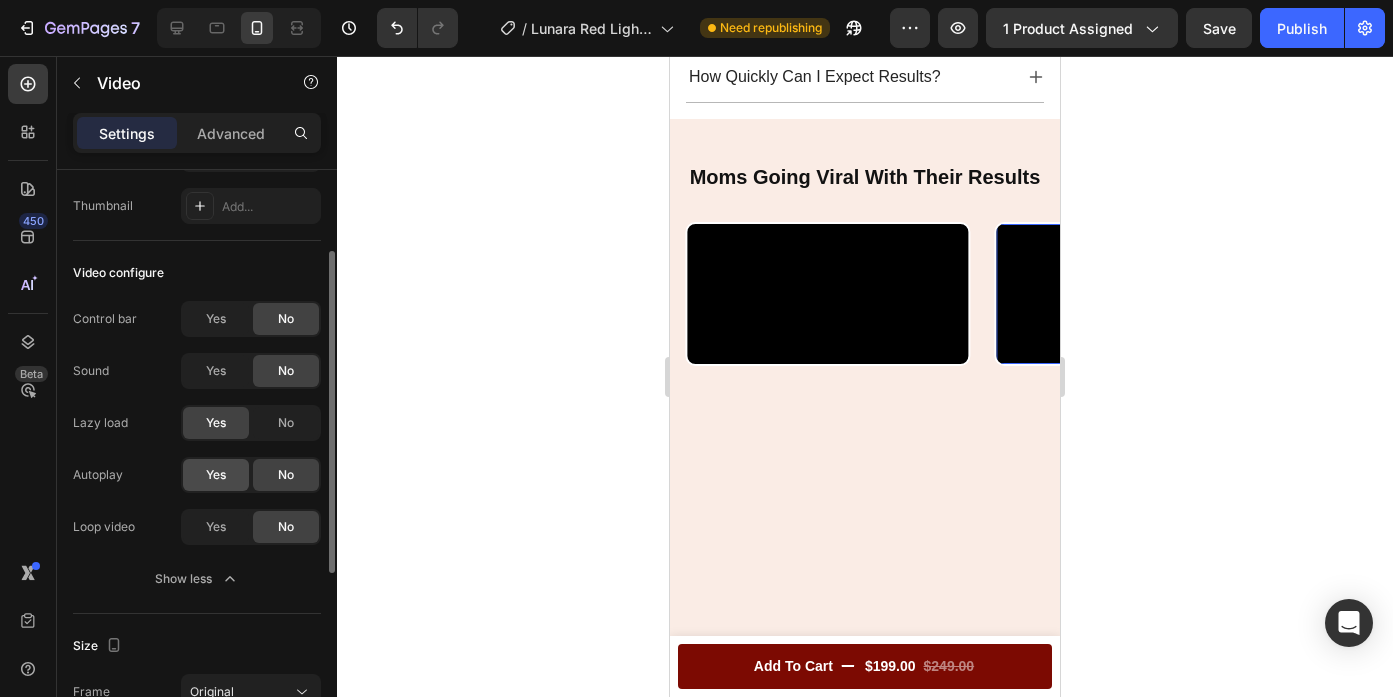 click on "Yes" 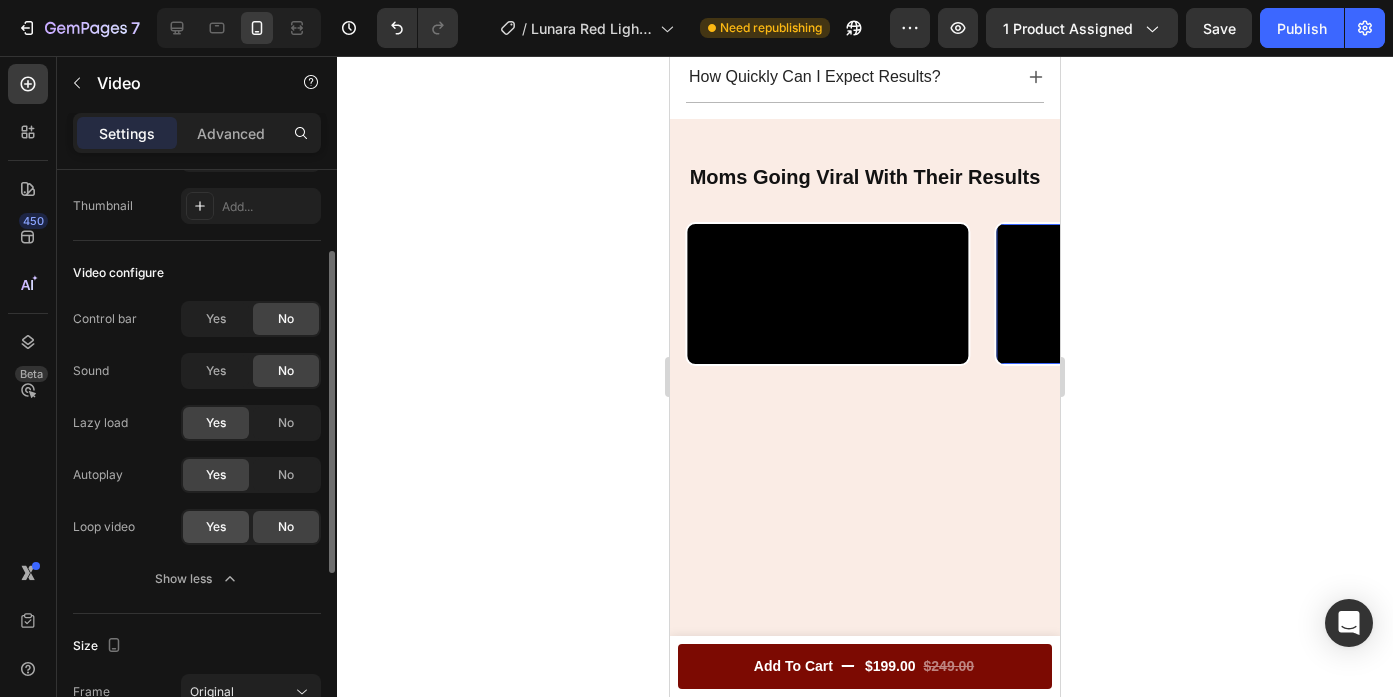 click on "Yes" 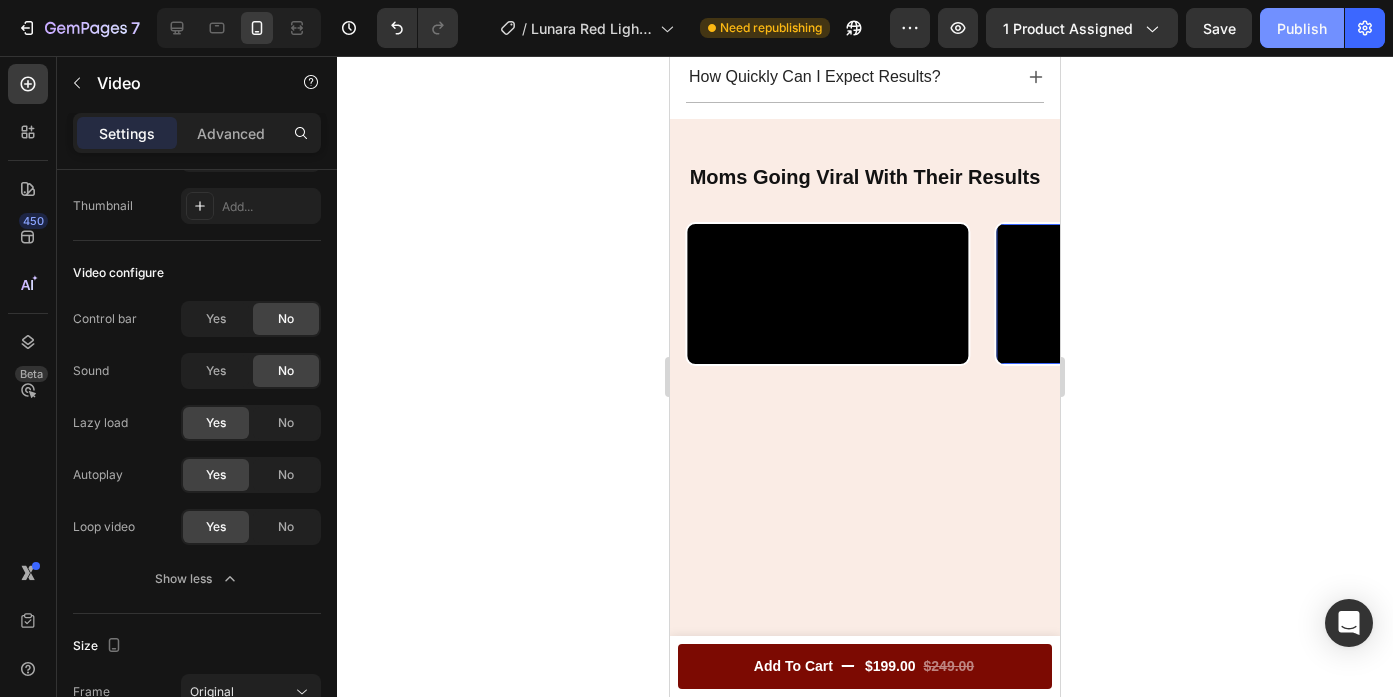 click on "Publish" at bounding box center [1302, 28] 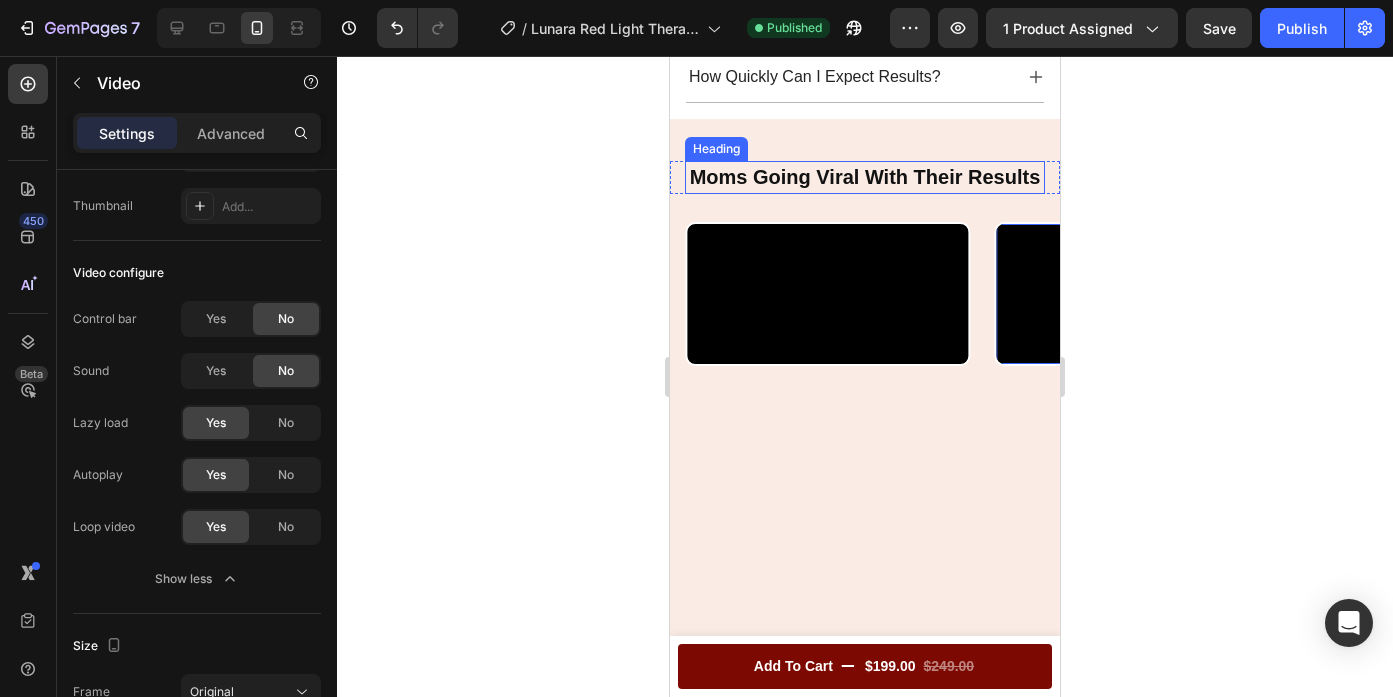 click on "Moms Going Viral With Their Results" at bounding box center (865, 177) 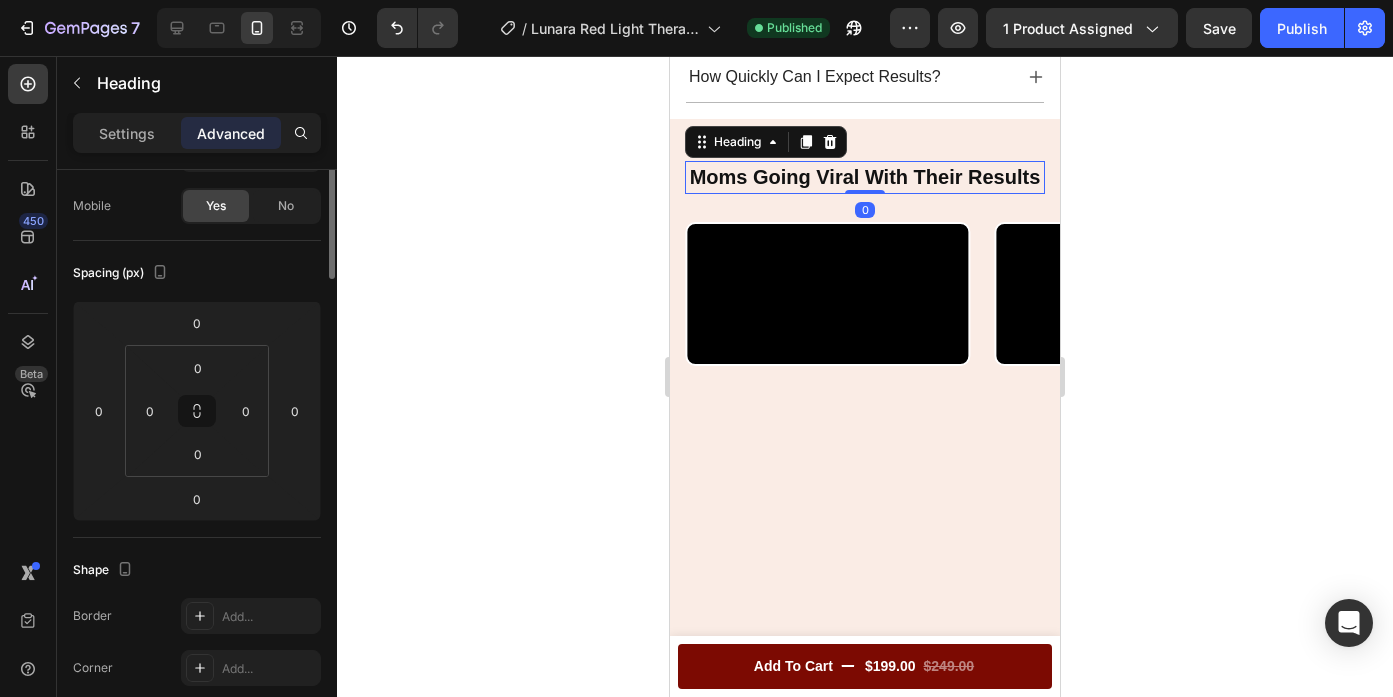 scroll, scrollTop: 0, scrollLeft: 0, axis: both 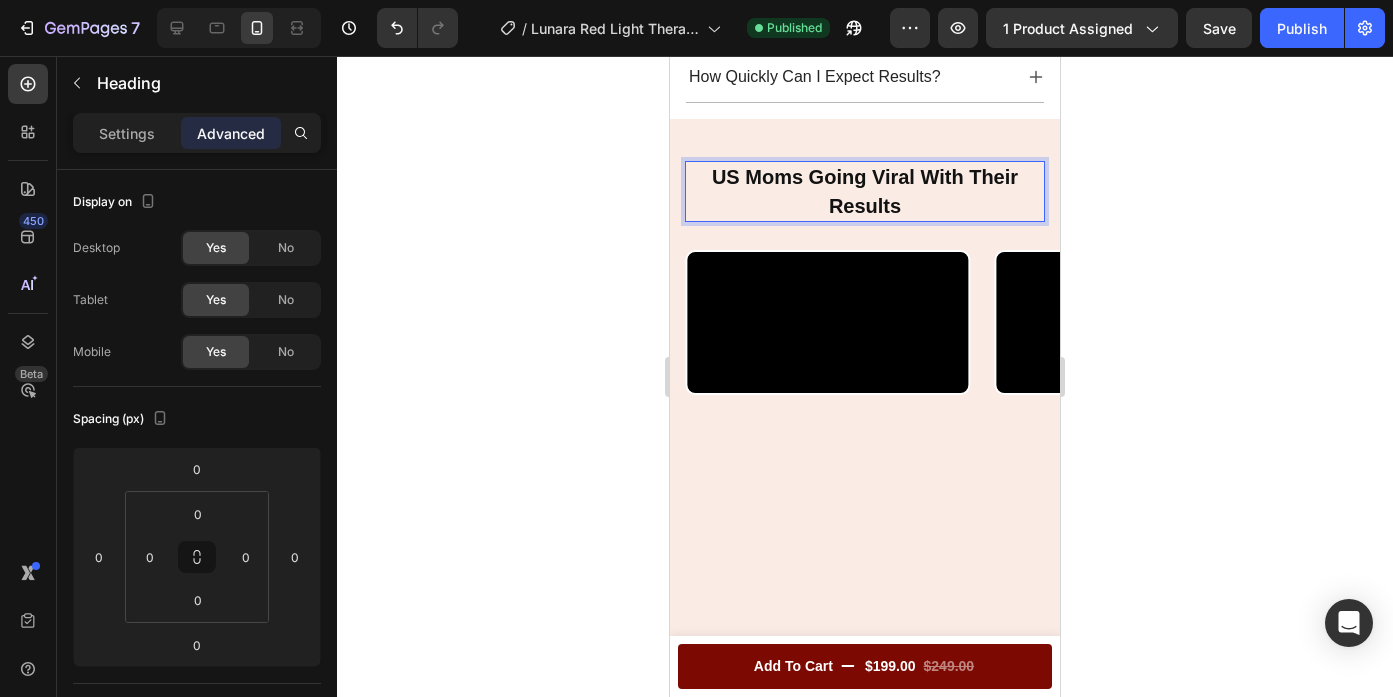click on "US Moms Going Viral With Their Results" at bounding box center [865, 191] 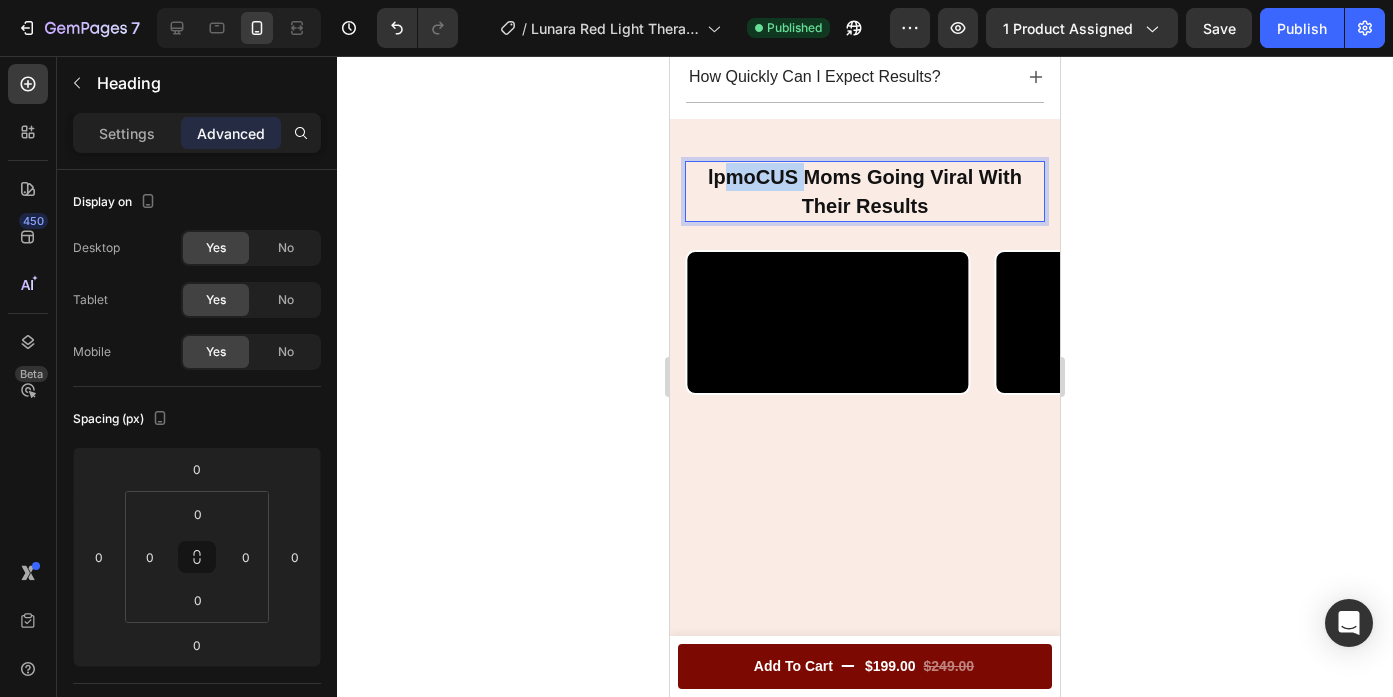 drag, startPoint x: 802, startPoint y: 178, endPoint x: 702, endPoint y: 177, distance: 100.005 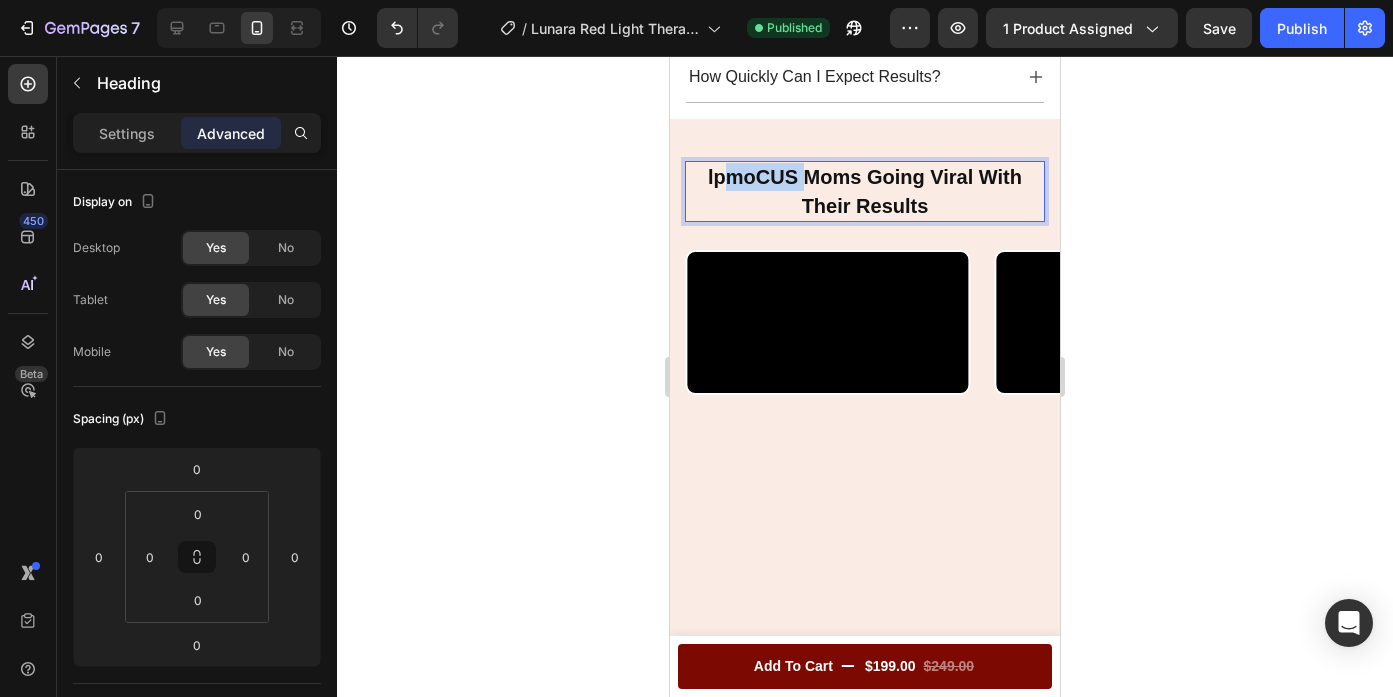 click on "lpmoCUS Moms Going Viral With Their Results" at bounding box center [865, 191] 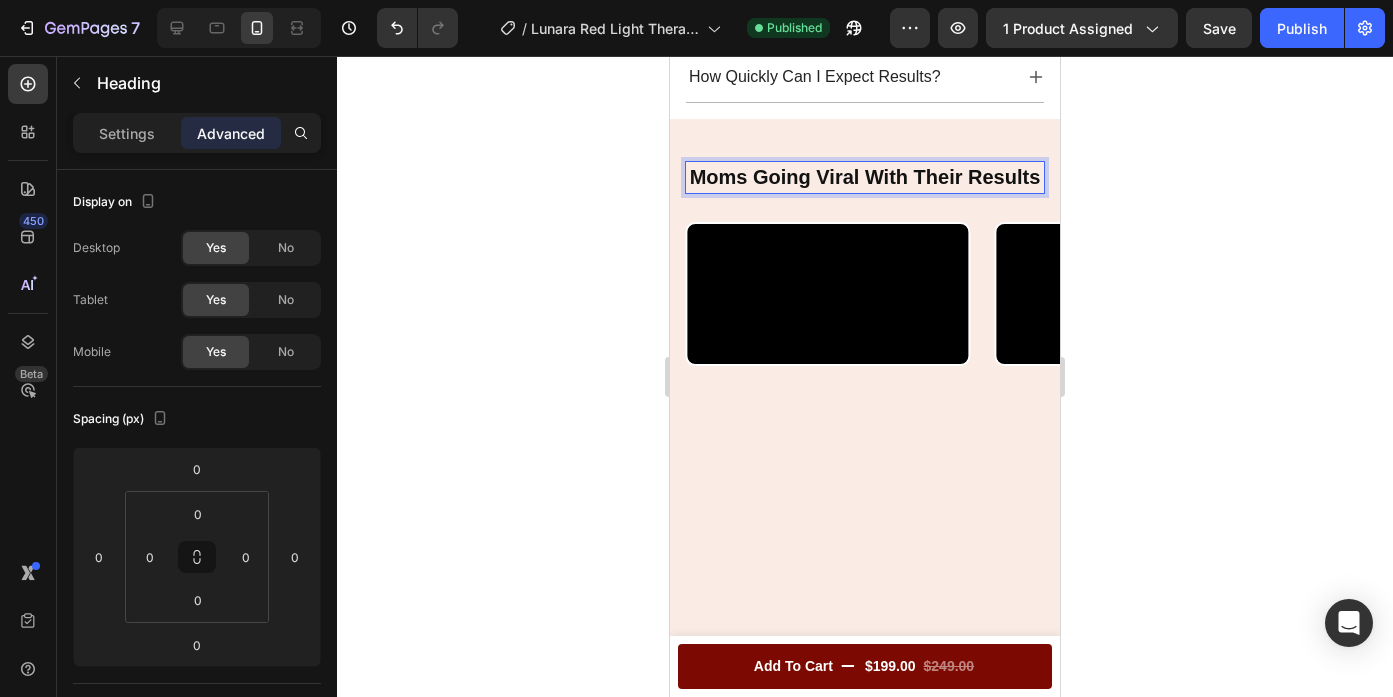 click on "Moms Going Viral With Their Results" at bounding box center (865, 177) 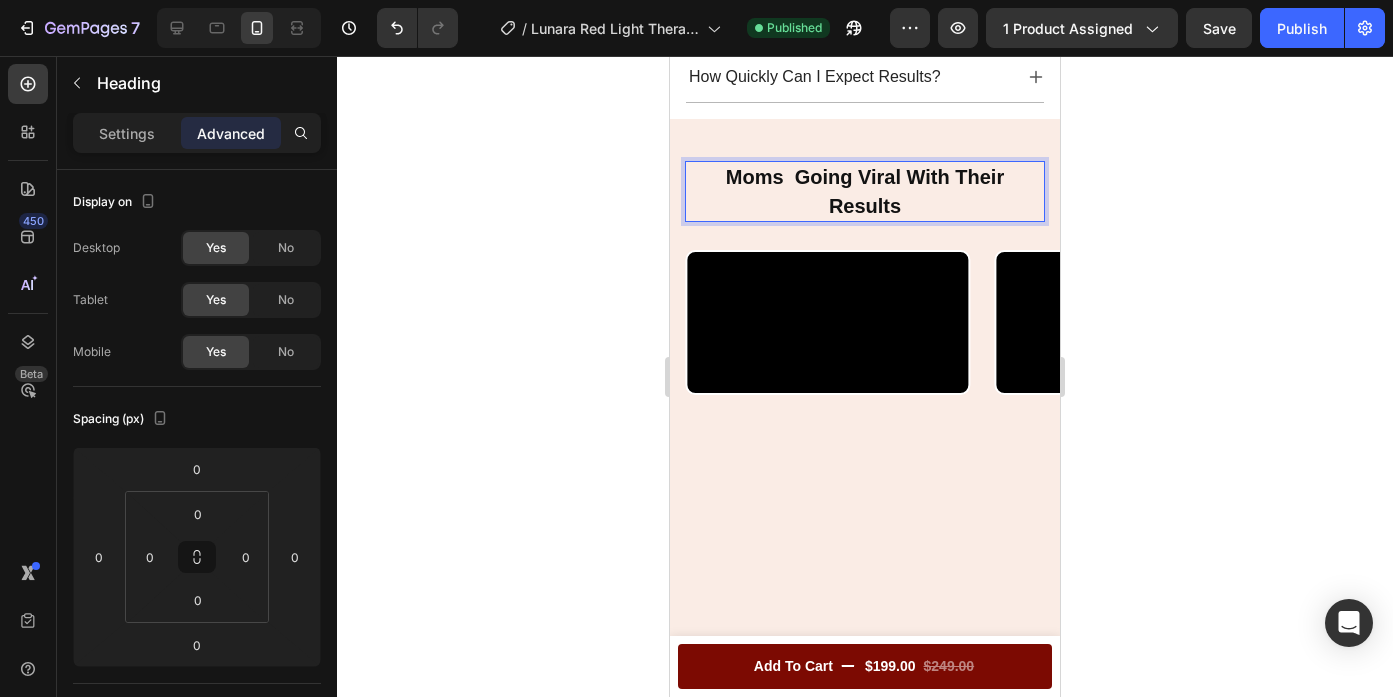 click on "Moms  Going Viral With Their Results" at bounding box center [865, 191] 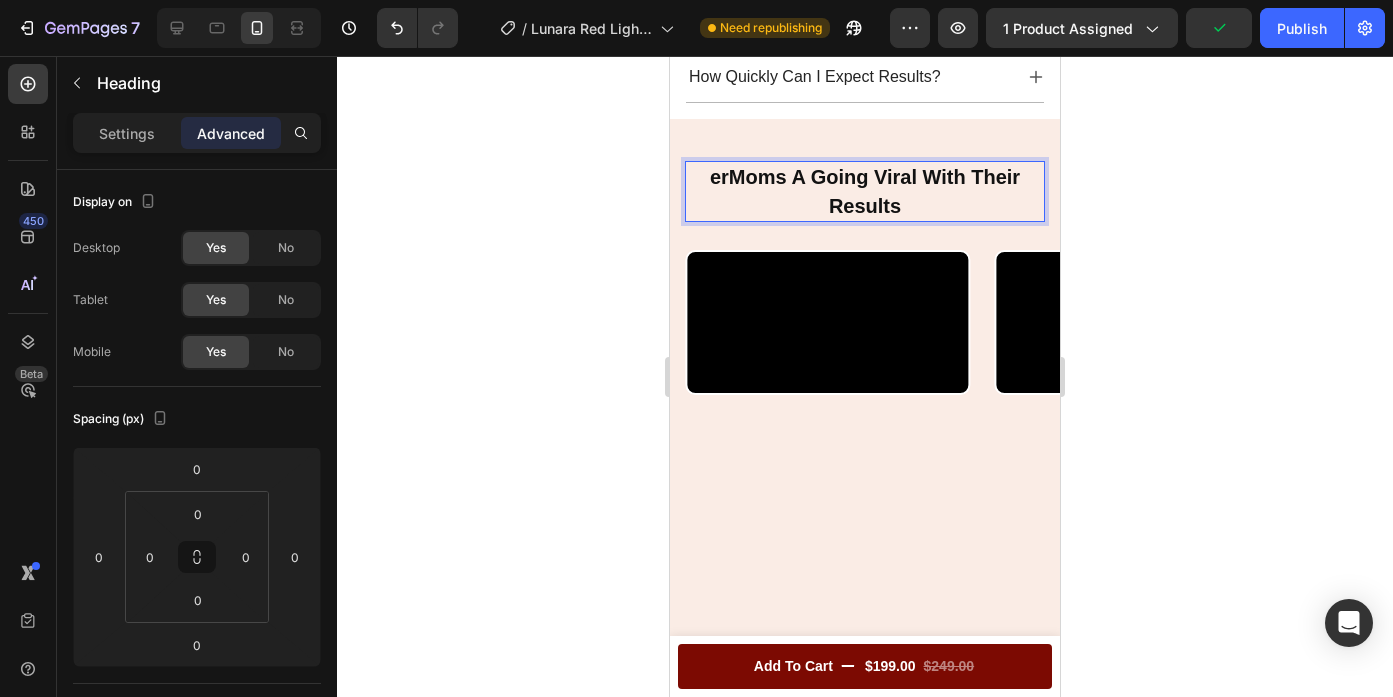 click on "erMoms A Going Viral With Their Results" at bounding box center [865, 191] 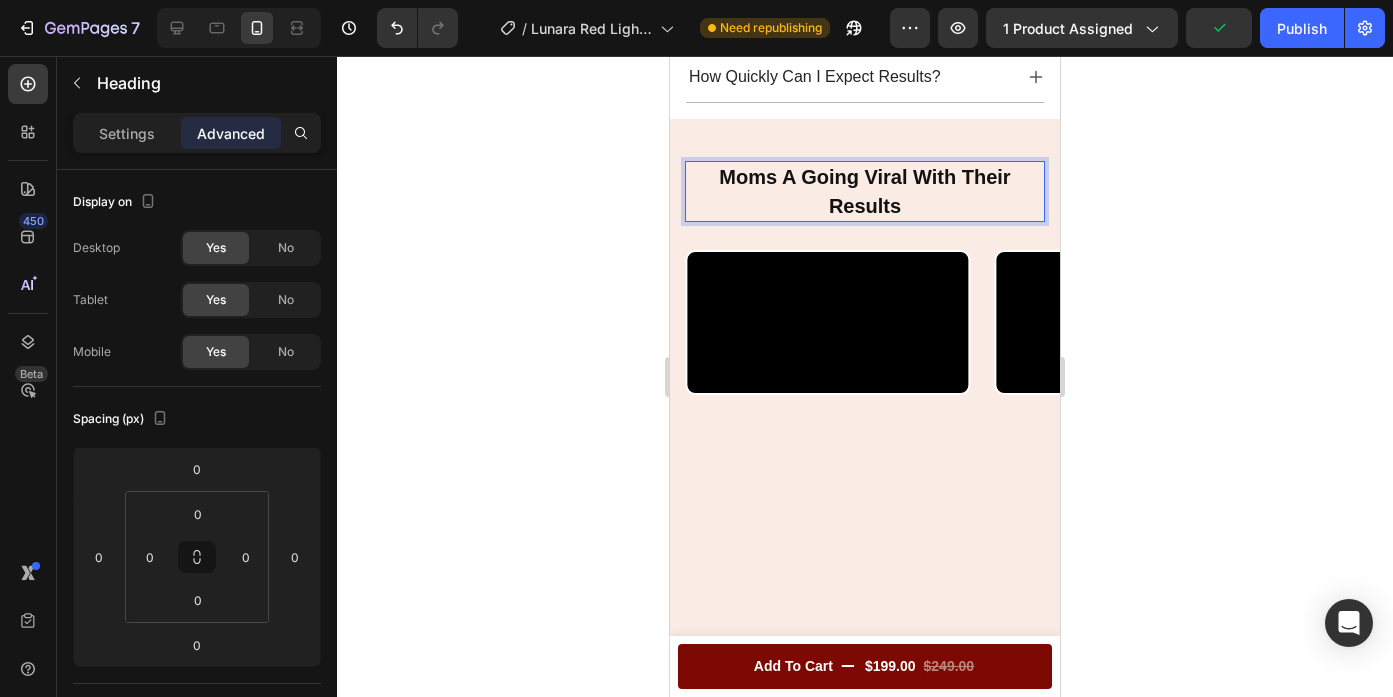 click on "Moms A Going Viral With Their Results" at bounding box center [864, 191] 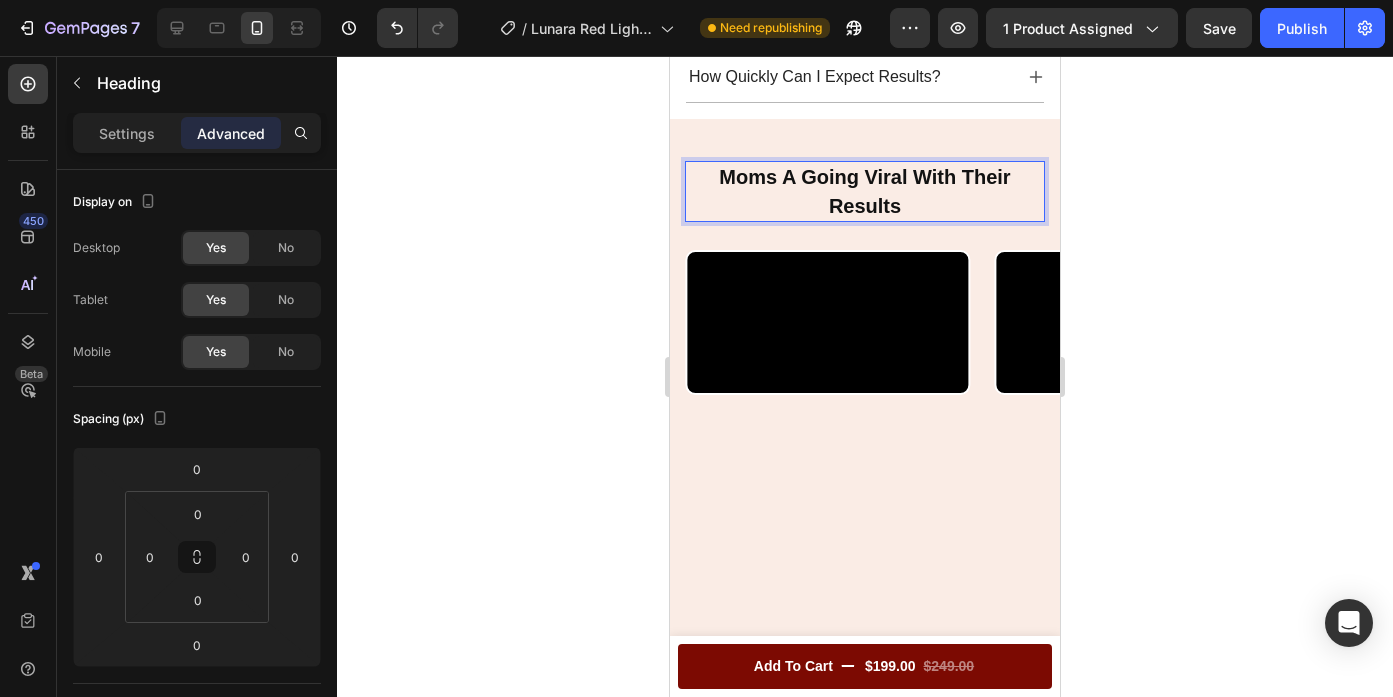click on "Moms A Going Viral With Their Results" at bounding box center [864, 191] 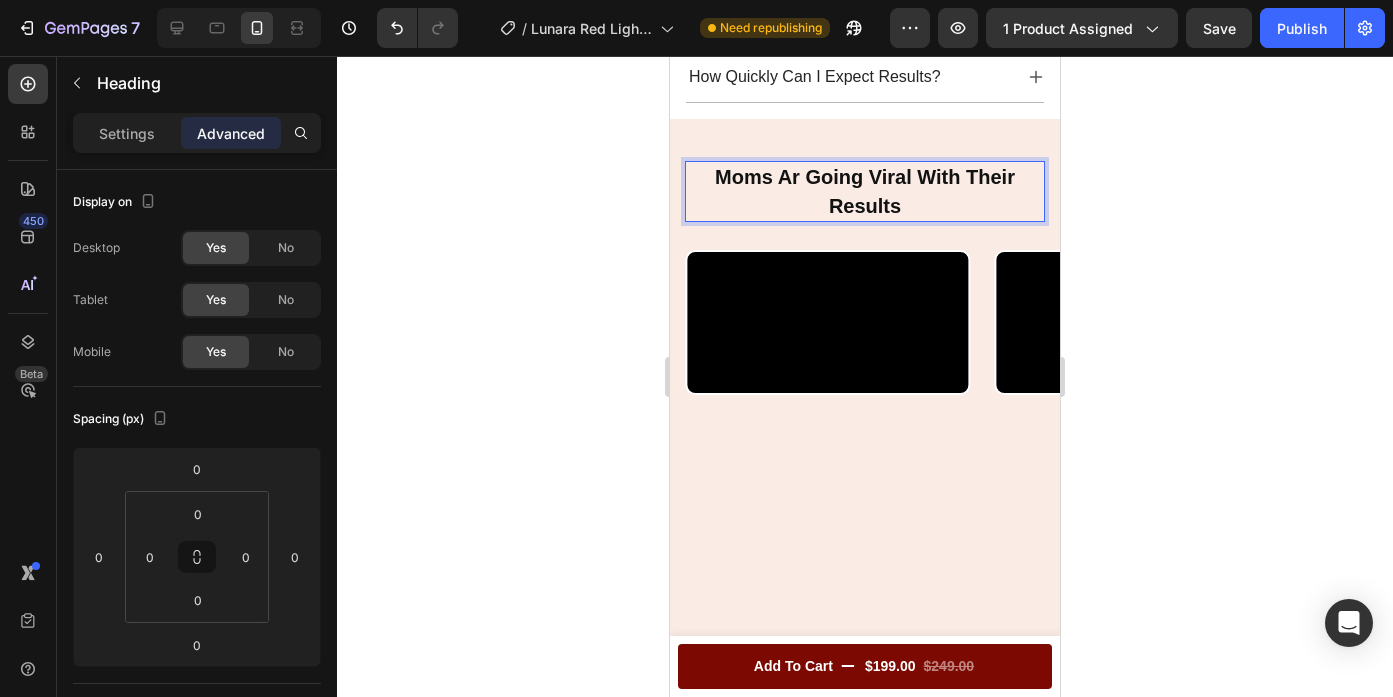 click on "Moms Ar Going Viral With Their Results" at bounding box center (865, 191) 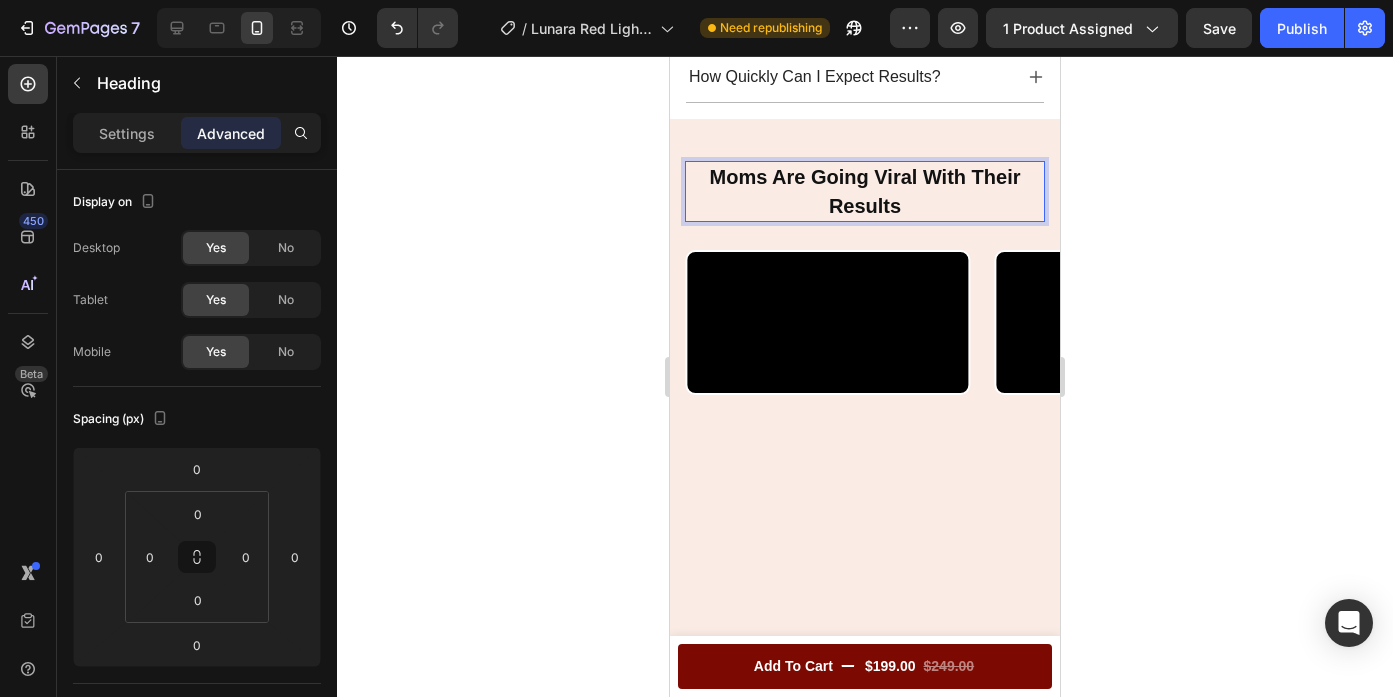 click on "Moms Are Going Viral With Their Results" at bounding box center [865, 191] 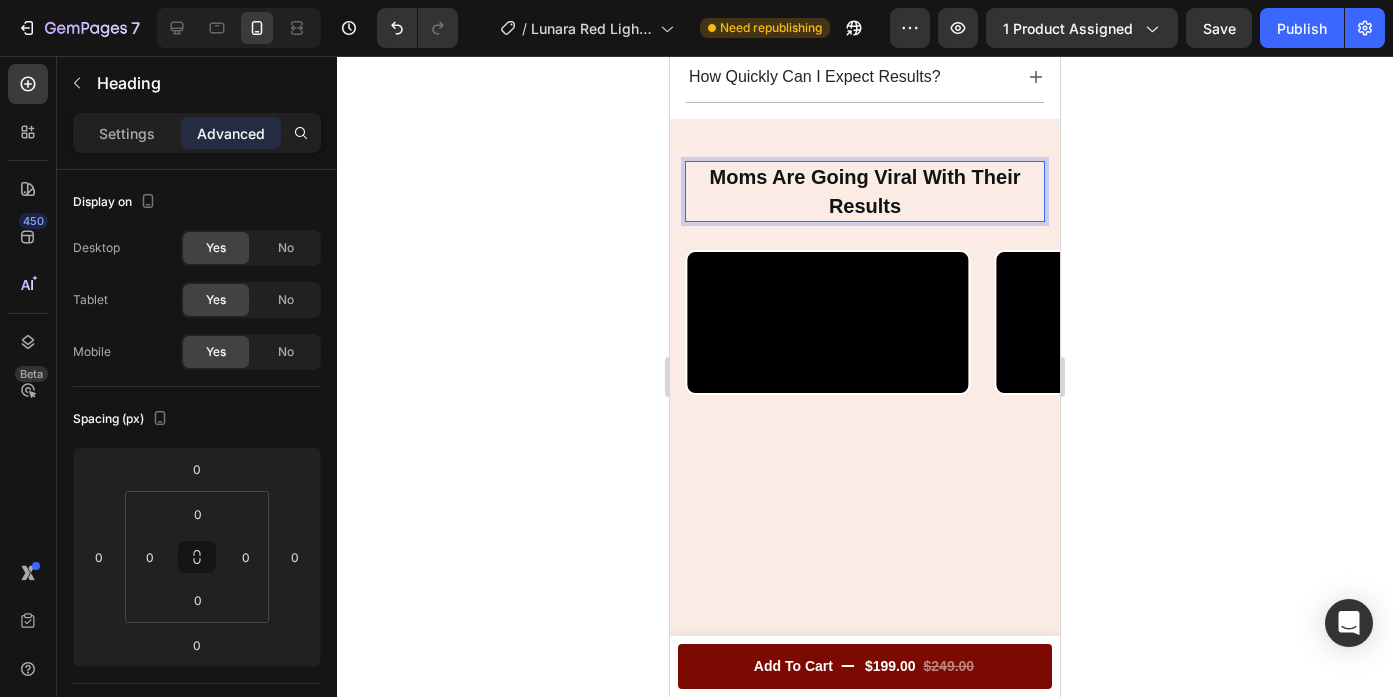 click on "Moms Are Going Viral With Their Results" at bounding box center (865, 191) 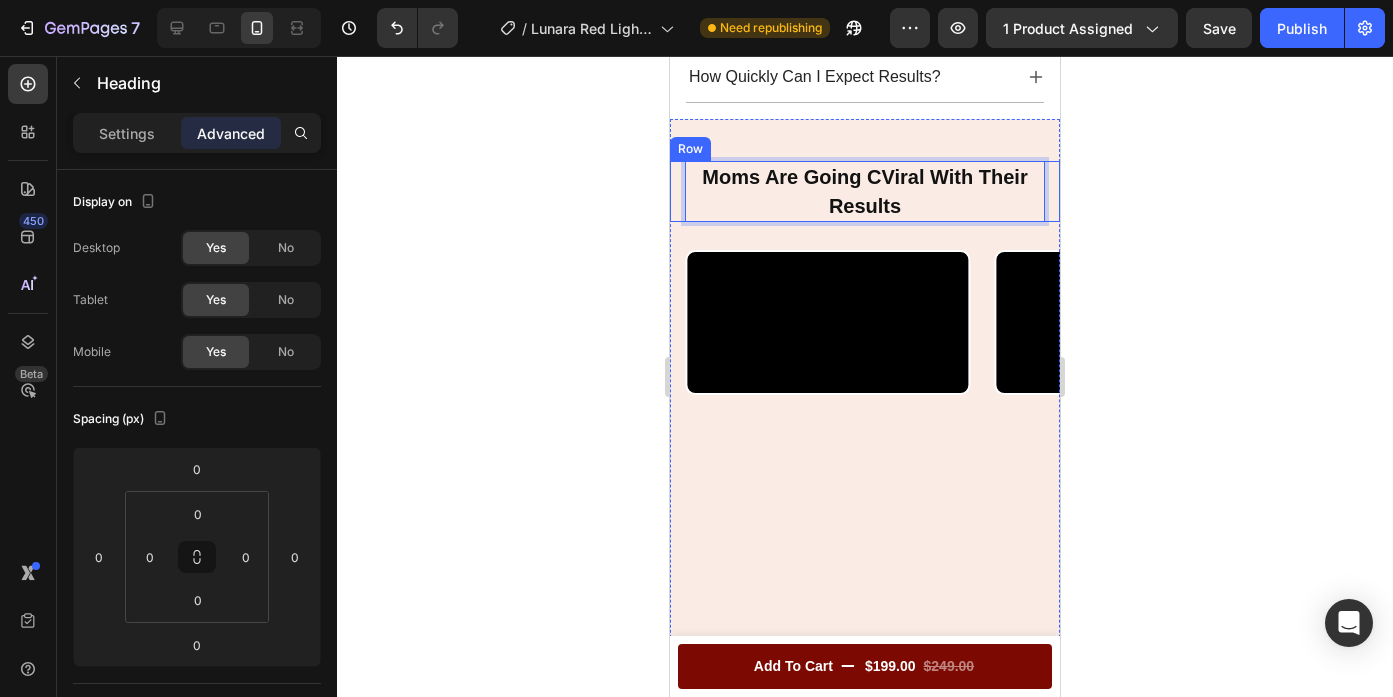 click 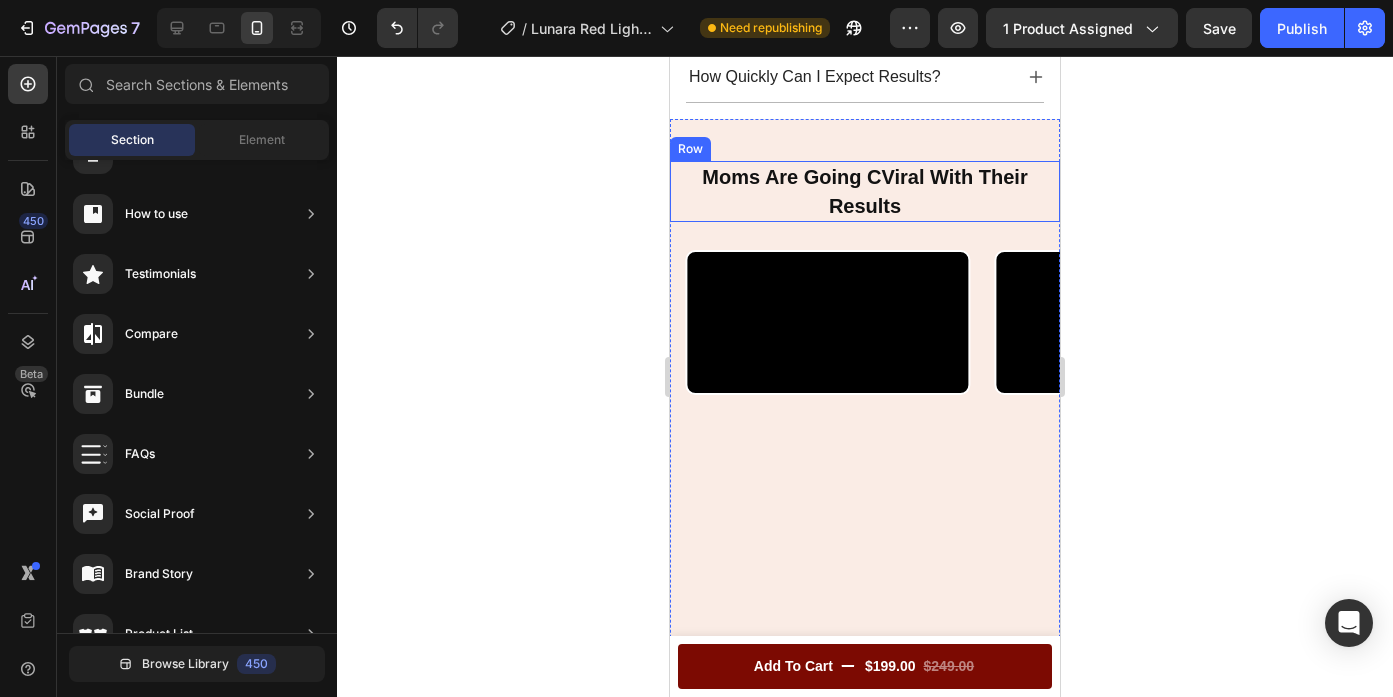 click on "⁠⁠⁠⁠⁠⁠⁠ Moms Are Going CViral With Their Results" at bounding box center (865, 191) 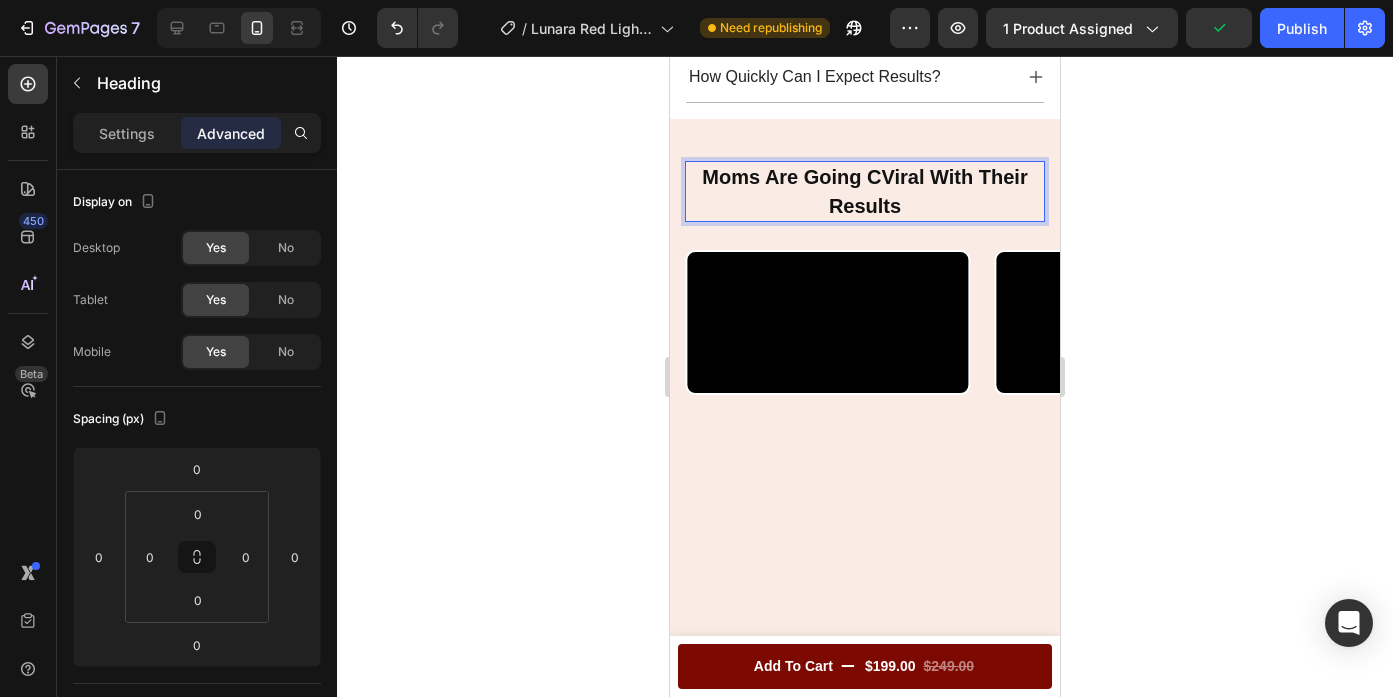 click on "Moms Are Going CViral With Their Results" at bounding box center [865, 191] 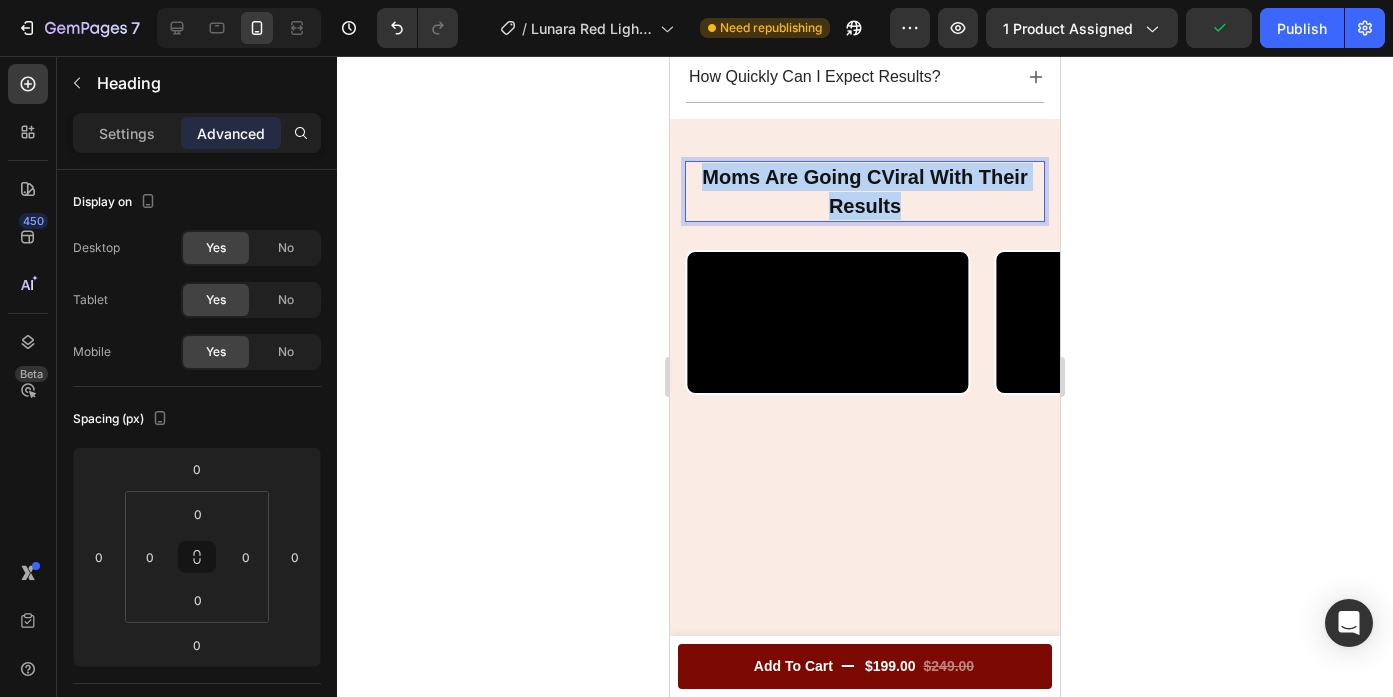 click on "Moms Are Going CViral With Their Results" at bounding box center [865, 191] 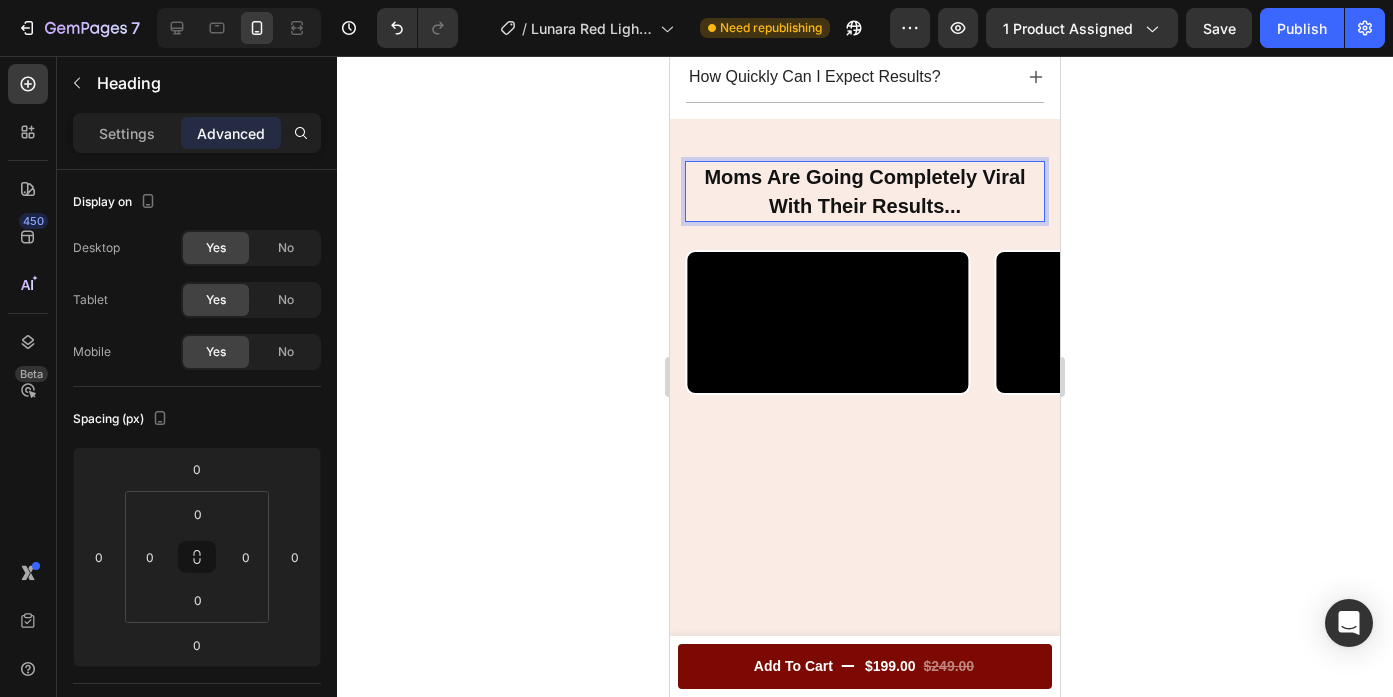 click 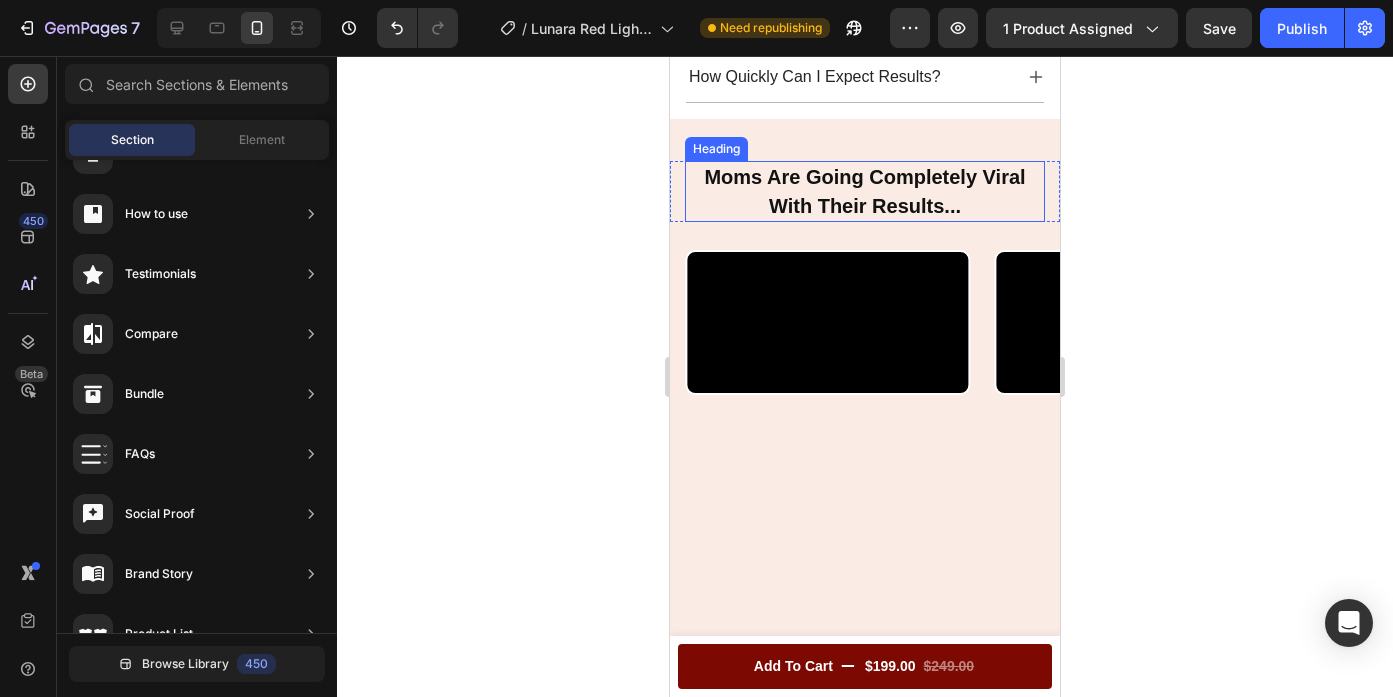 click on "⁠⁠⁠⁠⁠⁠⁠ Moms Are Going Completely Viral With Their Results..." at bounding box center [865, 191] 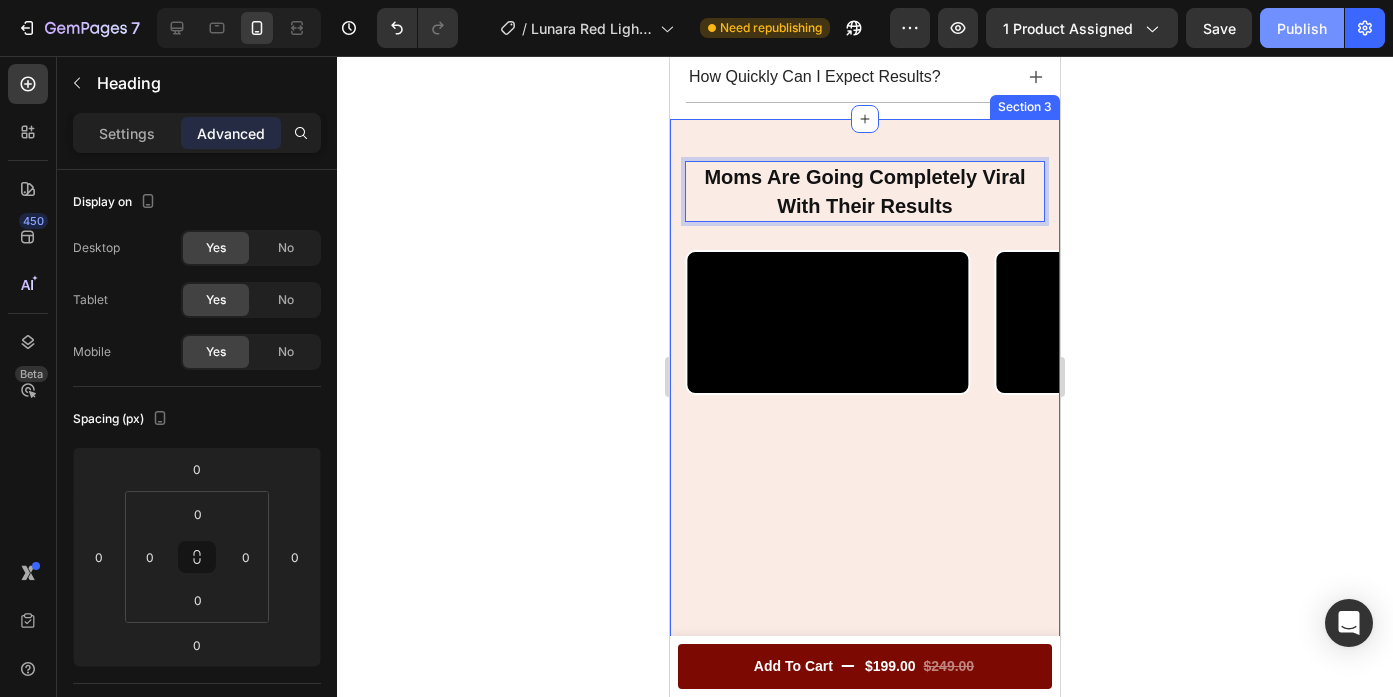 click on "Publish" 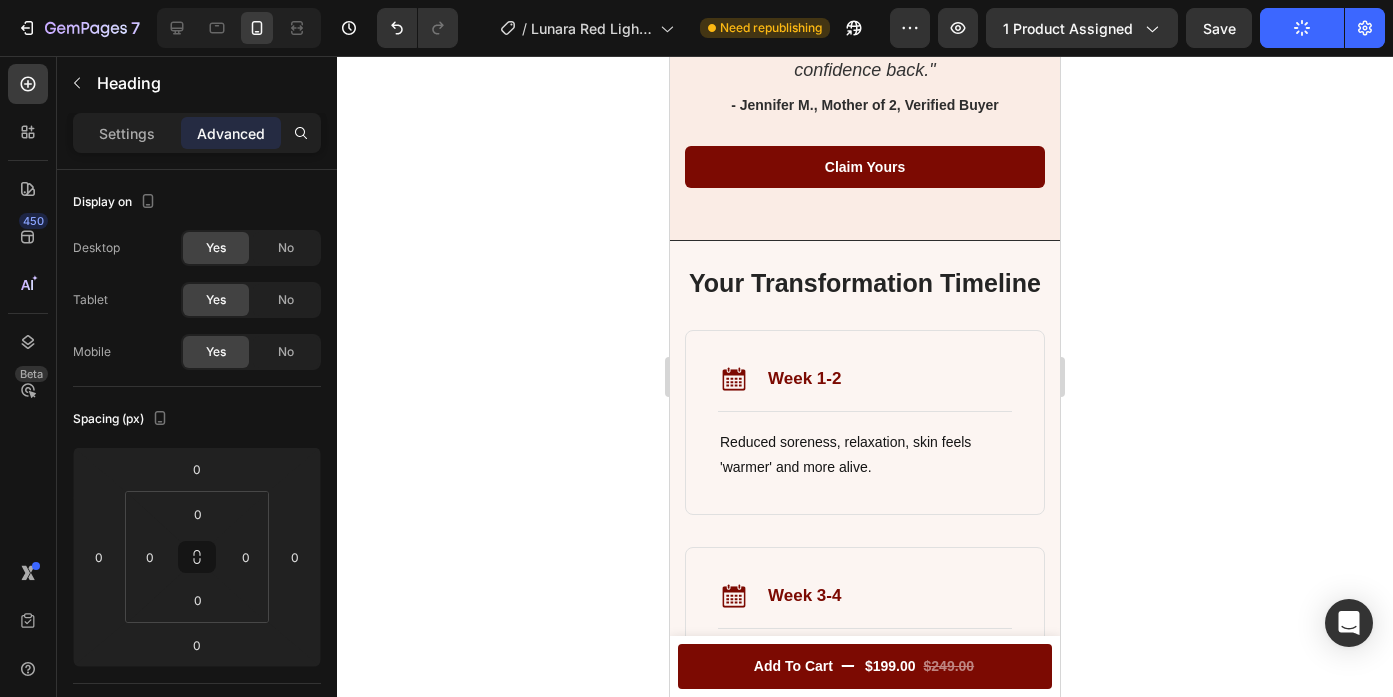 scroll, scrollTop: 5483, scrollLeft: 0, axis: vertical 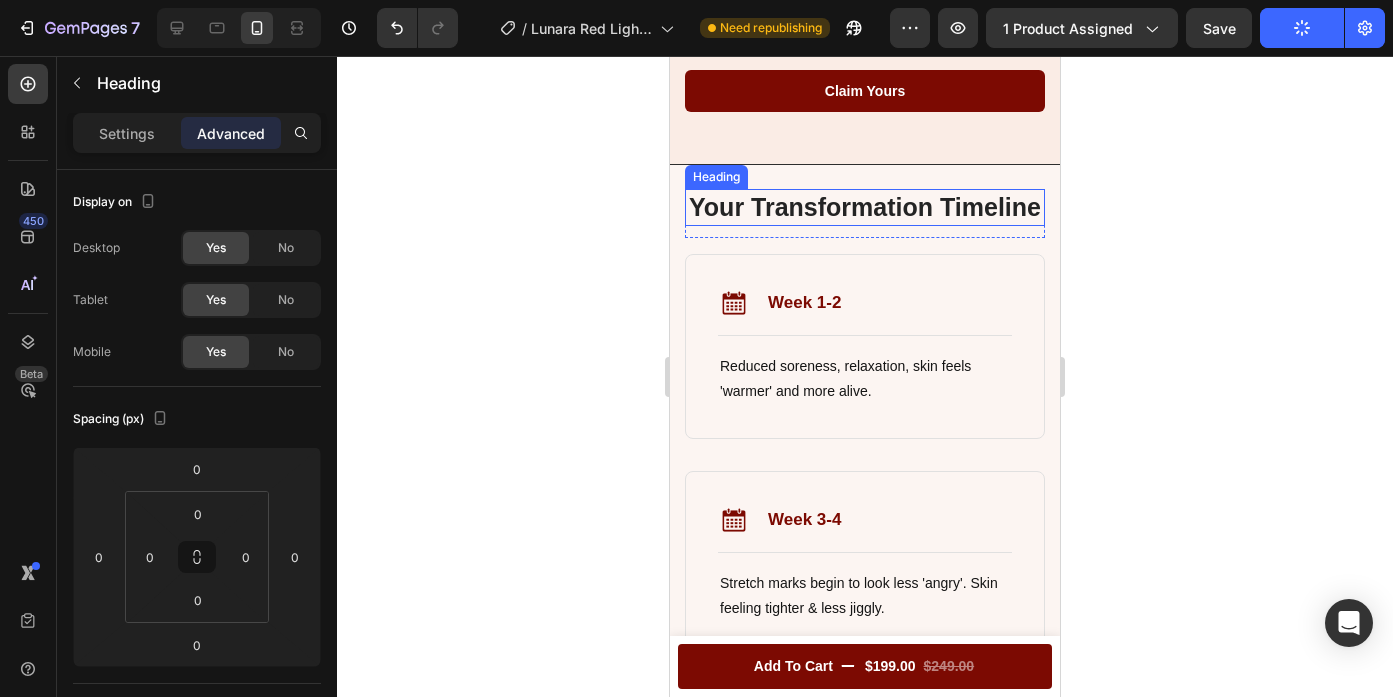 click on "Your Transformation Timeline" at bounding box center [865, 207] 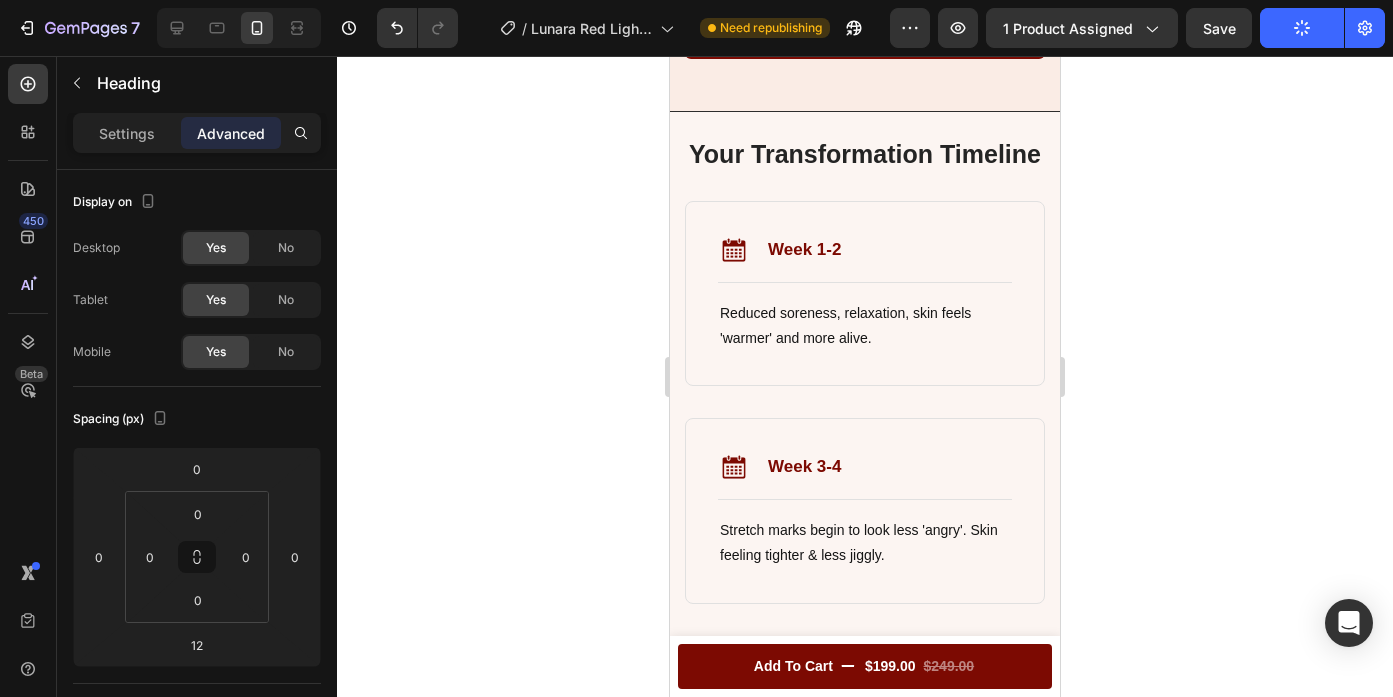scroll, scrollTop: 5557, scrollLeft: 0, axis: vertical 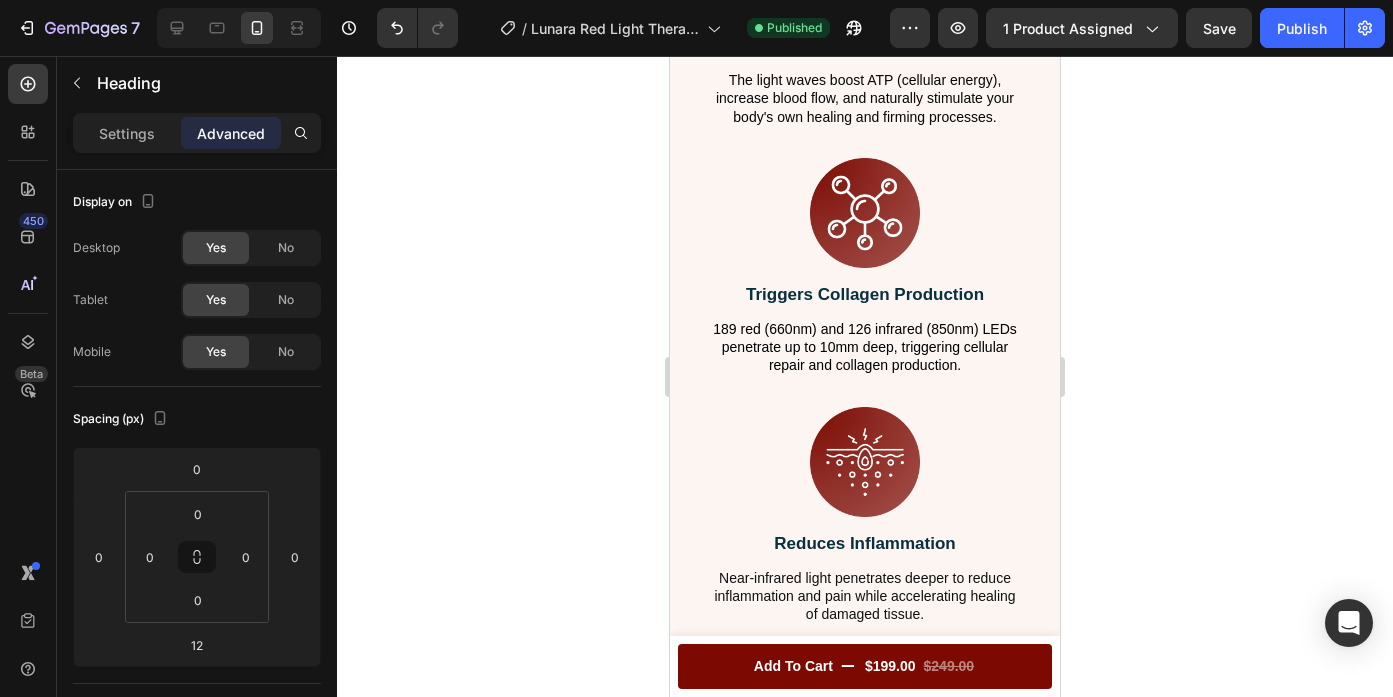 click on "The same technology NASA uses to heal astronauts, now available for busy moms" at bounding box center [865, -156] 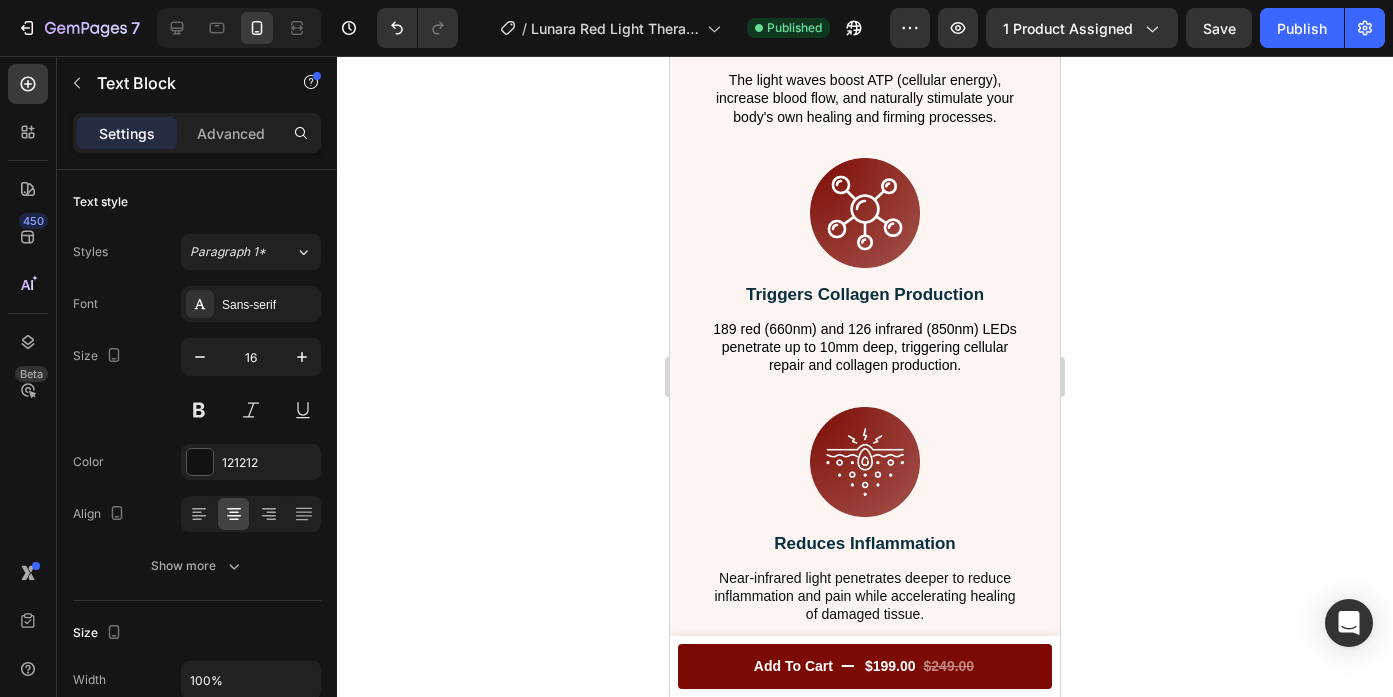click 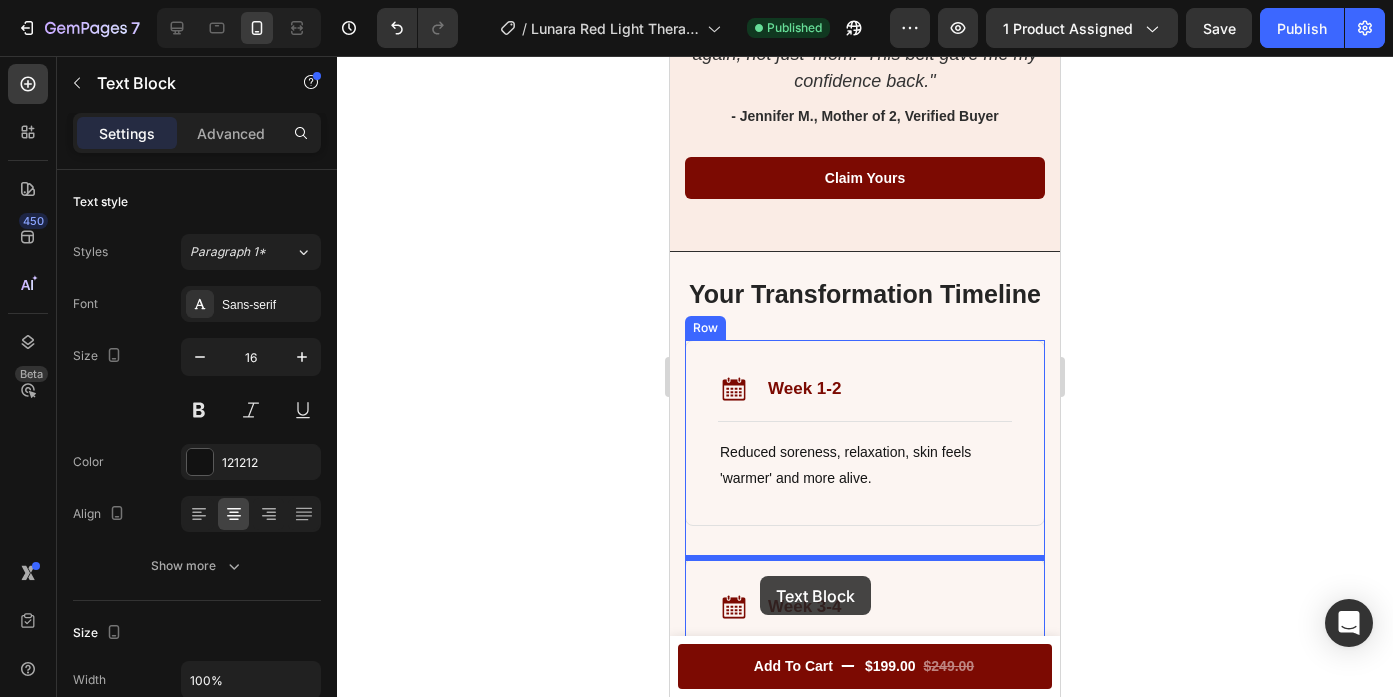 scroll, scrollTop: 5478, scrollLeft: 0, axis: vertical 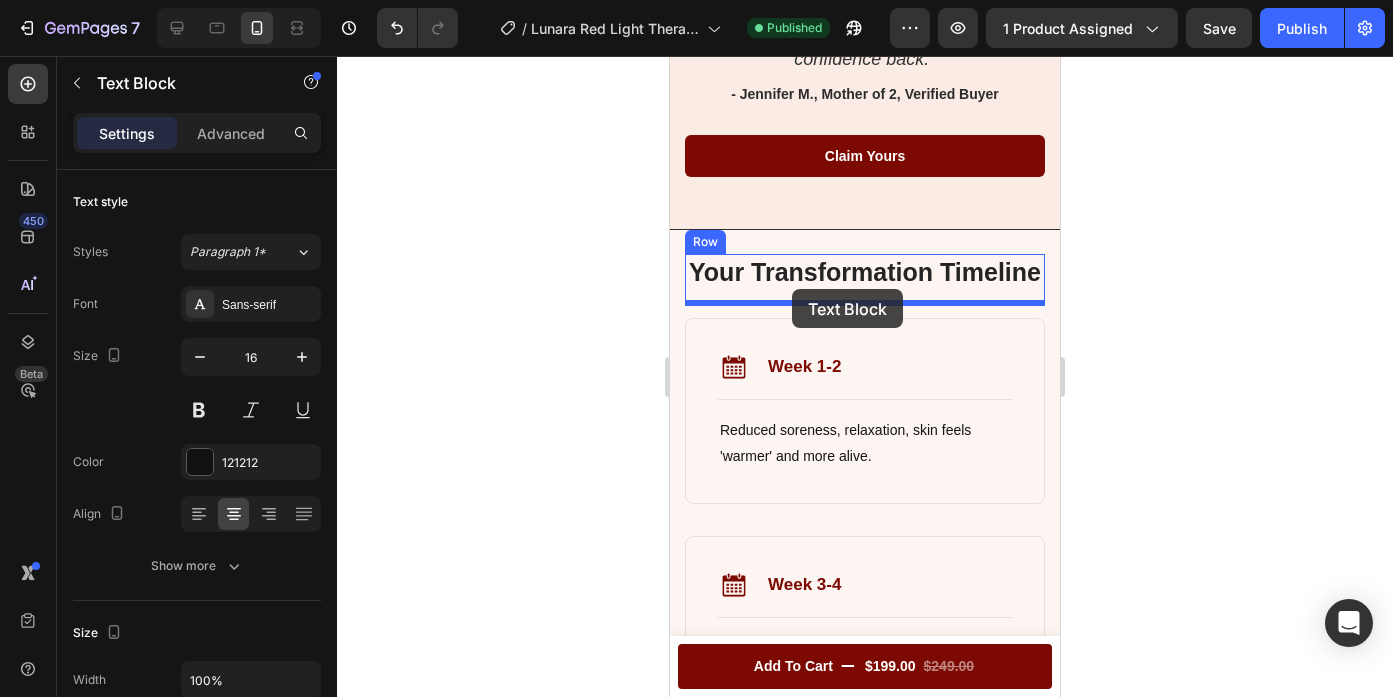 drag, startPoint x: 708, startPoint y: 286, endPoint x: 792, endPoint y: 289, distance: 84.05355 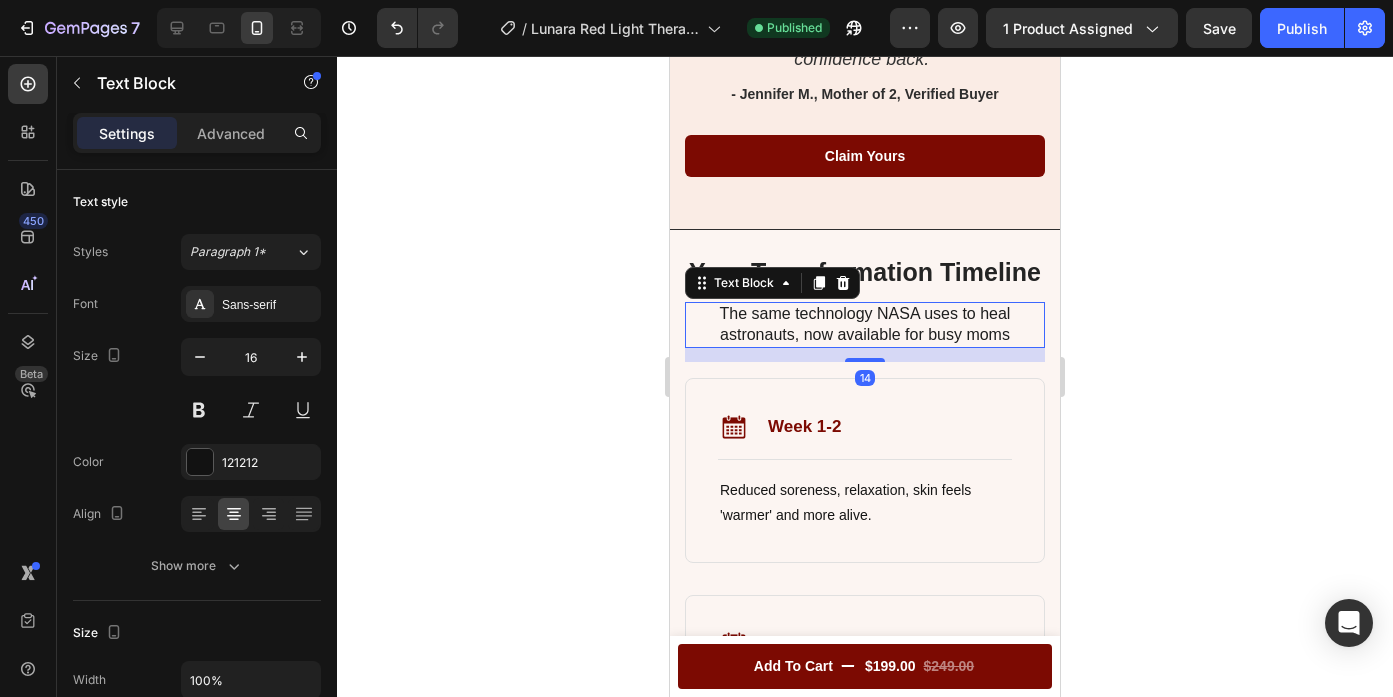 click on "The same technology NASA uses to heal astronauts, now available for busy moms" at bounding box center (865, 324) 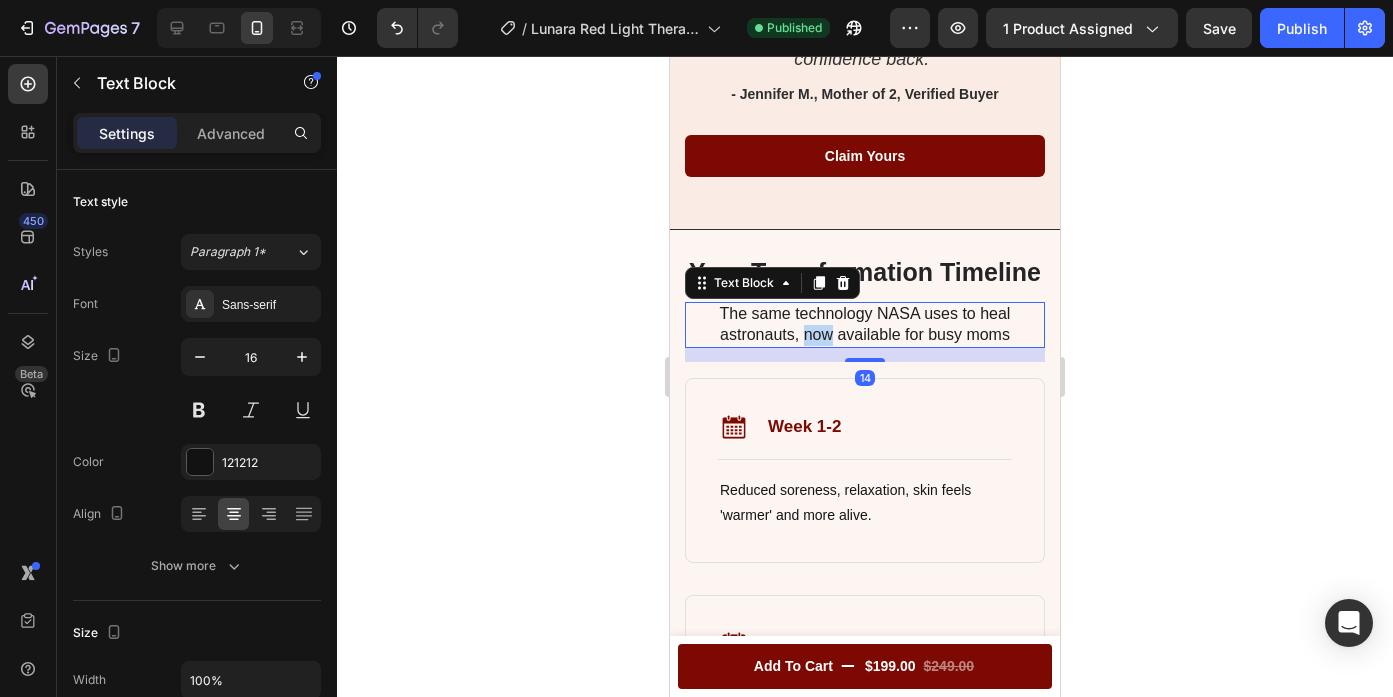 click on "The same technology NASA uses to heal astronauts, now available for busy moms" at bounding box center [865, 324] 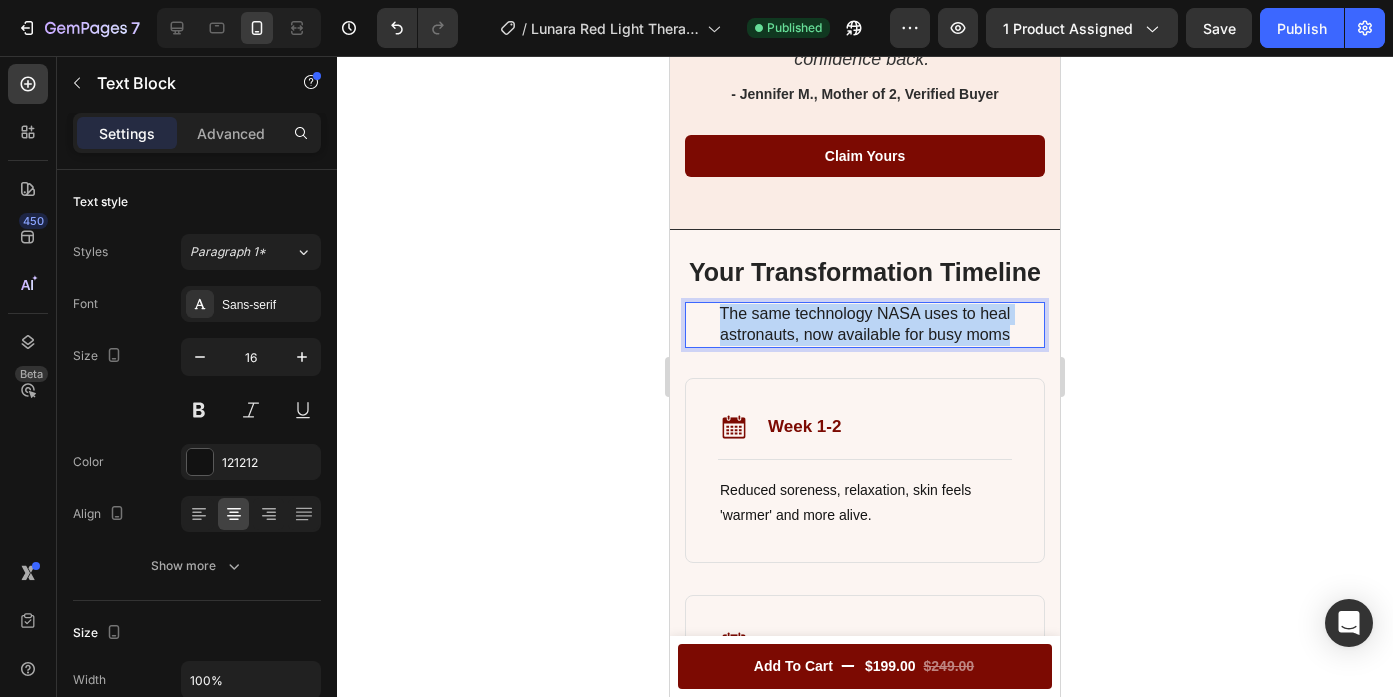 click on "The same technology NASA uses to heal astronauts, now available for busy moms" at bounding box center [865, 324] 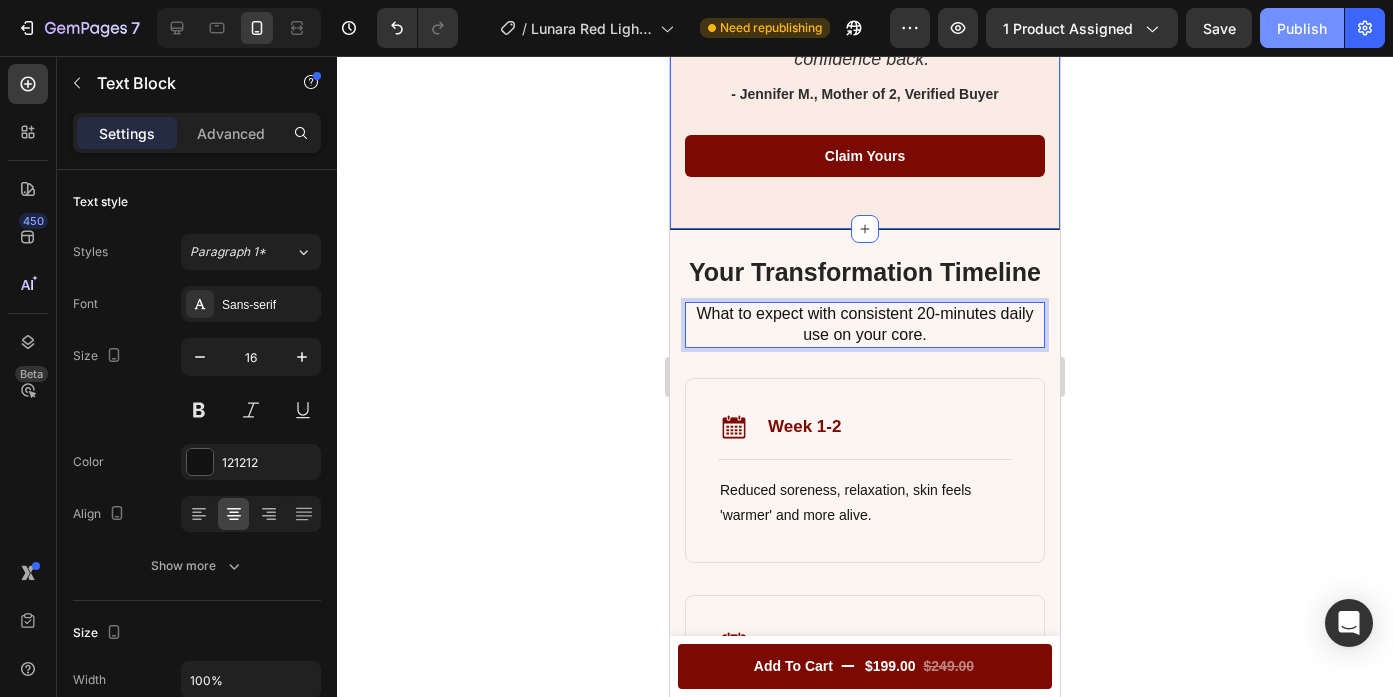 click on "Publish" at bounding box center [1302, 28] 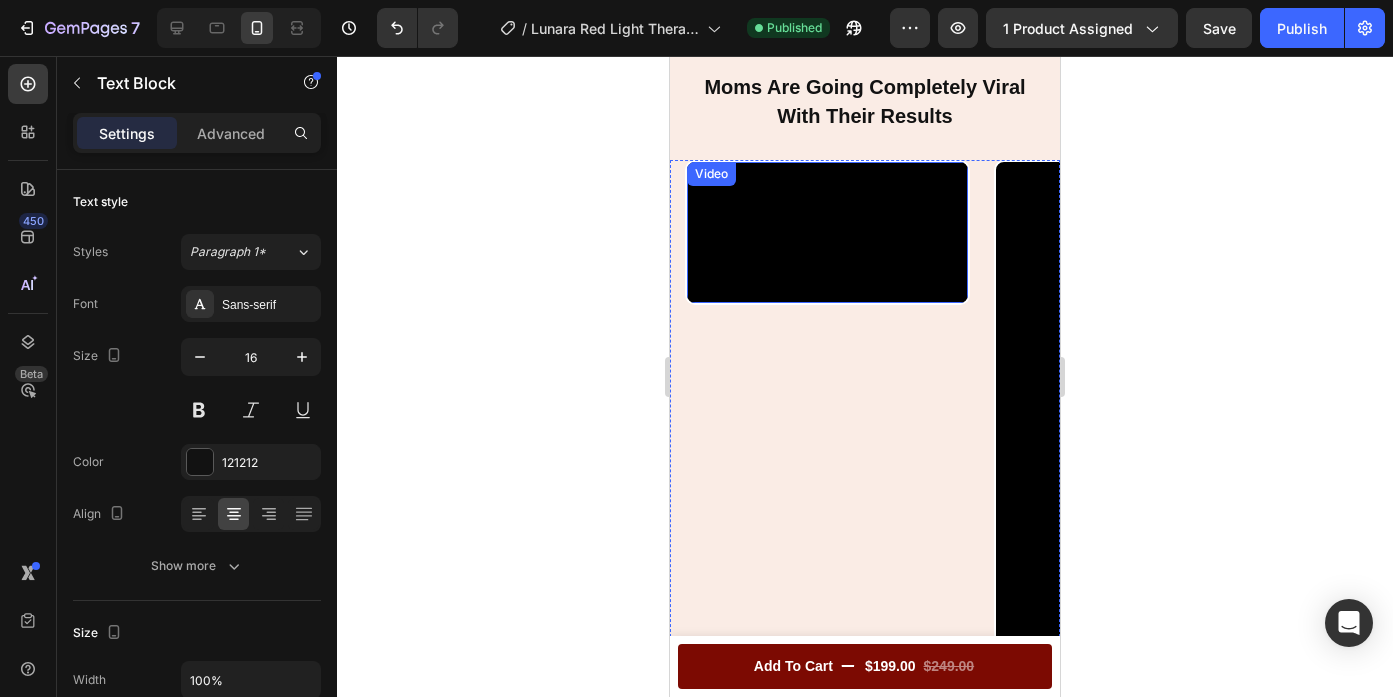 scroll, scrollTop: 1704, scrollLeft: 0, axis: vertical 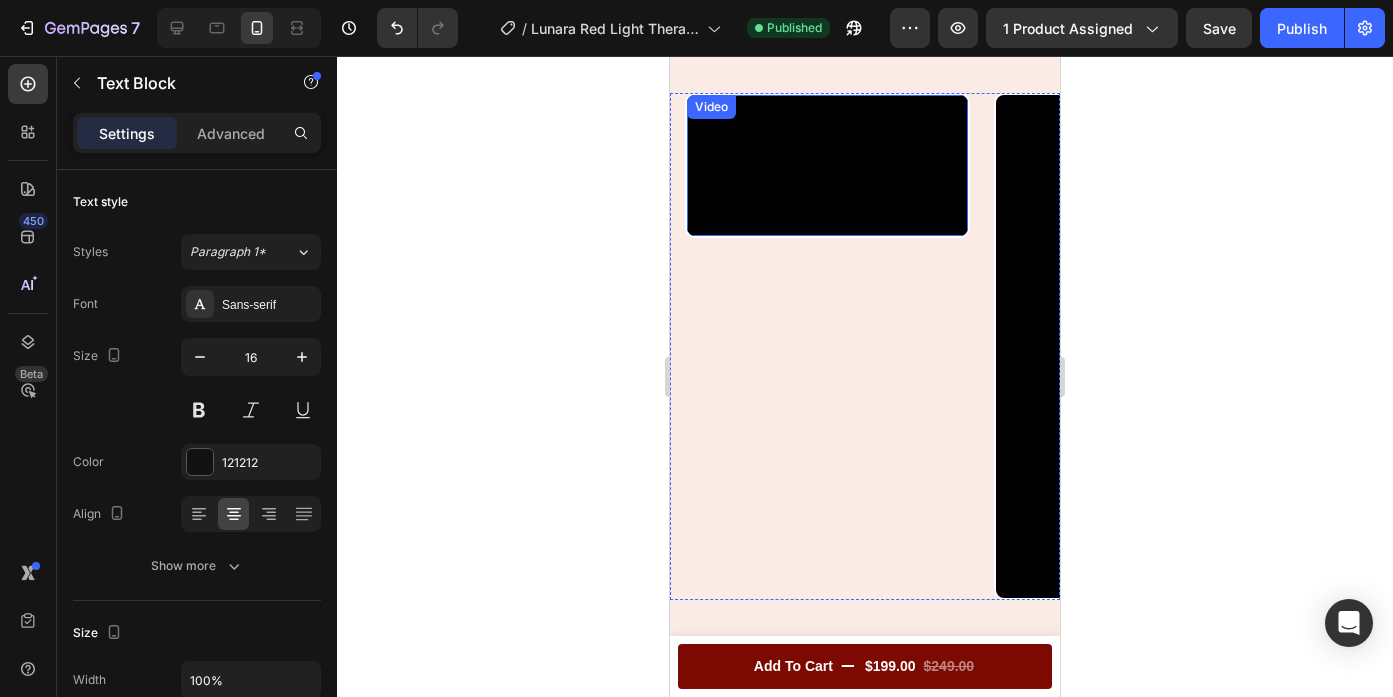 click at bounding box center (827, 165) 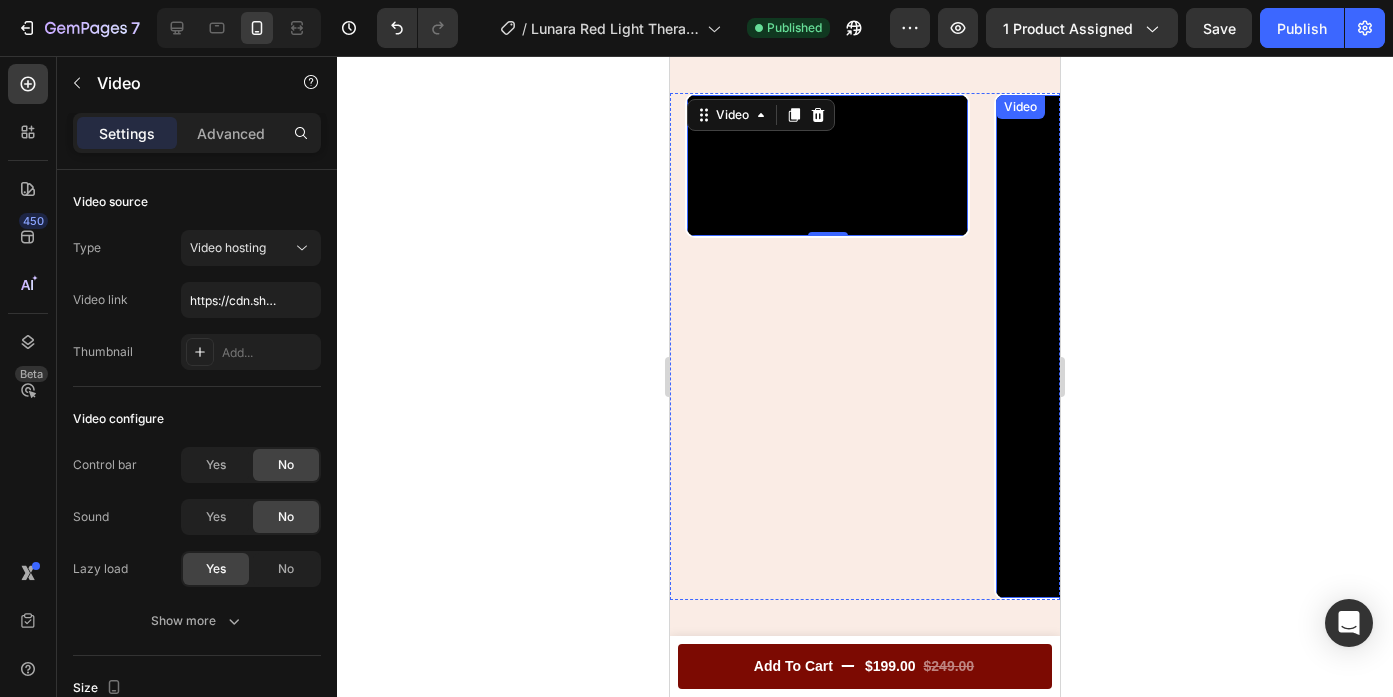 click at bounding box center (1136, 345) 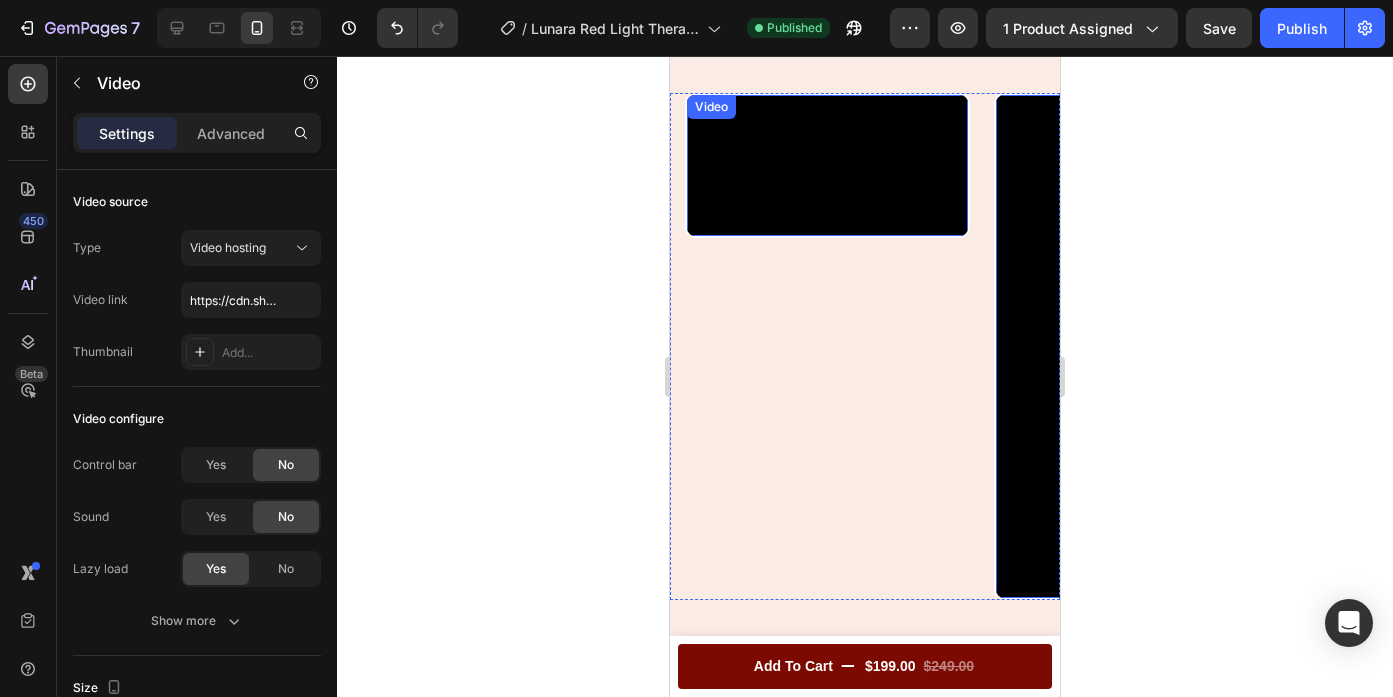 click at bounding box center (827, 165) 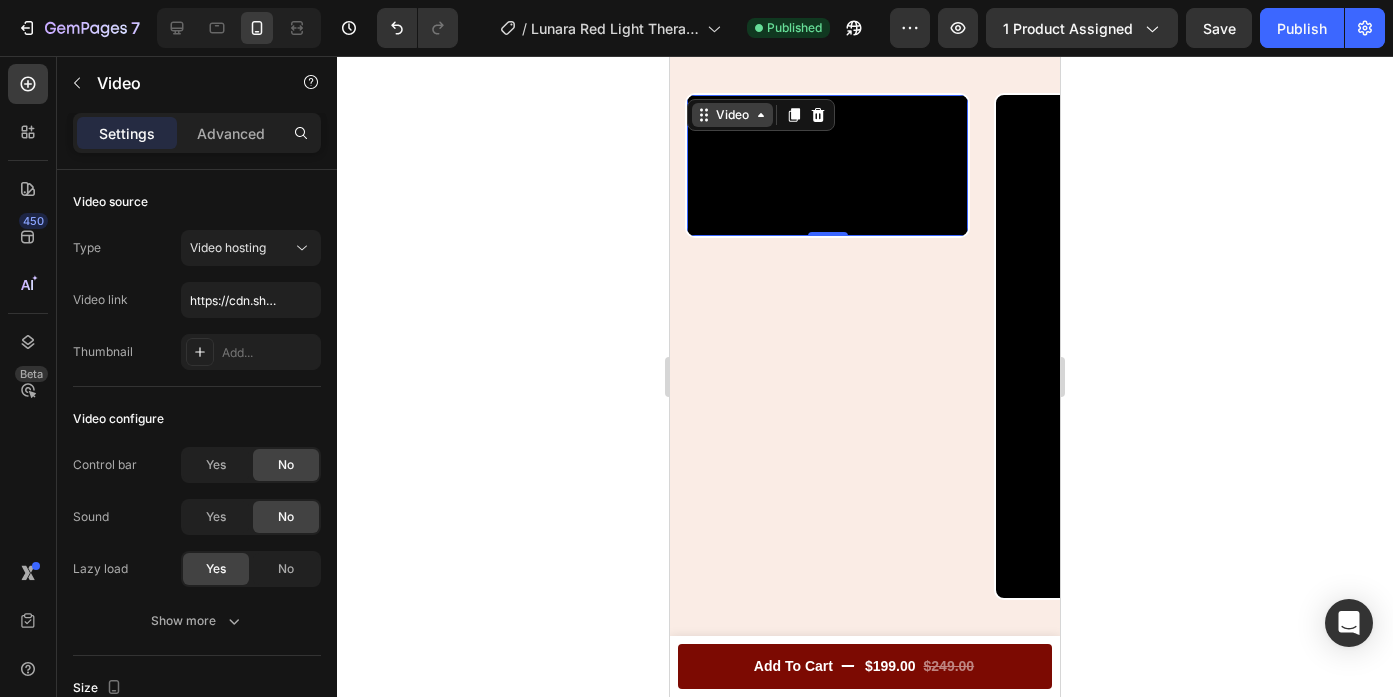 click on "Video" at bounding box center (732, 115) 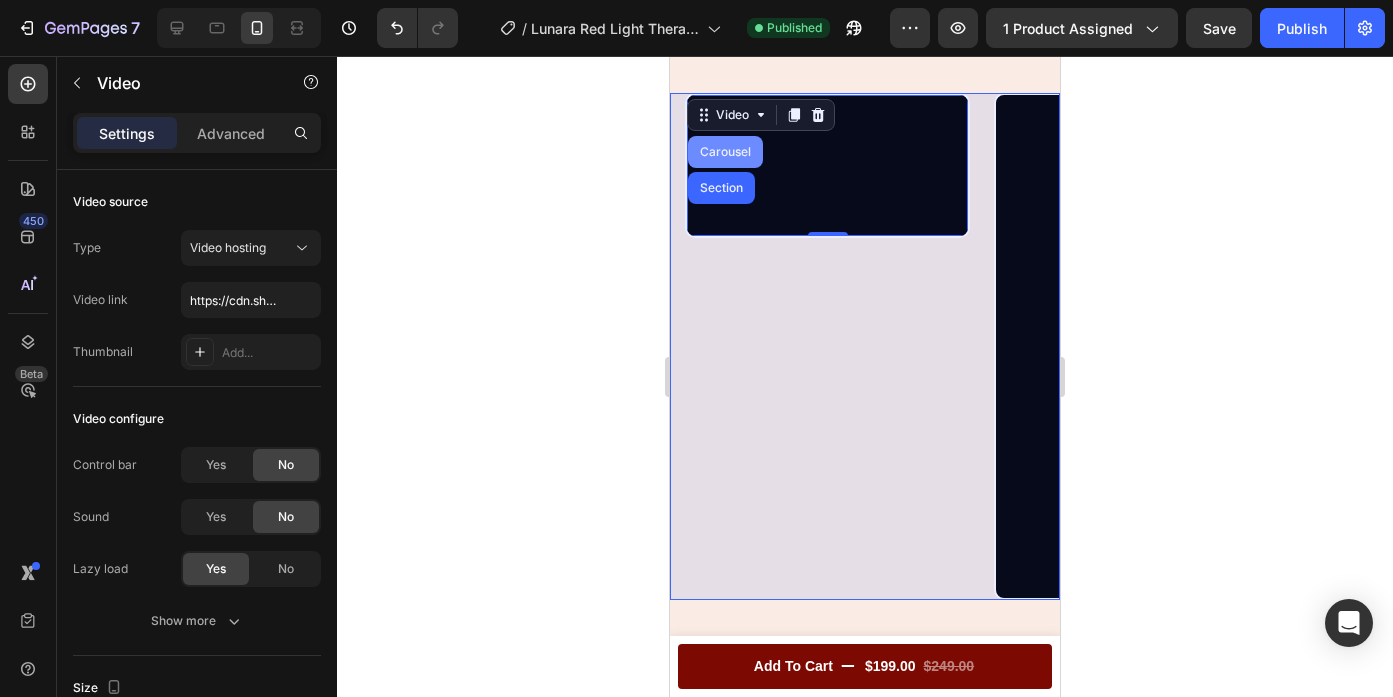 click on "Carousel" at bounding box center [725, 152] 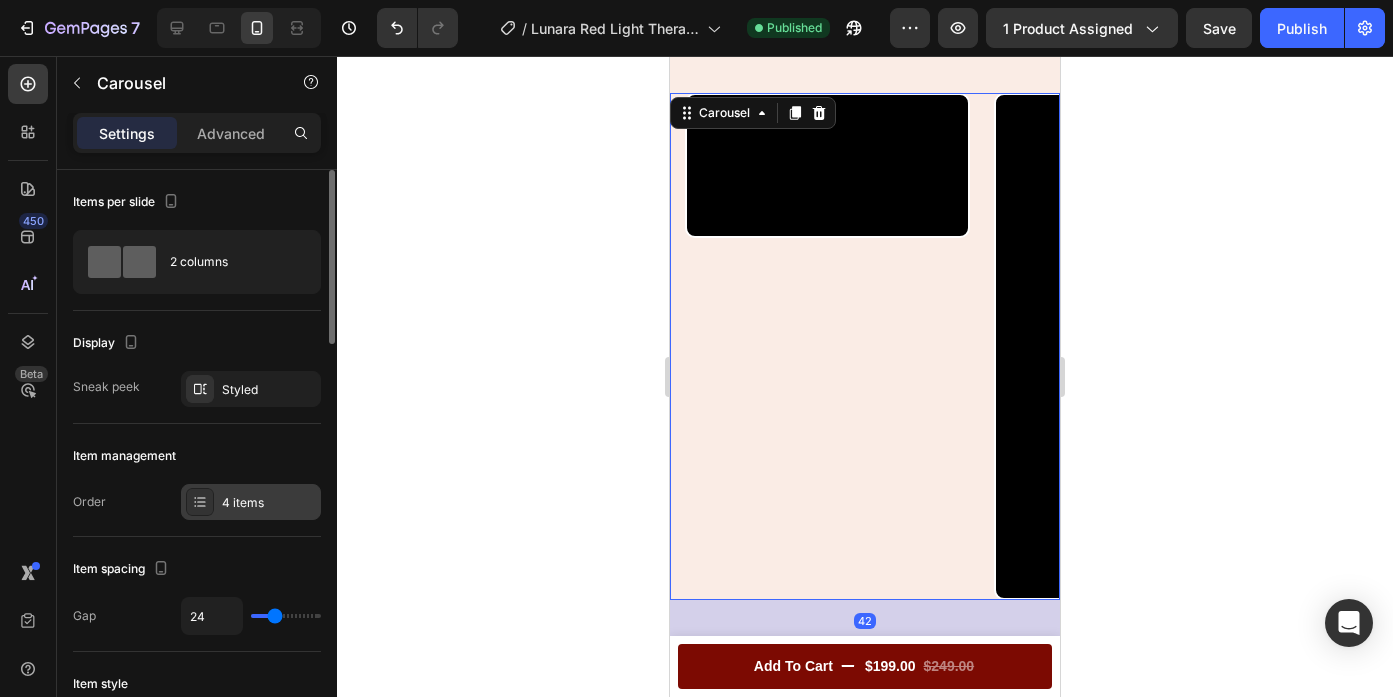 click on "4 items" at bounding box center [251, 502] 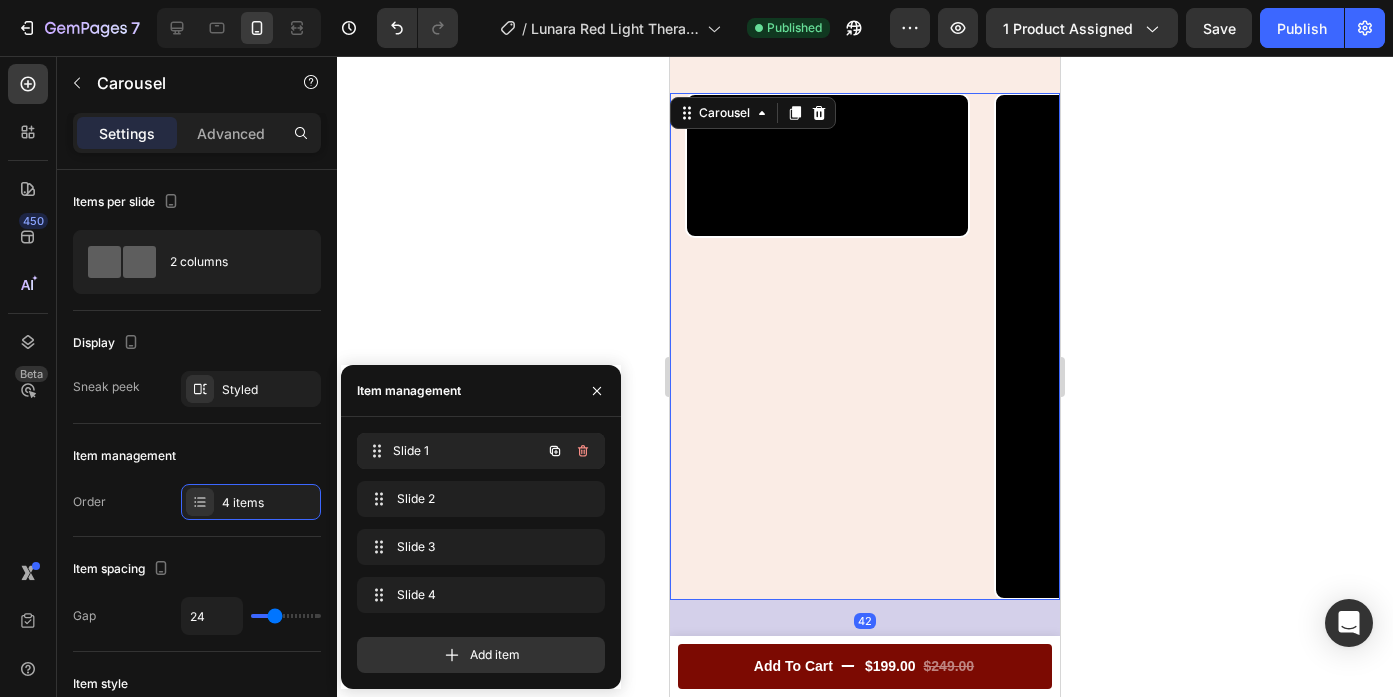 click on "Slide 1 Slide 1" at bounding box center (453, 451) 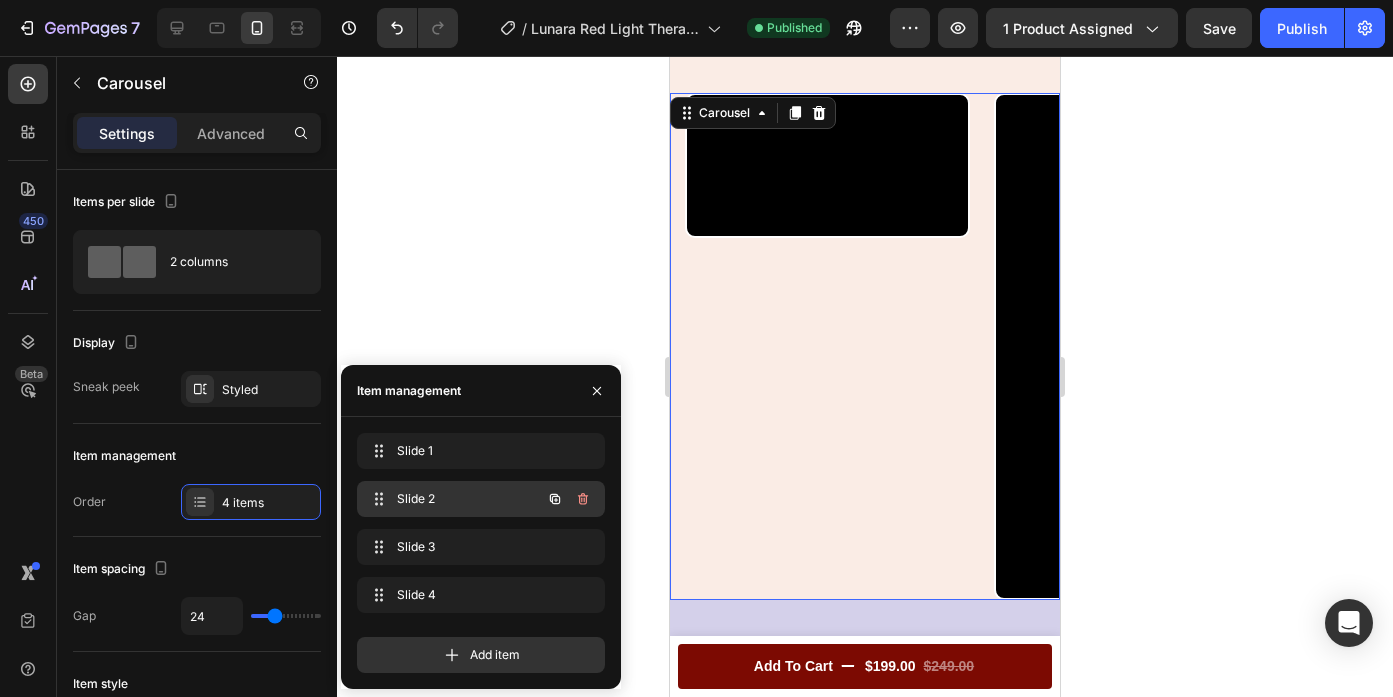 click on "Slide 2" at bounding box center [453, 499] 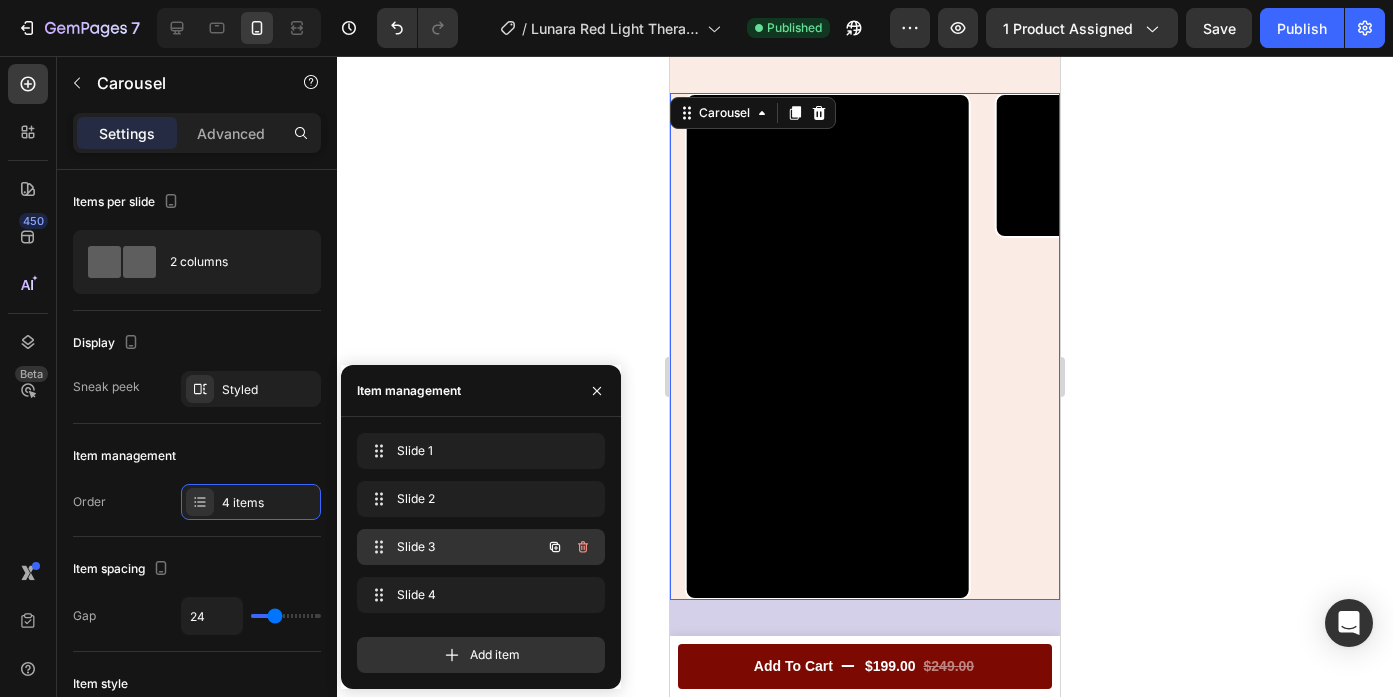 click on "Slide 3" at bounding box center (453, 547) 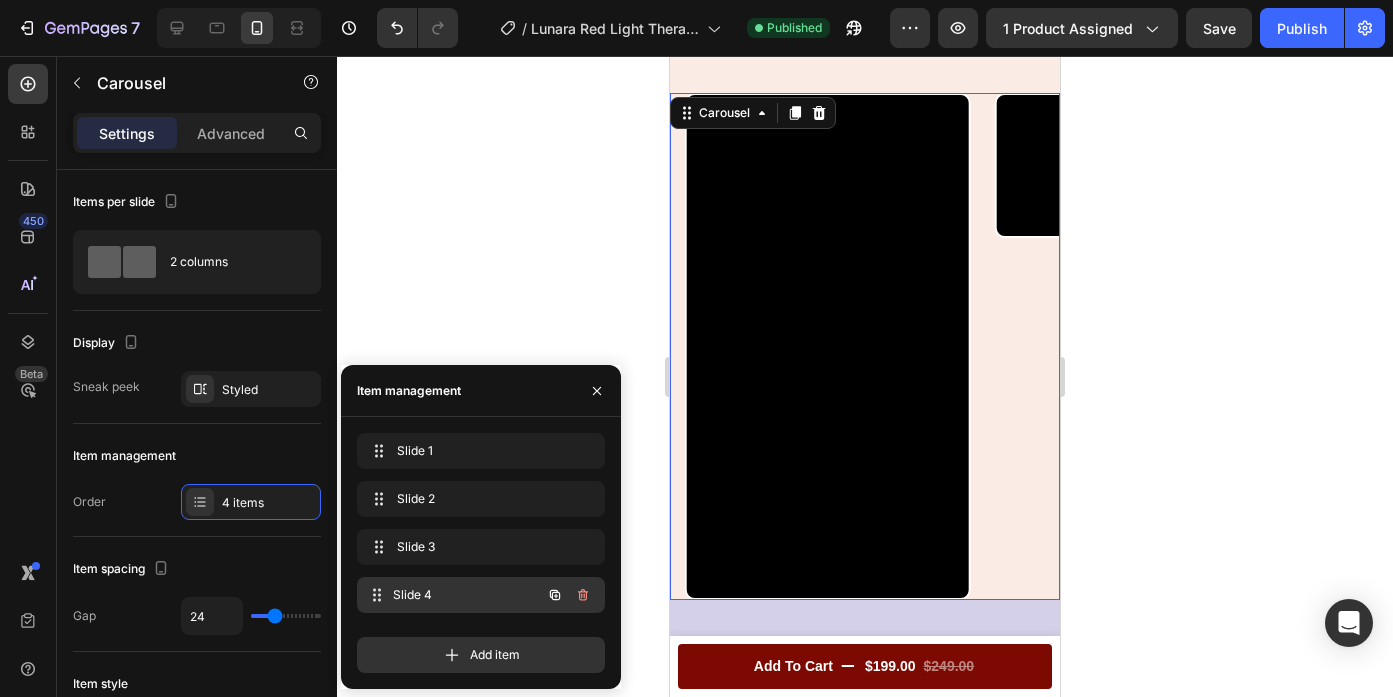 click on "Slide 4 Slide 4" at bounding box center (453, 595) 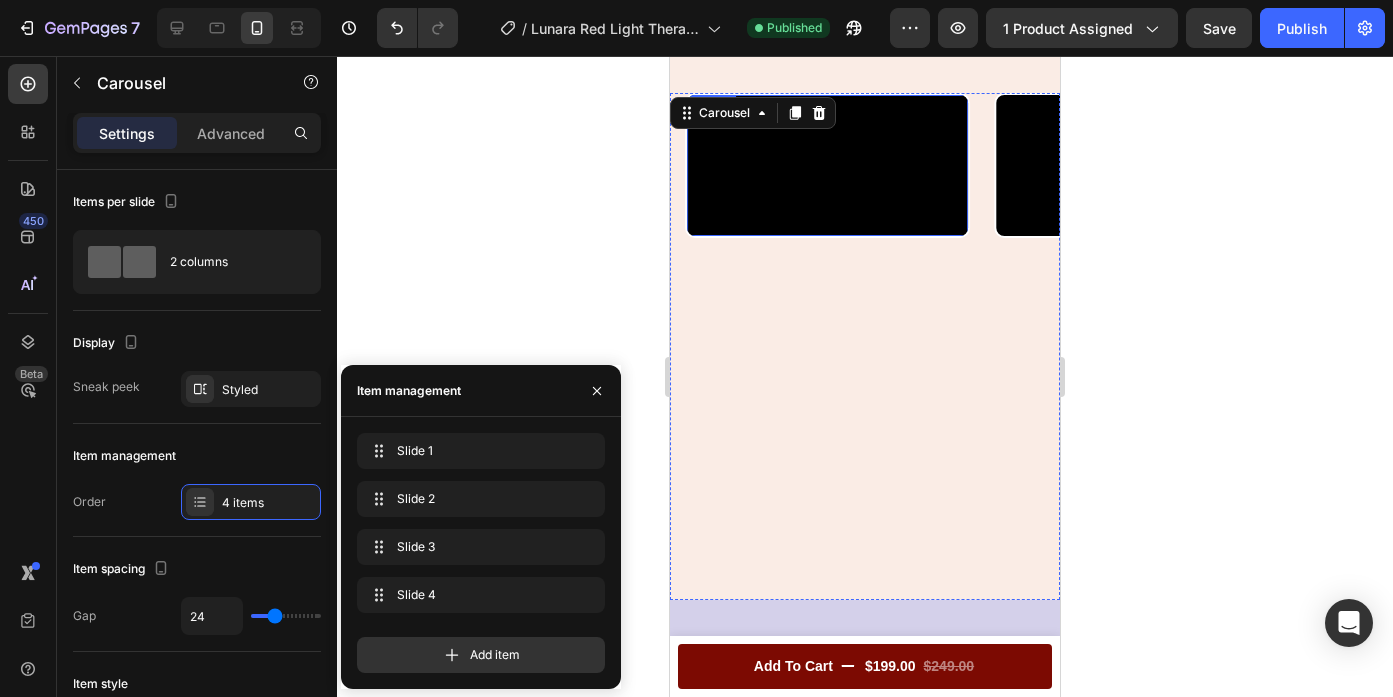 click at bounding box center [827, 165] 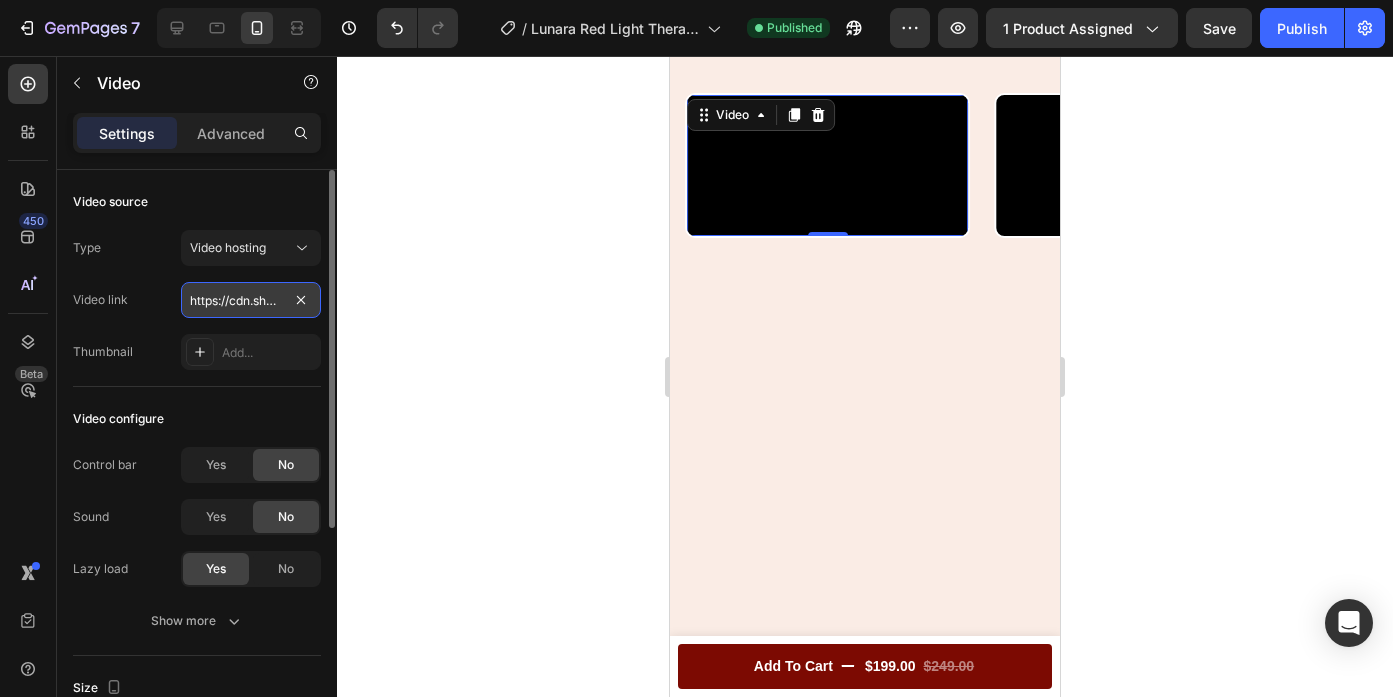 click on "https://cdn.shopify.com/videos/c/o/v/561d41d502d04b86a1e15f3b9684c479.mp4" at bounding box center [251, 300] 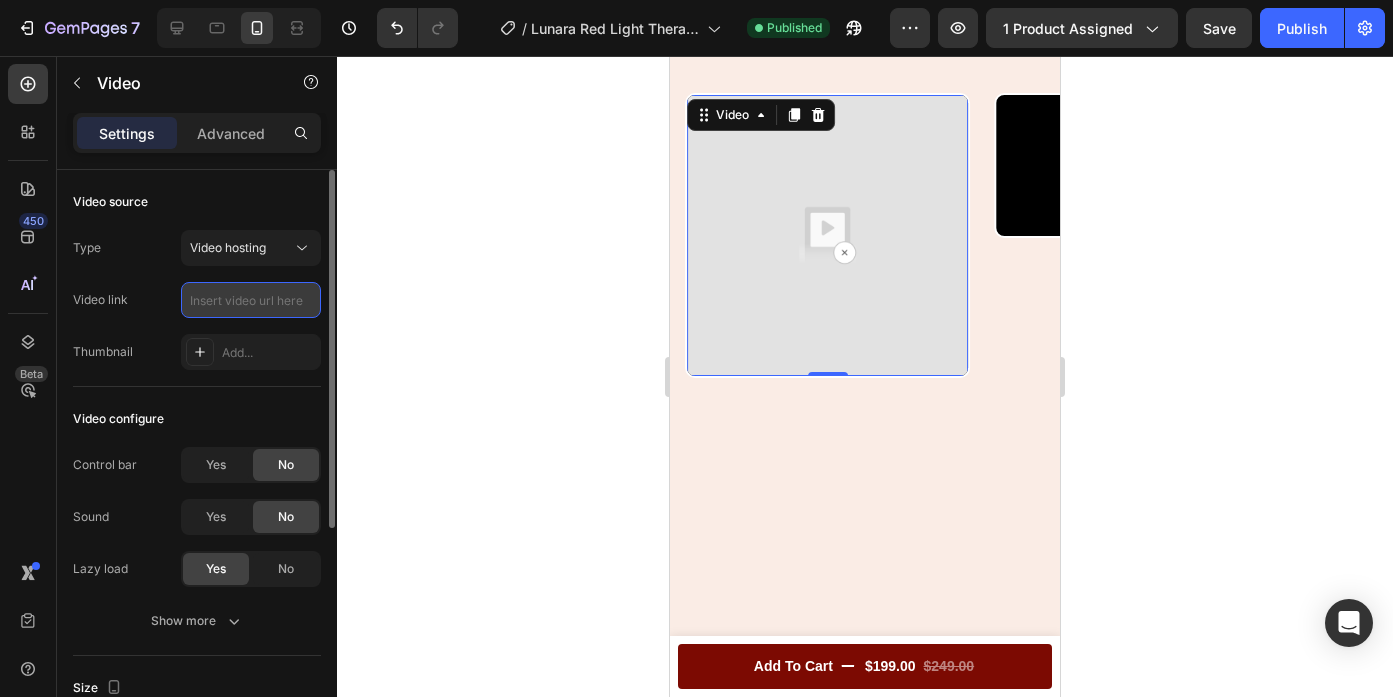 paste on "https://cdn.shopify.com/videos/c/o/v/9bb84d44a77c47d3b66e932172b515ea.mp4" 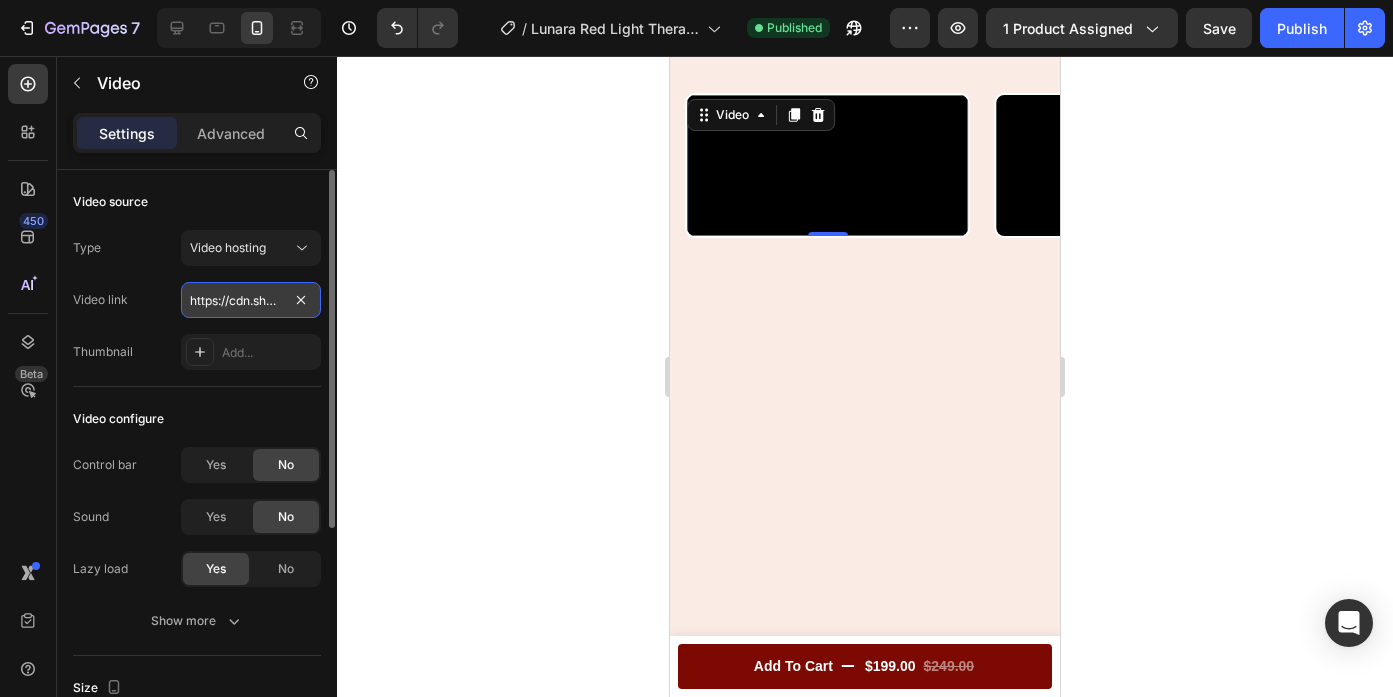 scroll, scrollTop: 0, scrollLeft: 379, axis: horizontal 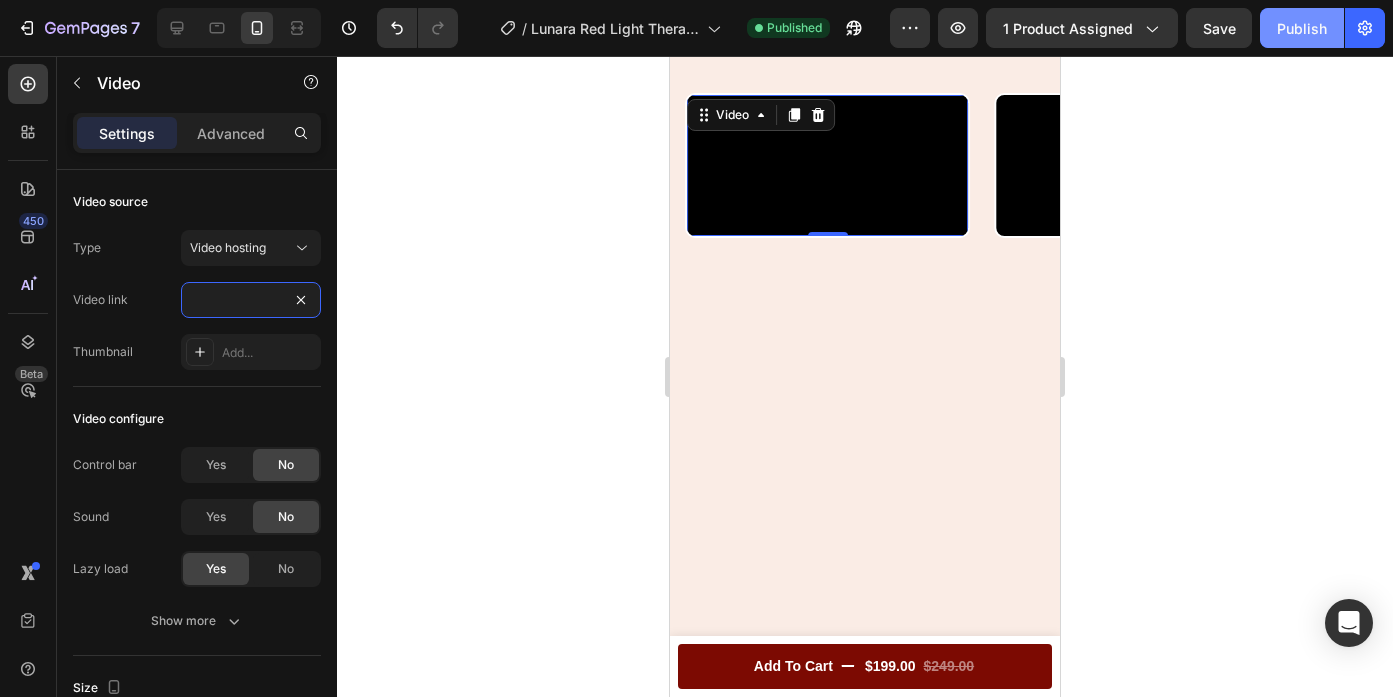 type on "https://cdn.shopify.com/videos/c/o/v/9bb84d44a77c47d3b66e932172b515ea.mp4" 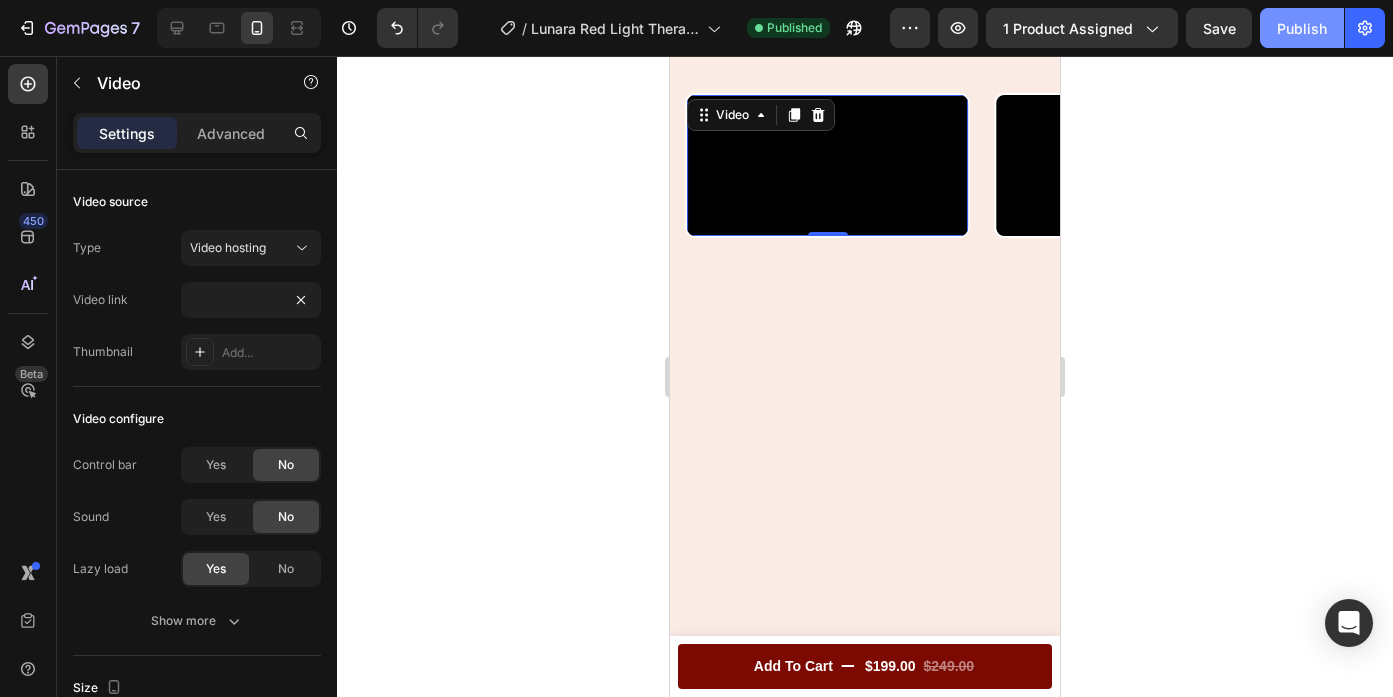 click on "Publish" at bounding box center (1302, 28) 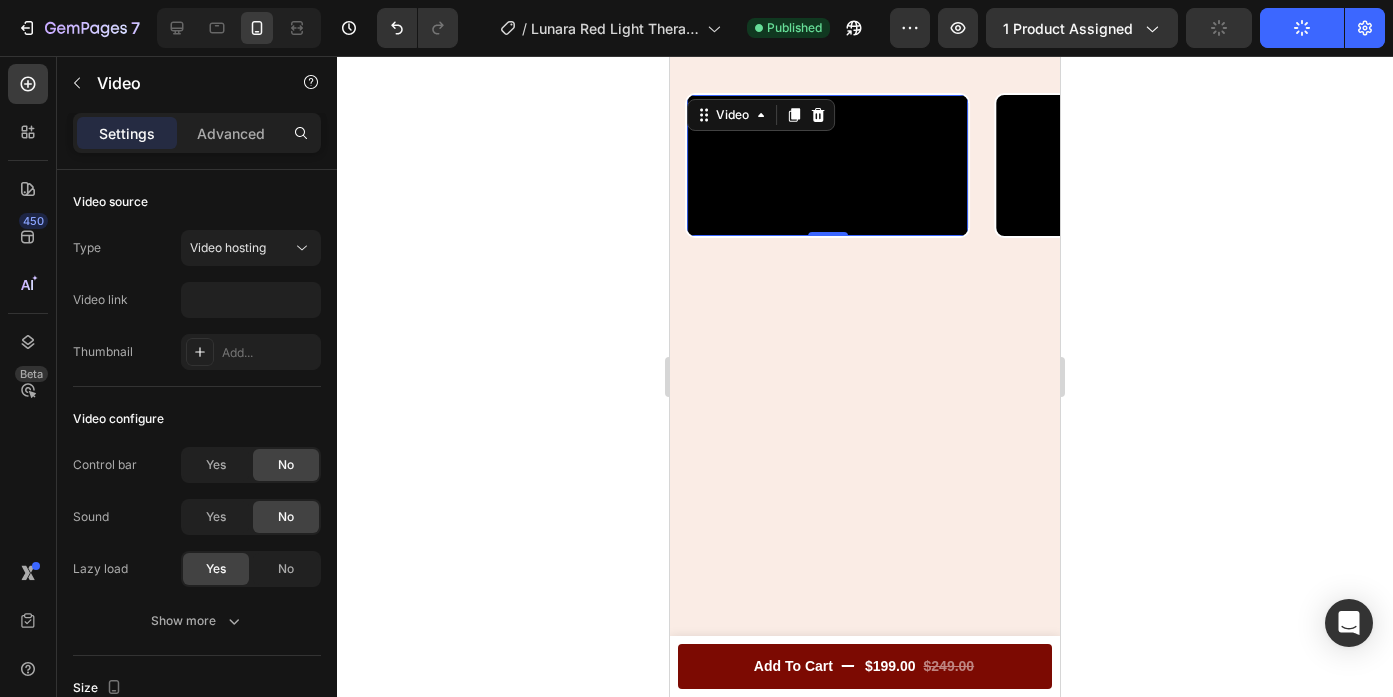 scroll, scrollTop: 0, scrollLeft: 0, axis: both 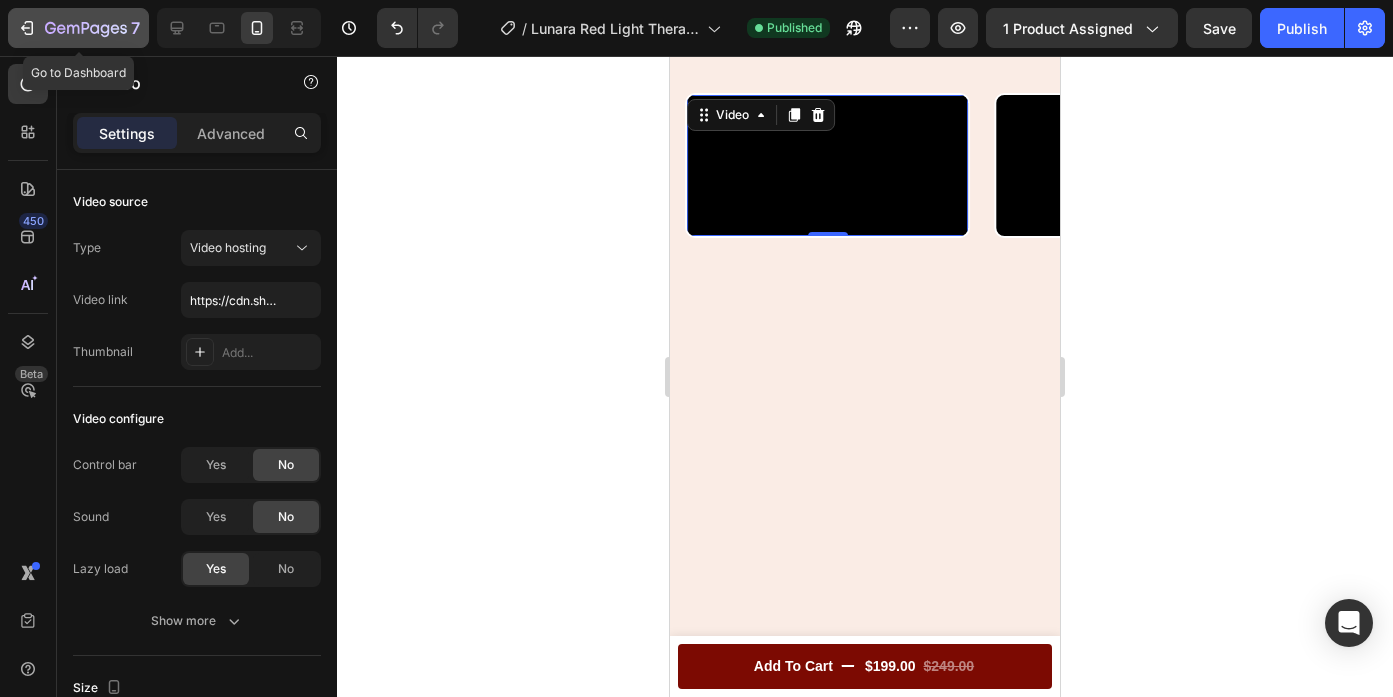 click 